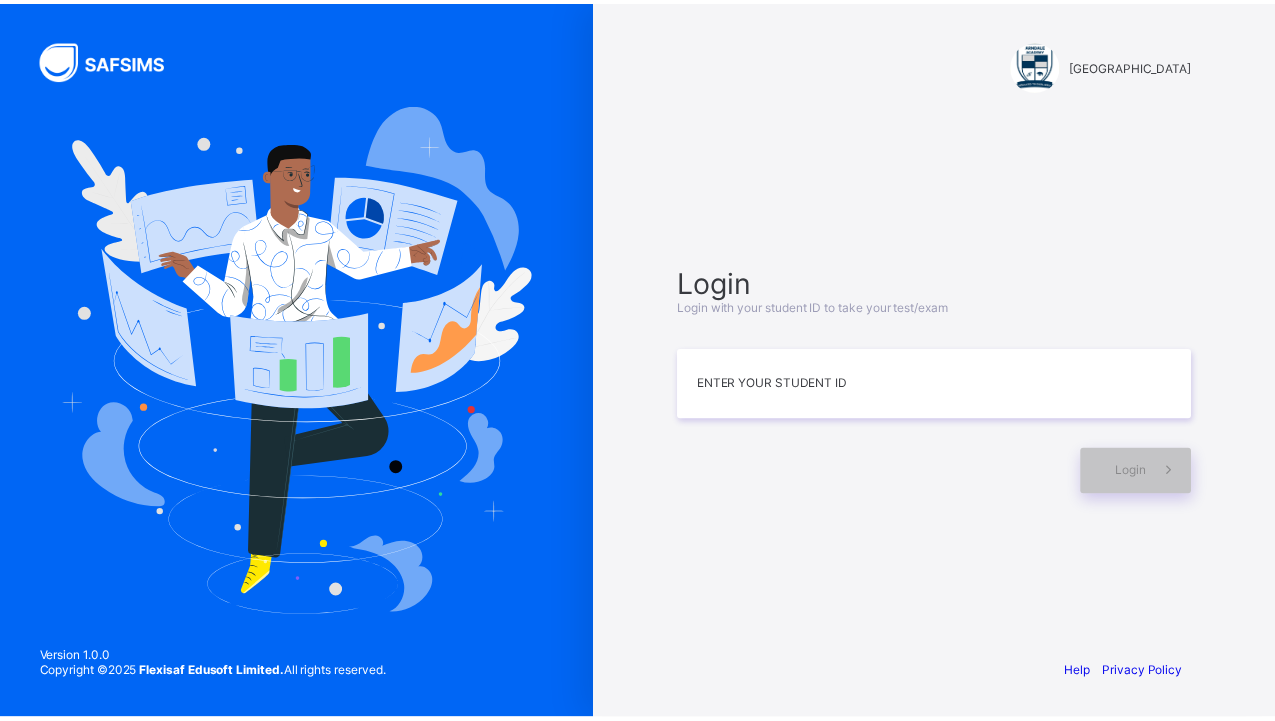 scroll, scrollTop: 0, scrollLeft: 0, axis: both 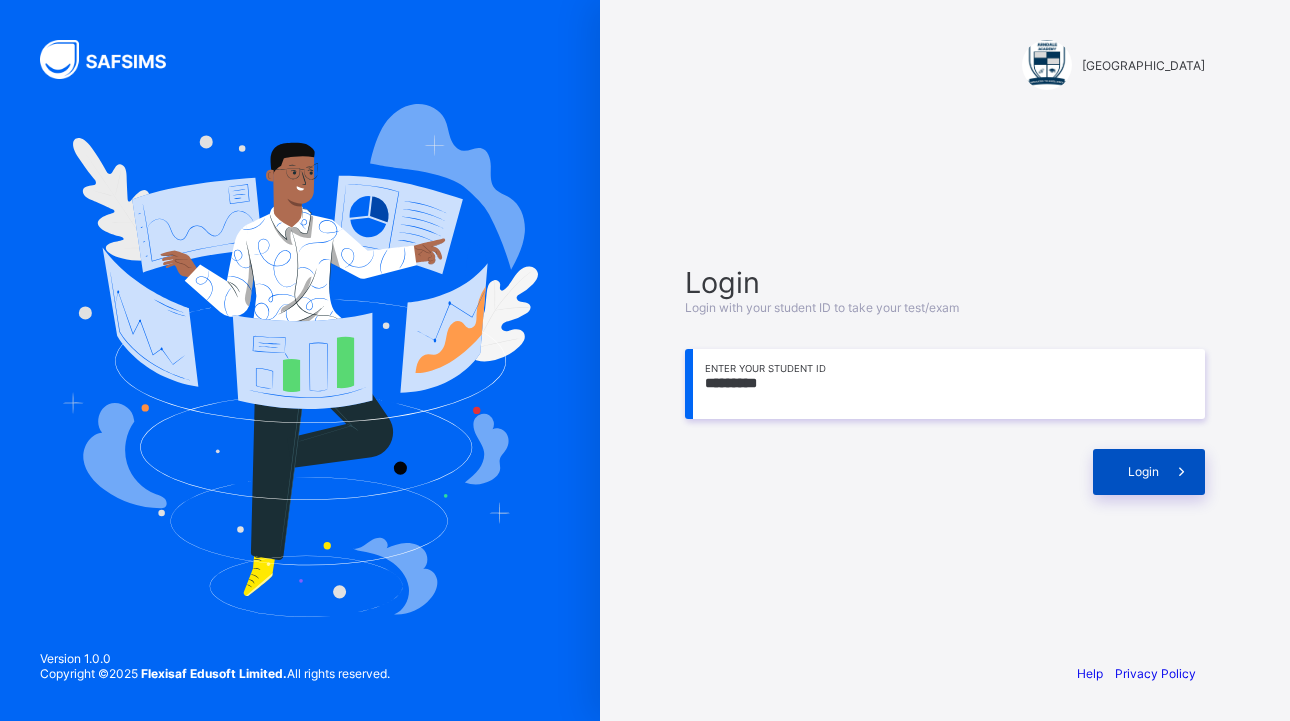 type on "*********" 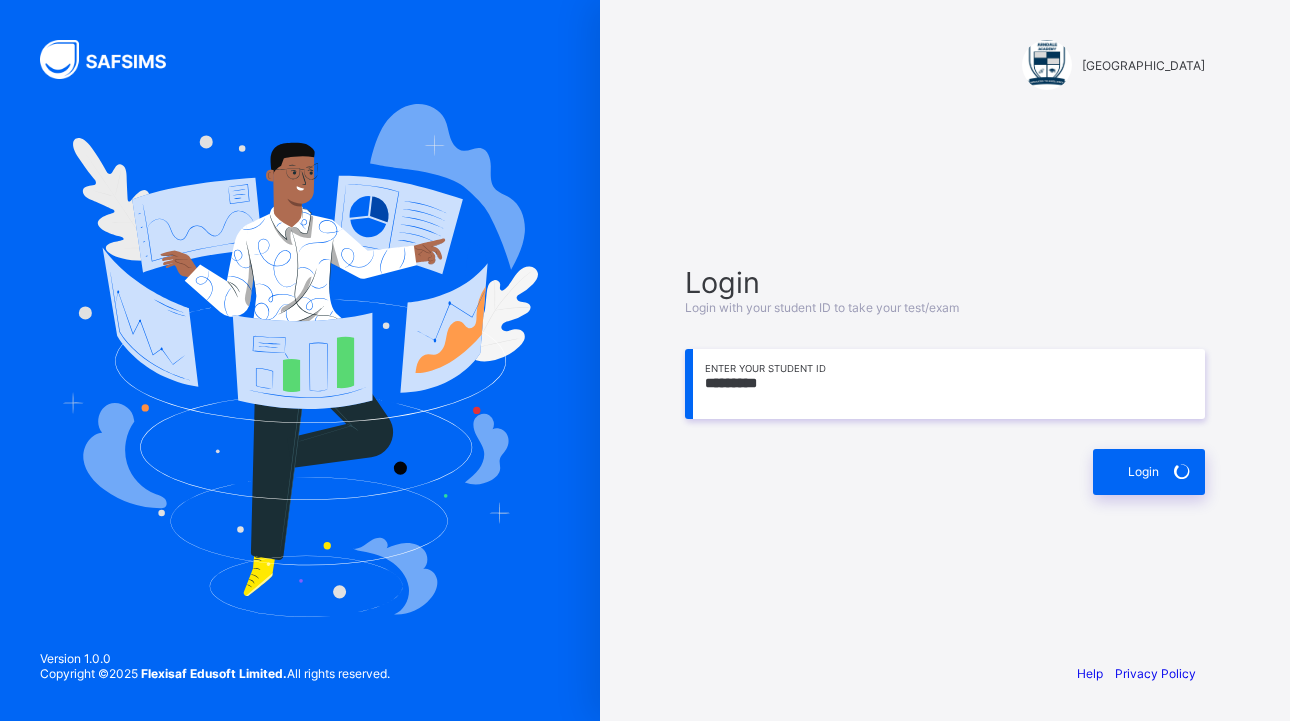 click on "[GEOGRAPHIC_DATA] Login Login with your student ID to take your test/exam ********* Enter your Student ID Login   Help       Privacy Policy" at bounding box center (945, 360) 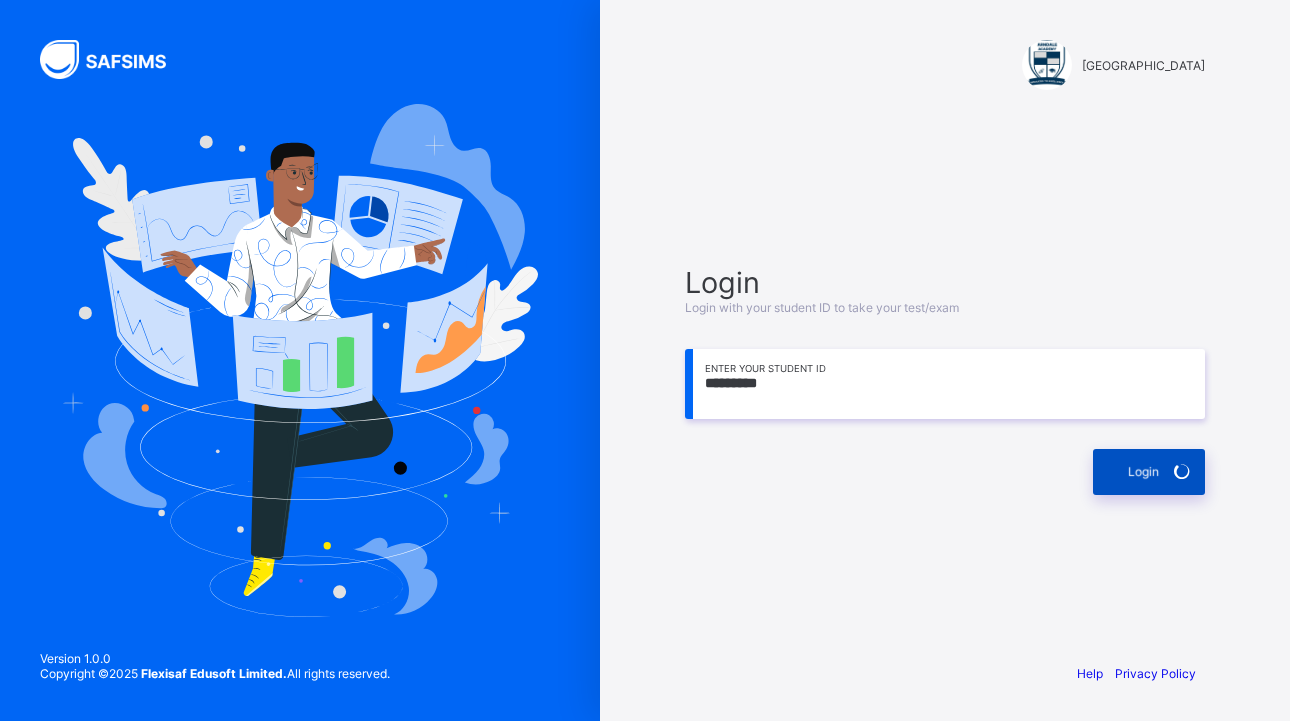 click on "Login" at bounding box center (1149, 472) 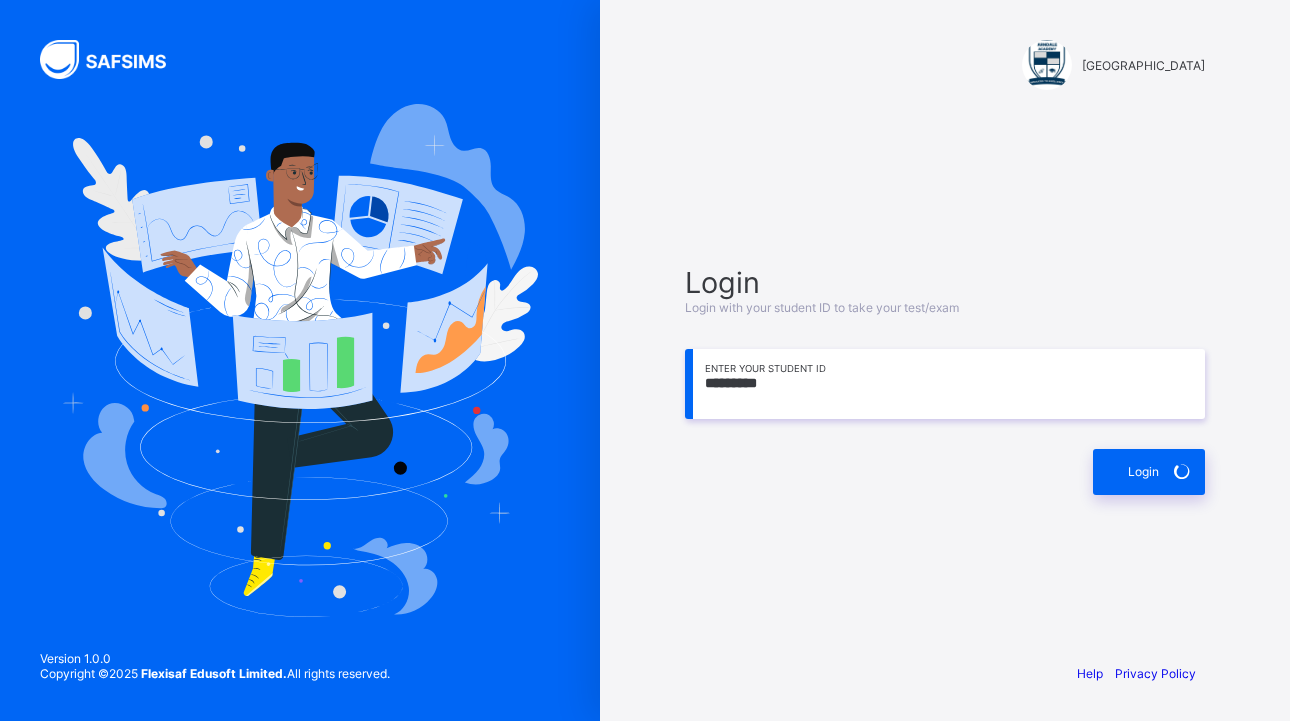 click on "Login Login with your student ID to take your test/exam ********* Enter your Student ID Login" at bounding box center [945, 379] 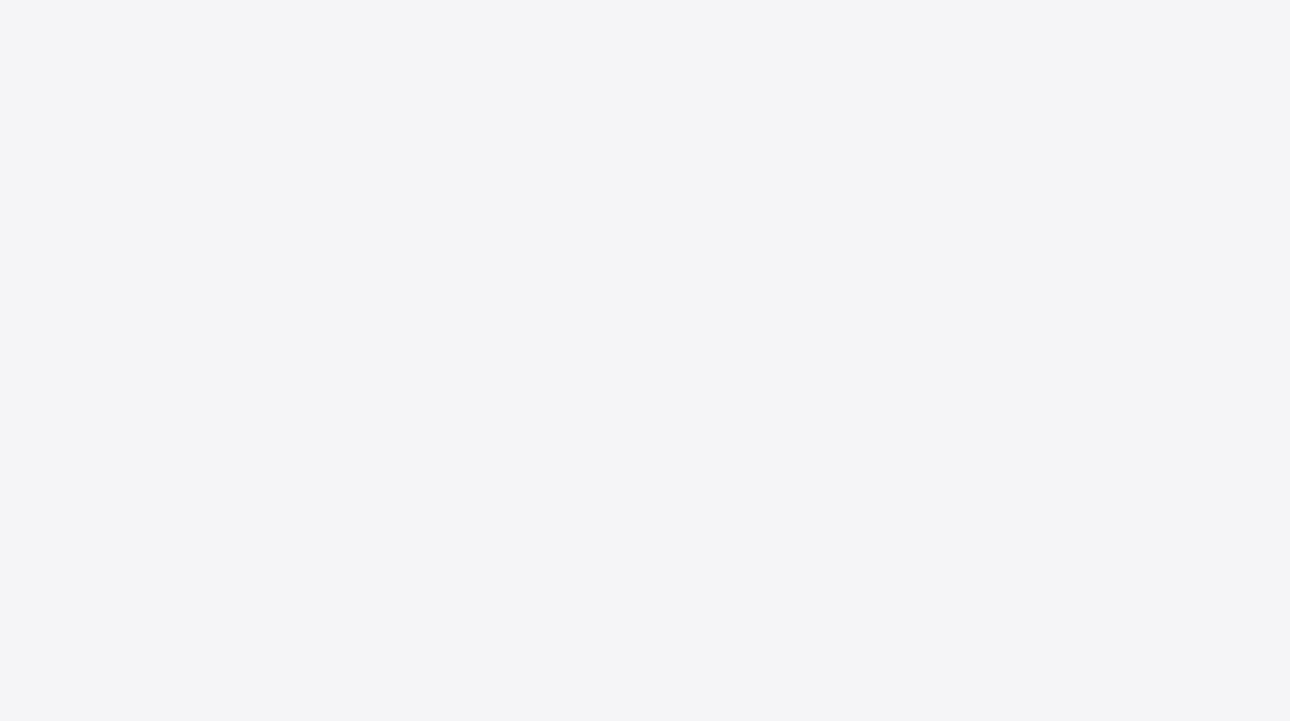 click on "New Update Available Hello there, You can install SAFSIMS on your device for easier access. Dismiss Update app" at bounding box center [645, 360] 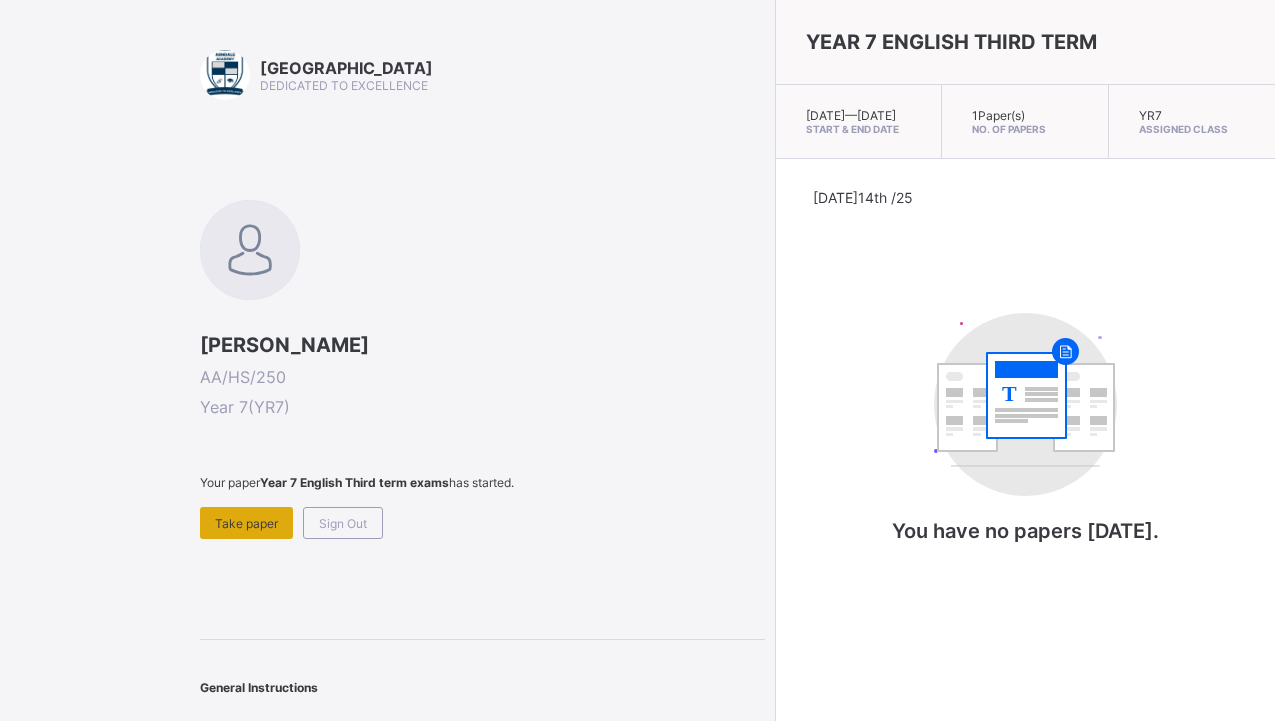 click on "Take paper" at bounding box center [246, 523] 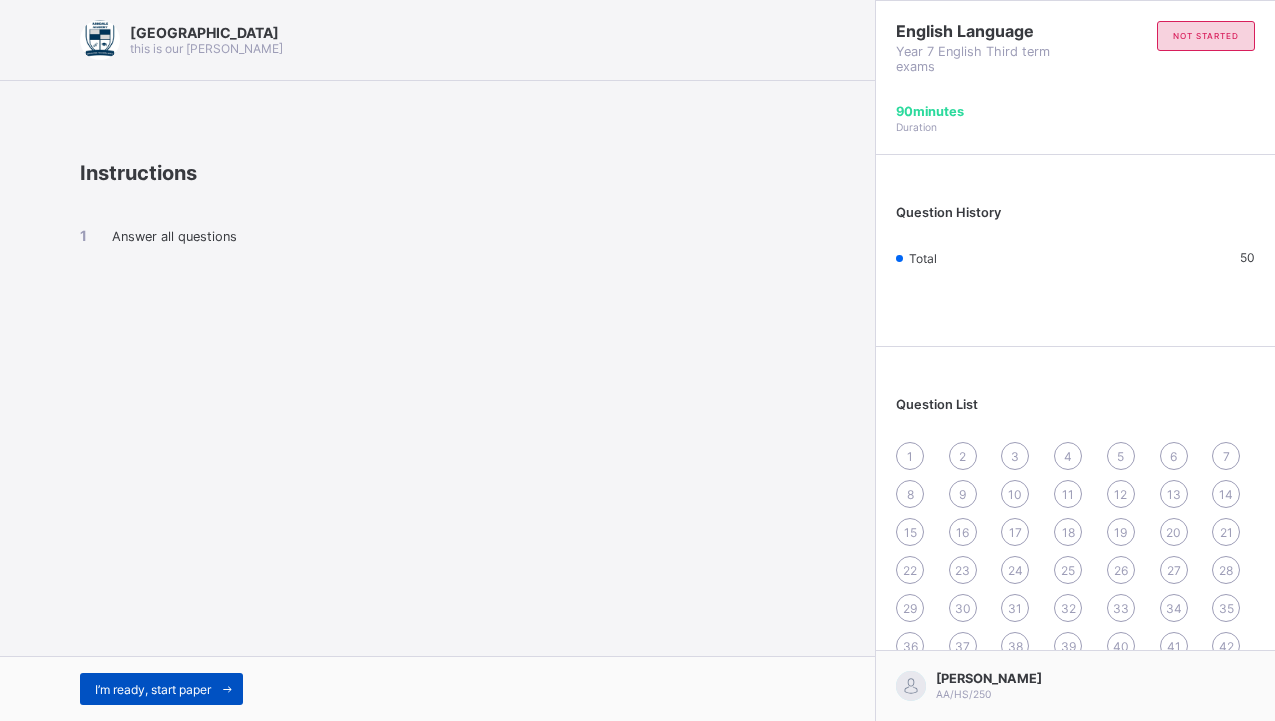 click on "I’m ready, start paper" at bounding box center [161, 689] 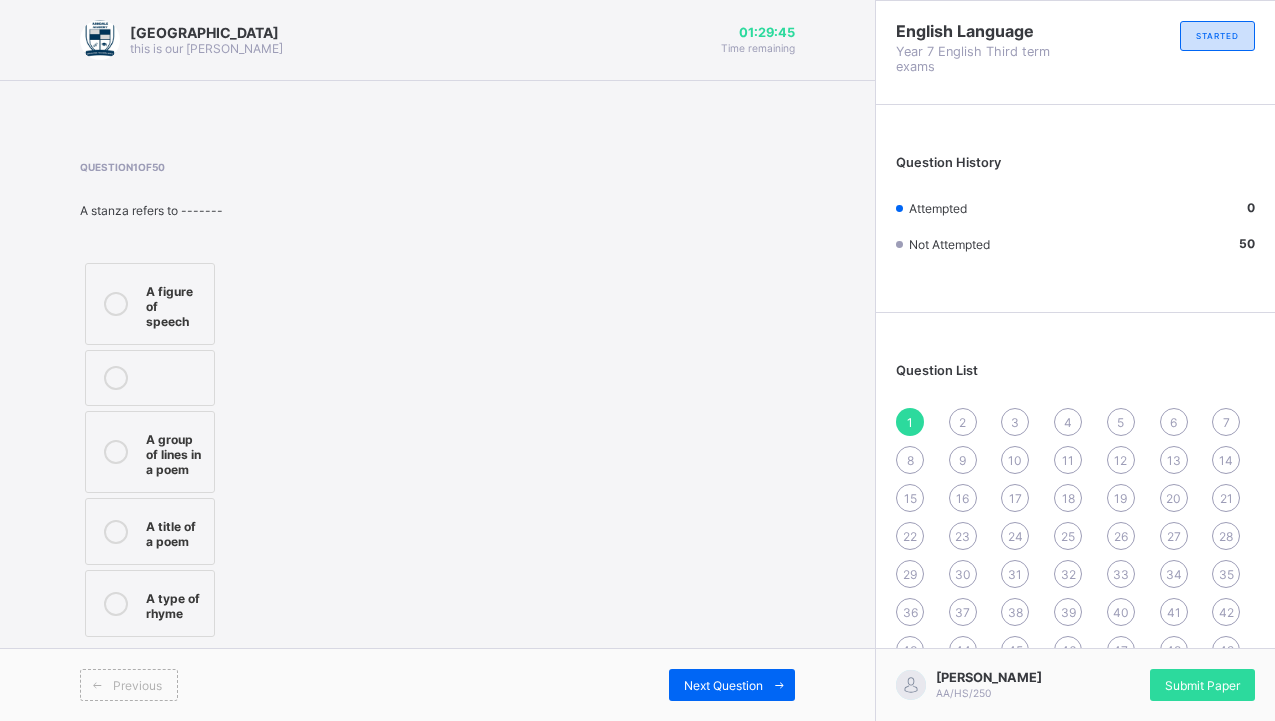 click on "A group of lines in a poem" at bounding box center [175, 452] 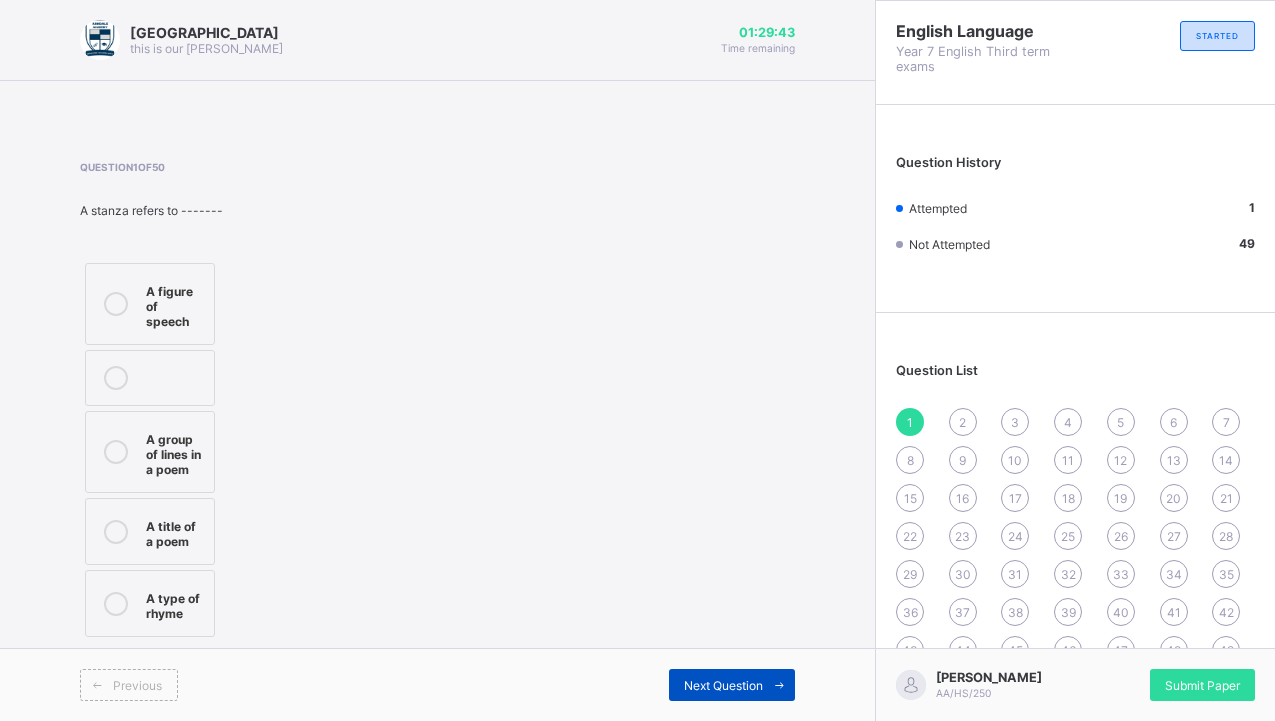 click on "Next Question" at bounding box center [723, 685] 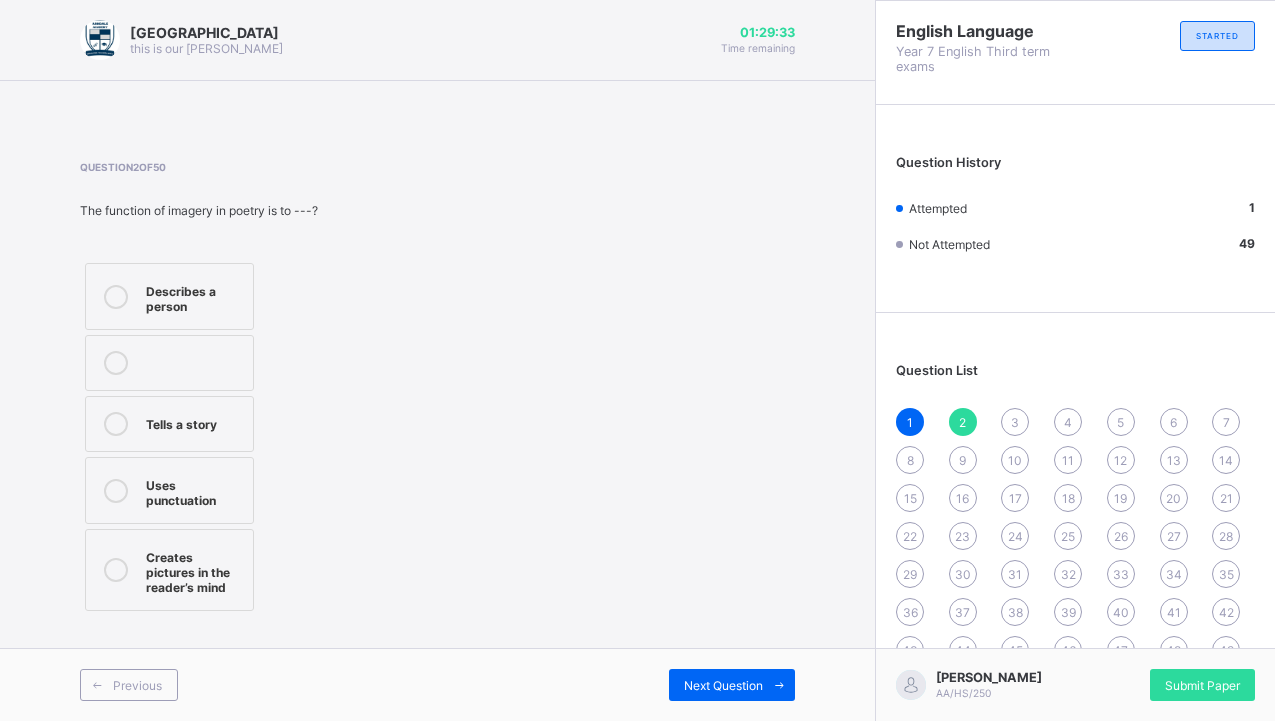 click on "Creates pictures in the reader’s mind" at bounding box center [194, 570] 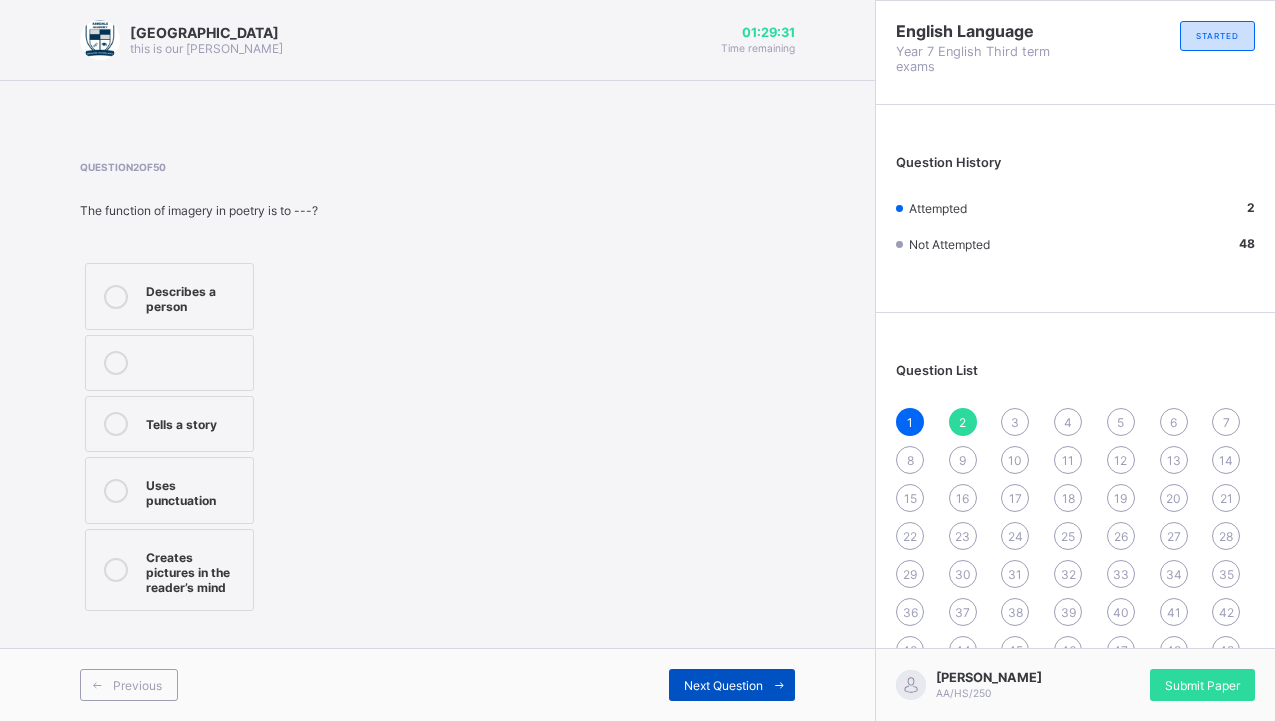 click on "Next Question" at bounding box center (723, 685) 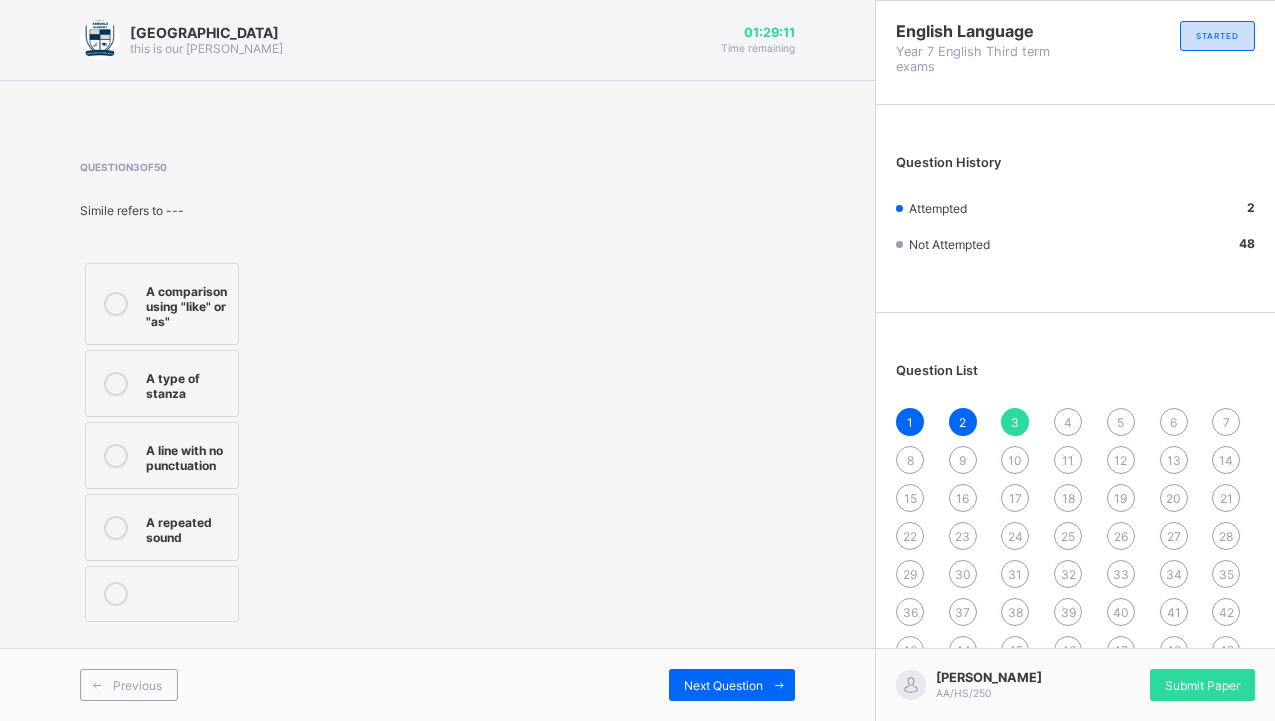 click on "A comparison using "like" or "as"" at bounding box center [187, 304] 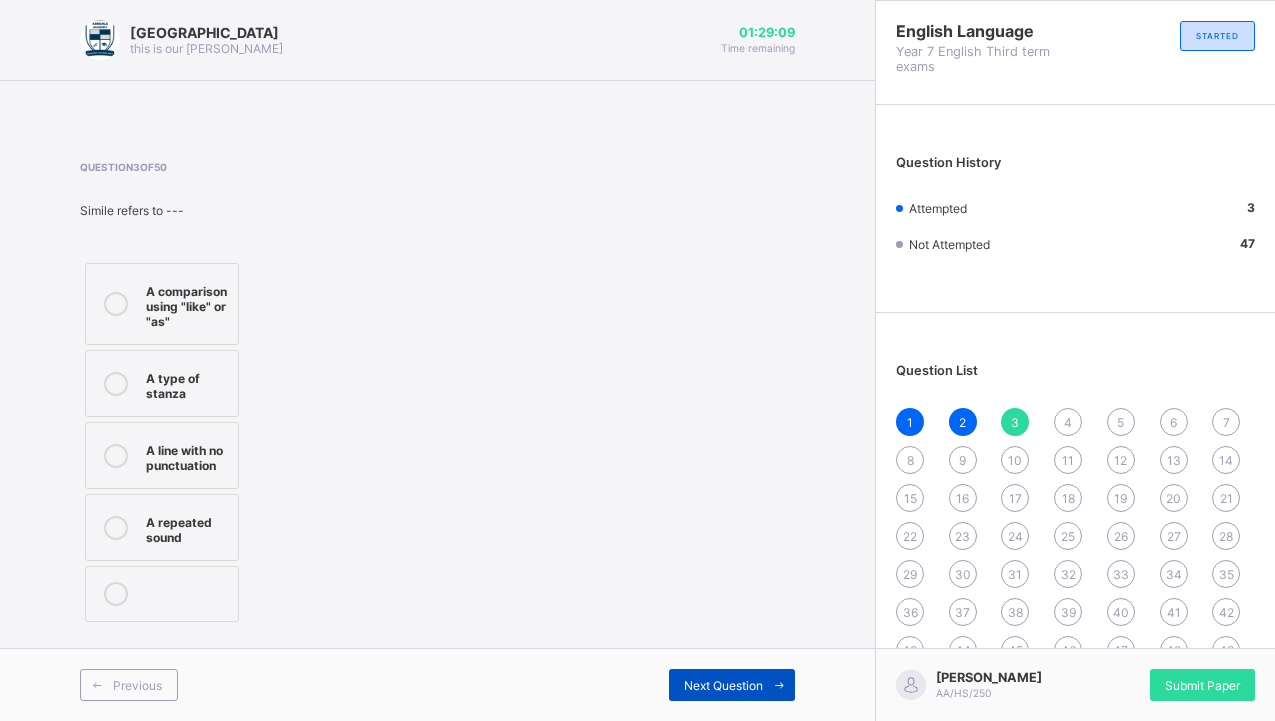 click on "Next Question" at bounding box center (723, 685) 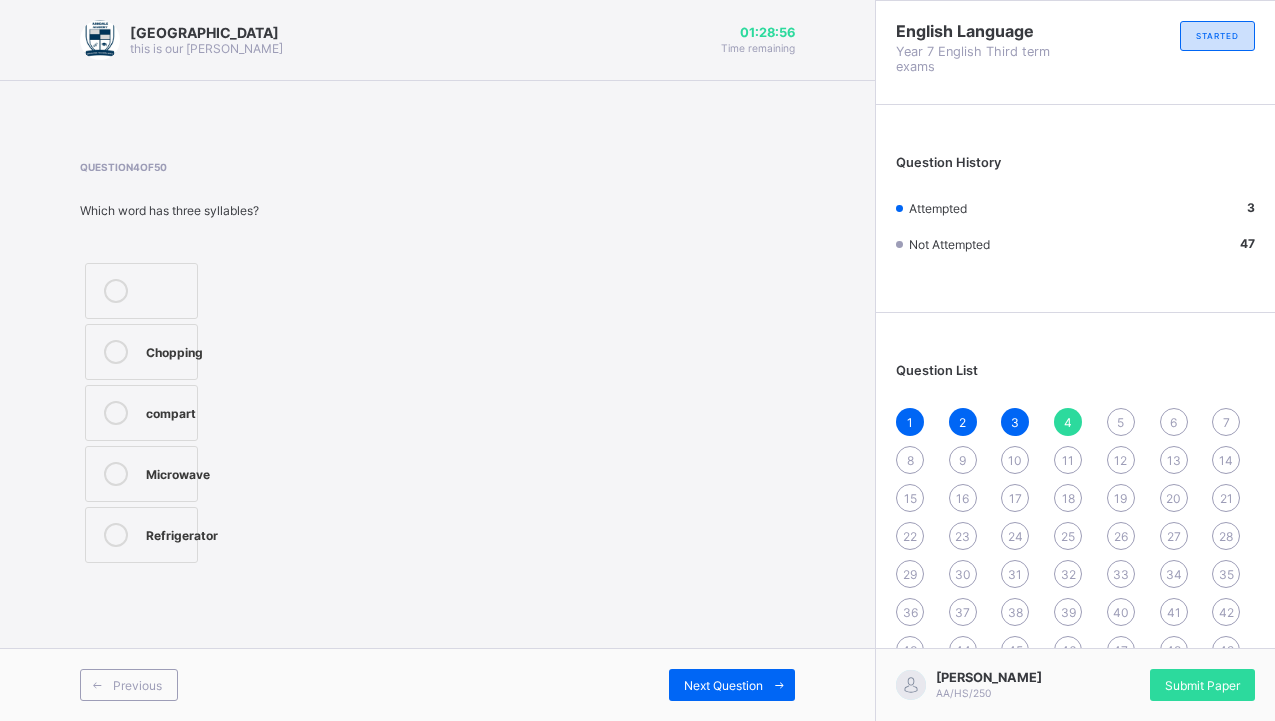 click on "Microwave" at bounding box center (141, 474) 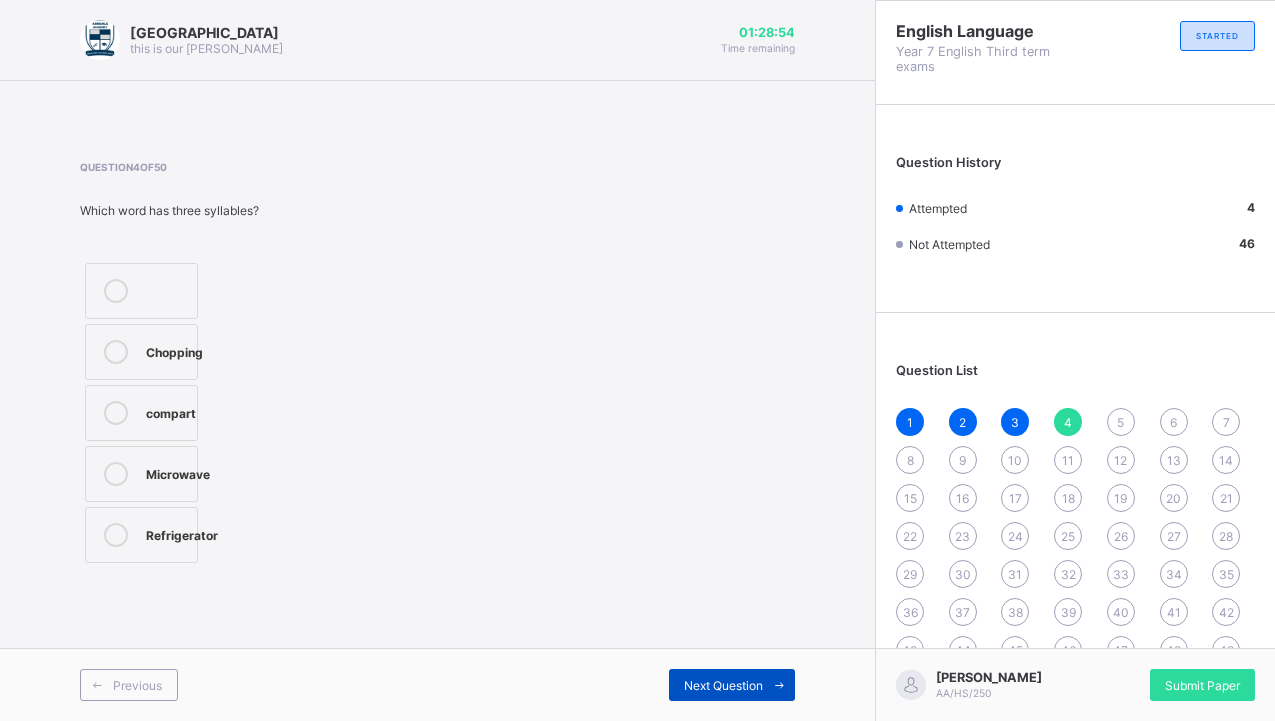 click on "Next Question" at bounding box center (723, 685) 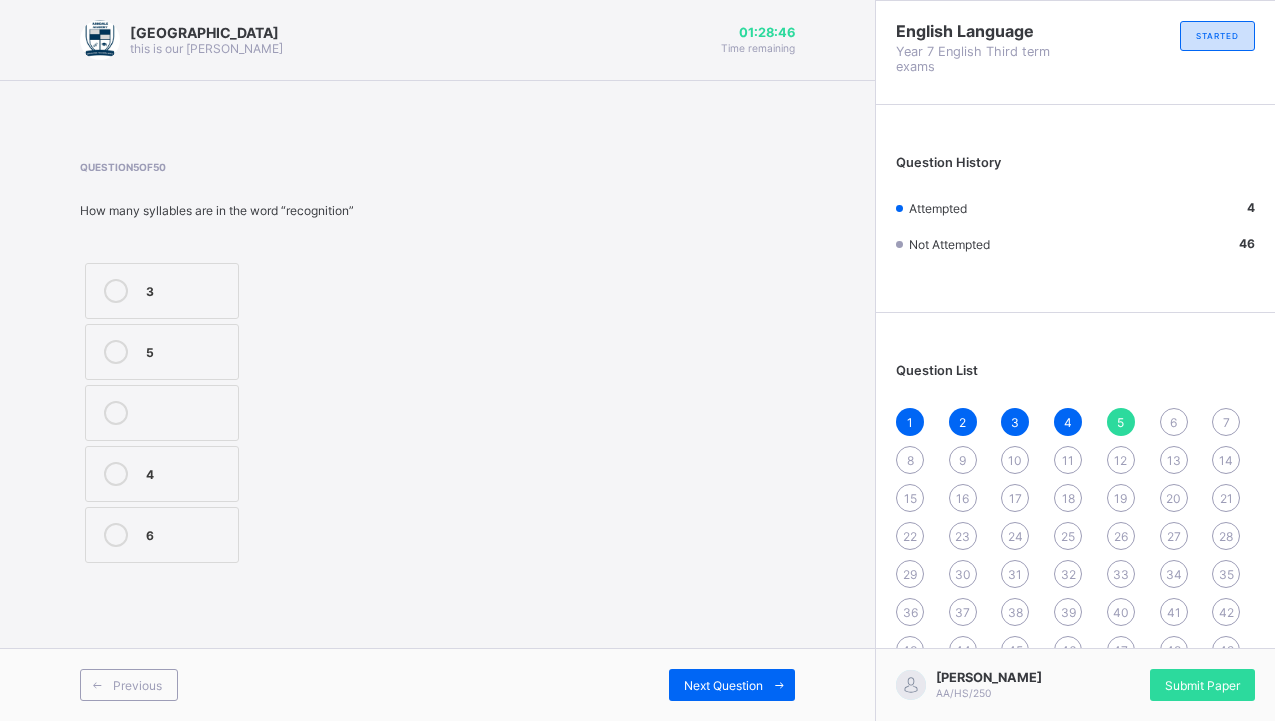 click on "4" at bounding box center [187, 472] 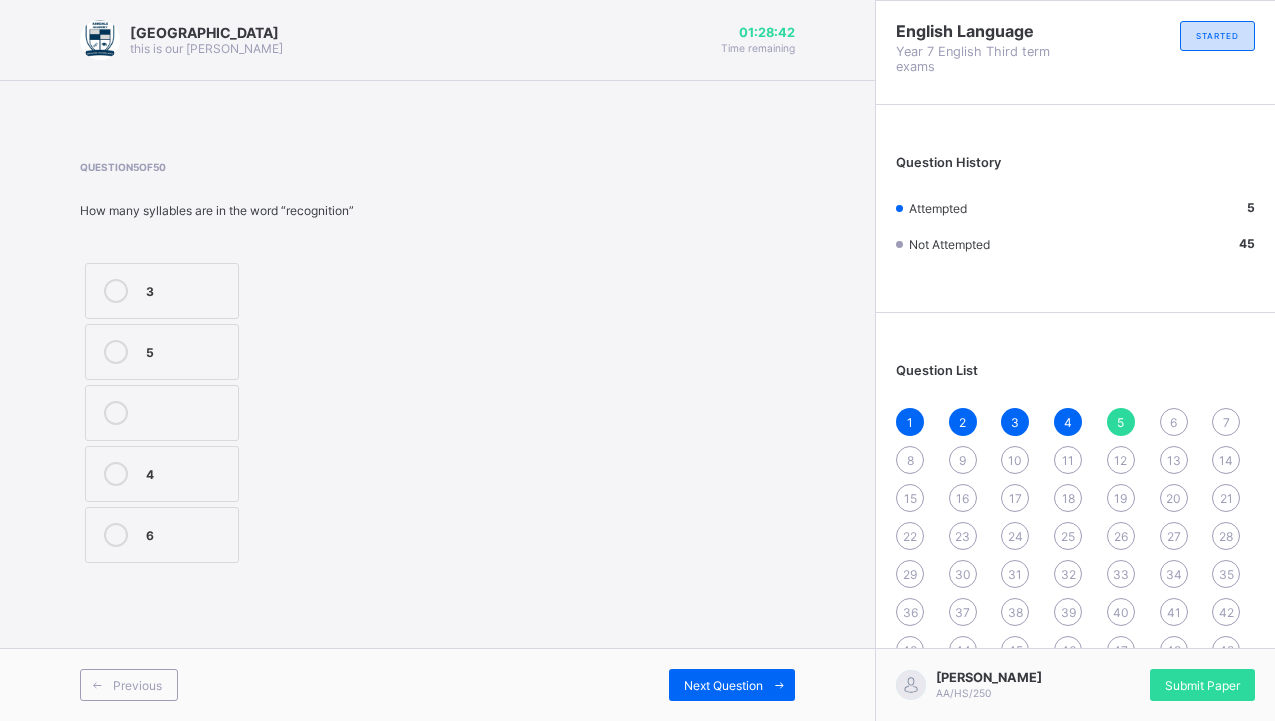 click on "Previous Next Question" at bounding box center [437, 684] 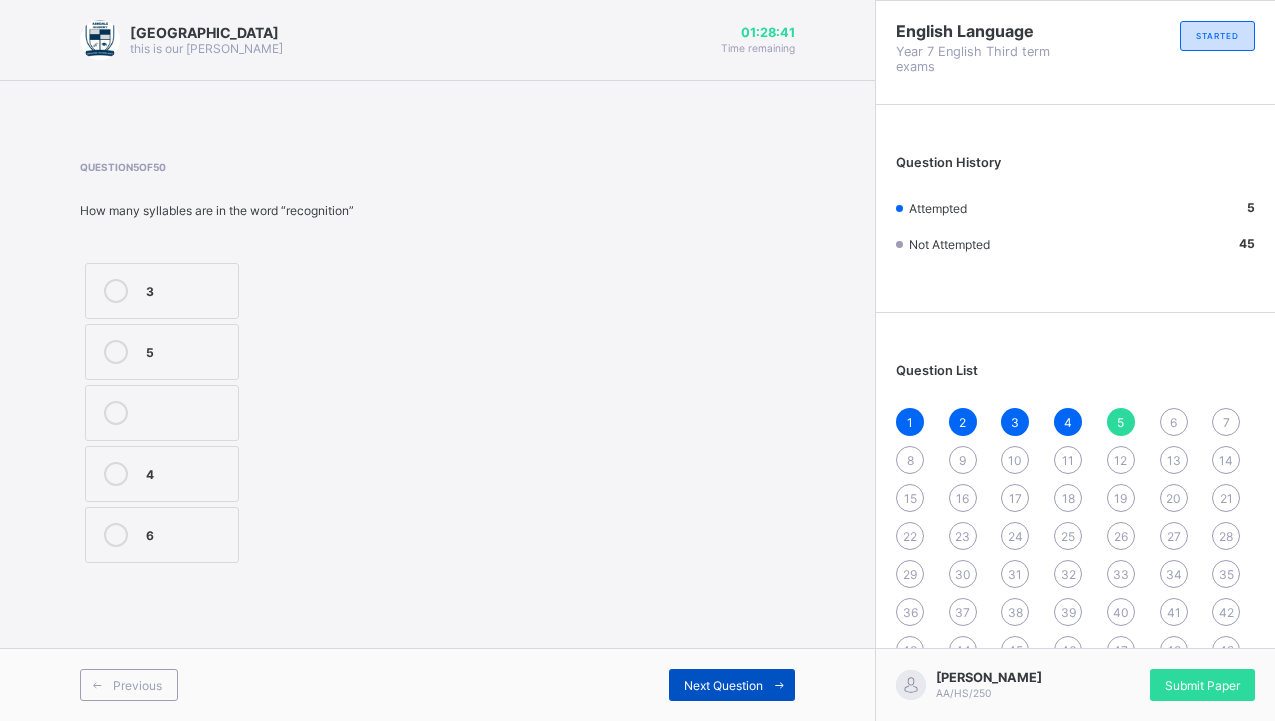 click on "Next Question" at bounding box center (732, 685) 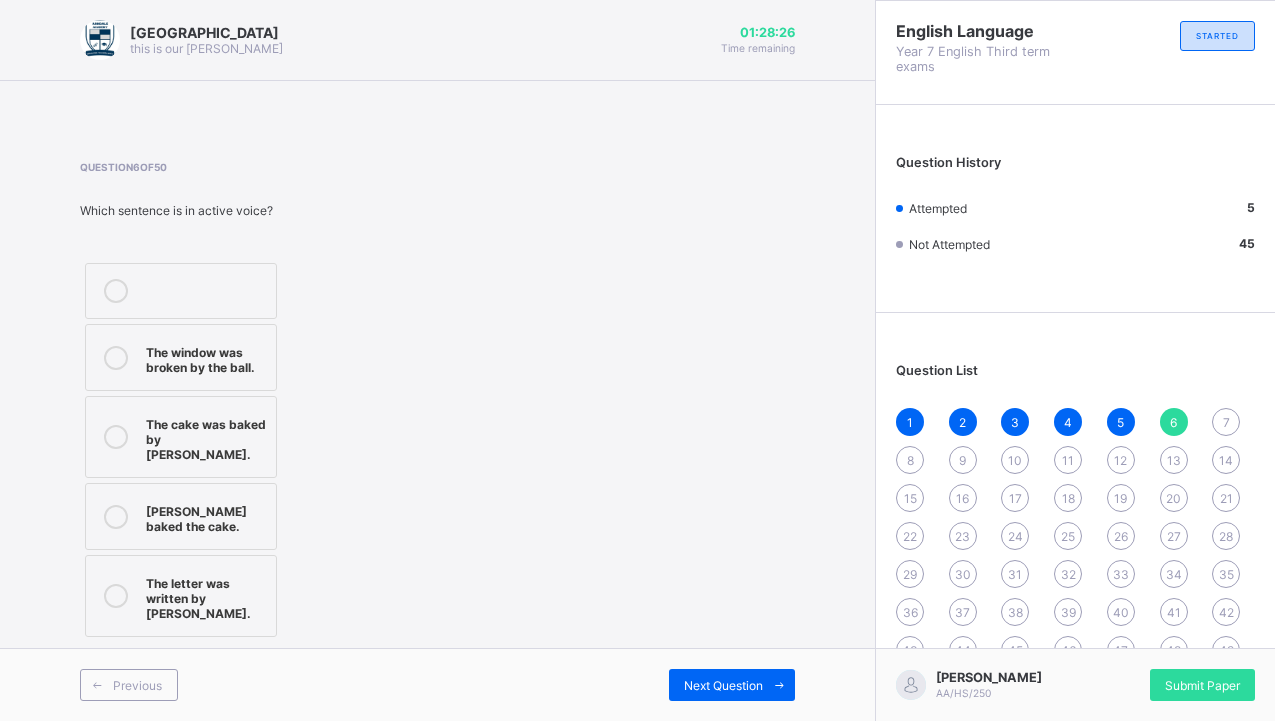 click on "The cake was baked by [PERSON_NAME]." at bounding box center [181, 437] 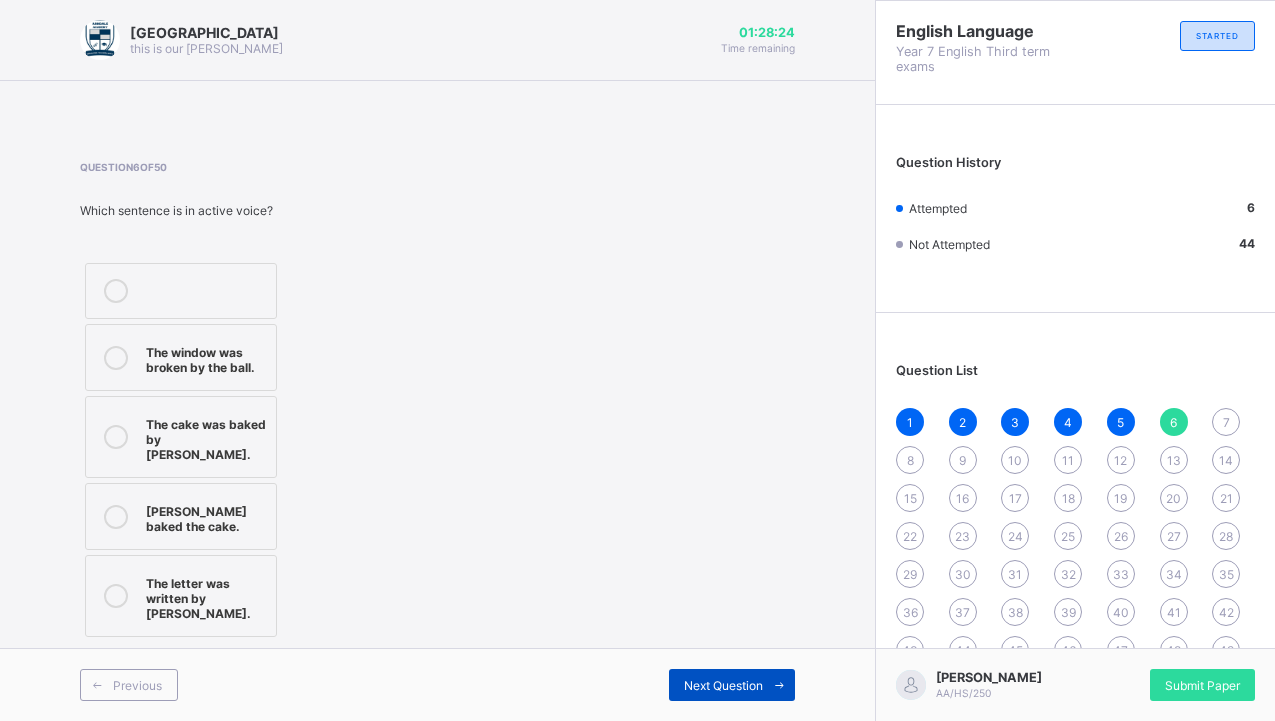 click at bounding box center (779, 685) 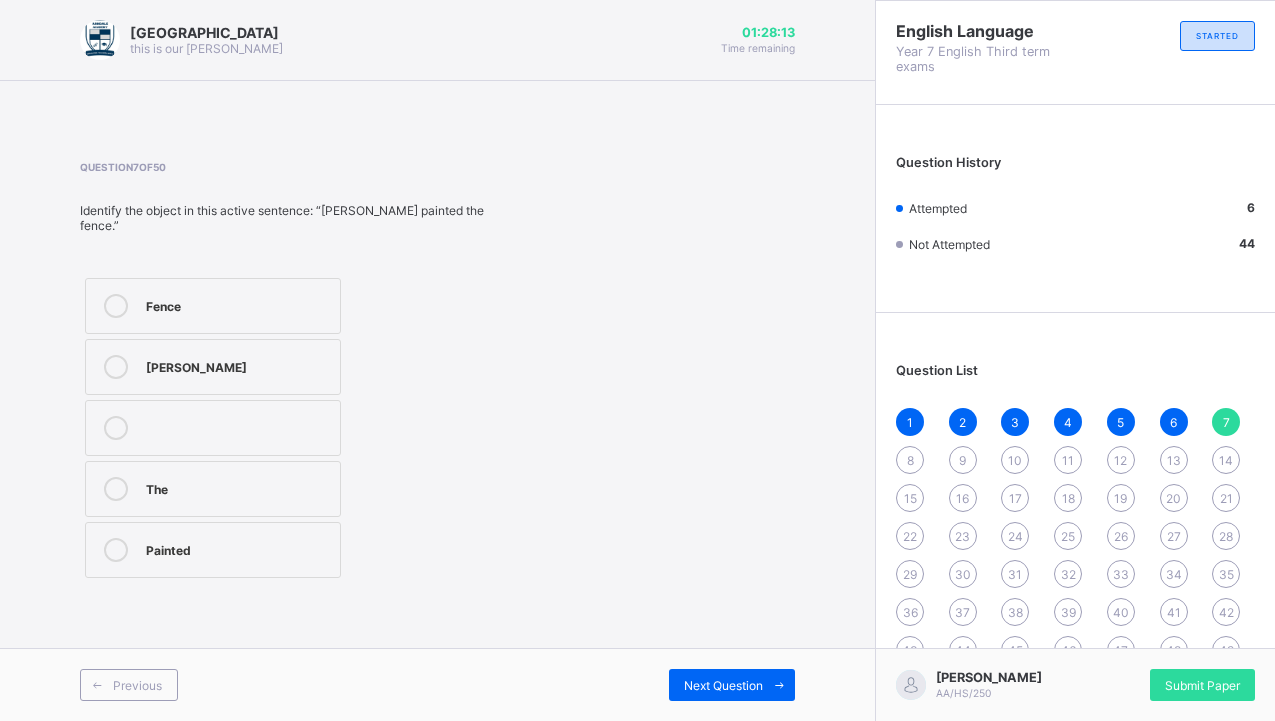drag, startPoint x: 203, startPoint y: 559, endPoint x: 281, endPoint y: 534, distance: 81.908485 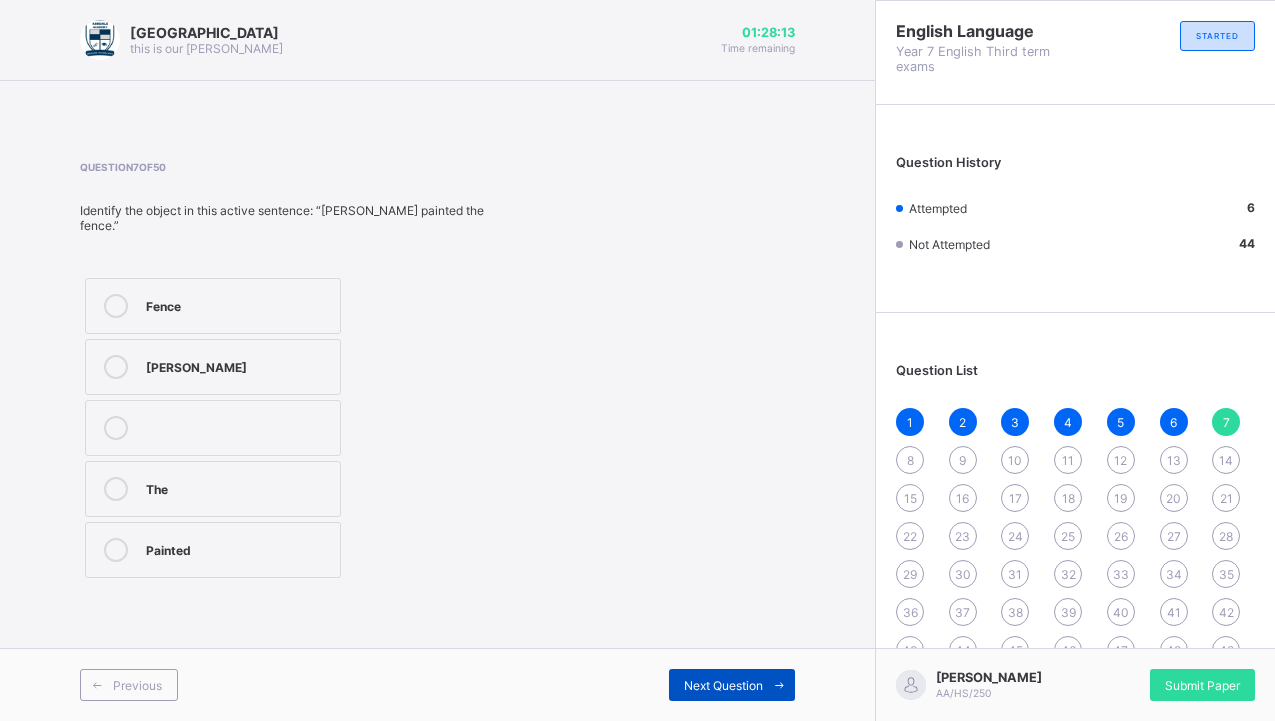 click on "Next Question" at bounding box center (723, 685) 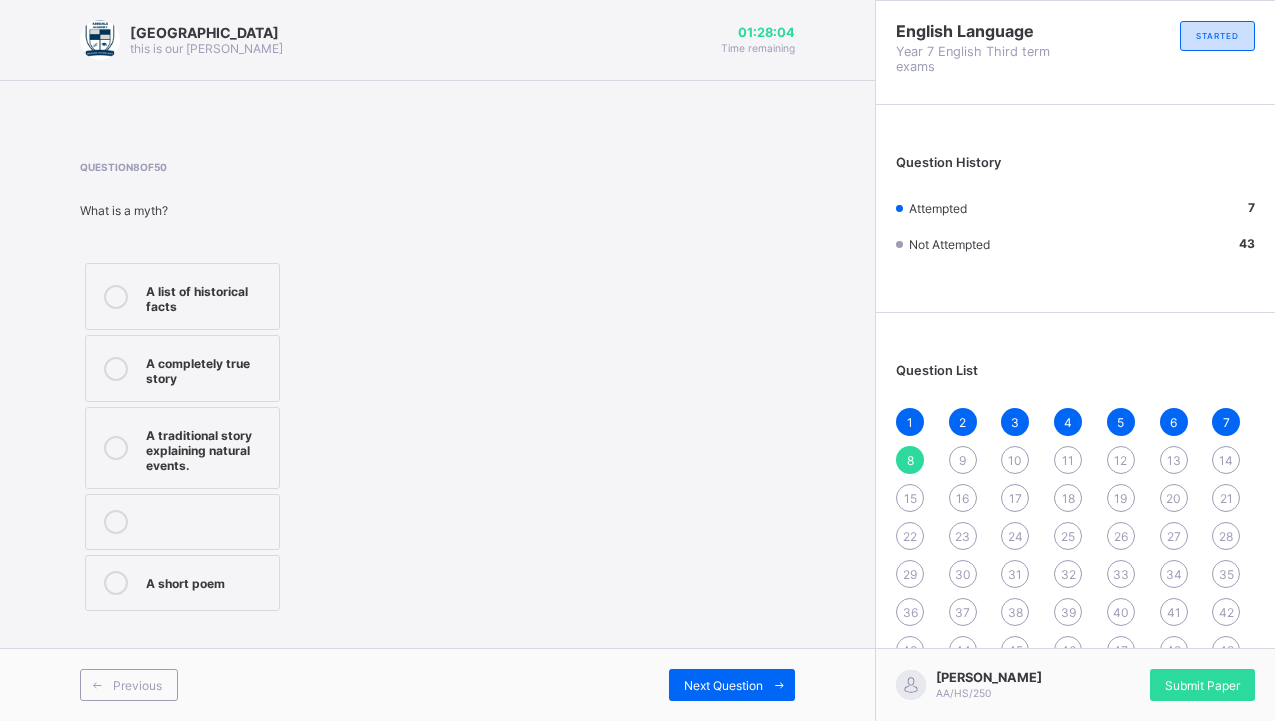 click on "A list of historical facts" at bounding box center [207, 296] 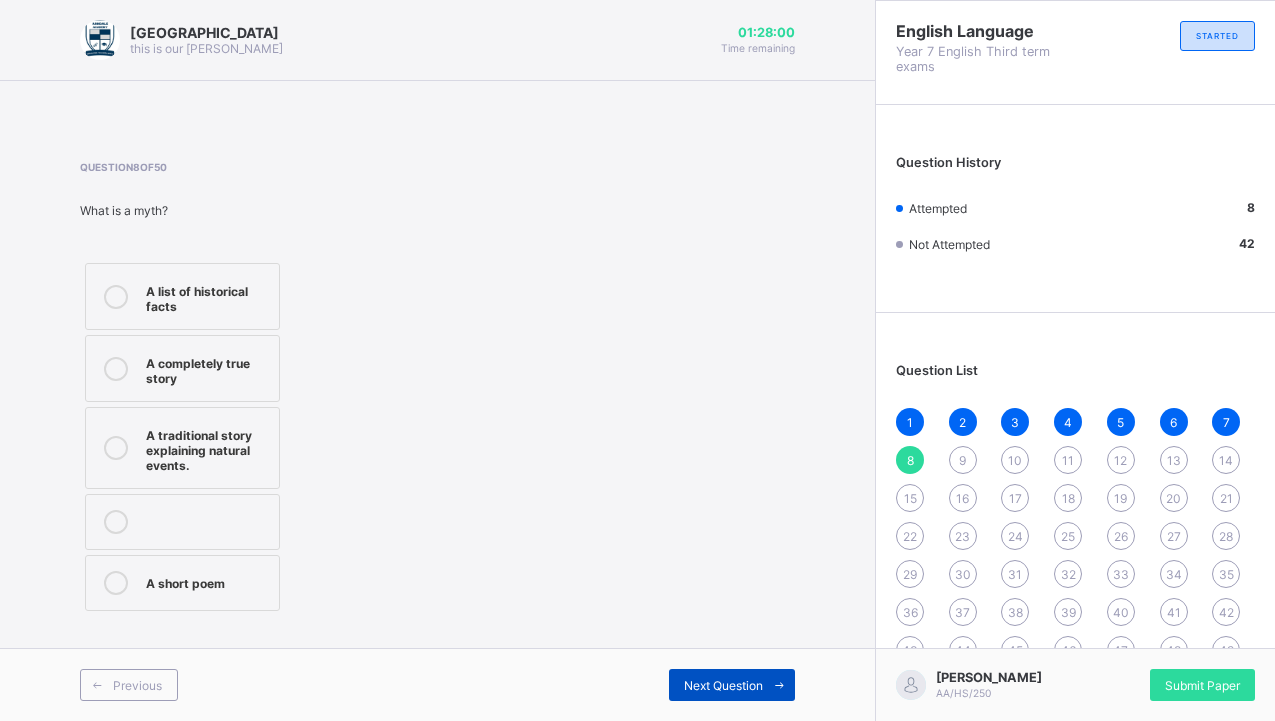 click on "Next Question" at bounding box center (732, 685) 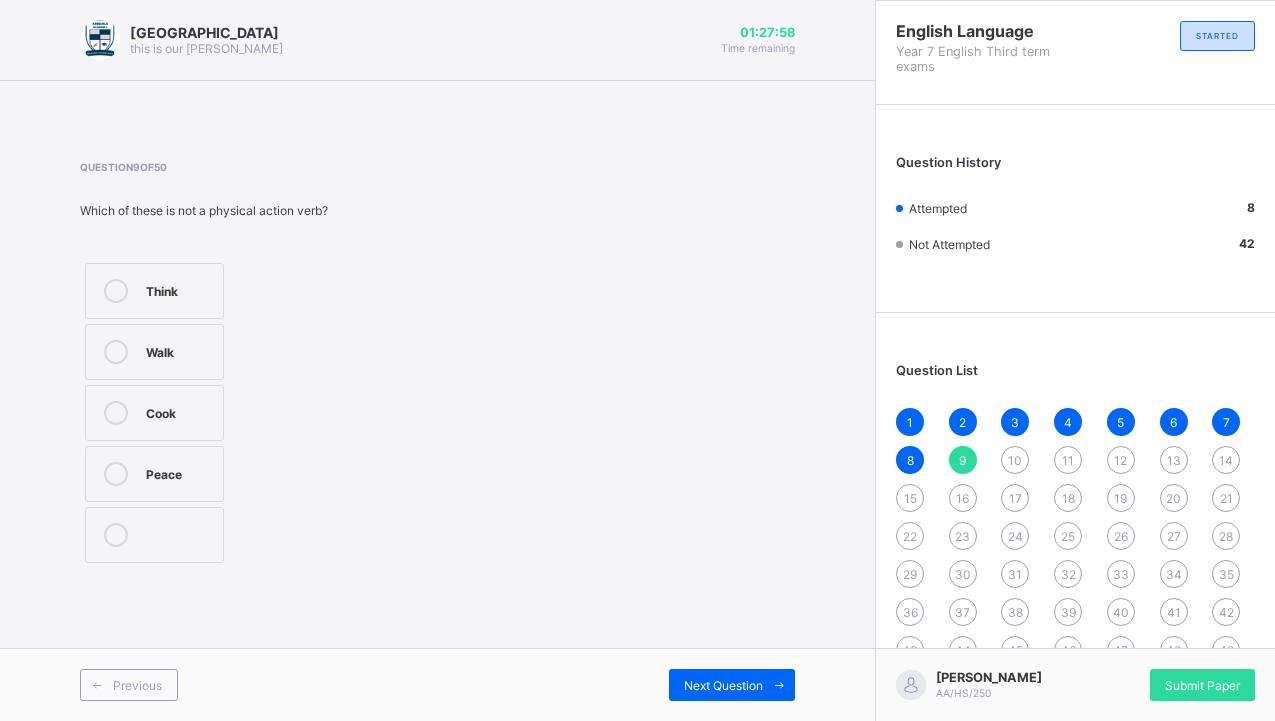 click on "49" at bounding box center (1226, 650) 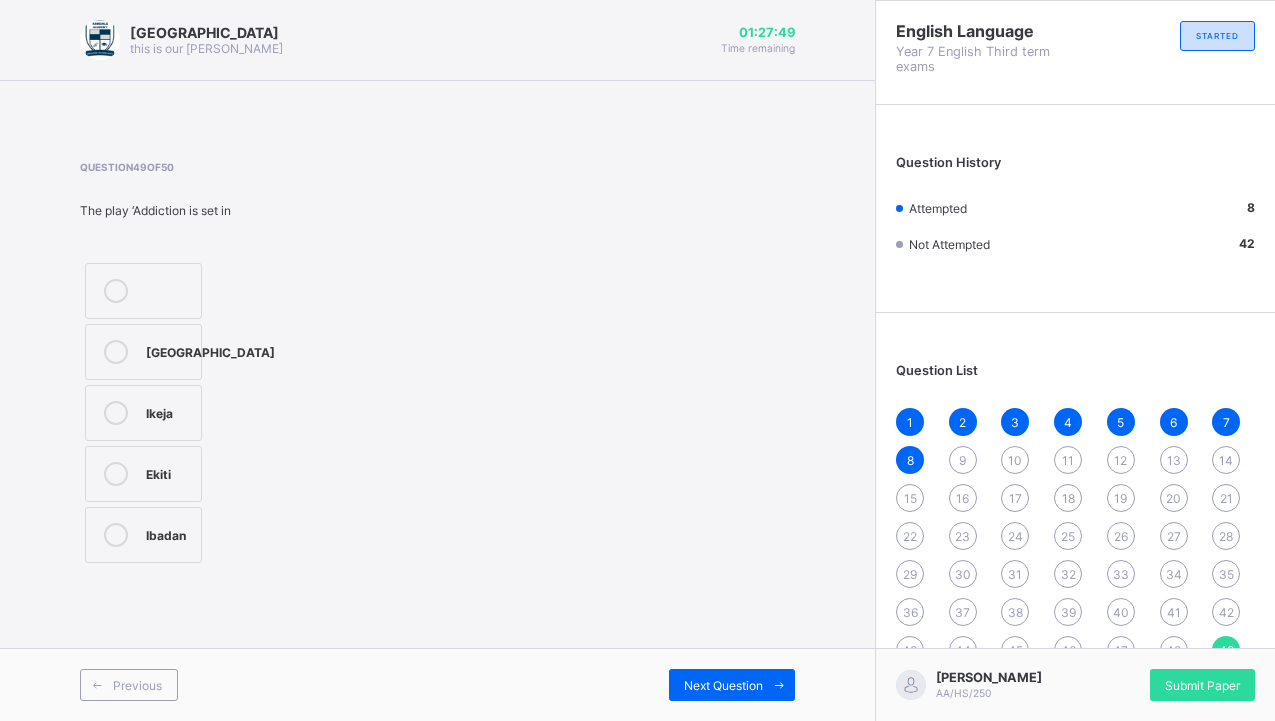 click on "[GEOGRAPHIC_DATA]" at bounding box center [143, 352] 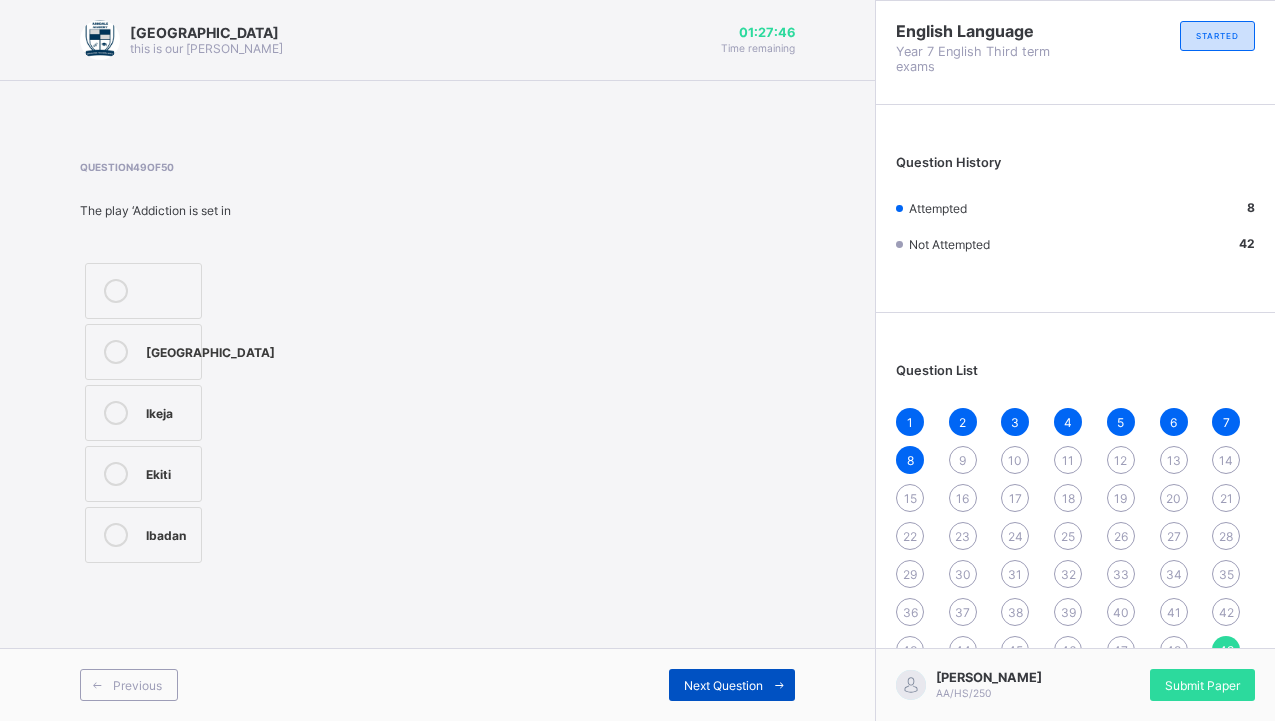 click on "Next Question" at bounding box center [732, 685] 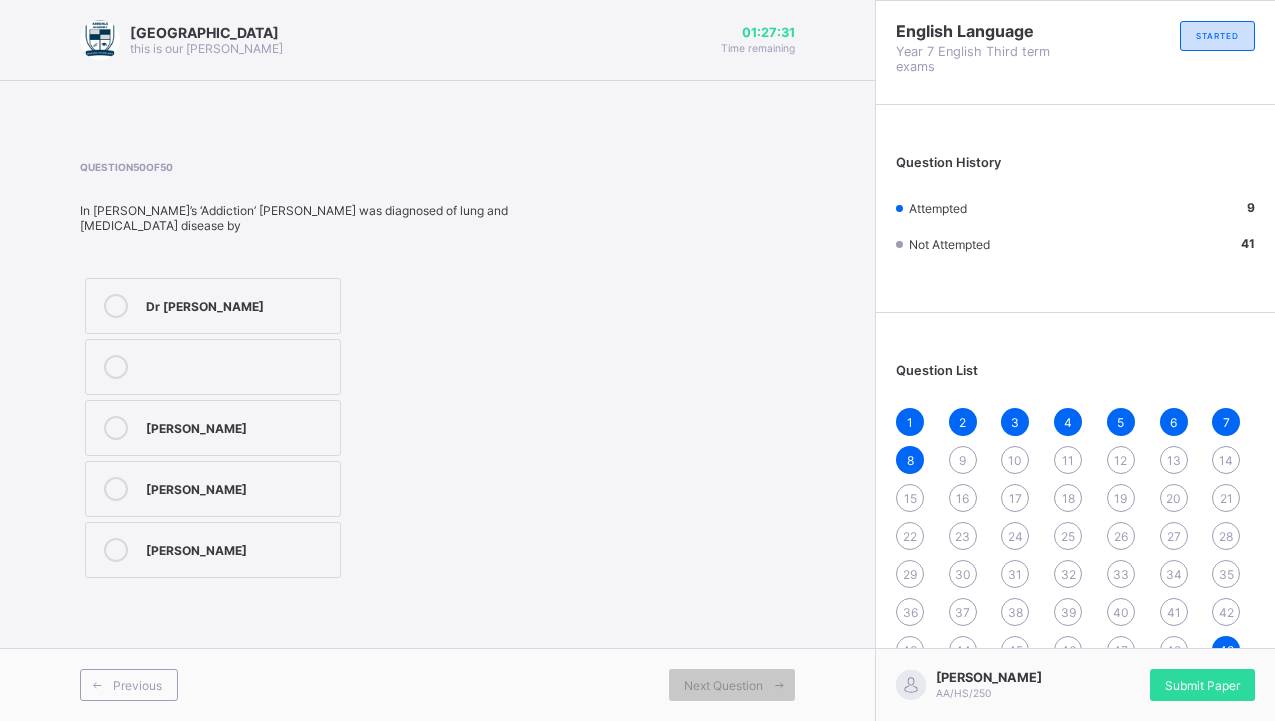 click on "Dr [PERSON_NAME]" at bounding box center [238, 304] 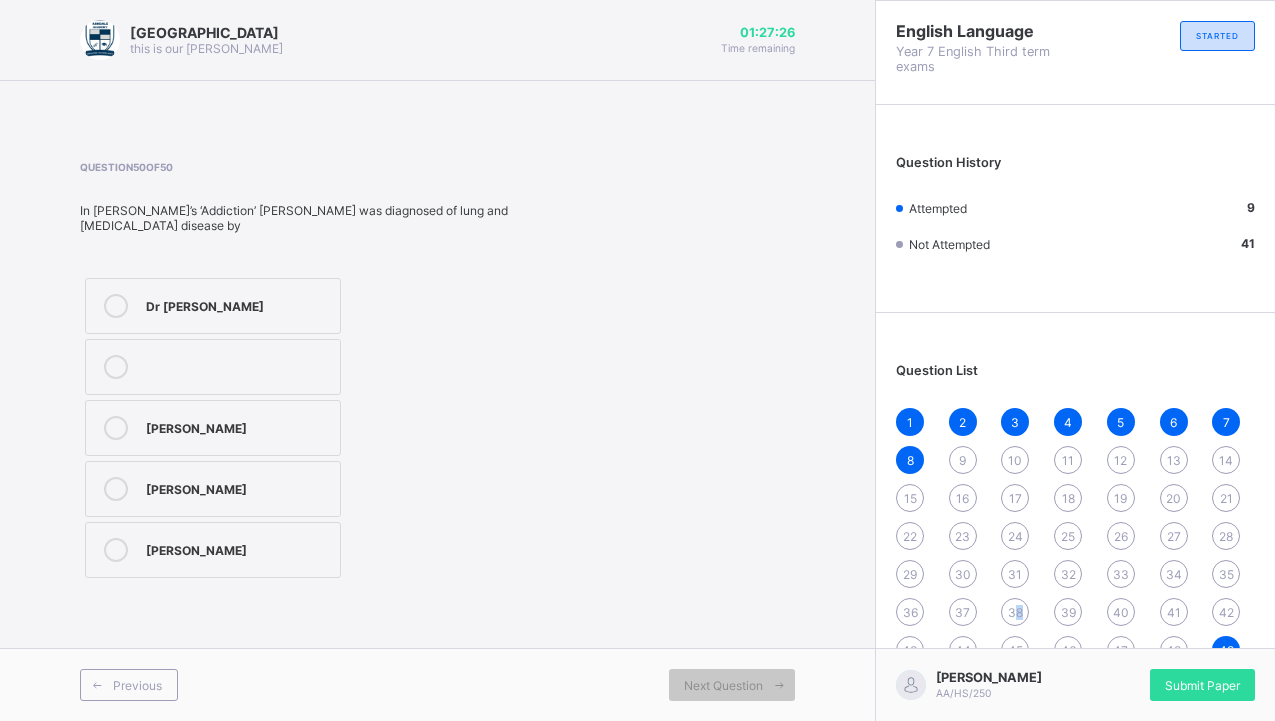 click on "38" at bounding box center (1015, 612) 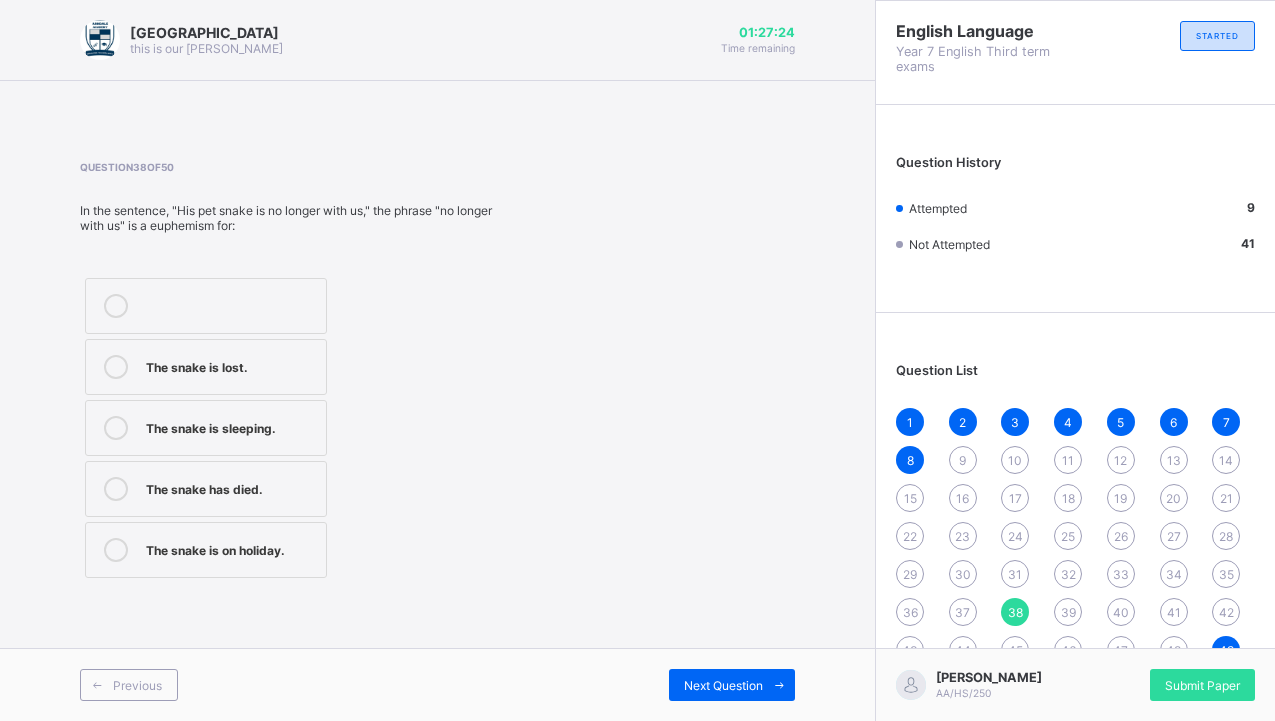 drag, startPoint x: 1180, startPoint y: 644, endPoint x: 1175, endPoint y: 632, distance: 13 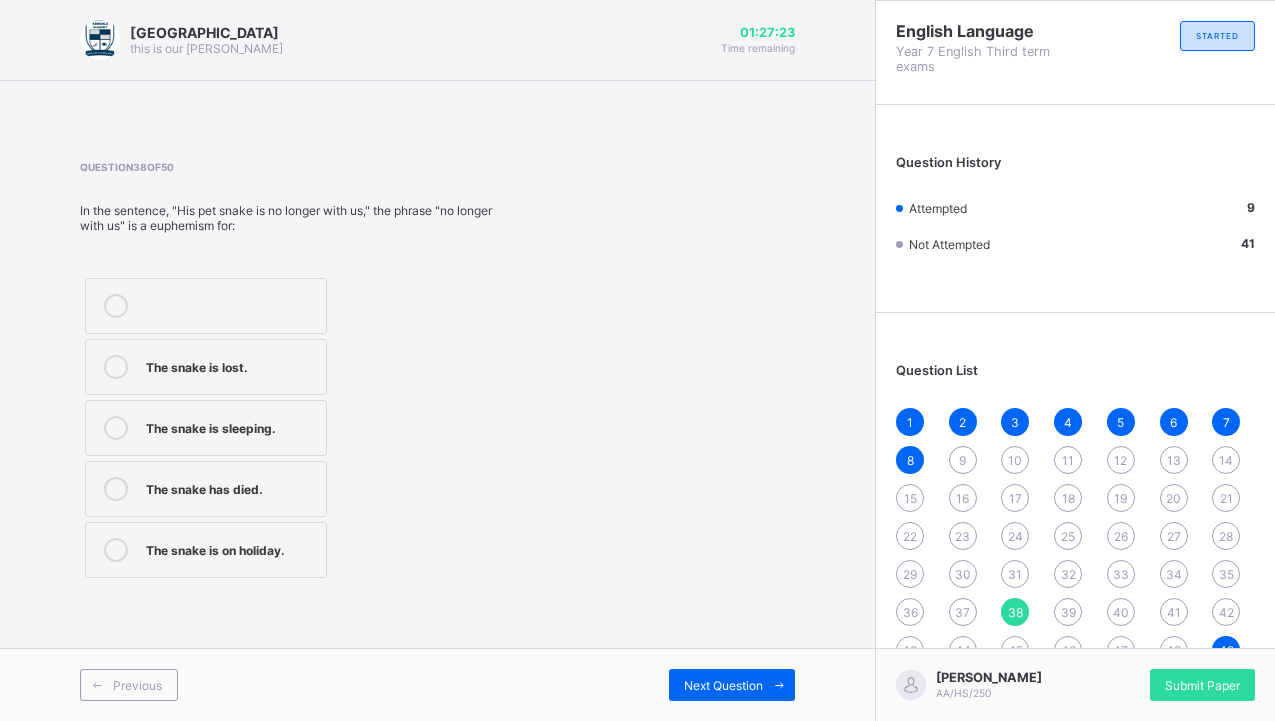 click on "43" at bounding box center [910, 650] 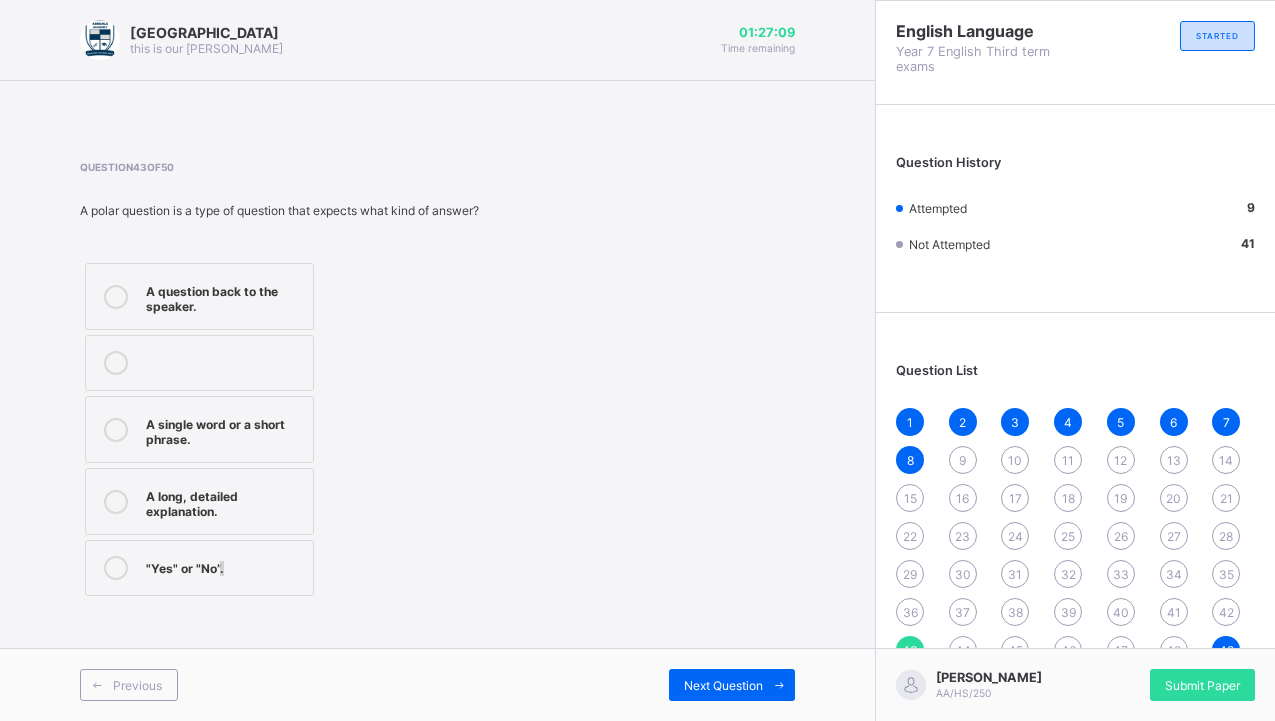click on ""Yes" or "No”." at bounding box center (224, 566) 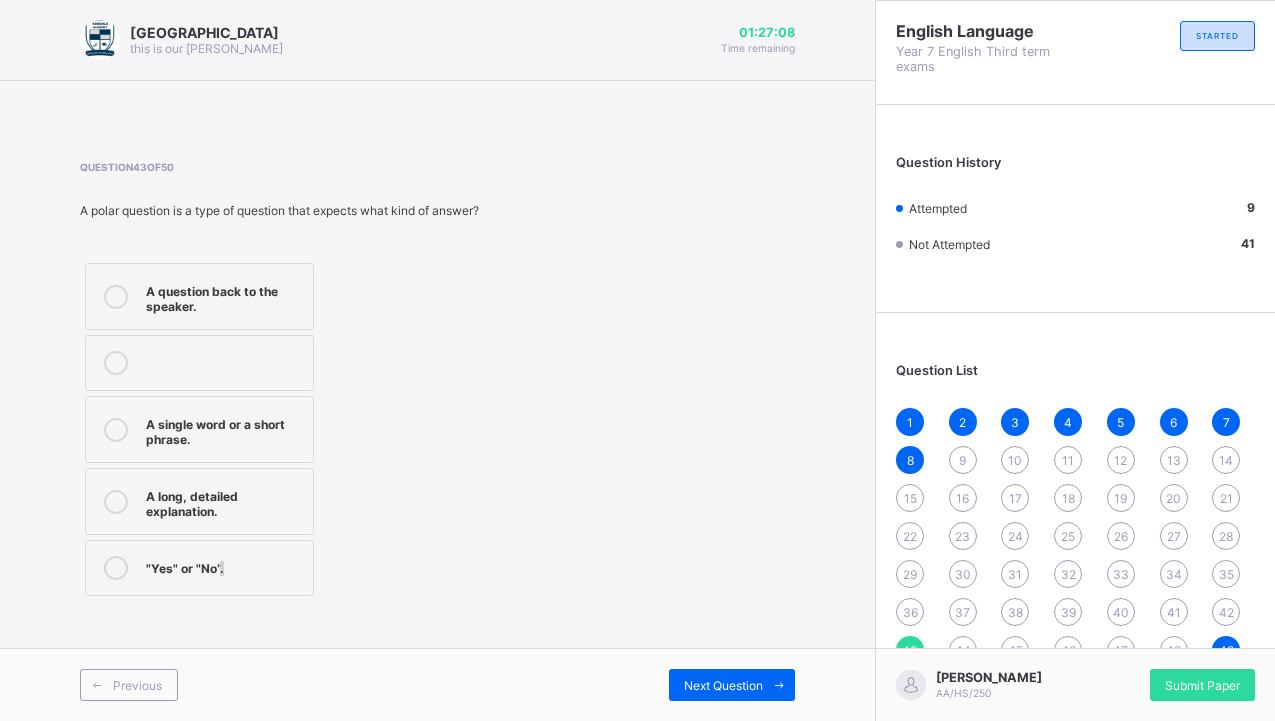 click on ""Yes" or "No”." at bounding box center (224, 566) 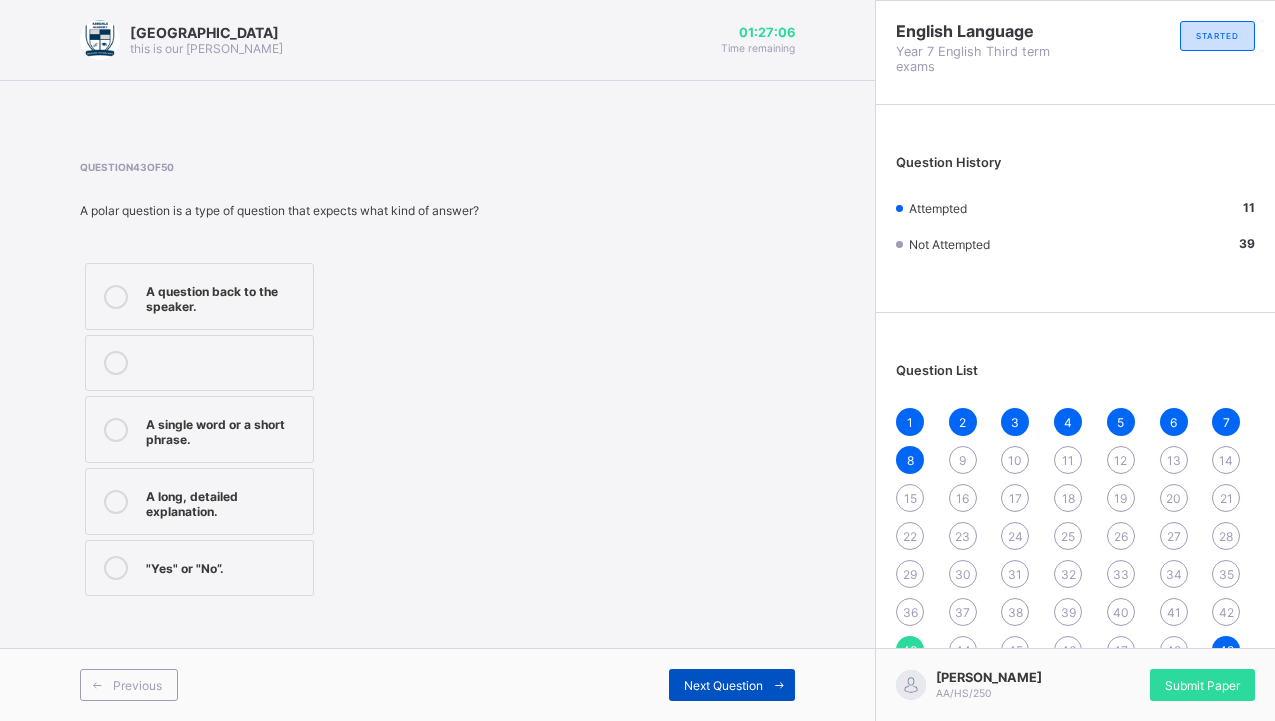 click at bounding box center (779, 685) 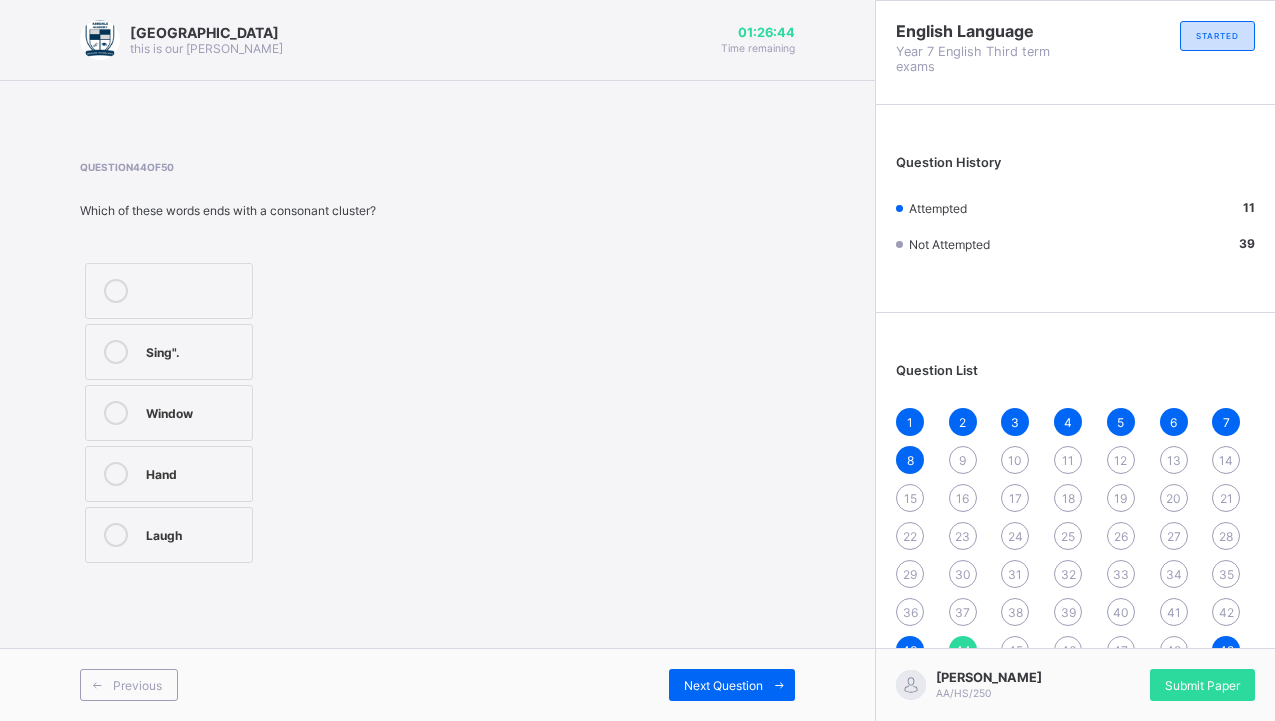 click on "Sing"." at bounding box center (169, 352) 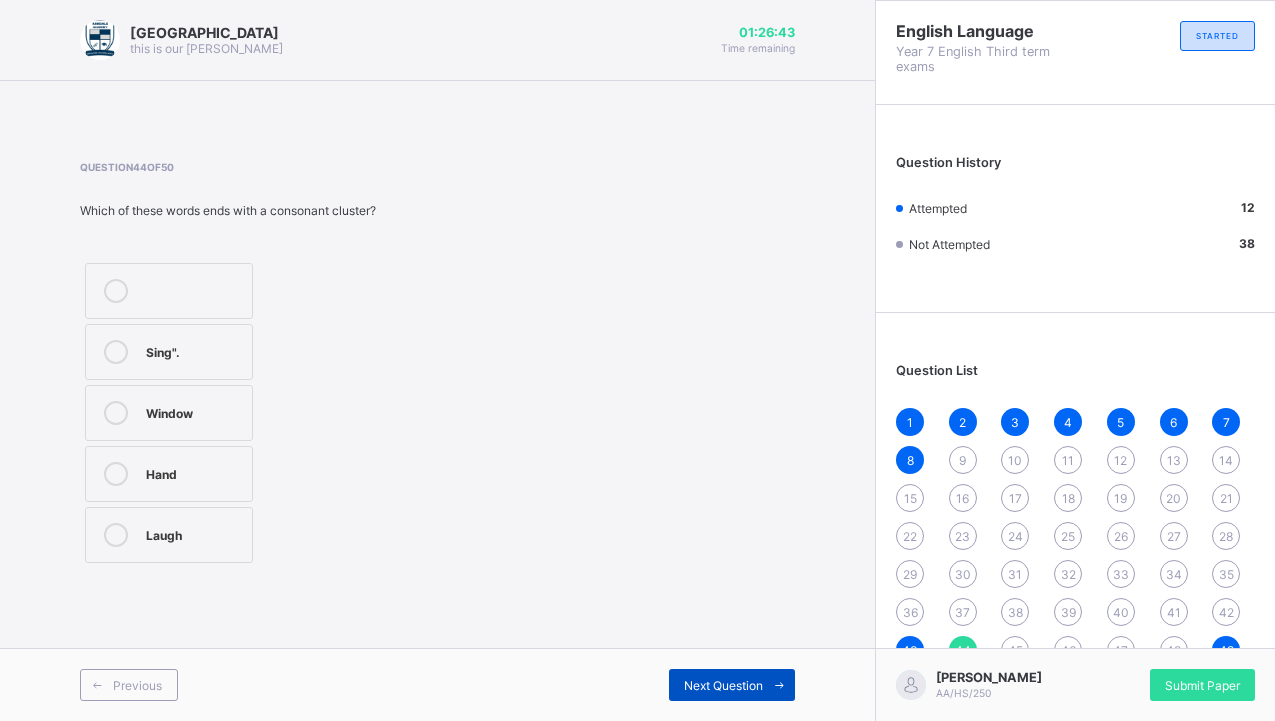 click on "Next Question" at bounding box center [723, 685] 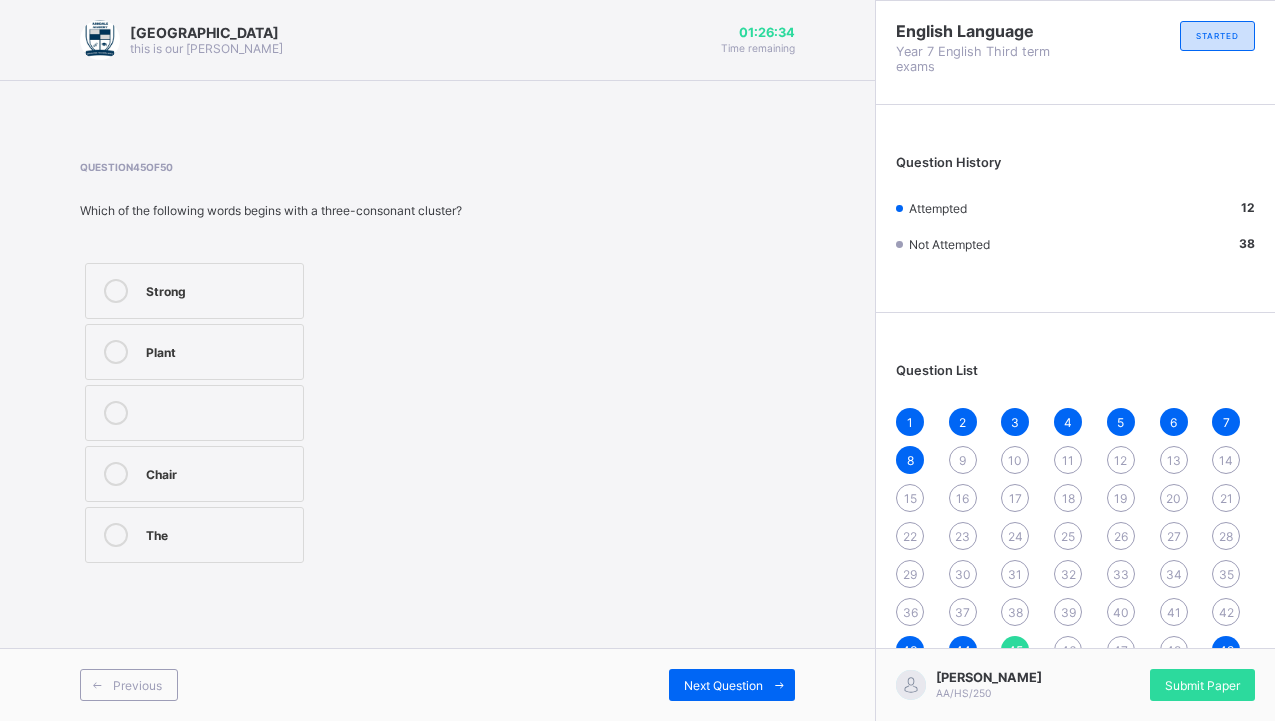 click on "Strong" at bounding box center [194, 291] 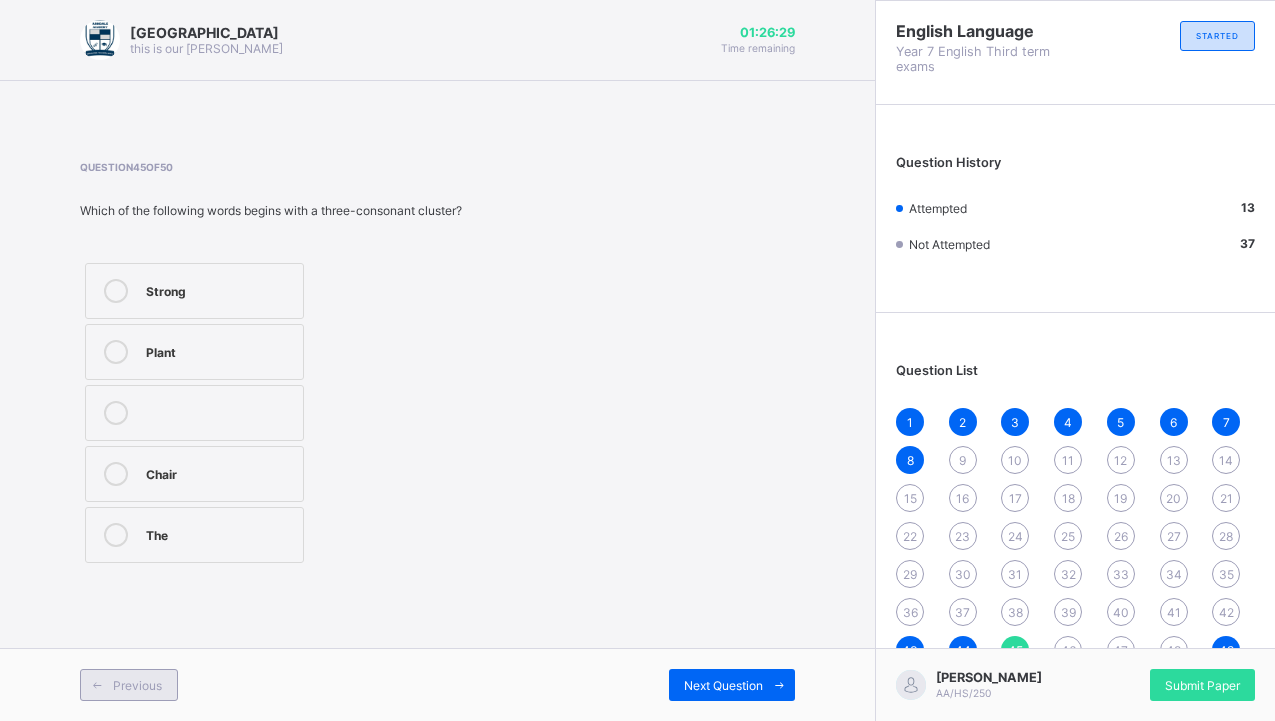 click at bounding box center [97, 685] 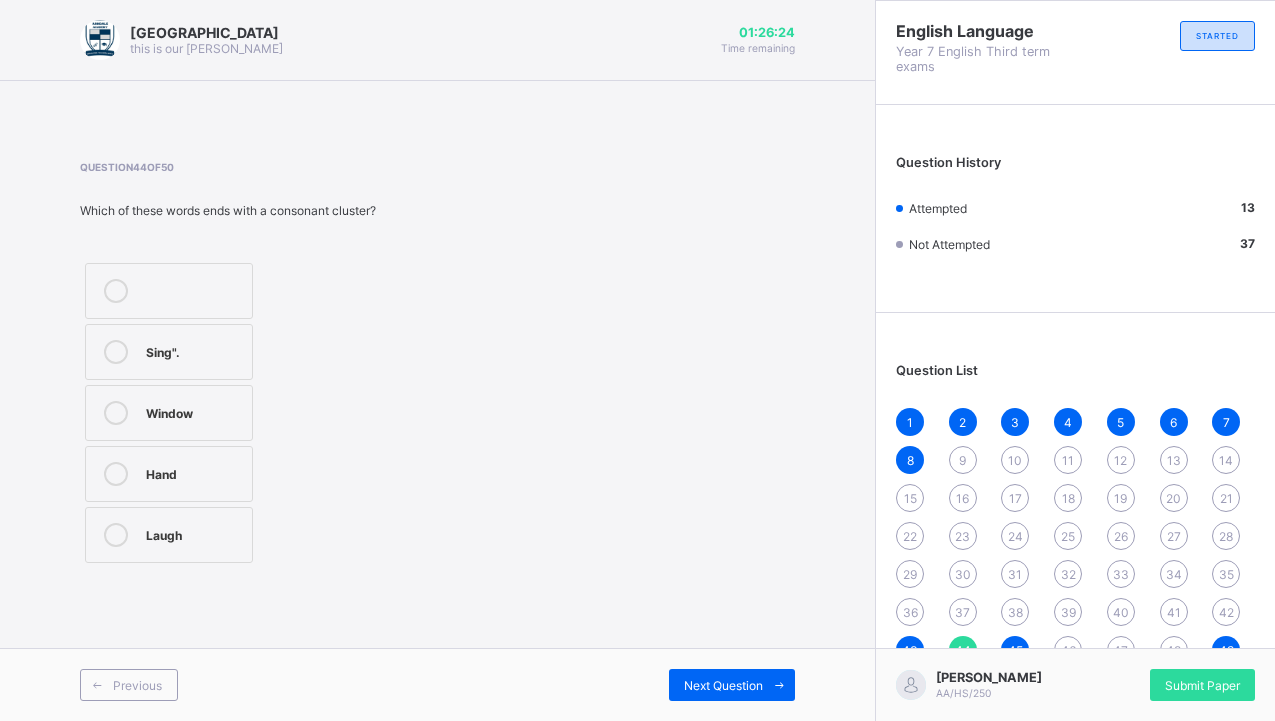 click on "Window" at bounding box center (169, 413) 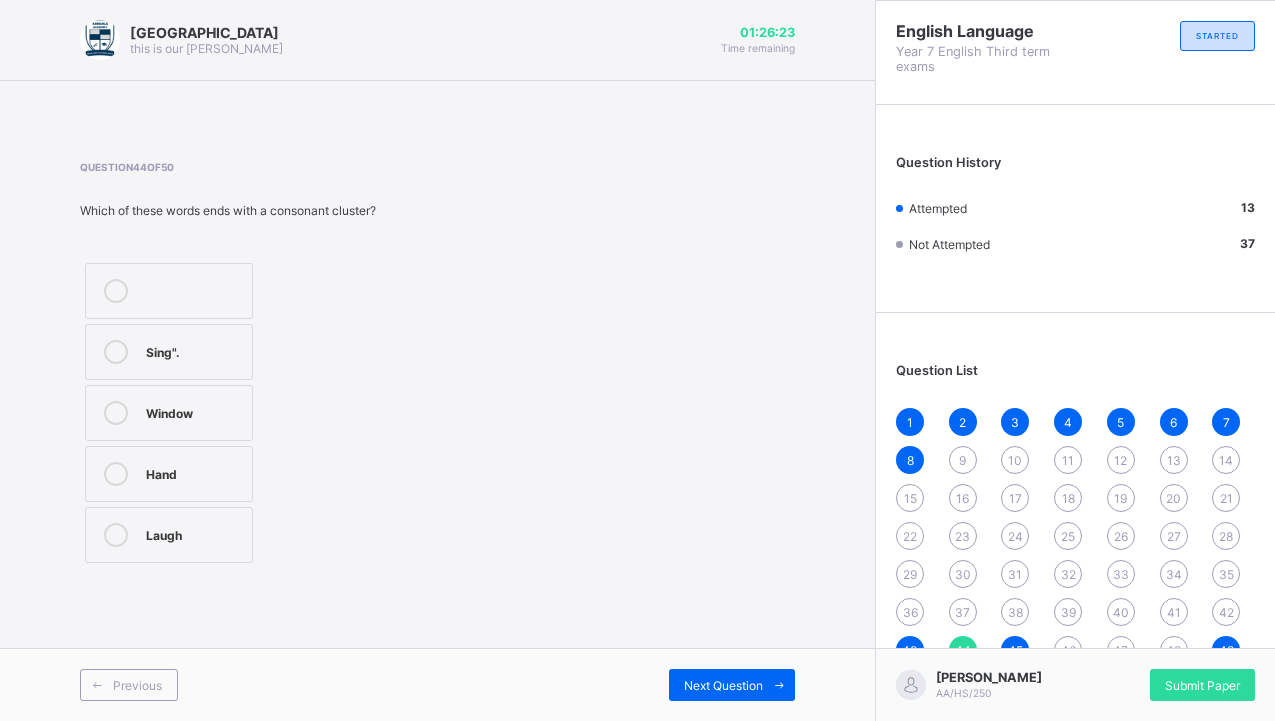 click on "Previous Next Question" at bounding box center [437, 684] 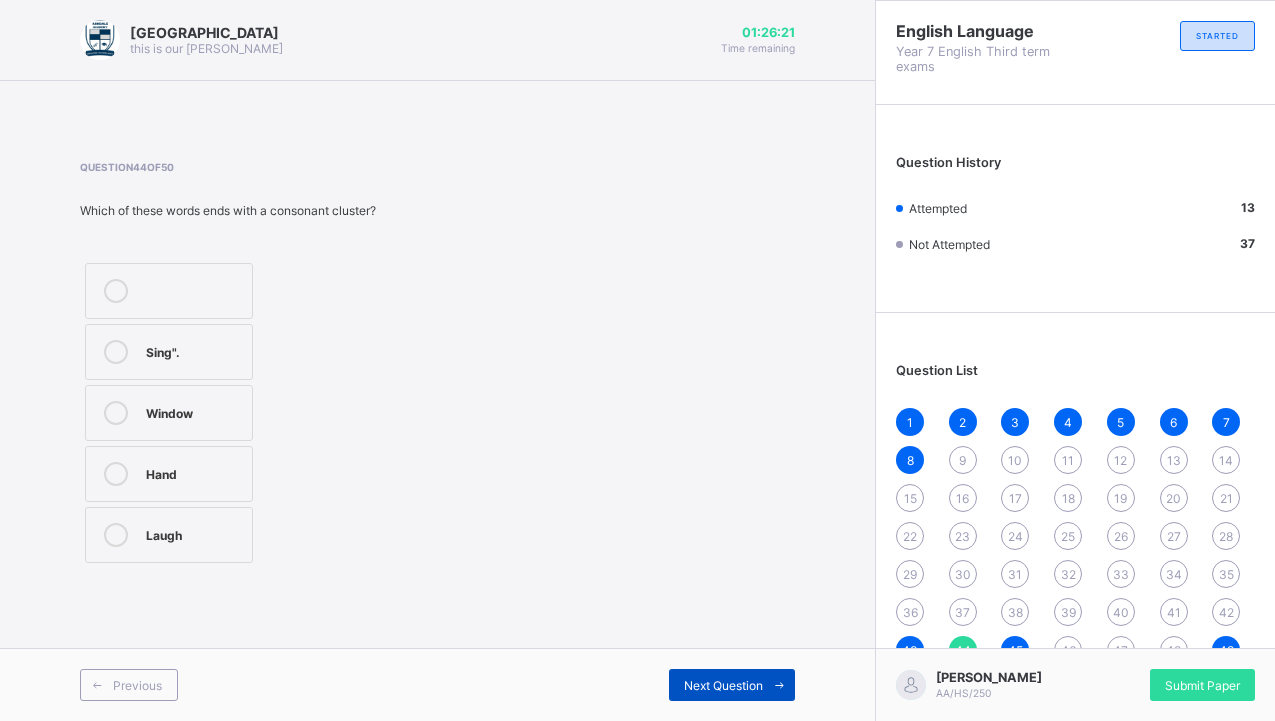 click on "Next Question" at bounding box center (723, 685) 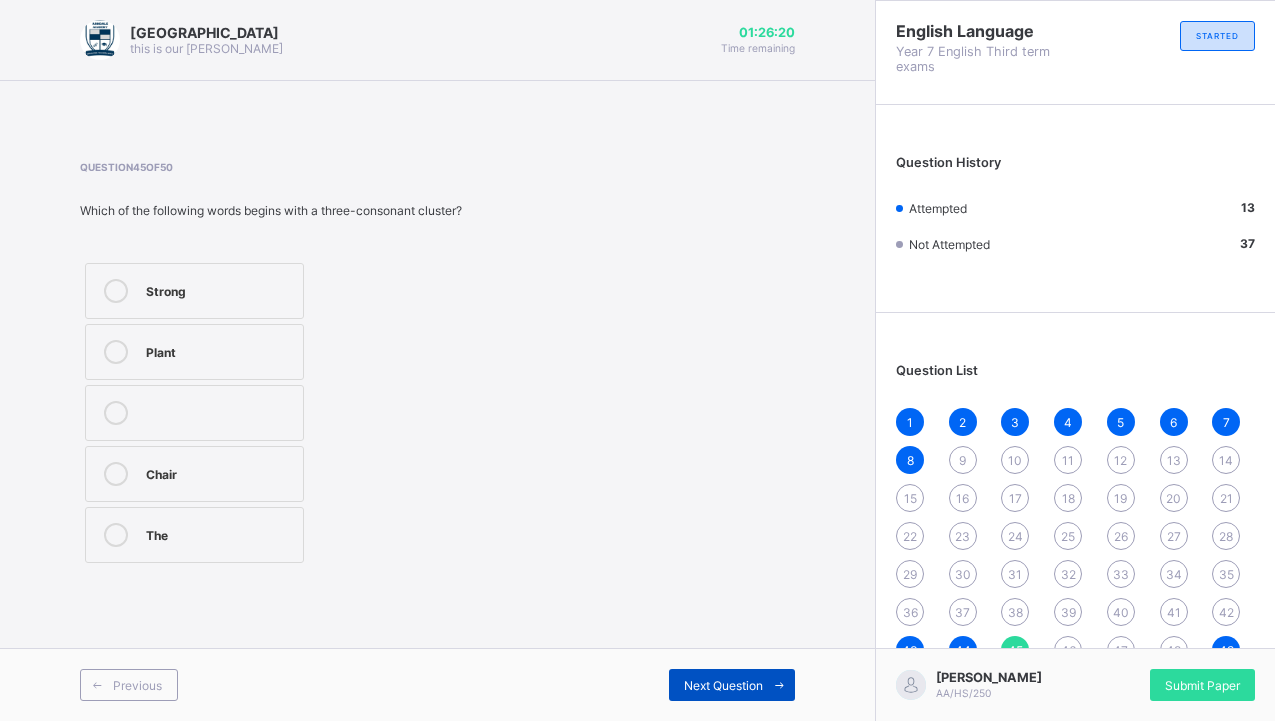 click on "Next Question" at bounding box center (732, 685) 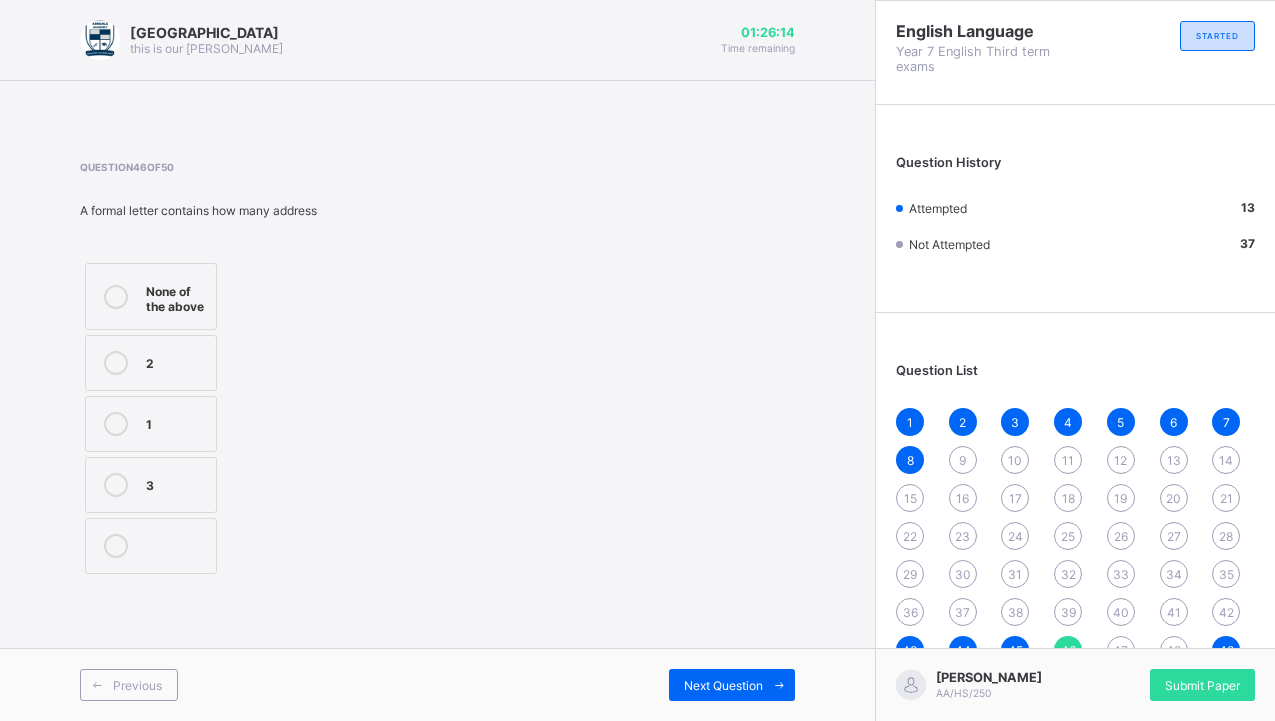 click on "2" at bounding box center (151, 363) 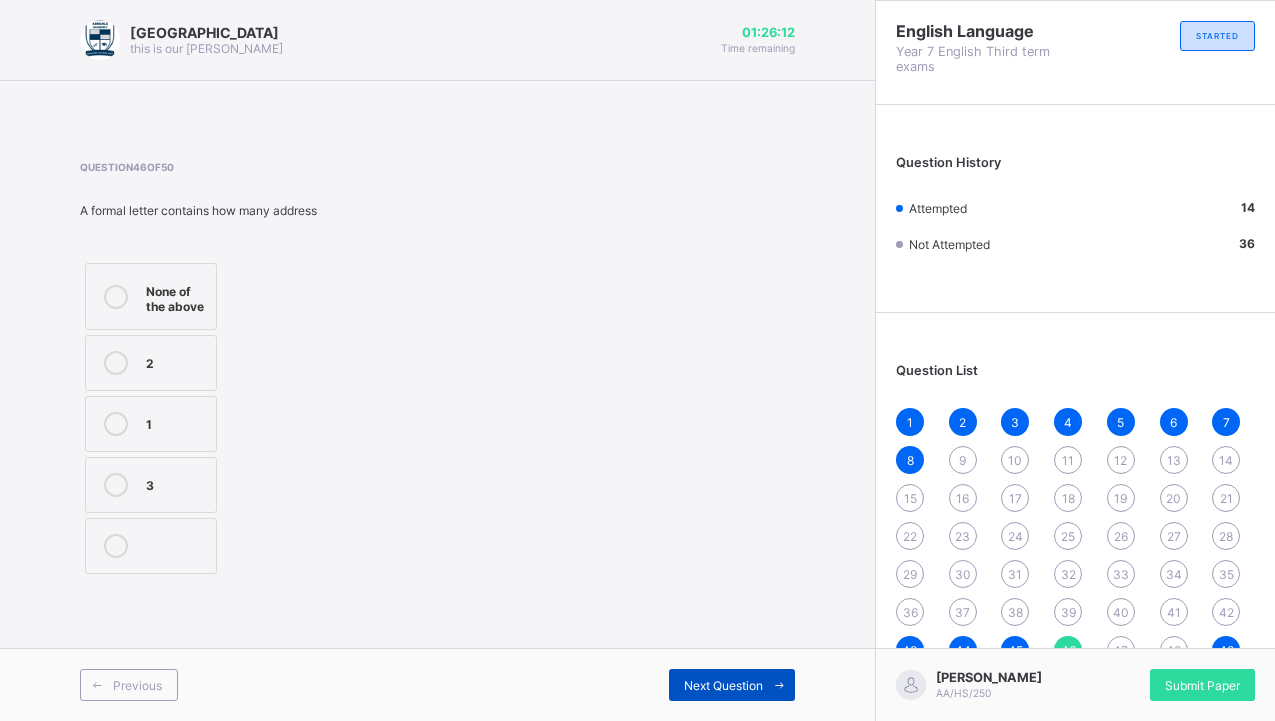 click at bounding box center (779, 685) 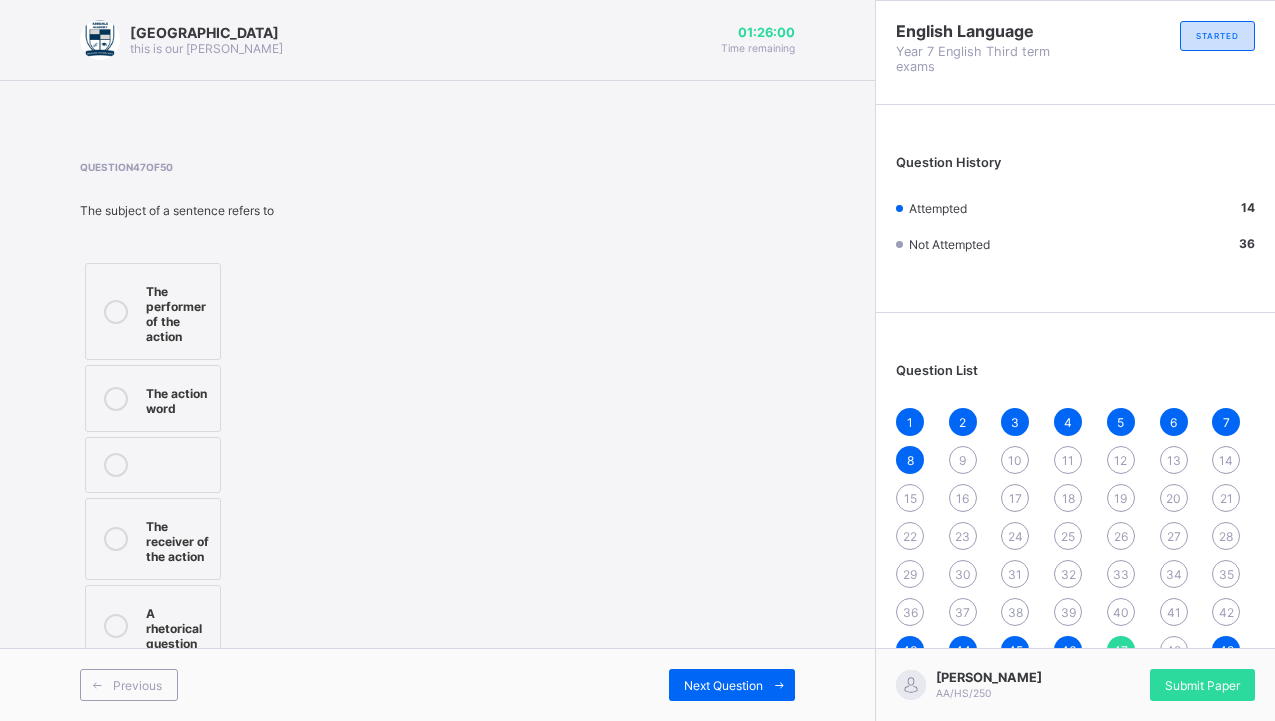 click on "The performer of the action" at bounding box center [178, 311] 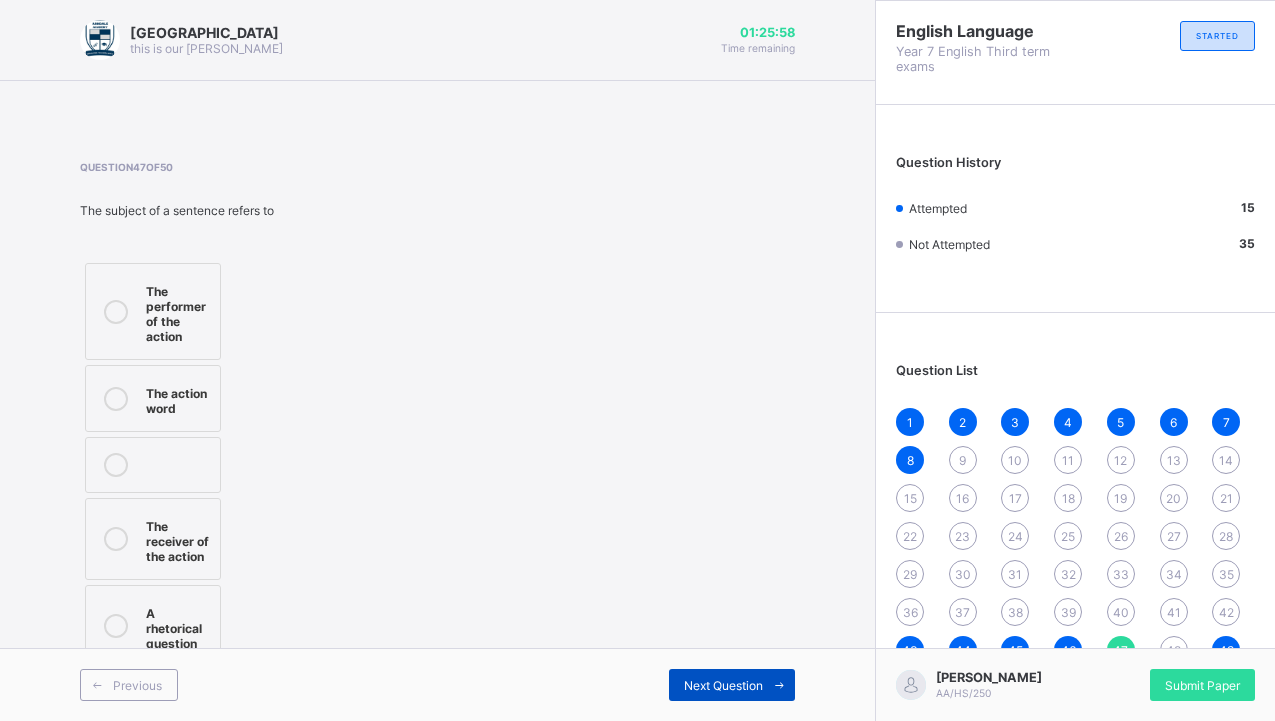click at bounding box center [779, 685] 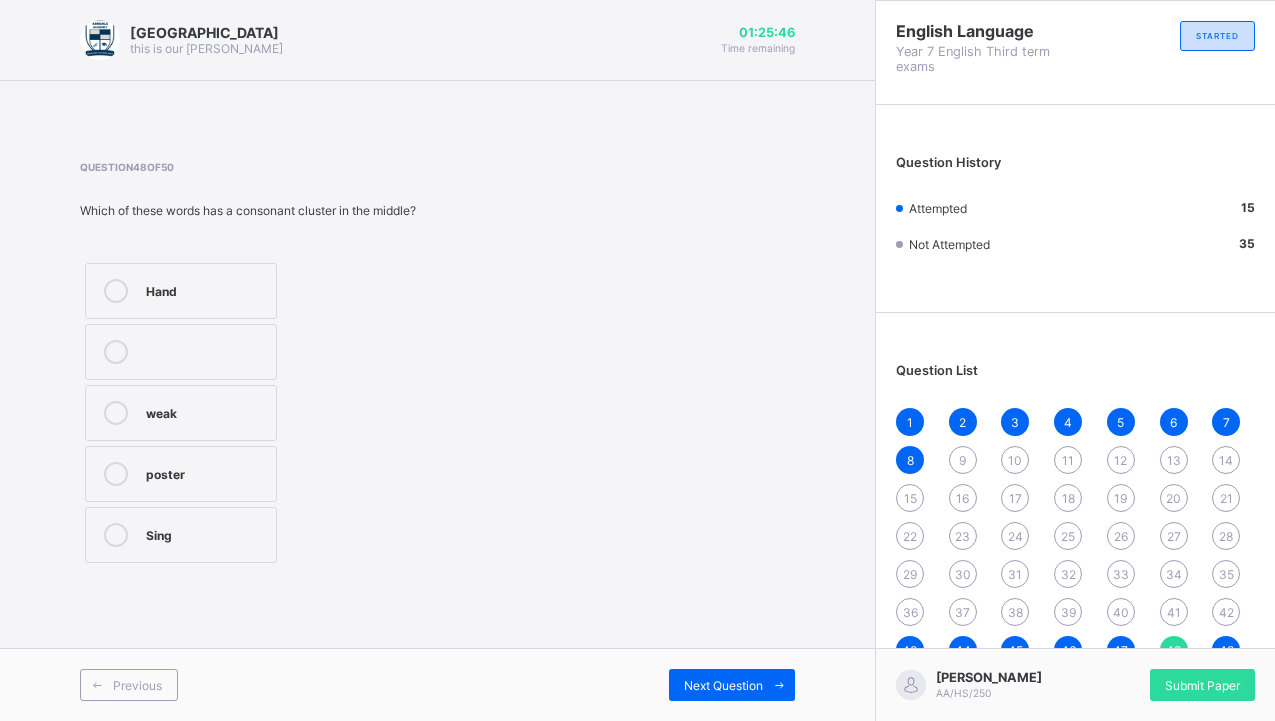 click on "poster" at bounding box center [181, 474] 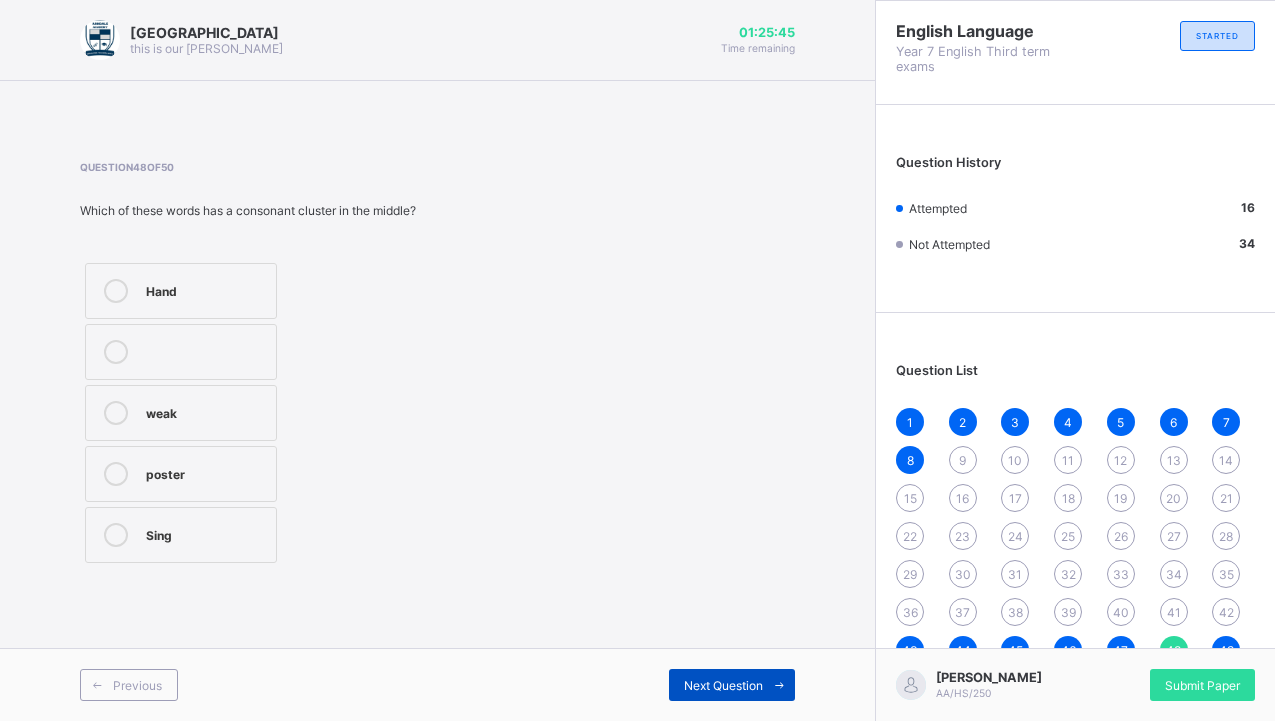 click on "Next Question" at bounding box center [723, 685] 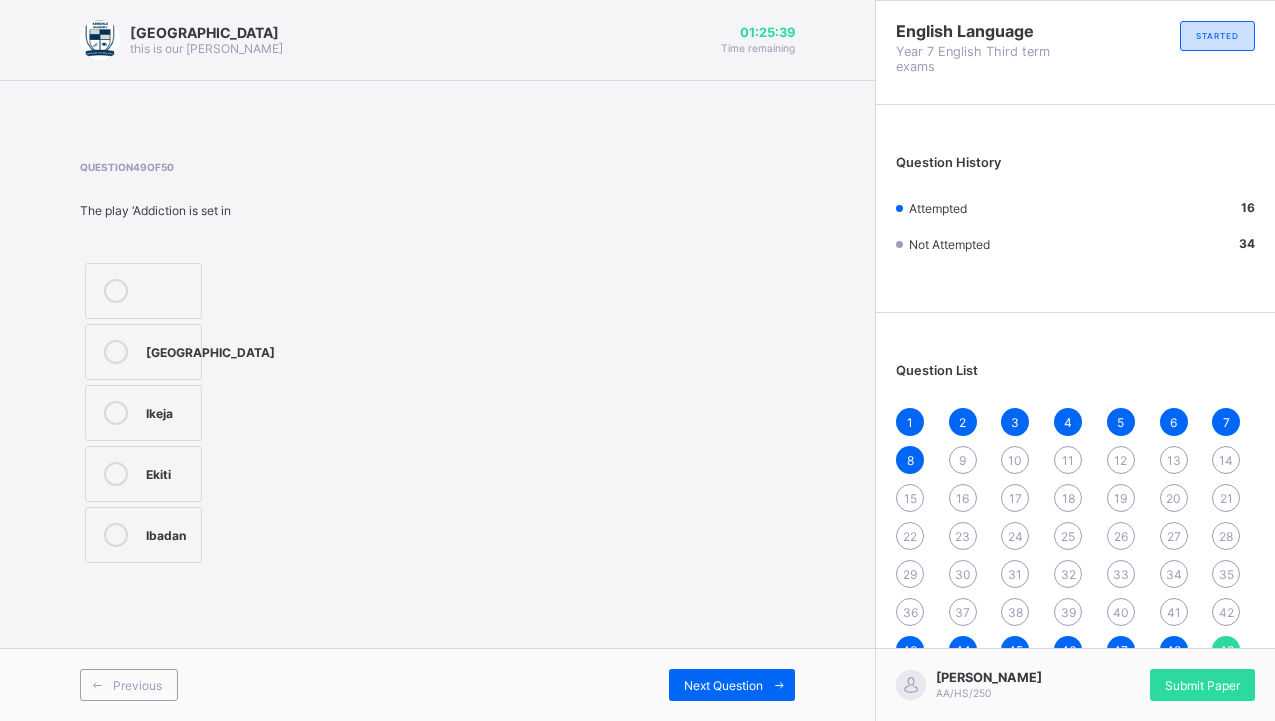 click on "36" at bounding box center [910, 612] 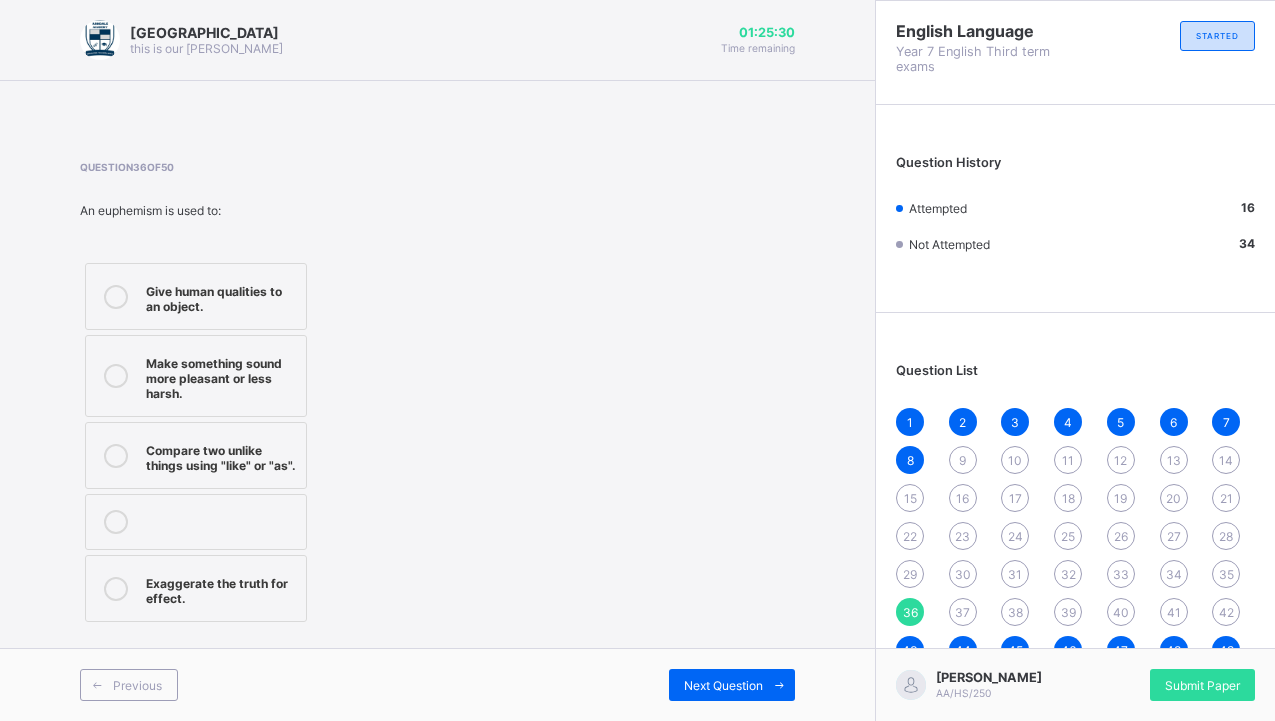 click on "Make something sound more pleasant or less harsh." at bounding box center (221, 376) 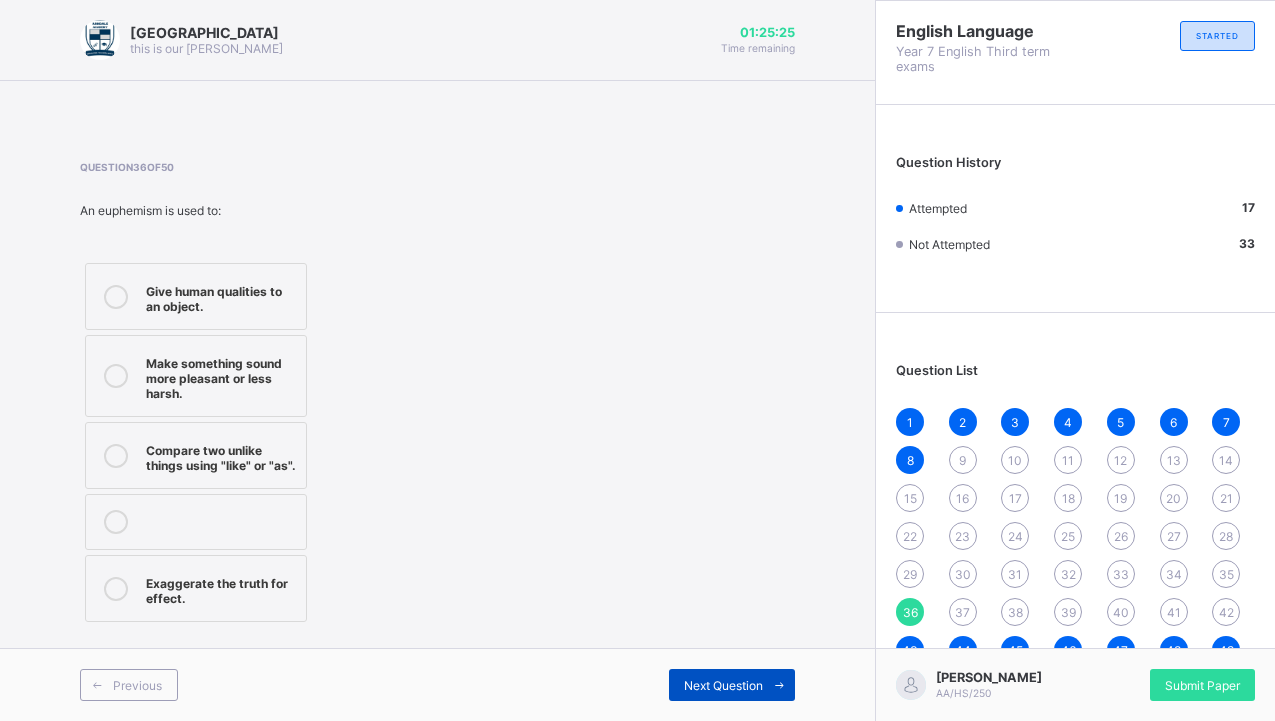 click at bounding box center (779, 685) 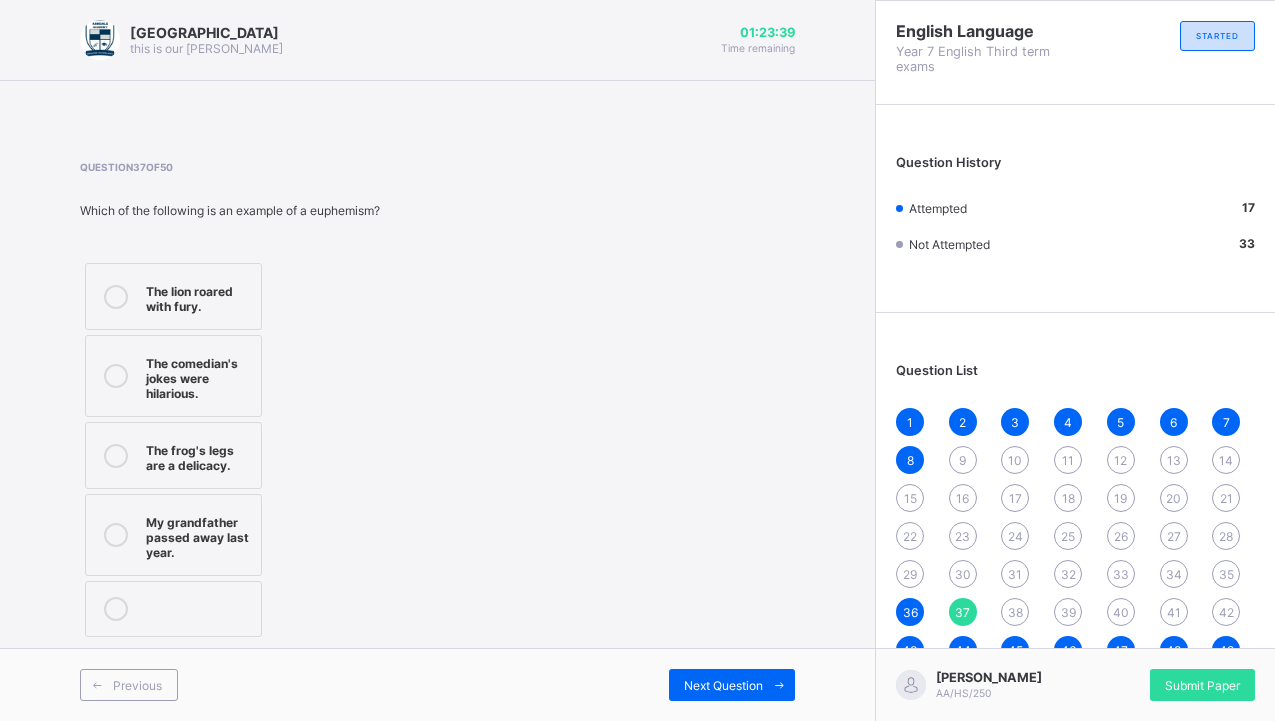 click on "My grandfather passed away last year." at bounding box center (198, 535) 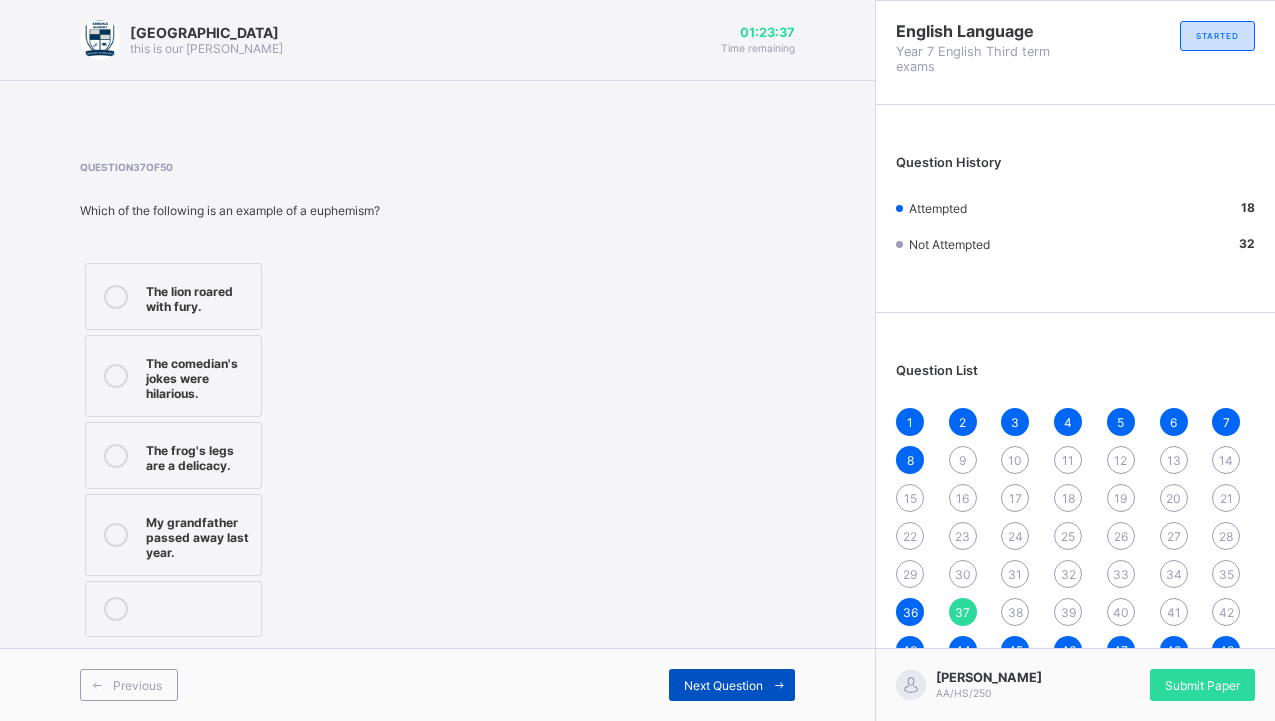 drag, startPoint x: 710, startPoint y: 647, endPoint x: 708, endPoint y: 671, distance: 24.083189 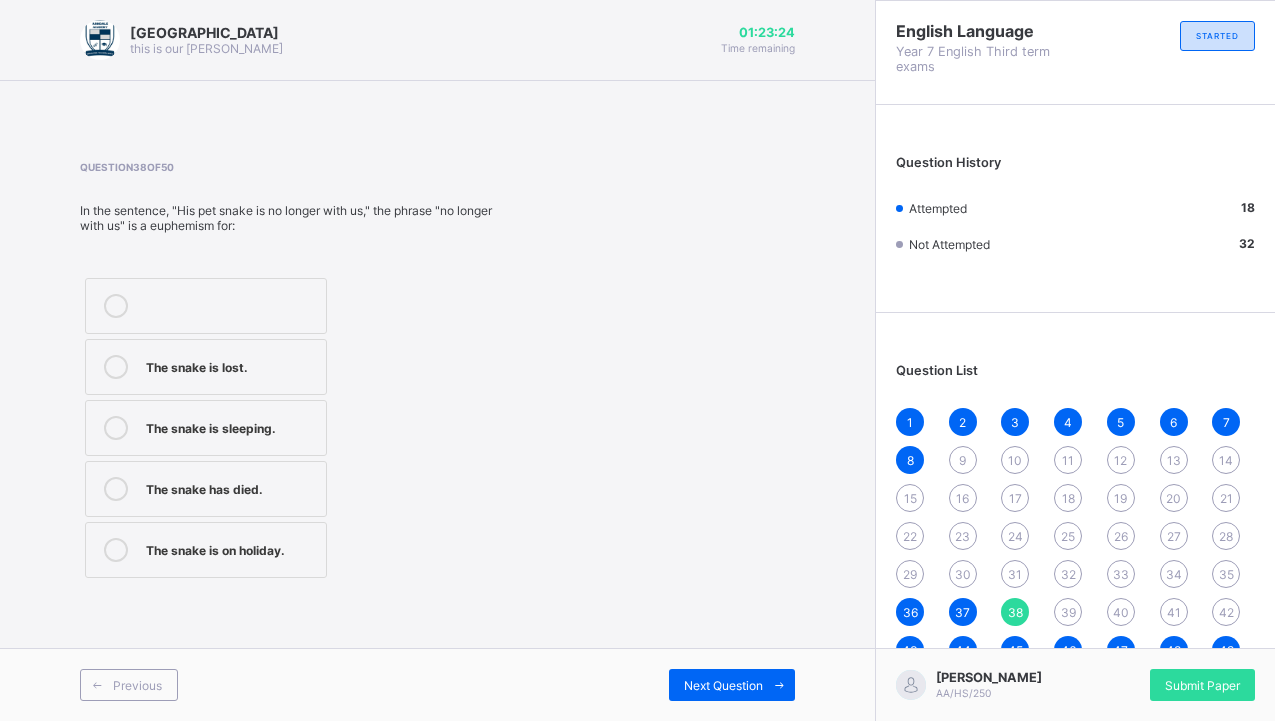 click on "The snake has died." at bounding box center [231, 487] 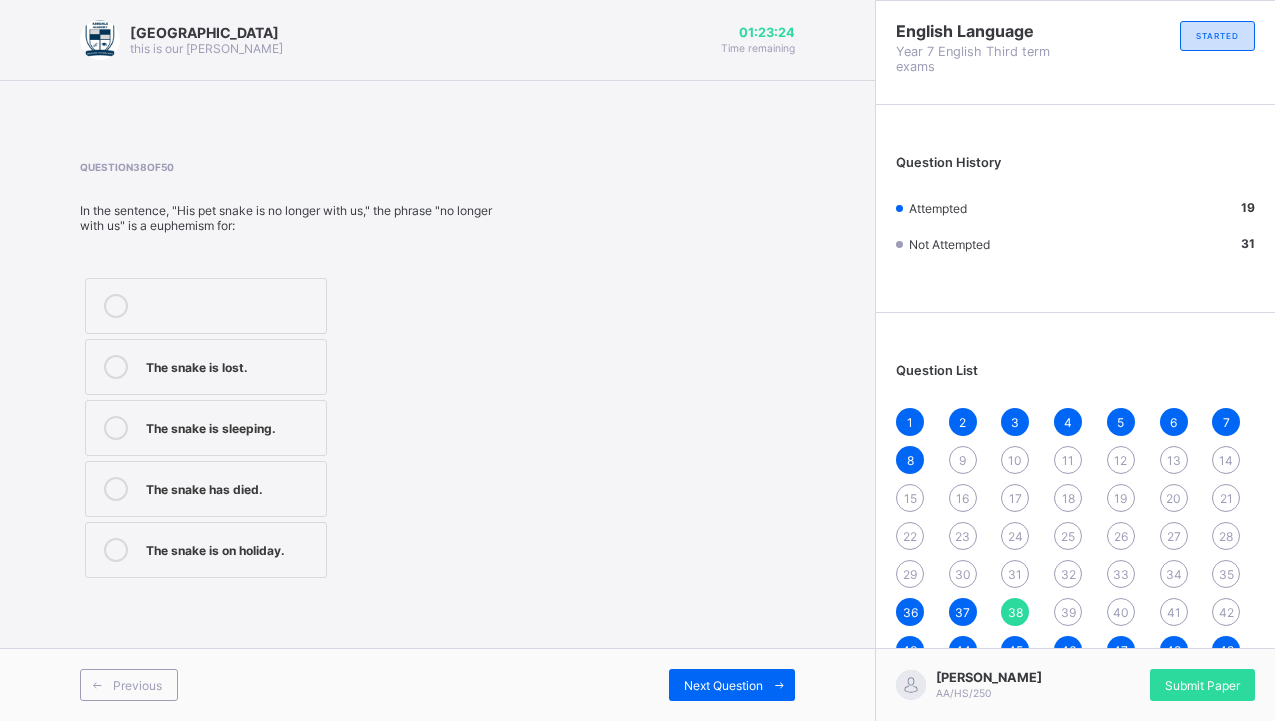 click on "Previous Next Question" at bounding box center (437, 684) 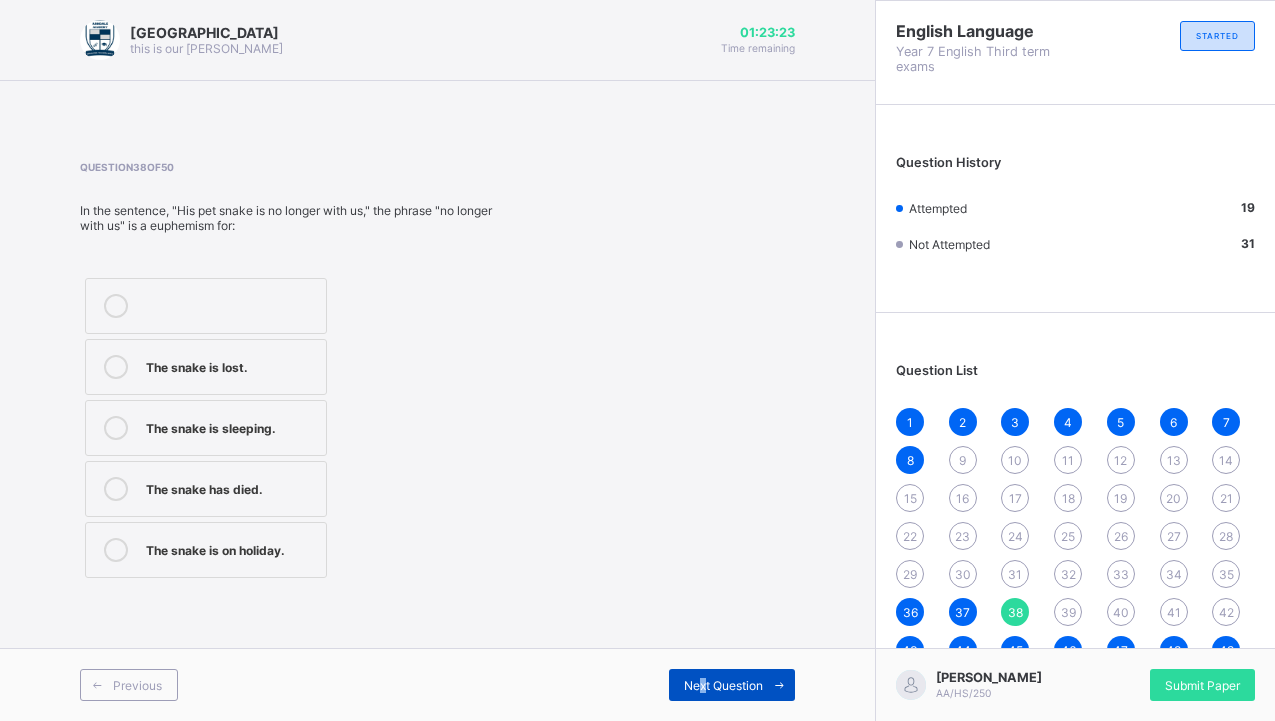 click on "Next Question" at bounding box center [732, 685] 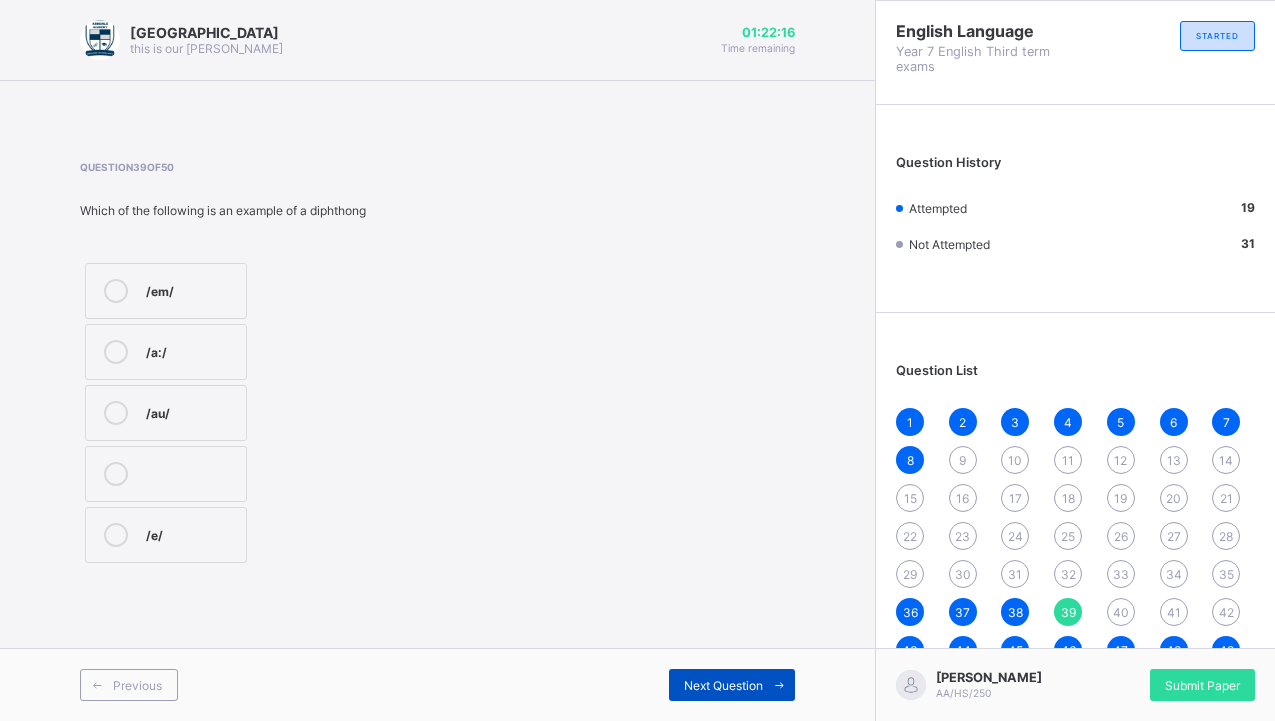click on "Next Question" at bounding box center (732, 685) 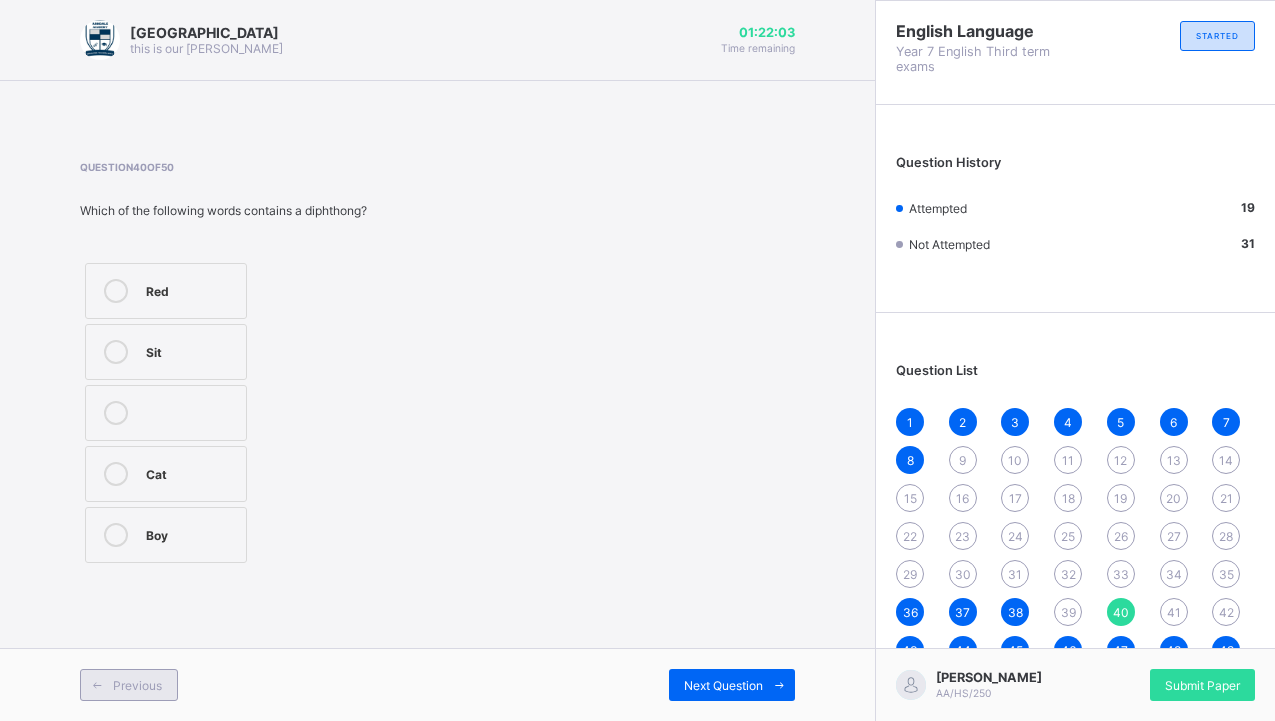 click on "Previous" at bounding box center (137, 685) 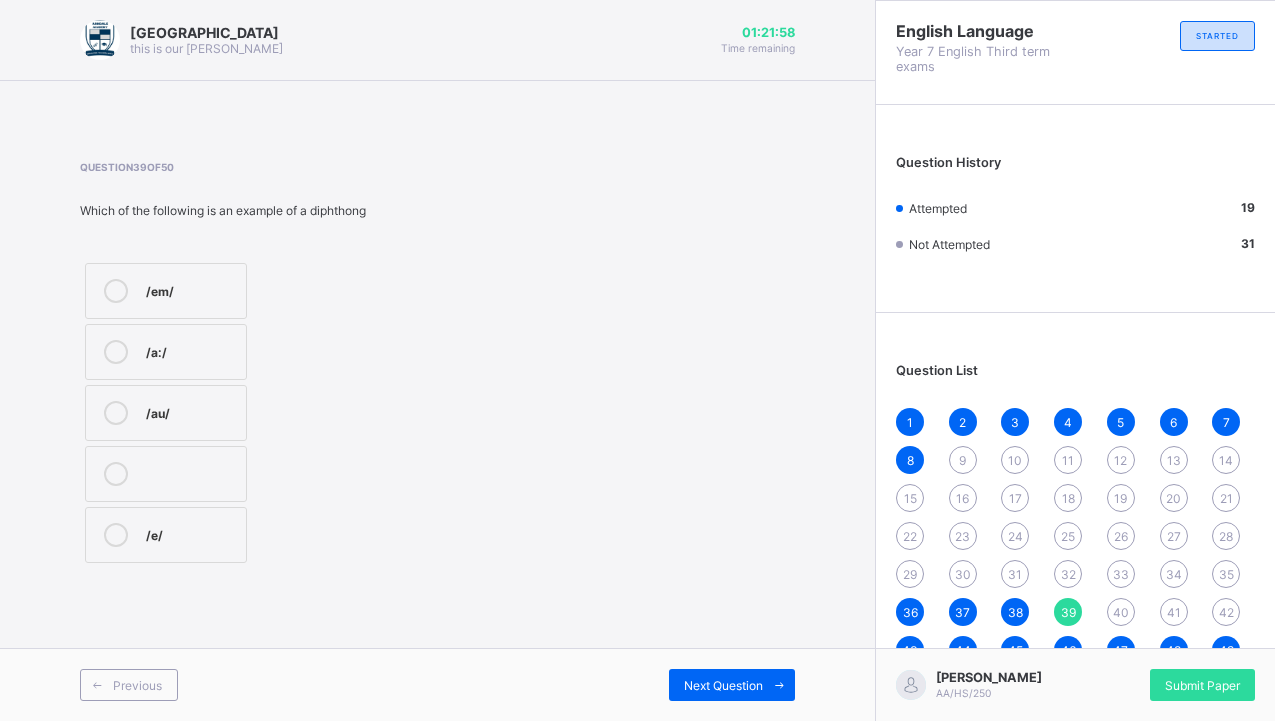click on "/e/" at bounding box center (191, 533) 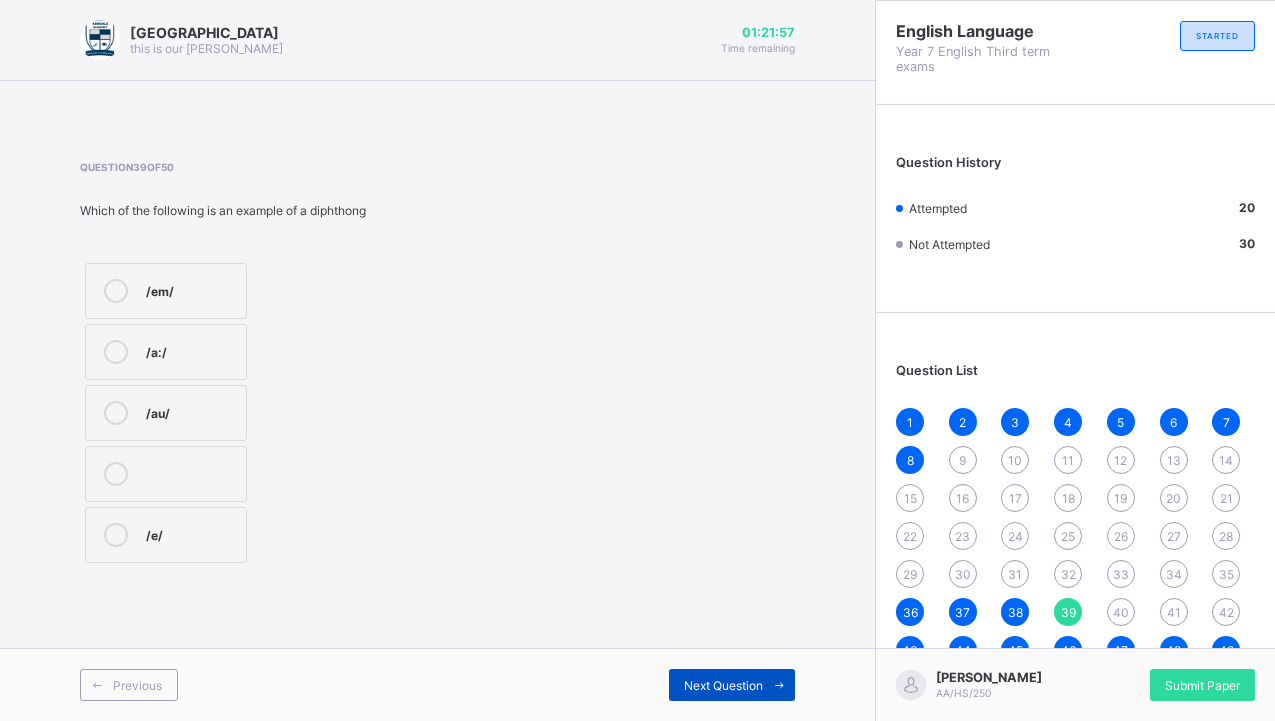 click on "Next Question" at bounding box center [723, 685] 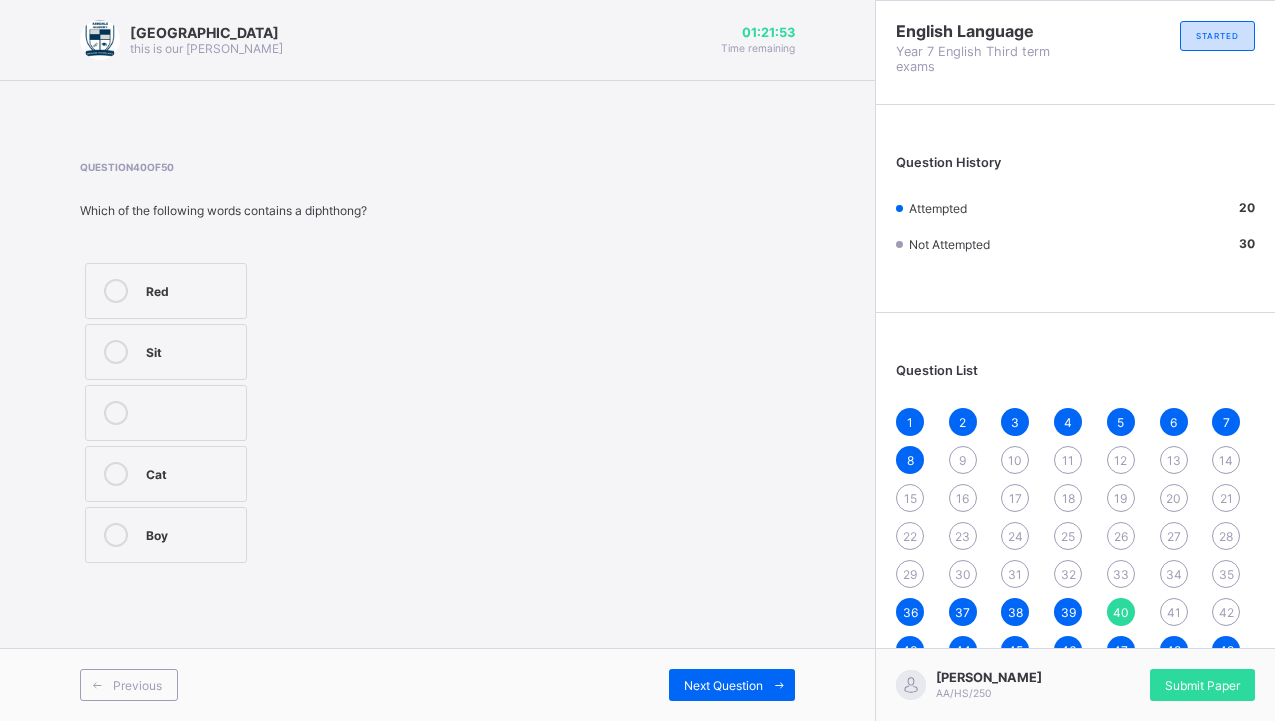 click on "Red" at bounding box center (166, 291) 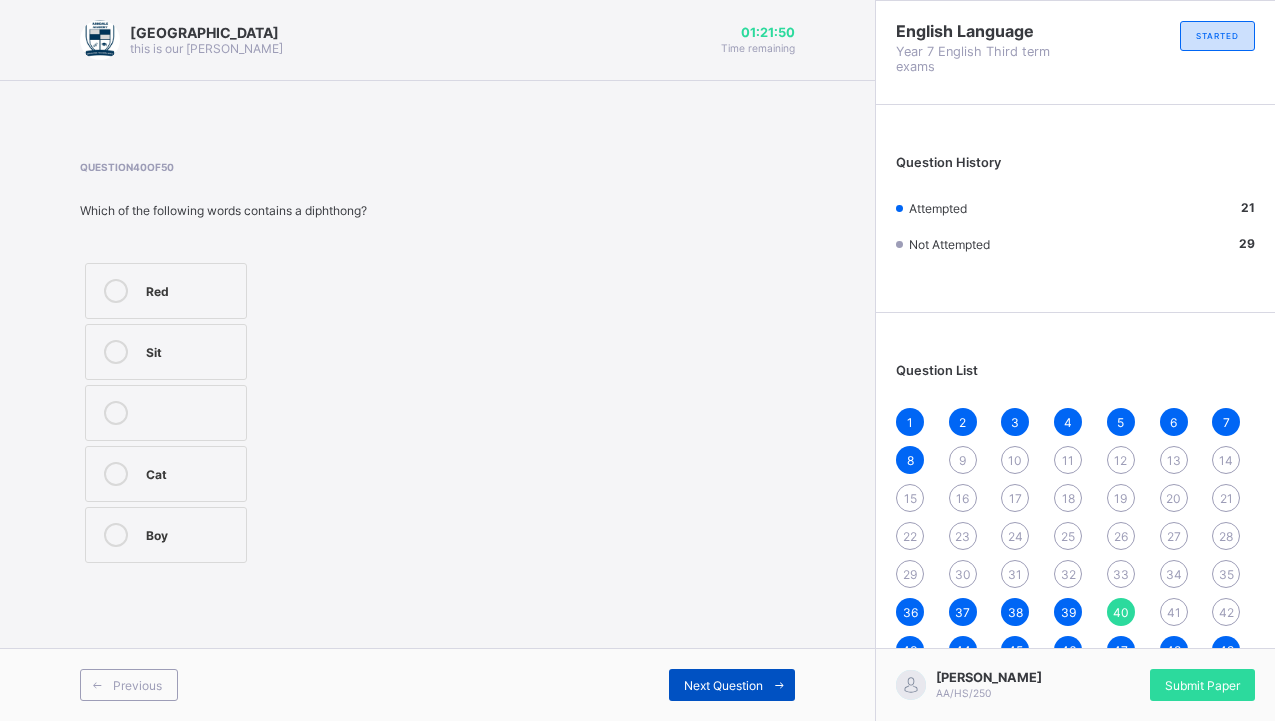 click at bounding box center [779, 685] 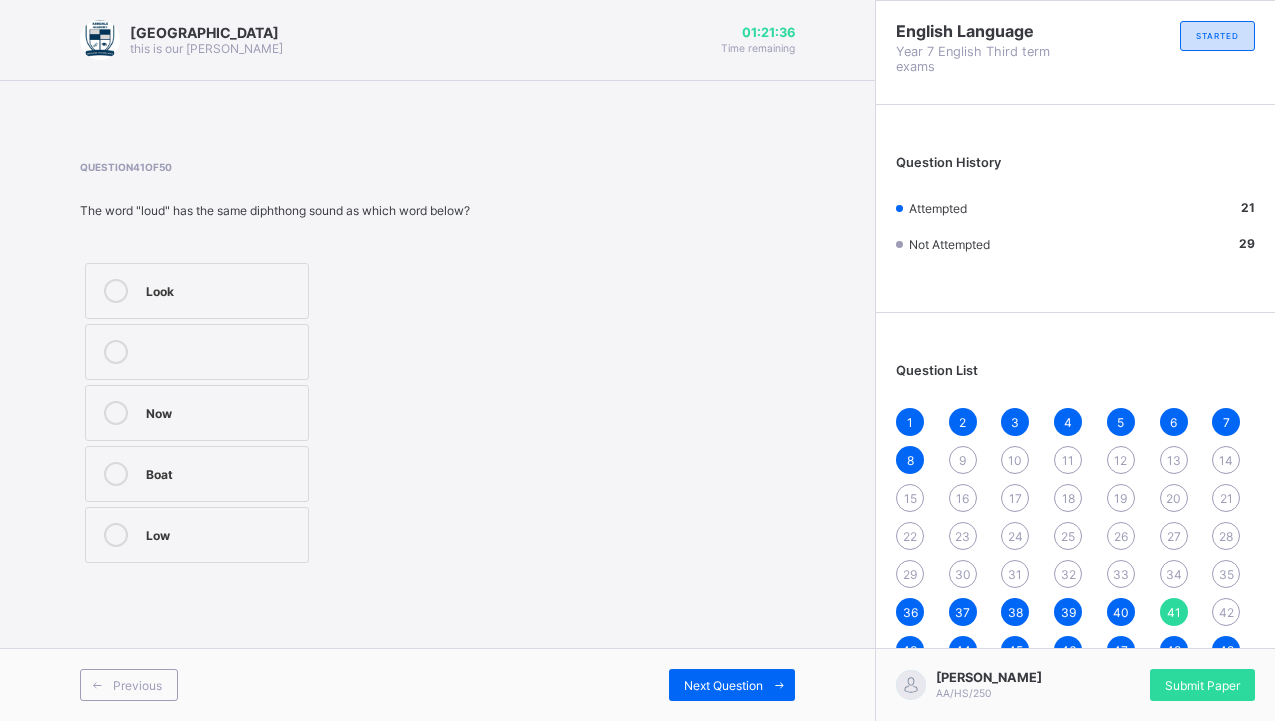 click on "Now" at bounding box center [222, 413] 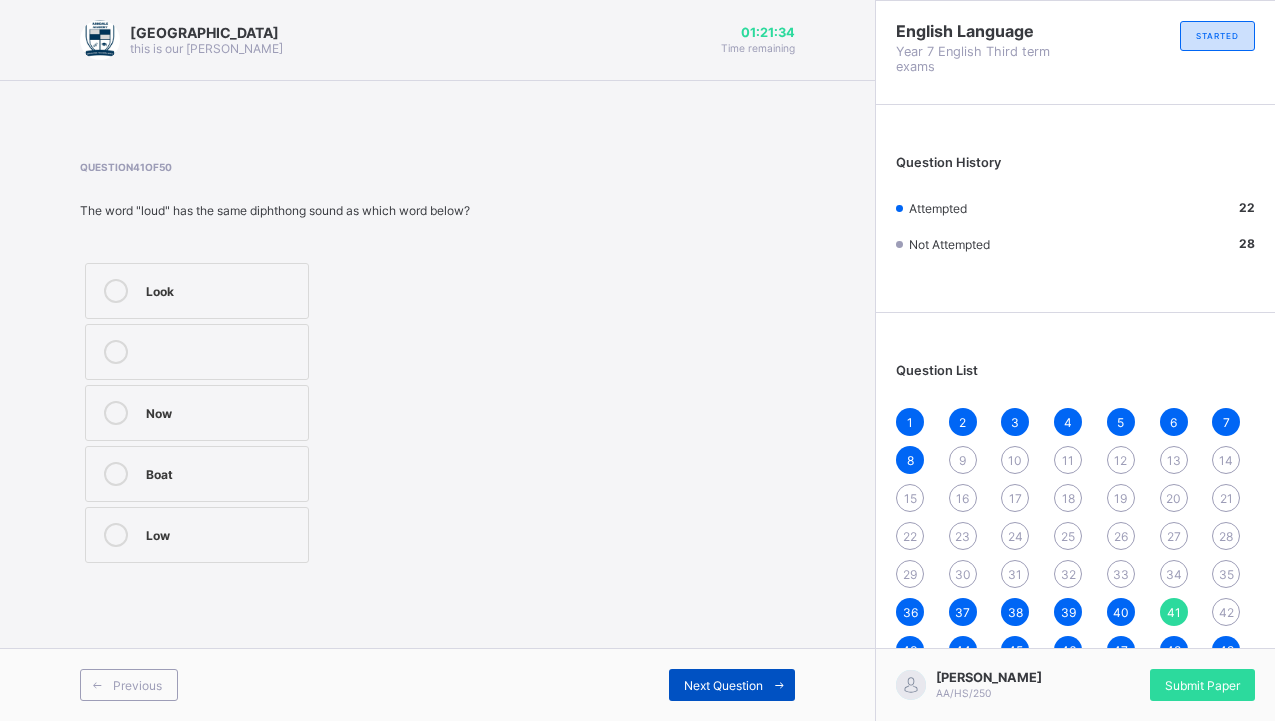 click on "Next Question" at bounding box center [732, 685] 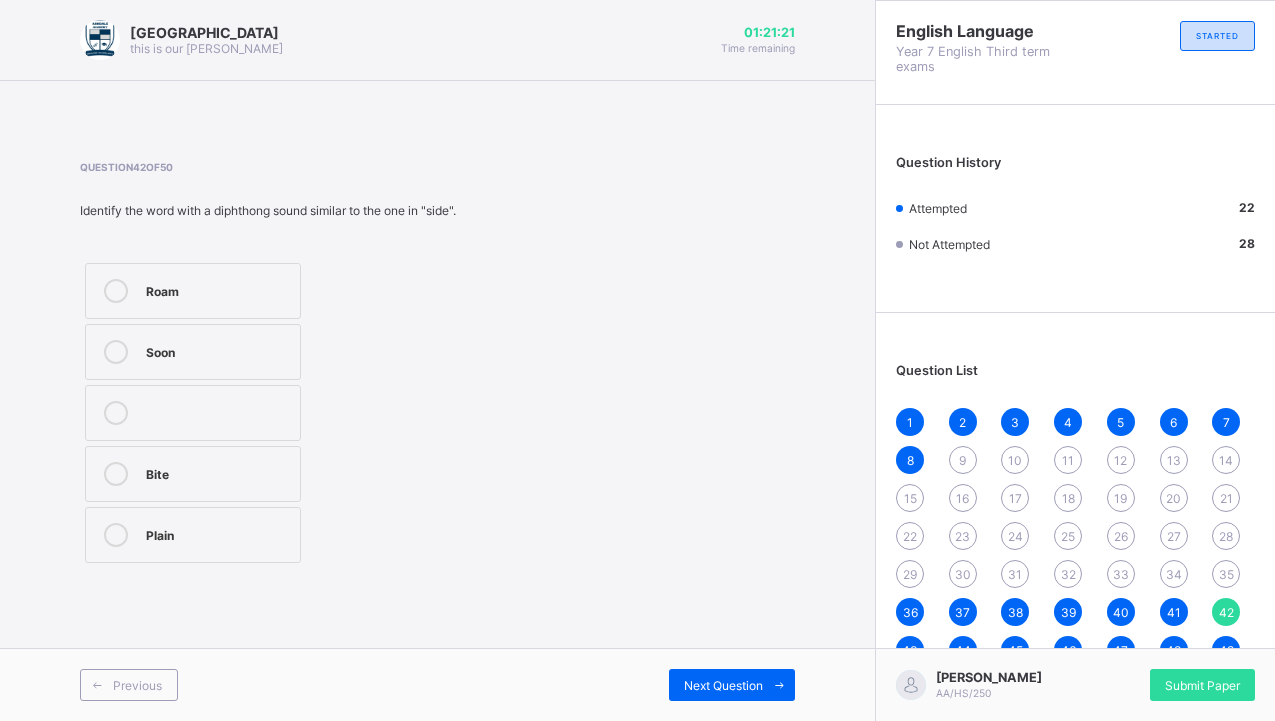 click on "Bite" at bounding box center [193, 474] 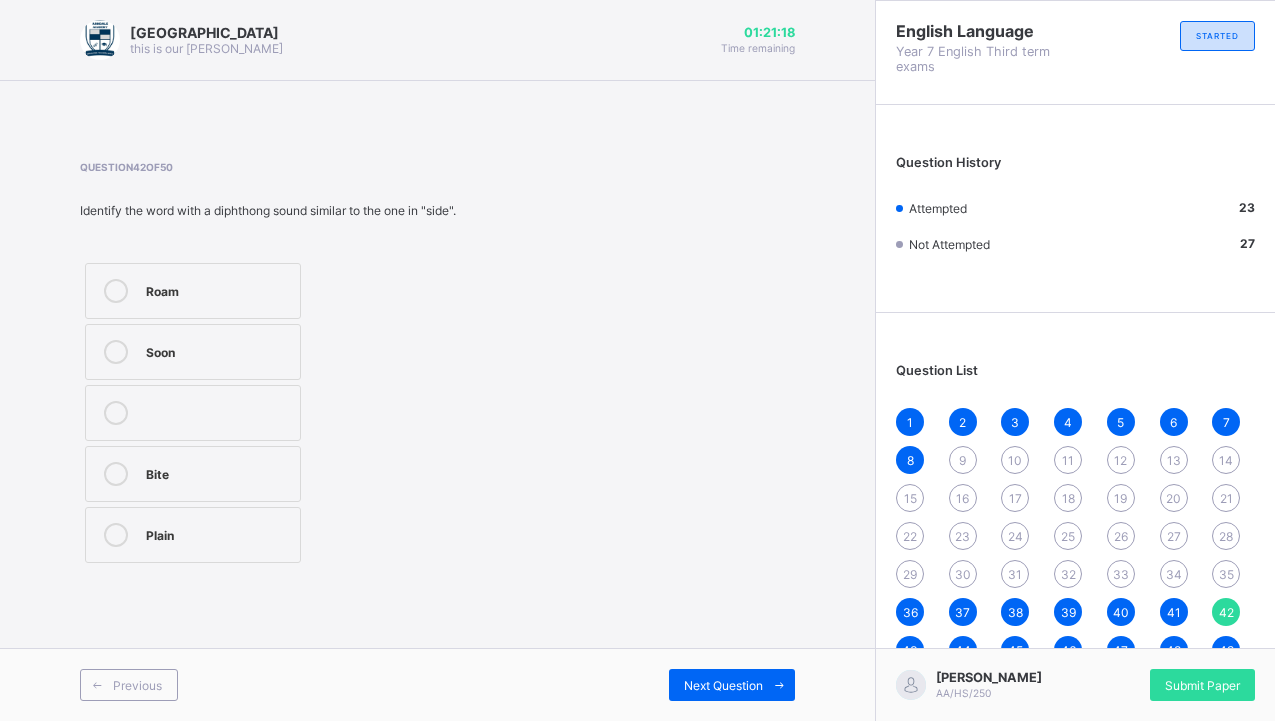 click on "29" at bounding box center [910, 574] 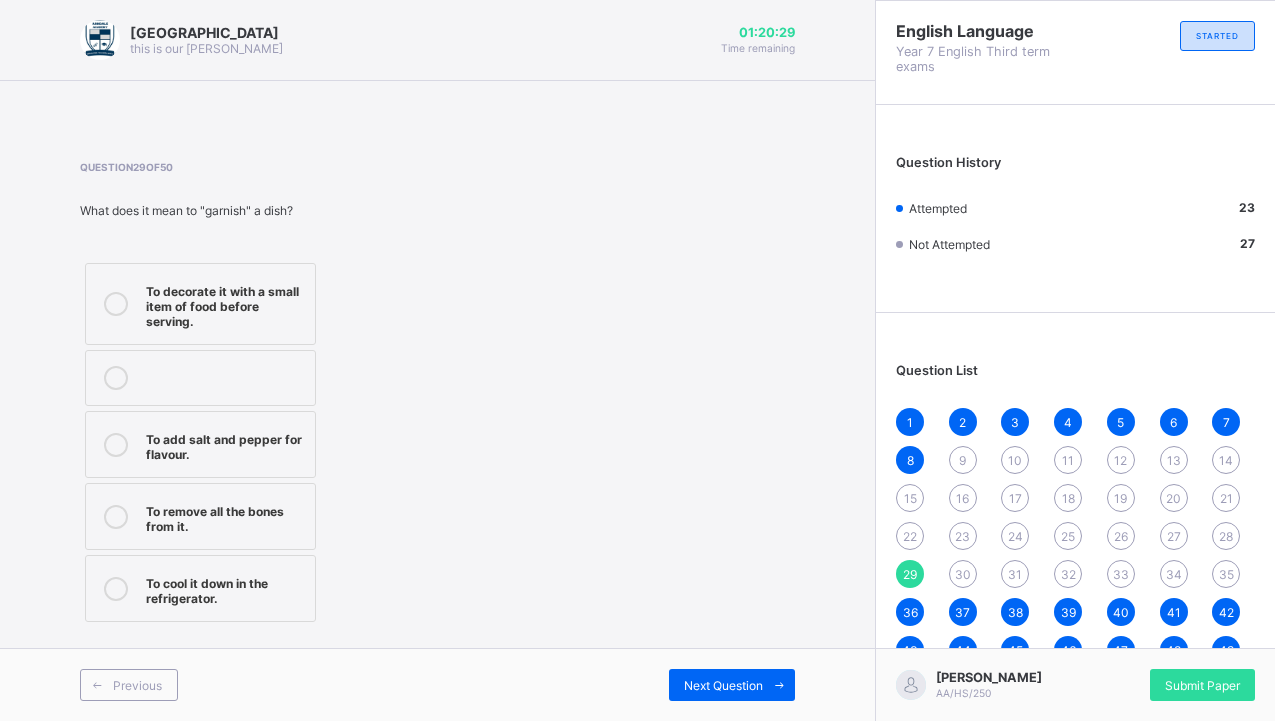 click at bounding box center (116, 304) 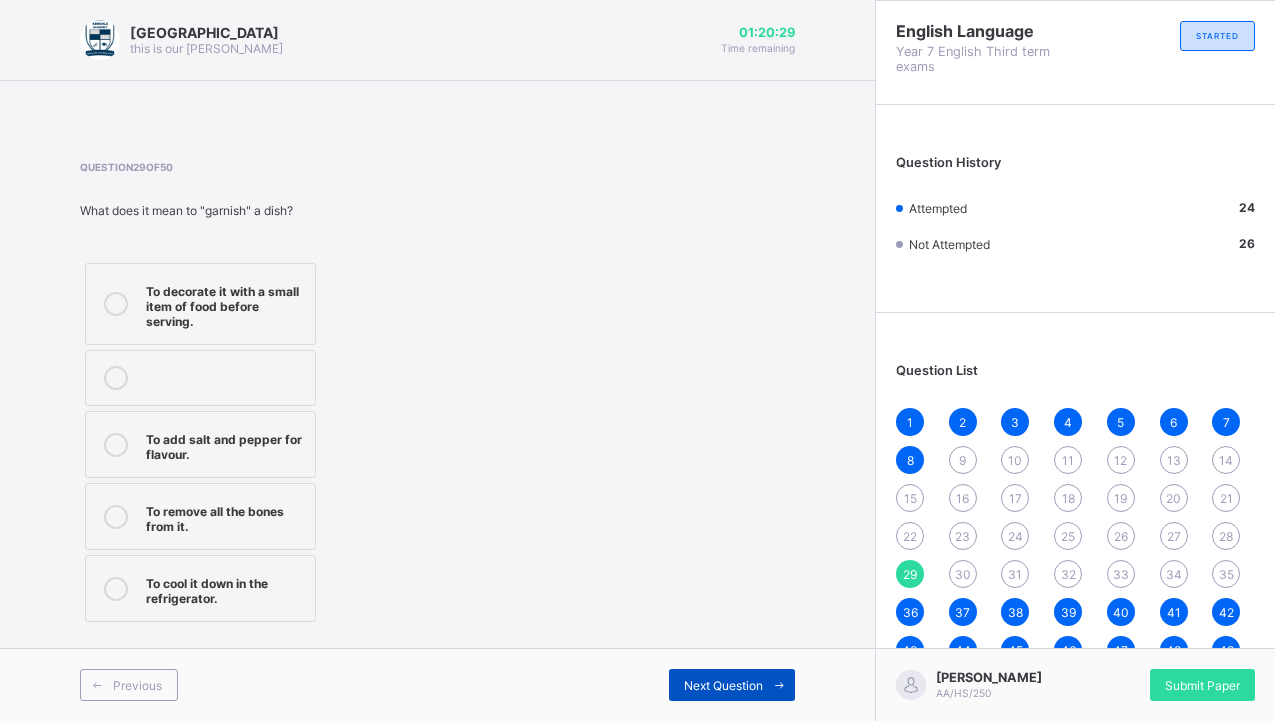 click on "Next Question" at bounding box center (723, 685) 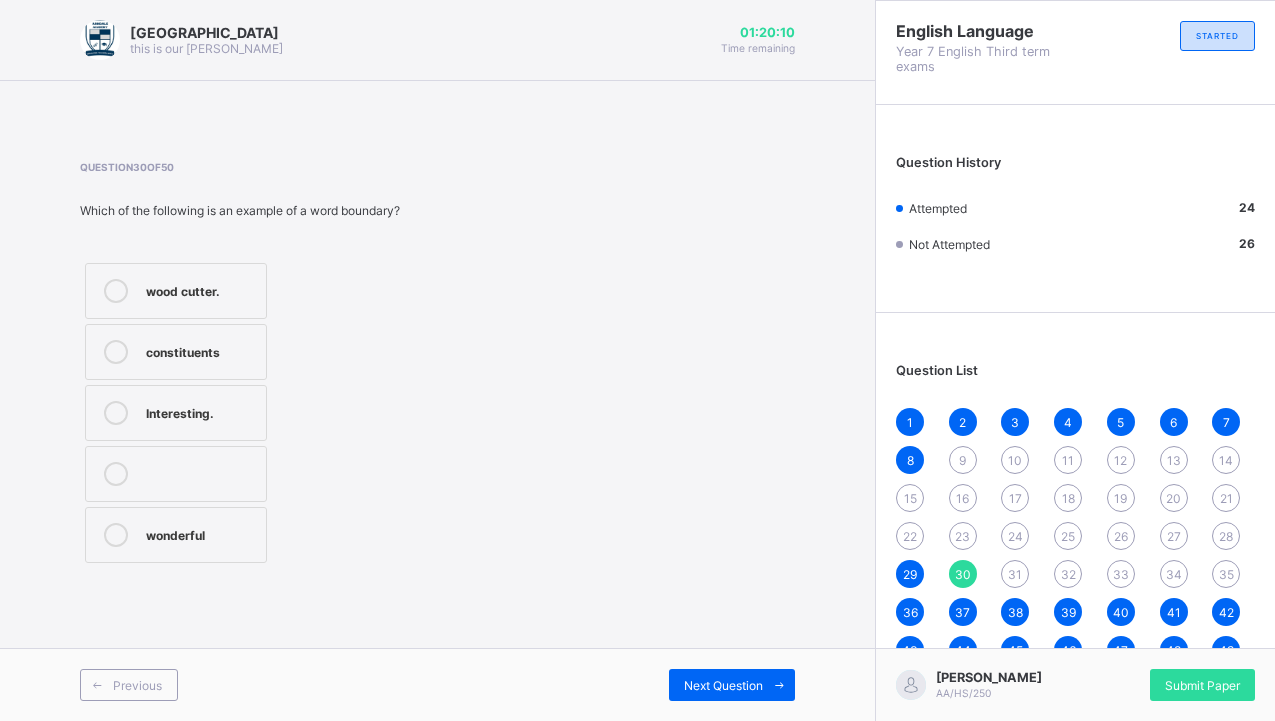 click on "constituents" at bounding box center [201, 350] 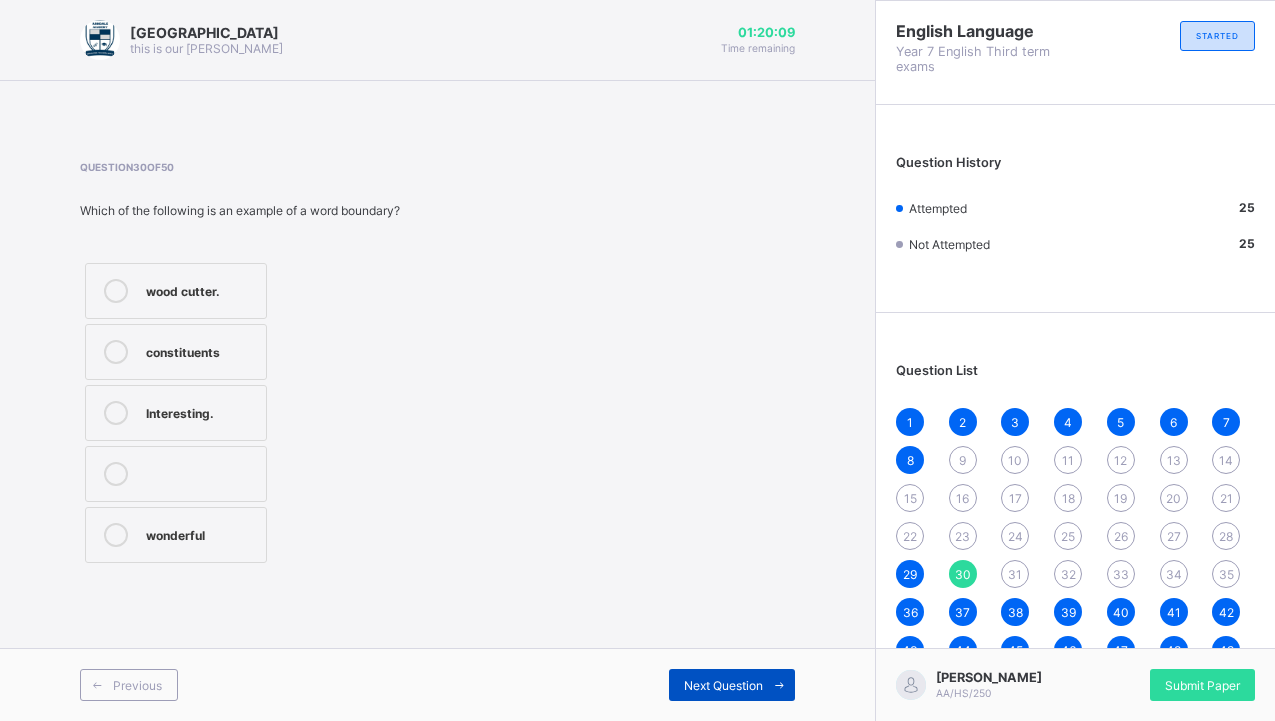 click on "Next Question" at bounding box center (723, 685) 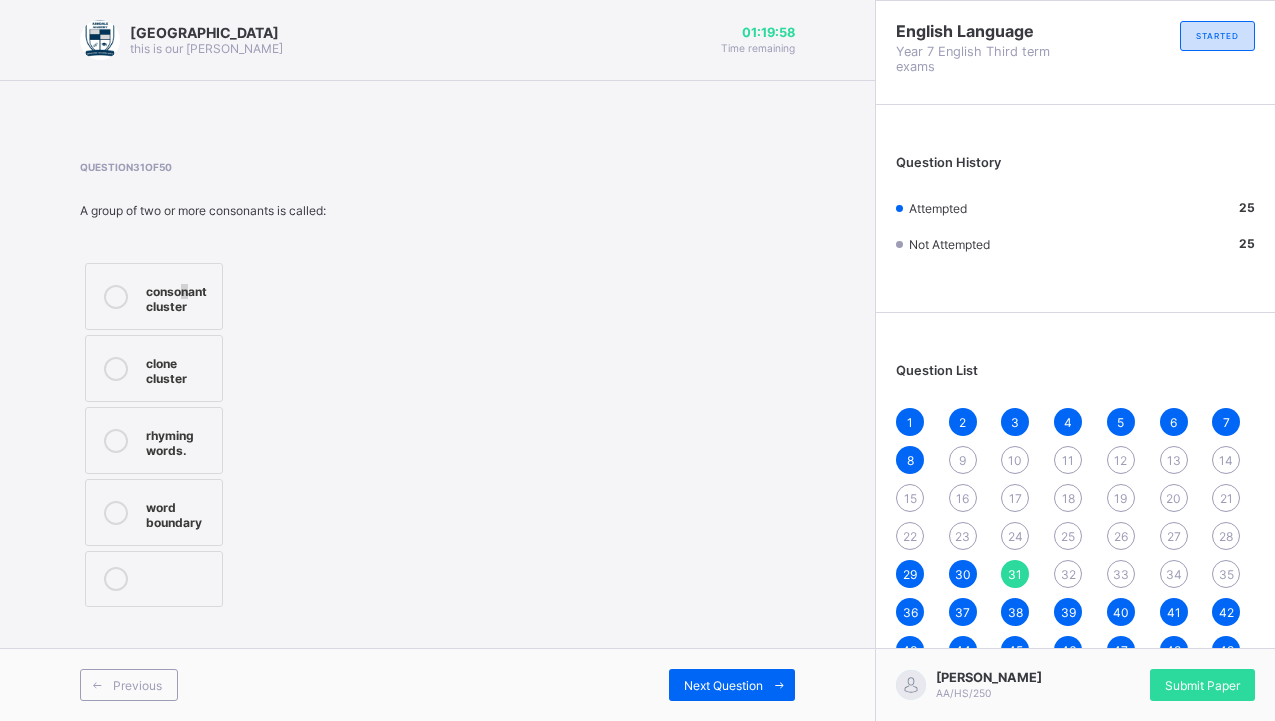 click on "consonant cluster" at bounding box center [179, 296] 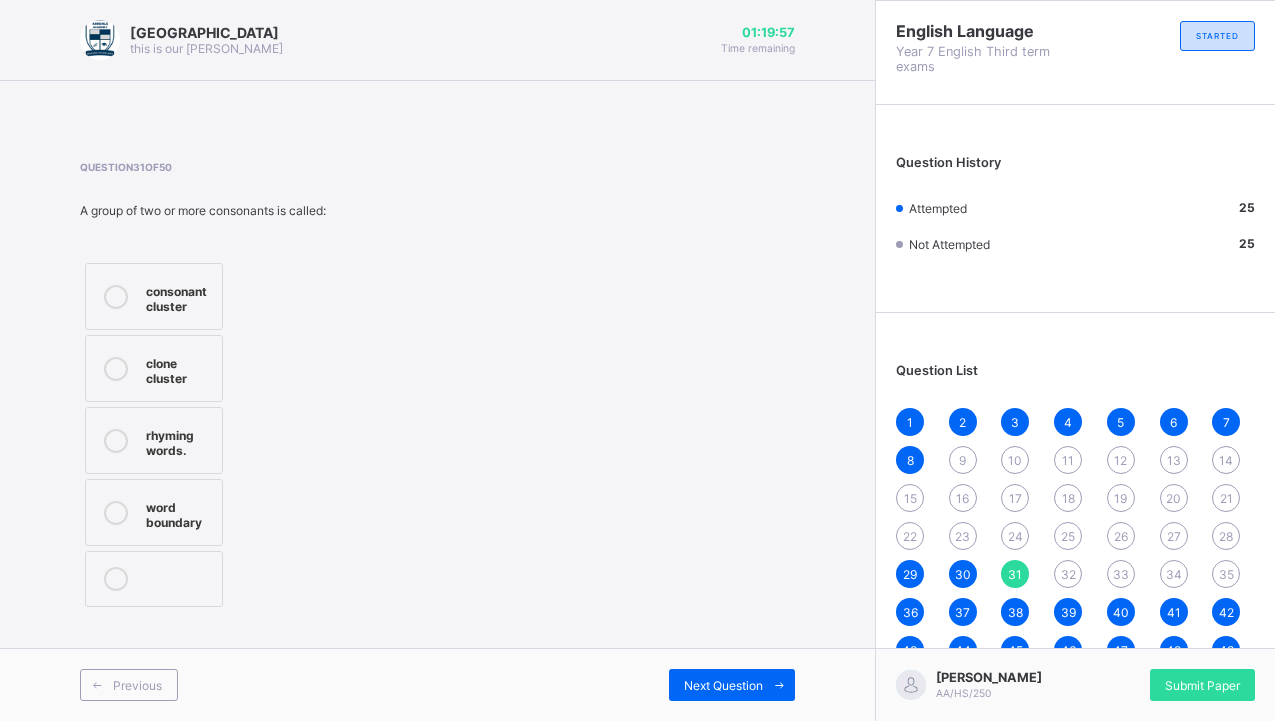 click on "consonant cluster" at bounding box center (179, 296) 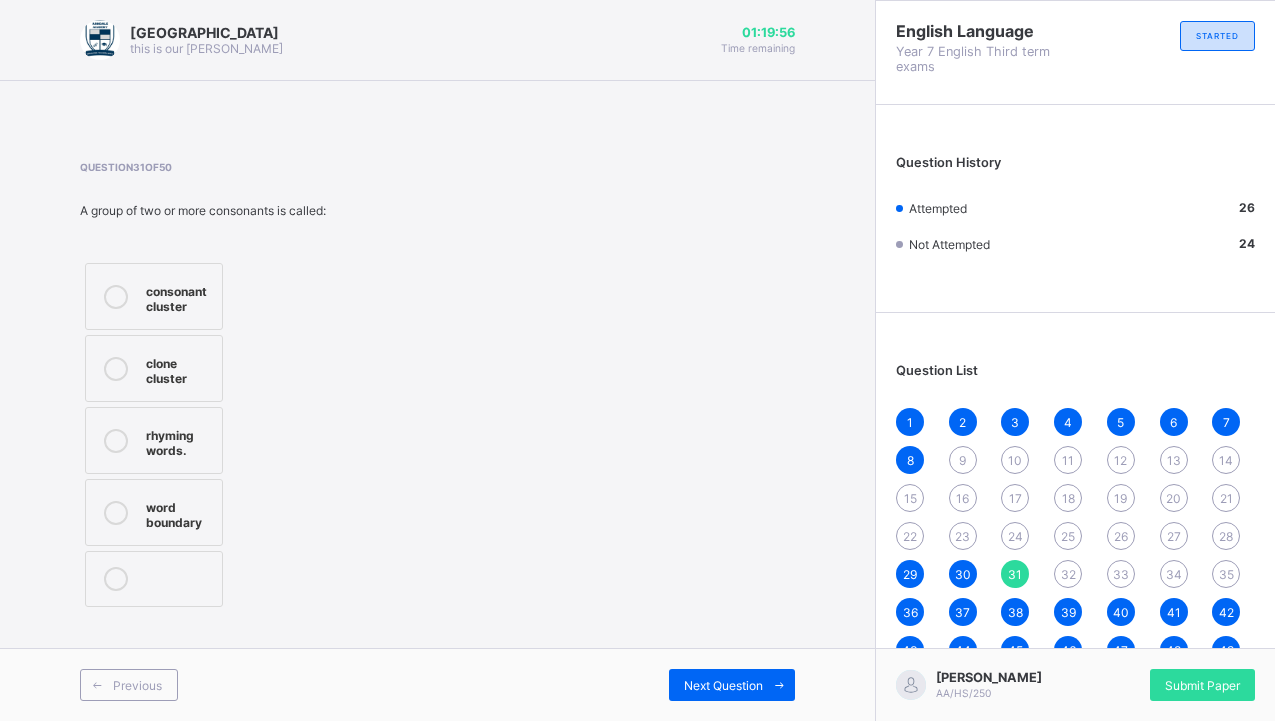 drag, startPoint x: 751, startPoint y: 704, endPoint x: 743, endPoint y: 665, distance: 39.812057 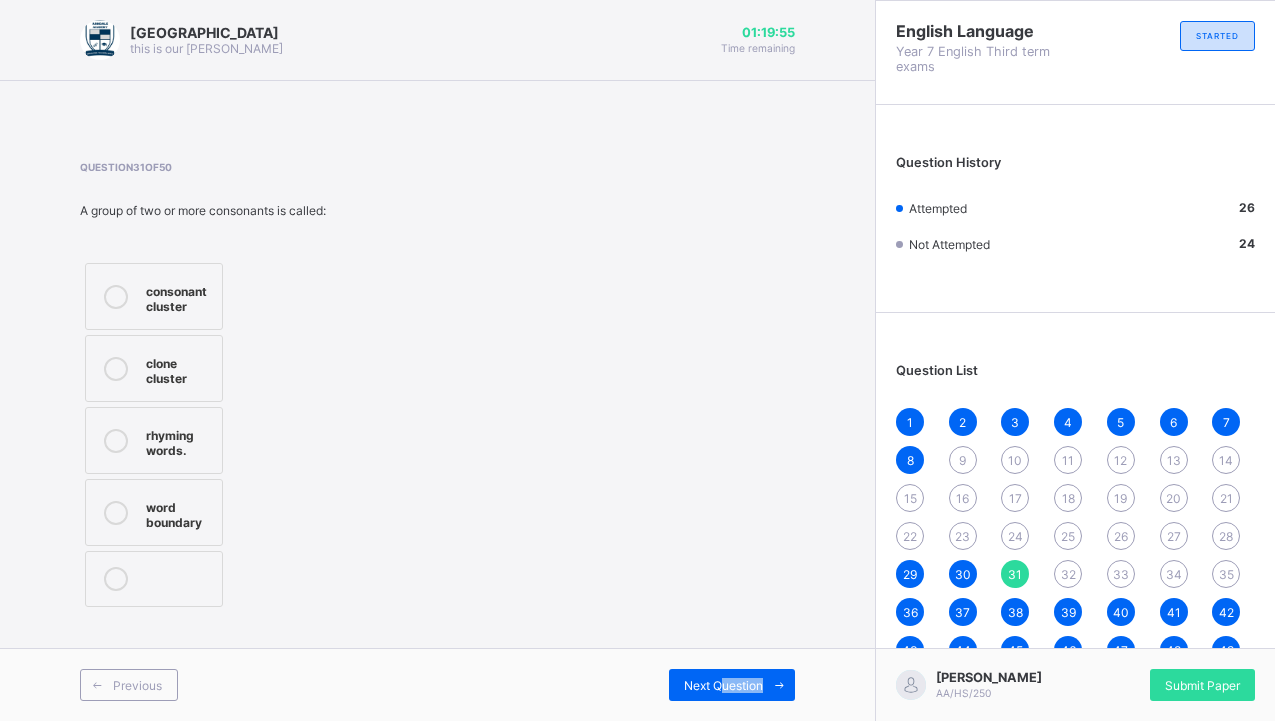 scroll, scrollTop: 1, scrollLeft: 0, axis: vertical 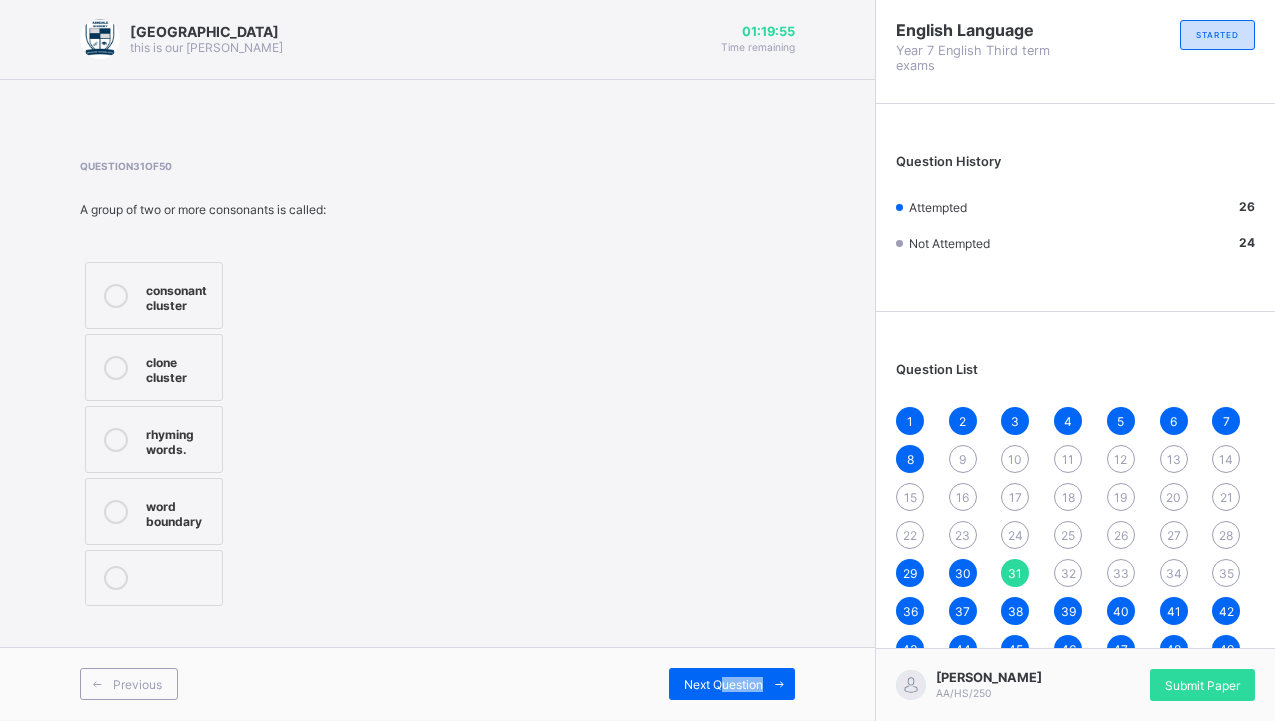 drag, startPoint x: 736, startPoint y: 692, endPoint x: 733, endPoint y: 710, distance: 18.248287 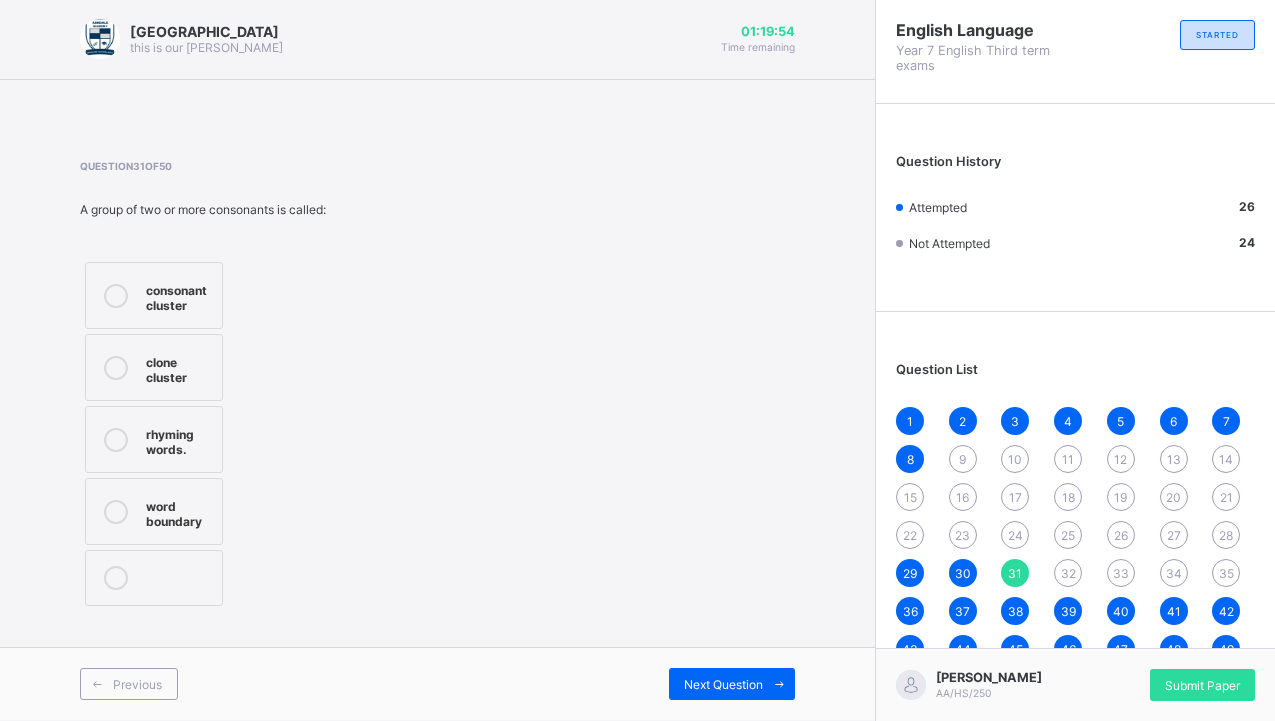 click on "Previous Next Question" at bounding box center [437, 683] 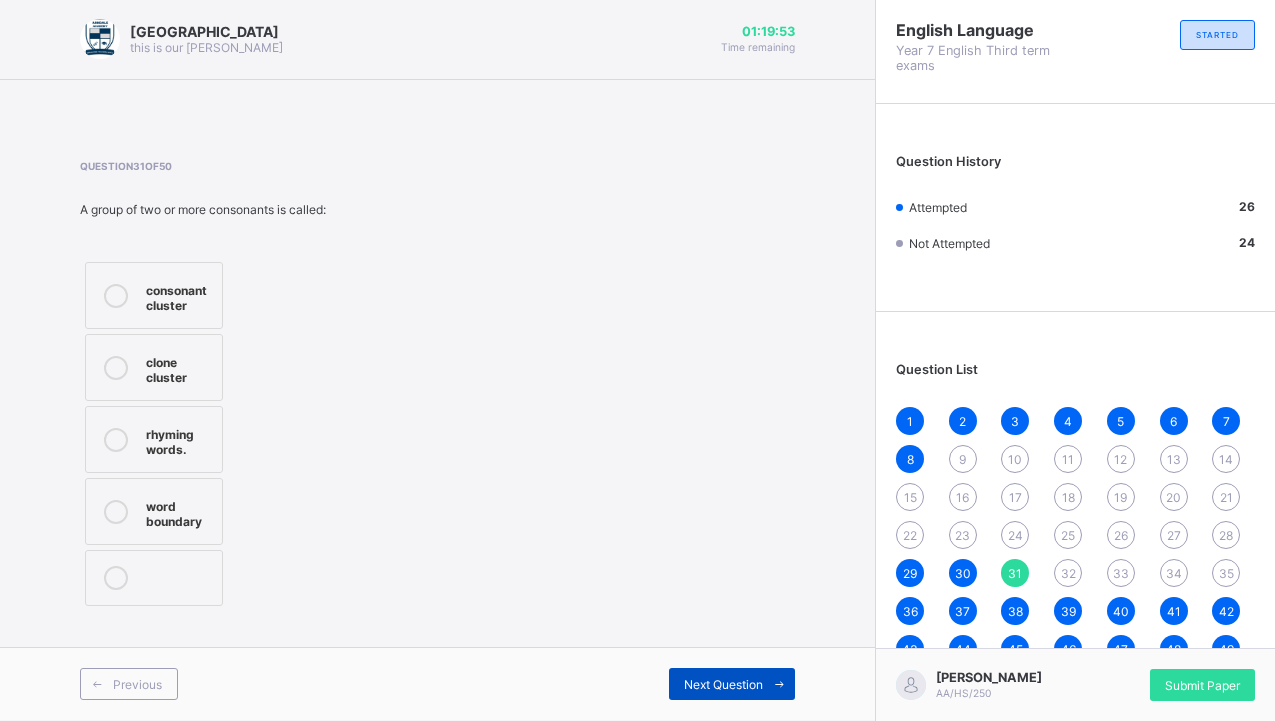 click on "Next Question" at bounding box center (732, 684) 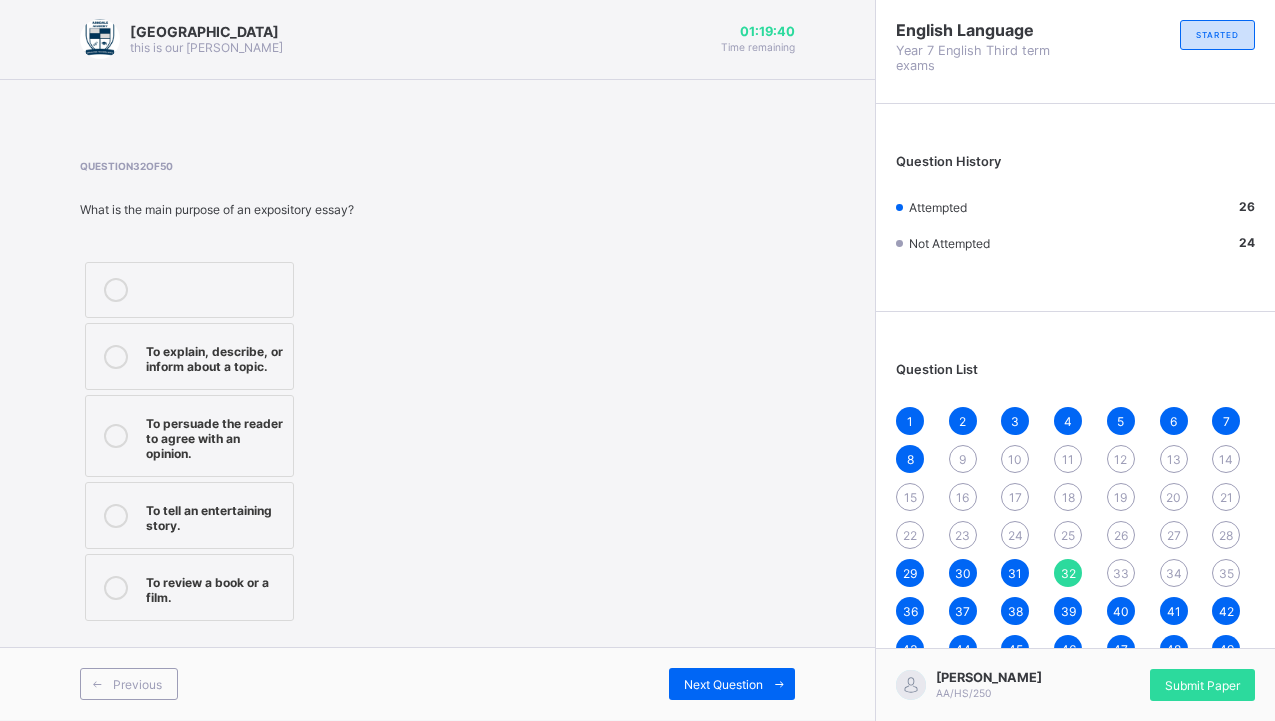 click on "To persuade the reader to agree with an opinion." at bounding box center (214, 436) 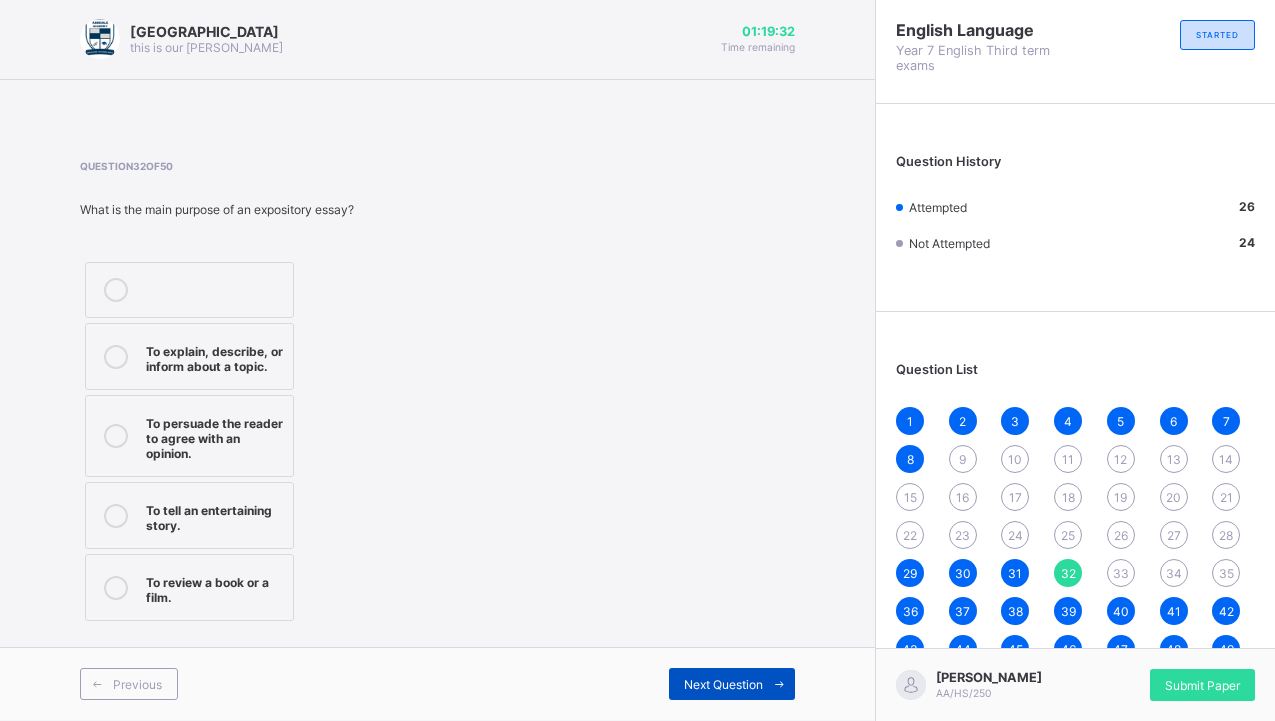 click on "Next Question" at bounding box center [732, 684] 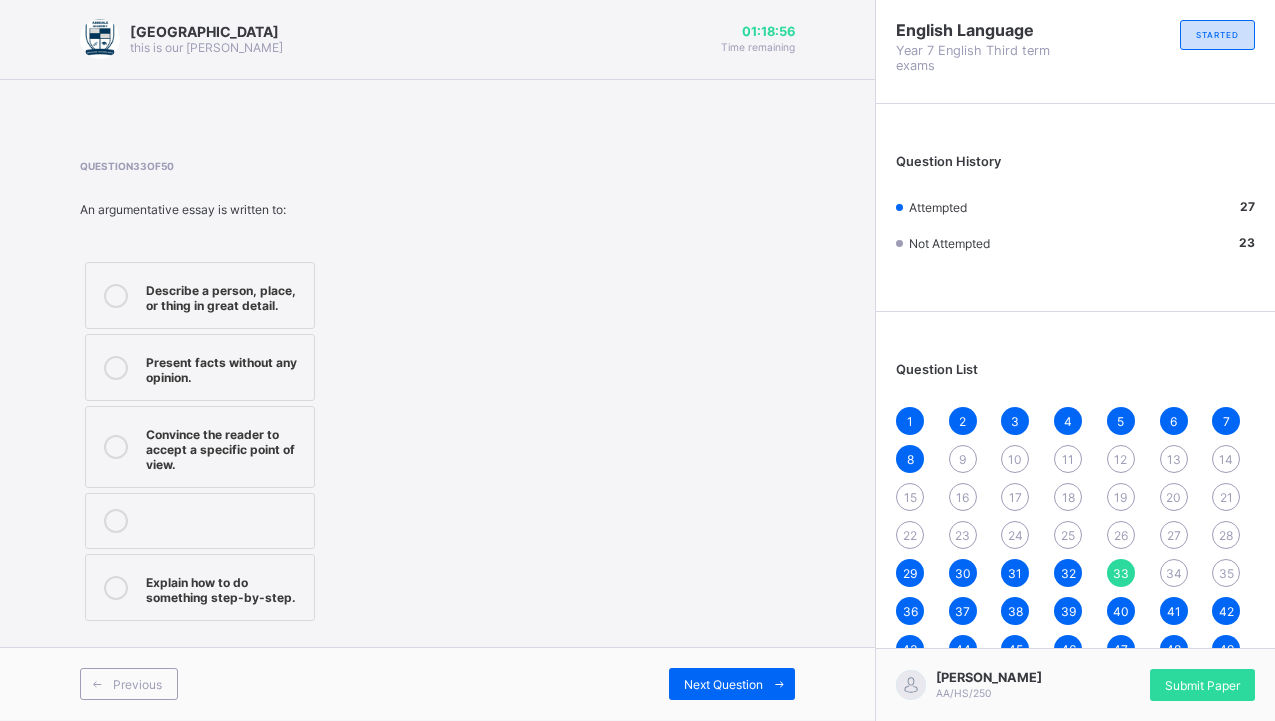 click on "Convince the reader to accept a specific point of view." at bounding box center [200, 447] 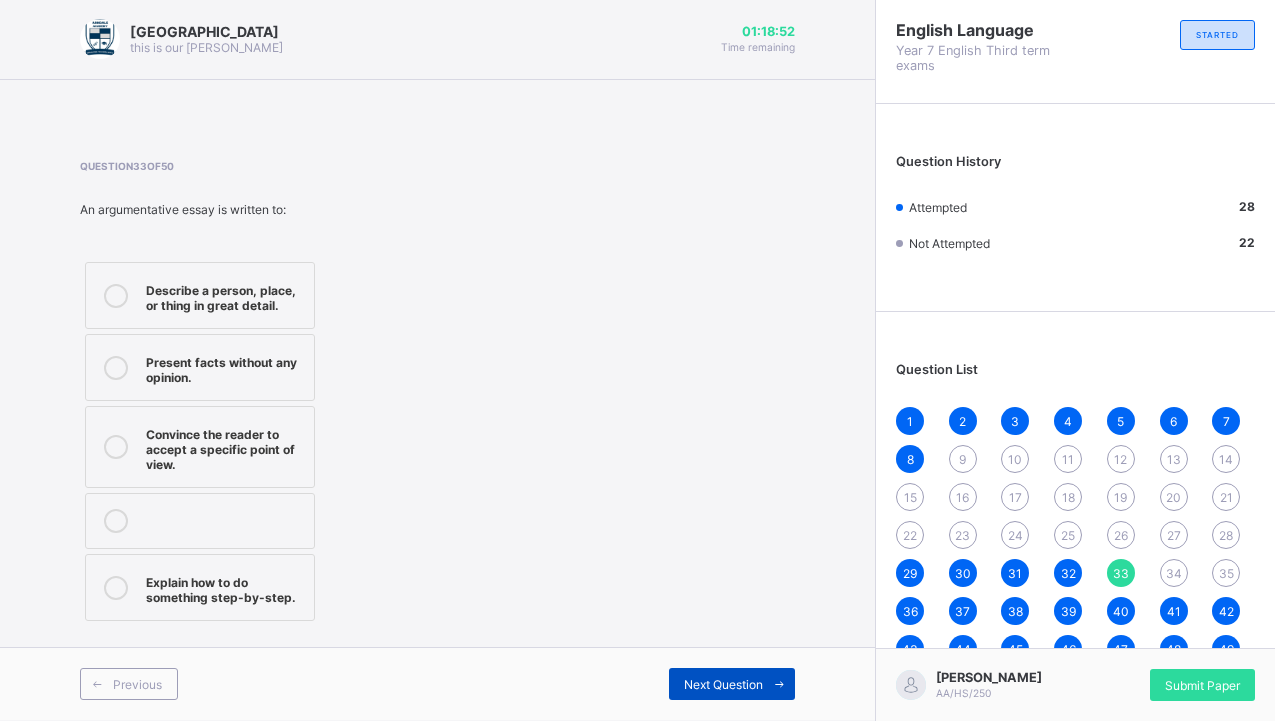 click on "Next Question" at bounding box center (732, 684) 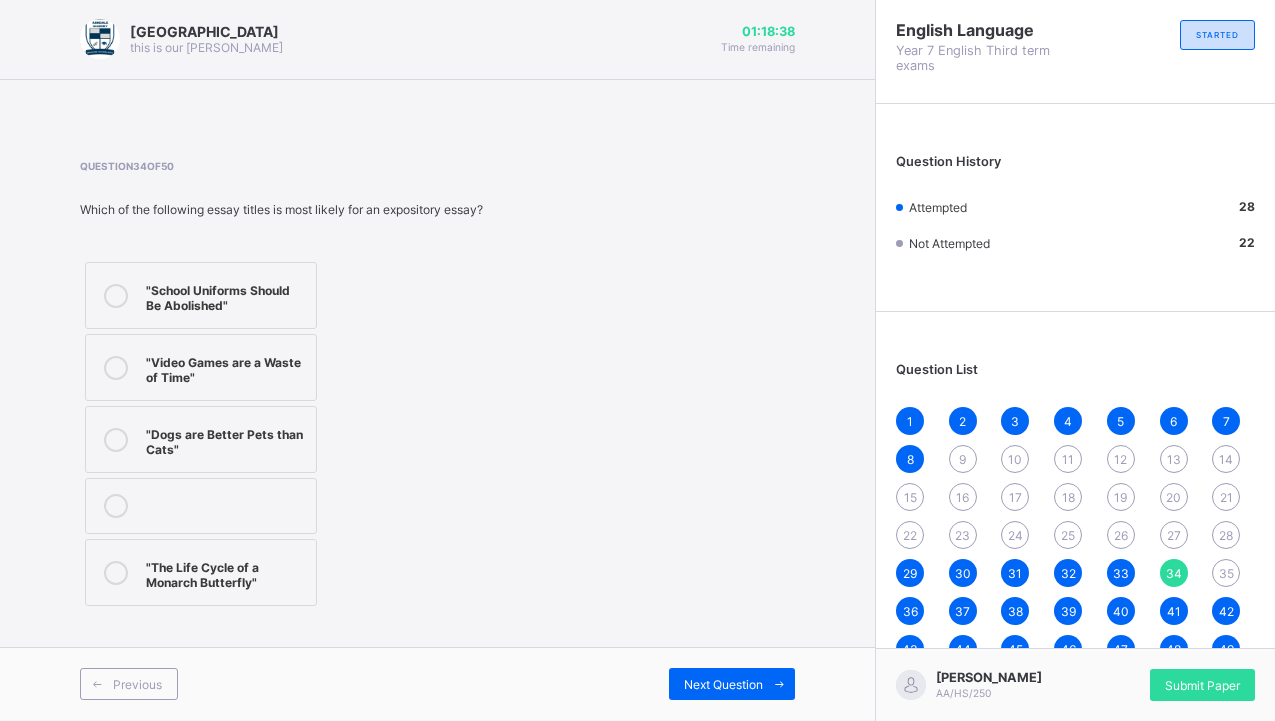 click on ""School Uniforms Should Be Abolished"" at bounding box center (226, 295) 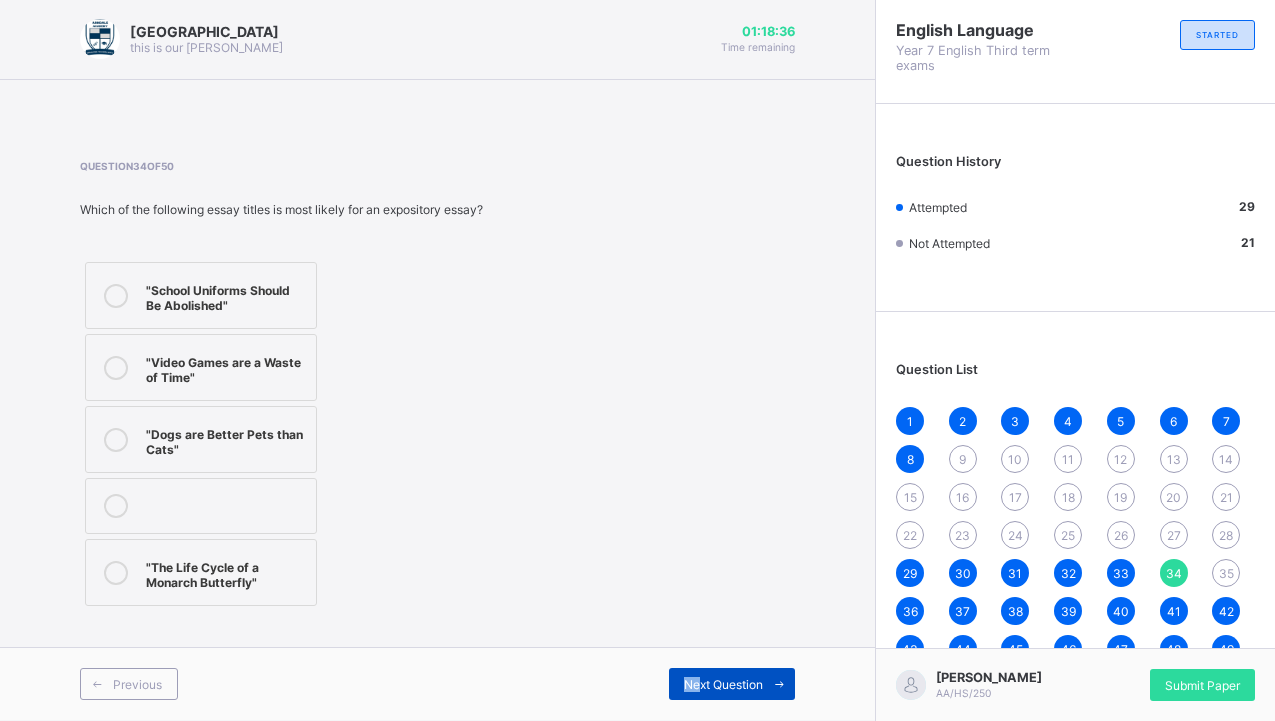 click on "Previous Next Question" at bounding box center (437, 683) 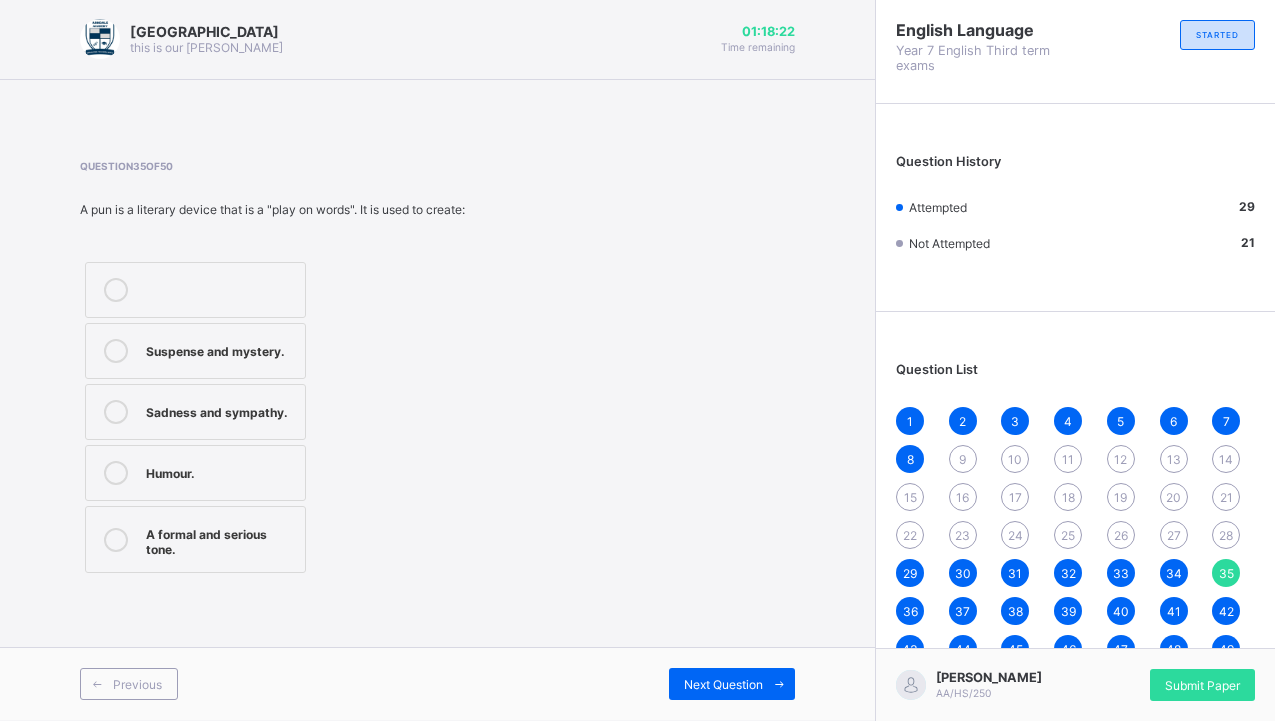 click on "Sadness and sympathy." at bounding box center [195, 412] 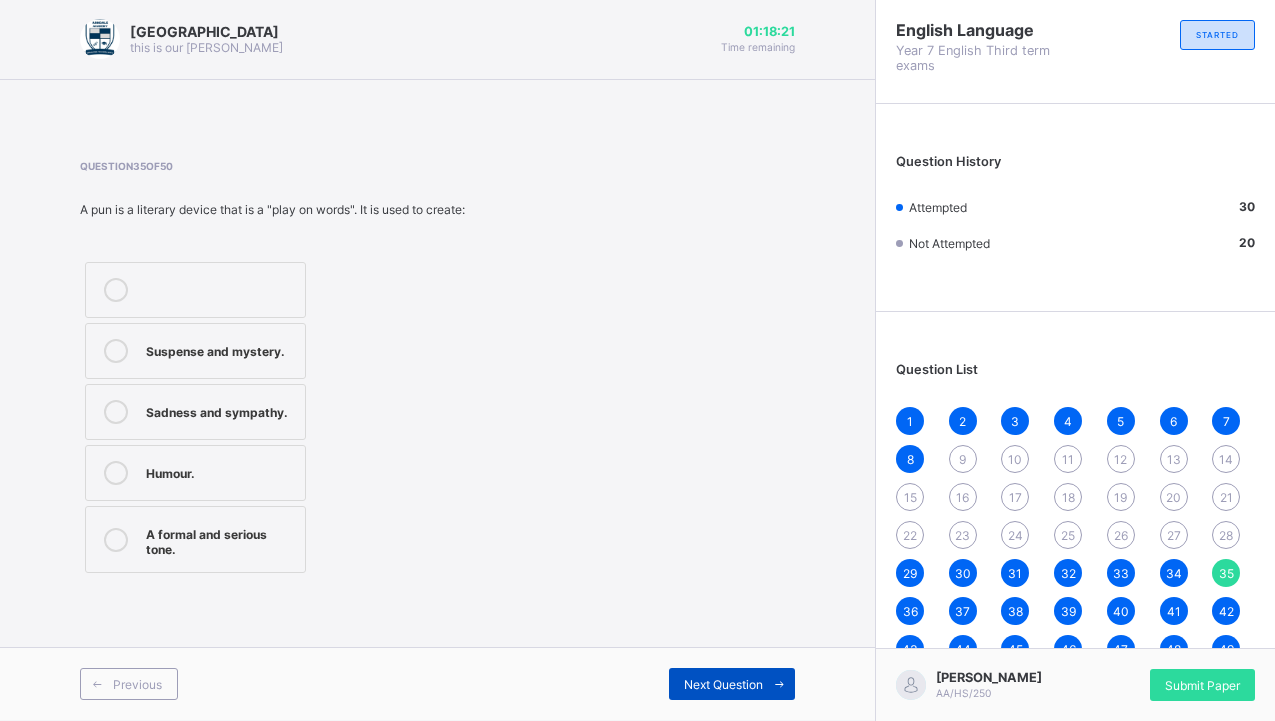 click on "Next Question" at bounding box center [723, 684] 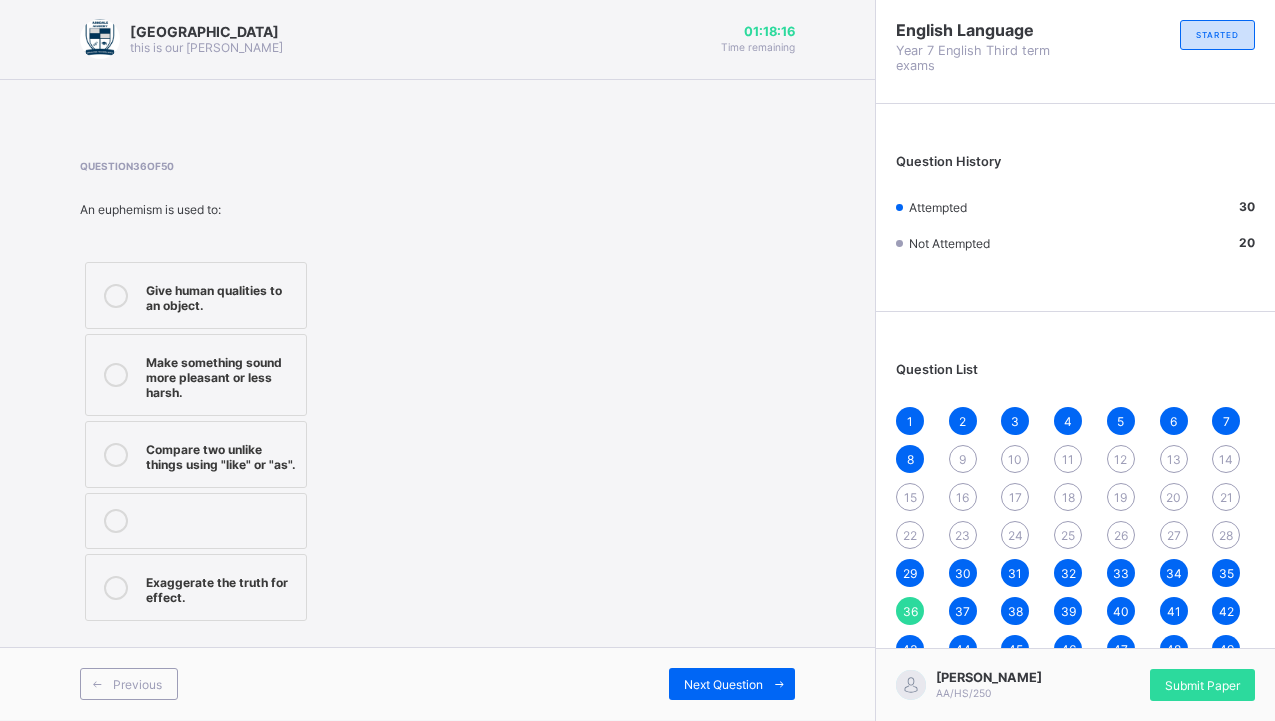 click on "36" at bounding box center (910, 611) 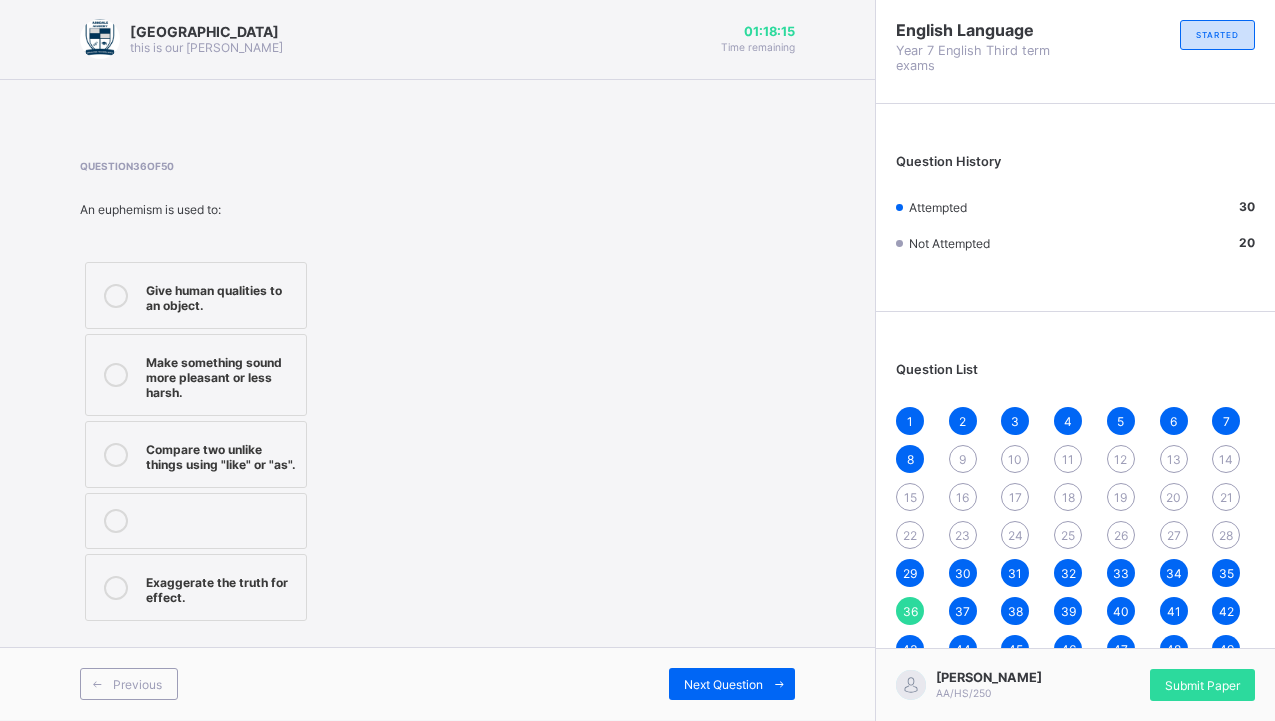 click on "22" at bounding box center [910, 535] 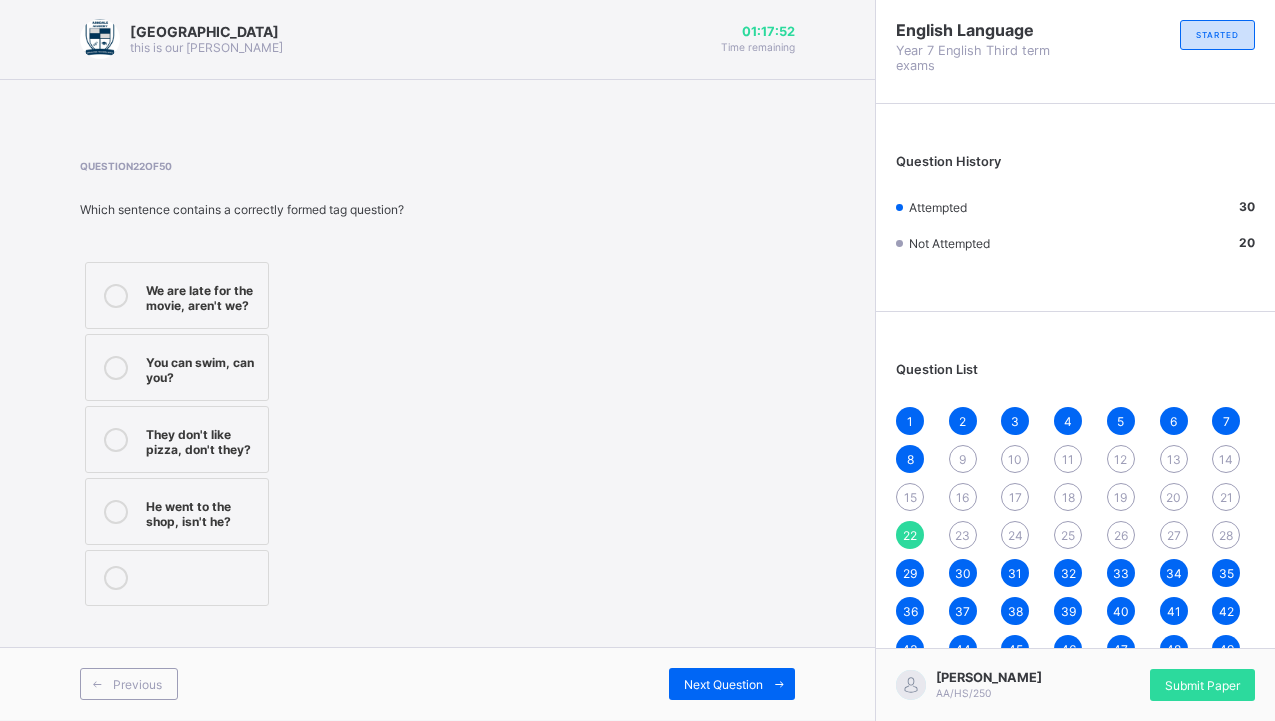 click on "We are late for the movie, aren't we? You can swim, can you? They don't like pizza, don't they? He went to the shop, isn't he?" at bounding box center (242, 434) 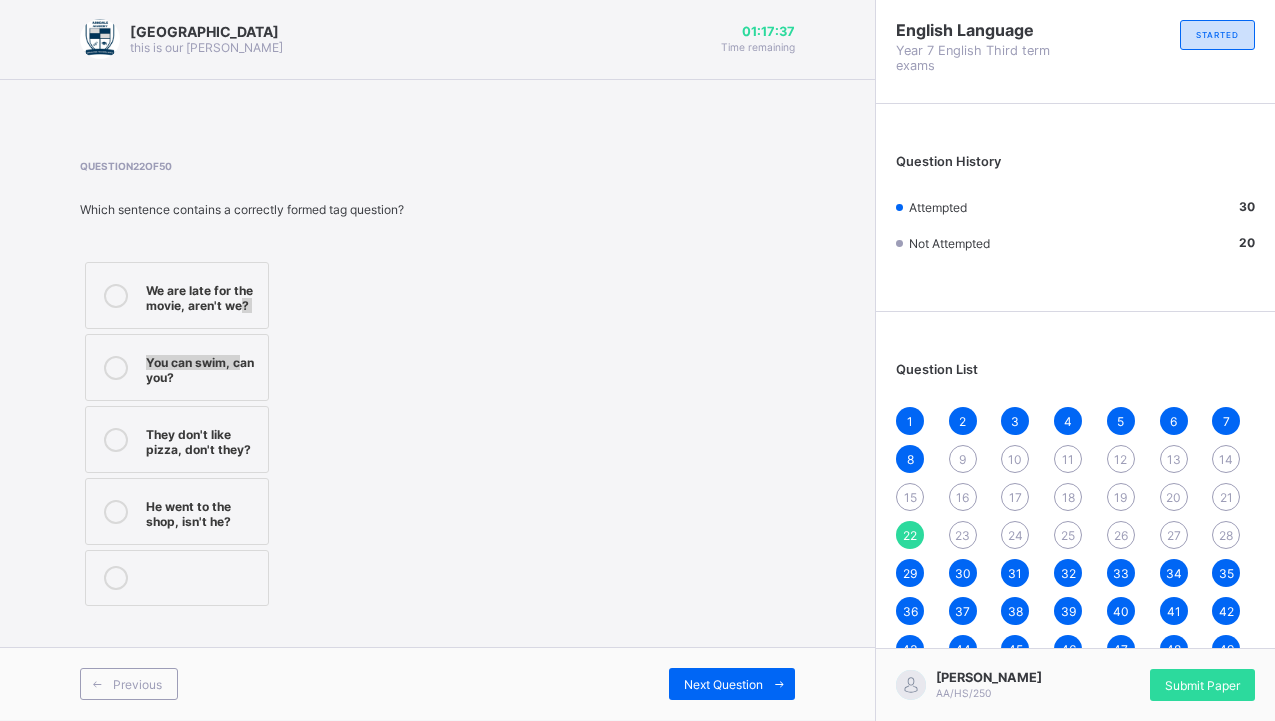 click on "We are late for the movie, aren't we? You can swim, can you? They don't like pizza, don't they? He went to the shop, isn't he?" at bounding box center (177, 434) 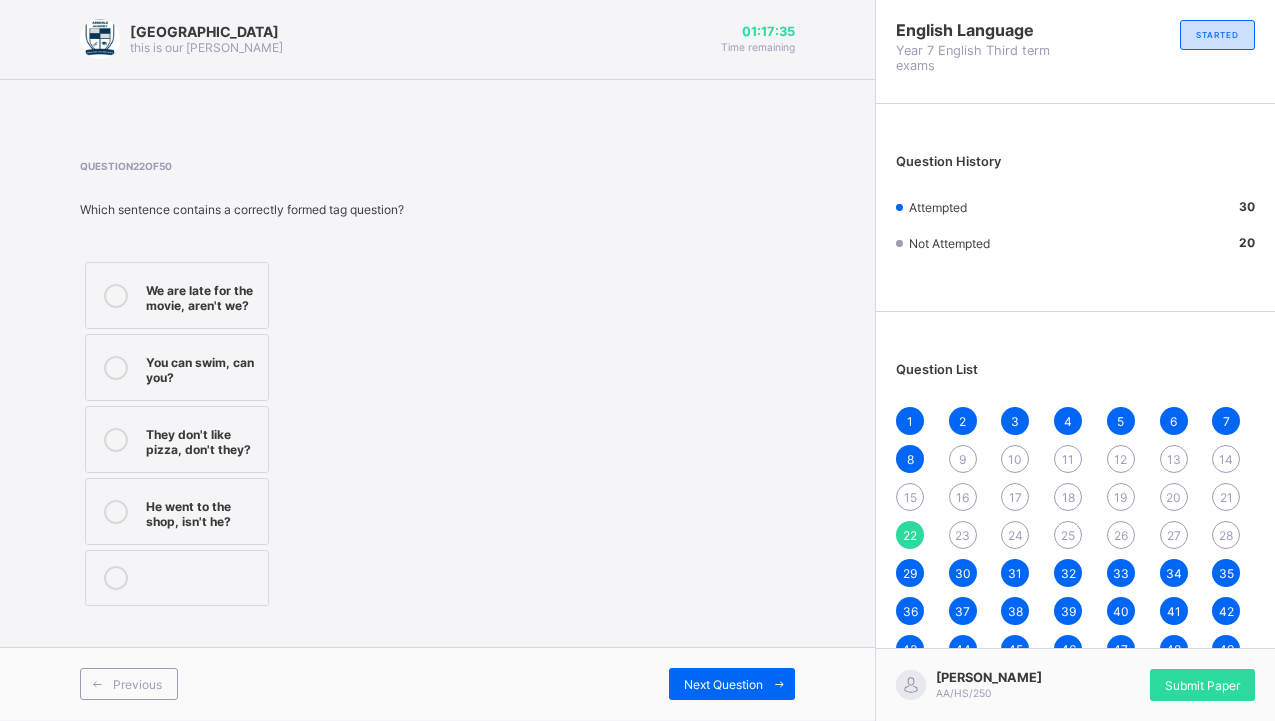 click on "We are late for the movie, aren't we?" at bounding box center (202, 295) 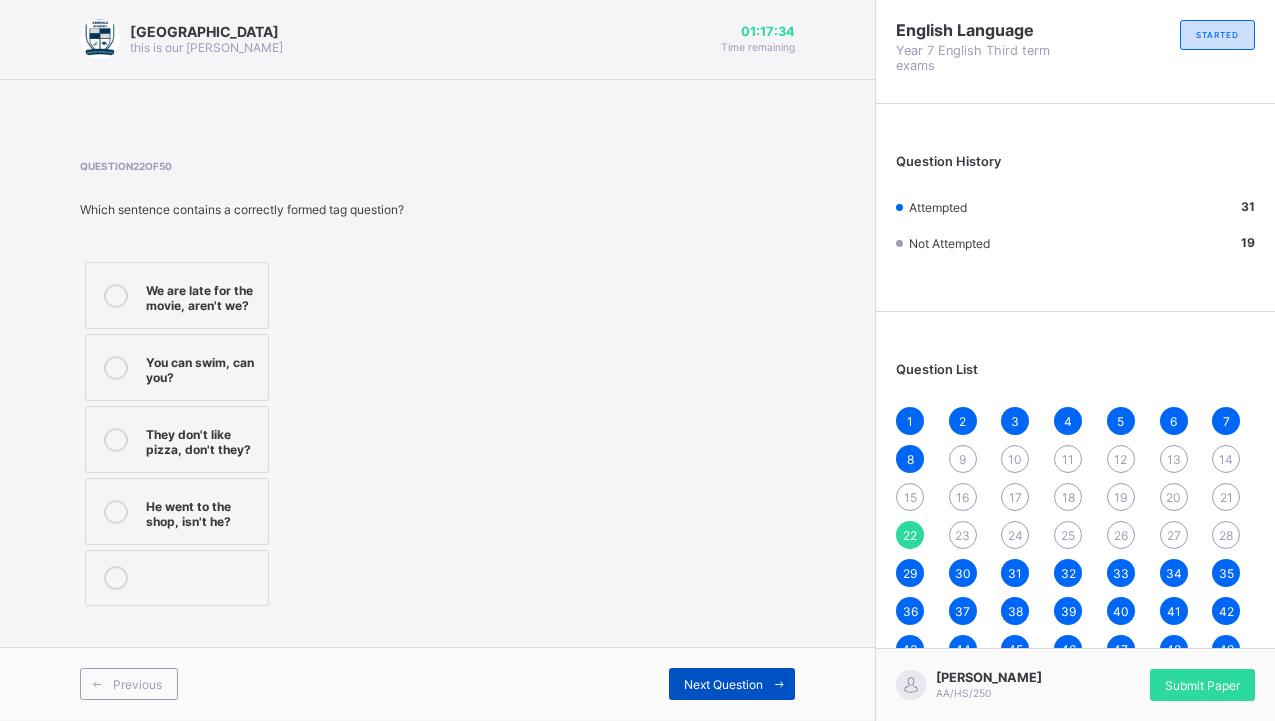 click on "Next Question" at bounding box center (732, 684) 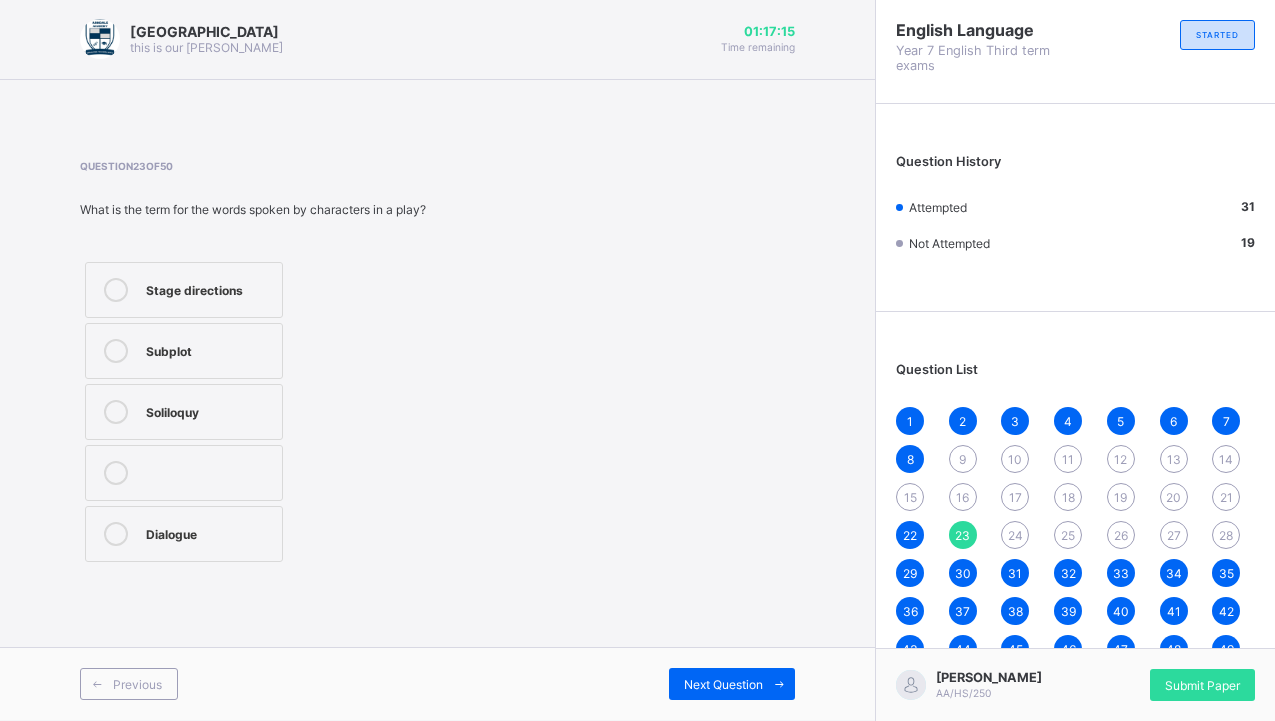 click on "Dialogue" at bounding box center (184, 534) 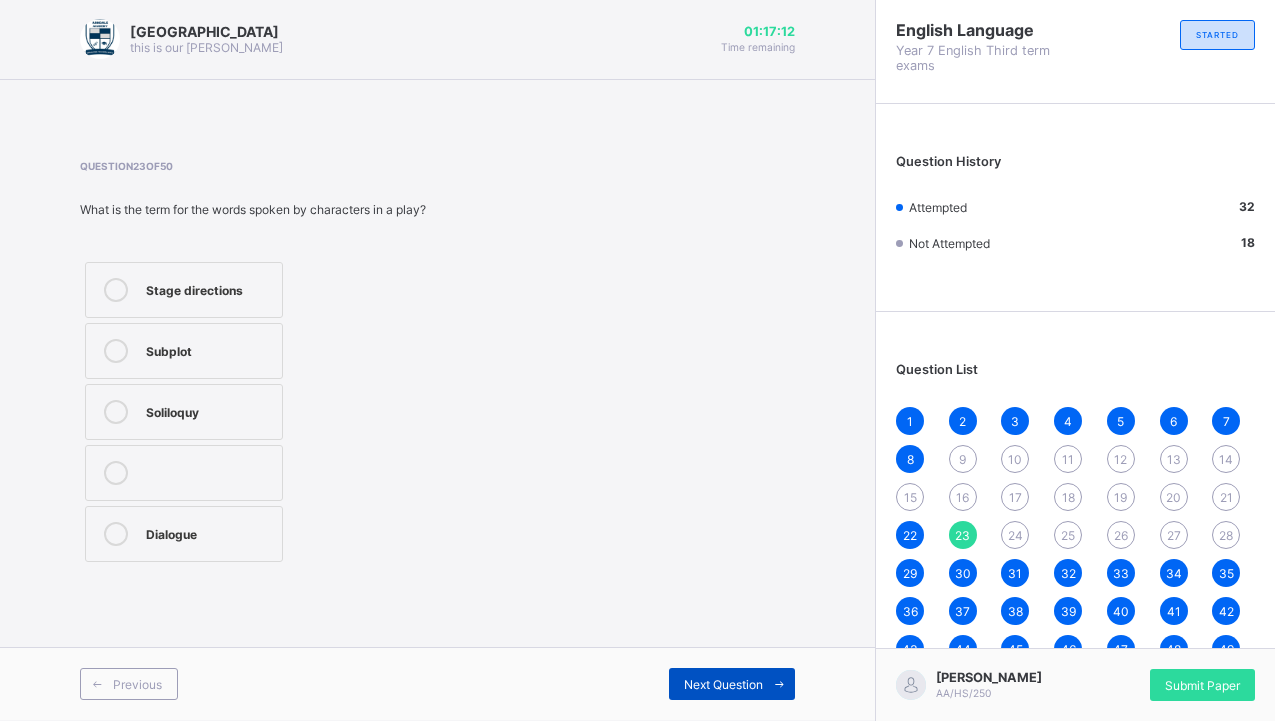 click on "Next Question" at bounding box center (732, 684) 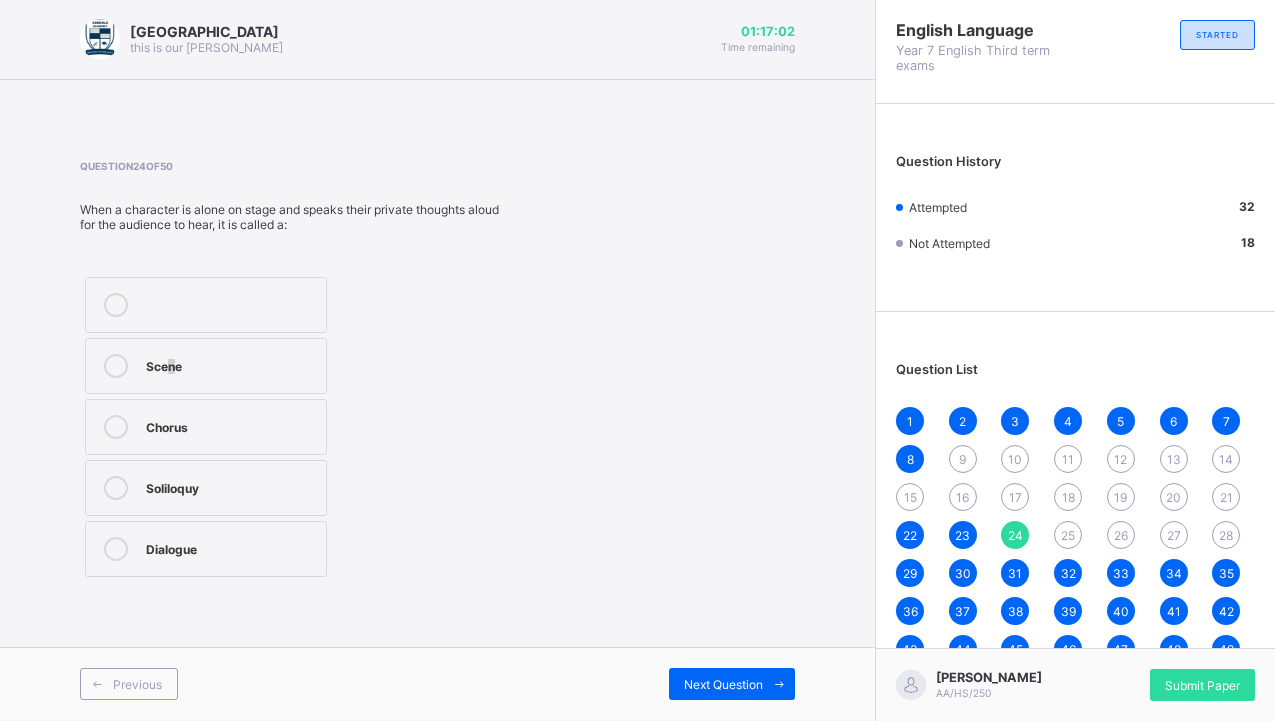 click on "Scene" at bounding box center [206, 366] 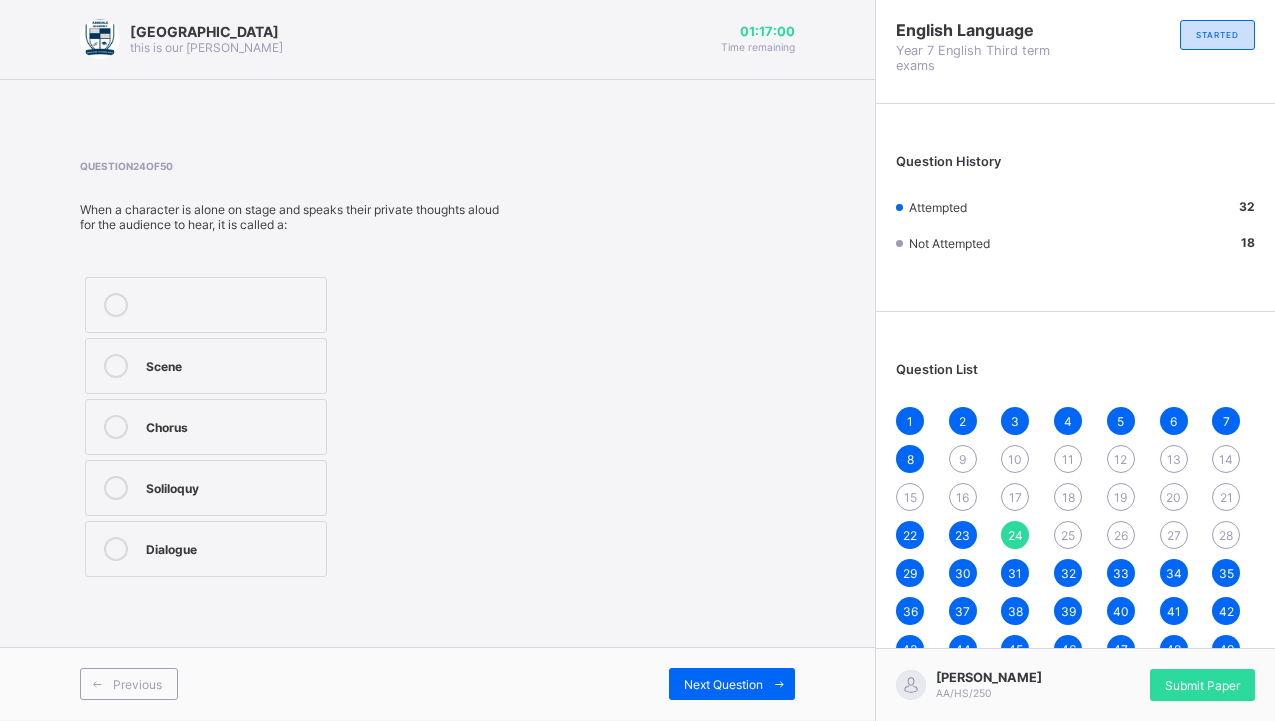 click on "Scene" at bounding box center [231, 364] 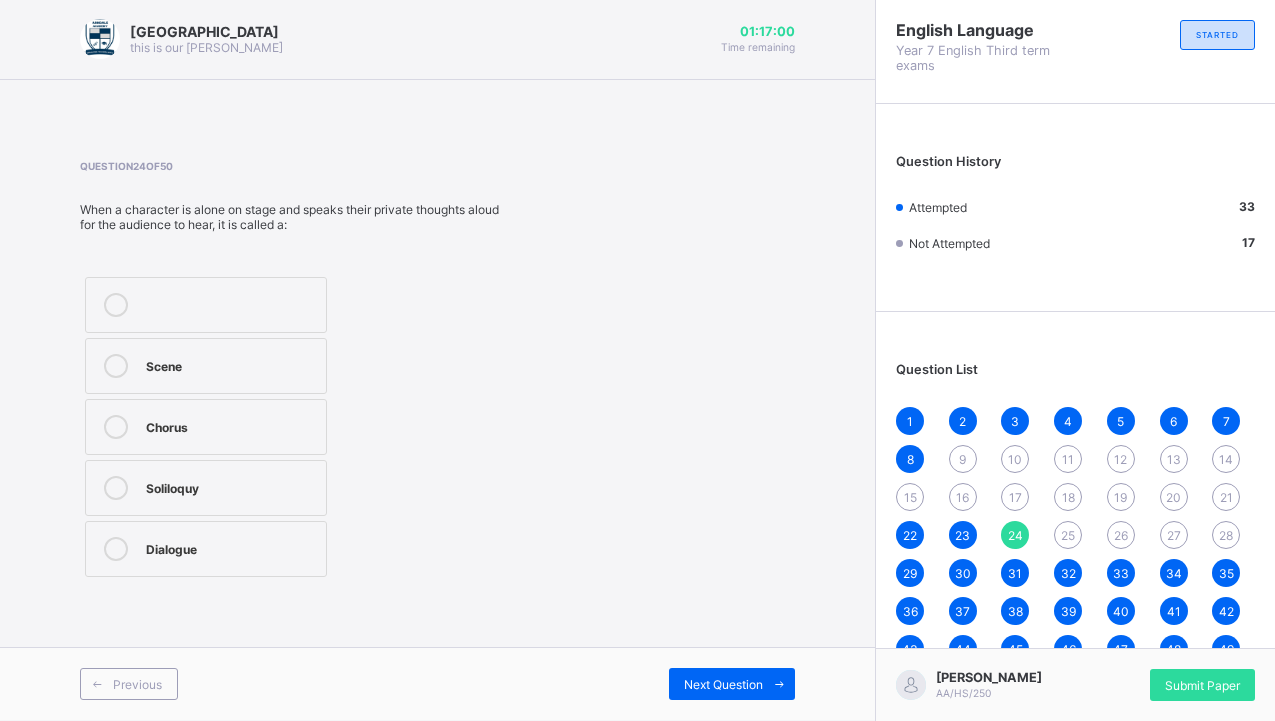 click on "Soliloquy" at bounding box center (231, 486) 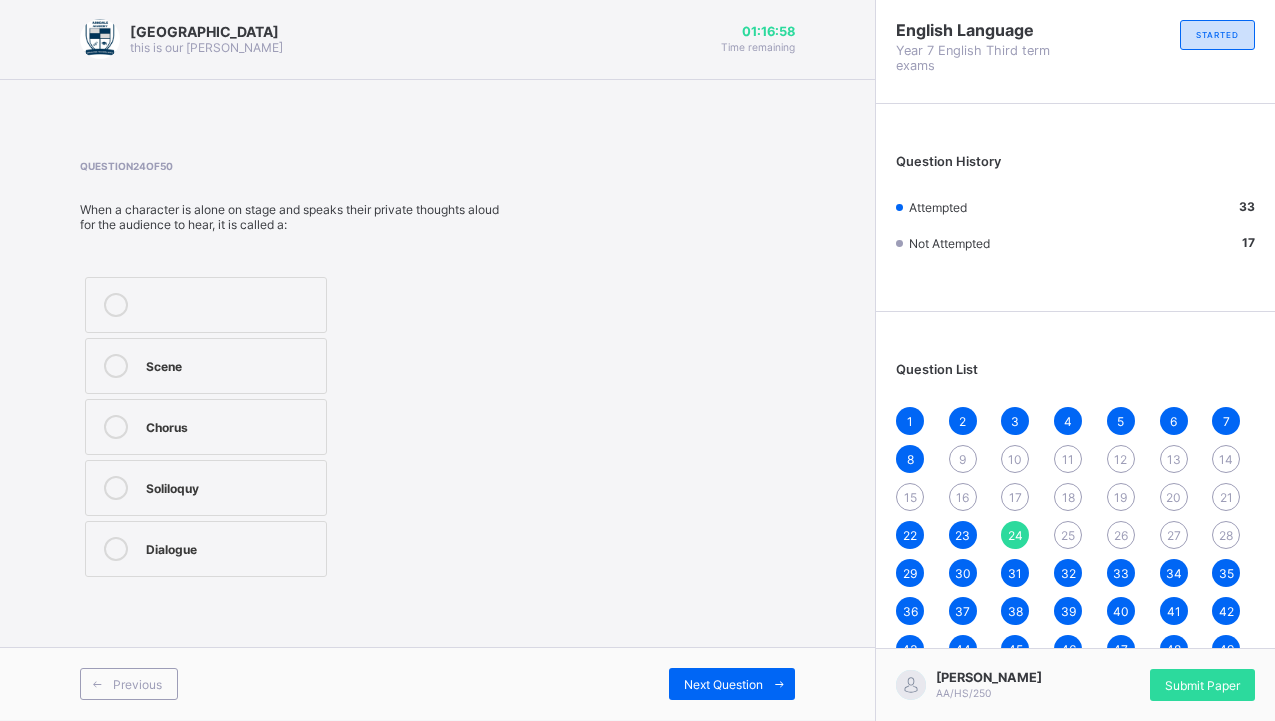 click on "Scene" at bounding box center (231, 364) 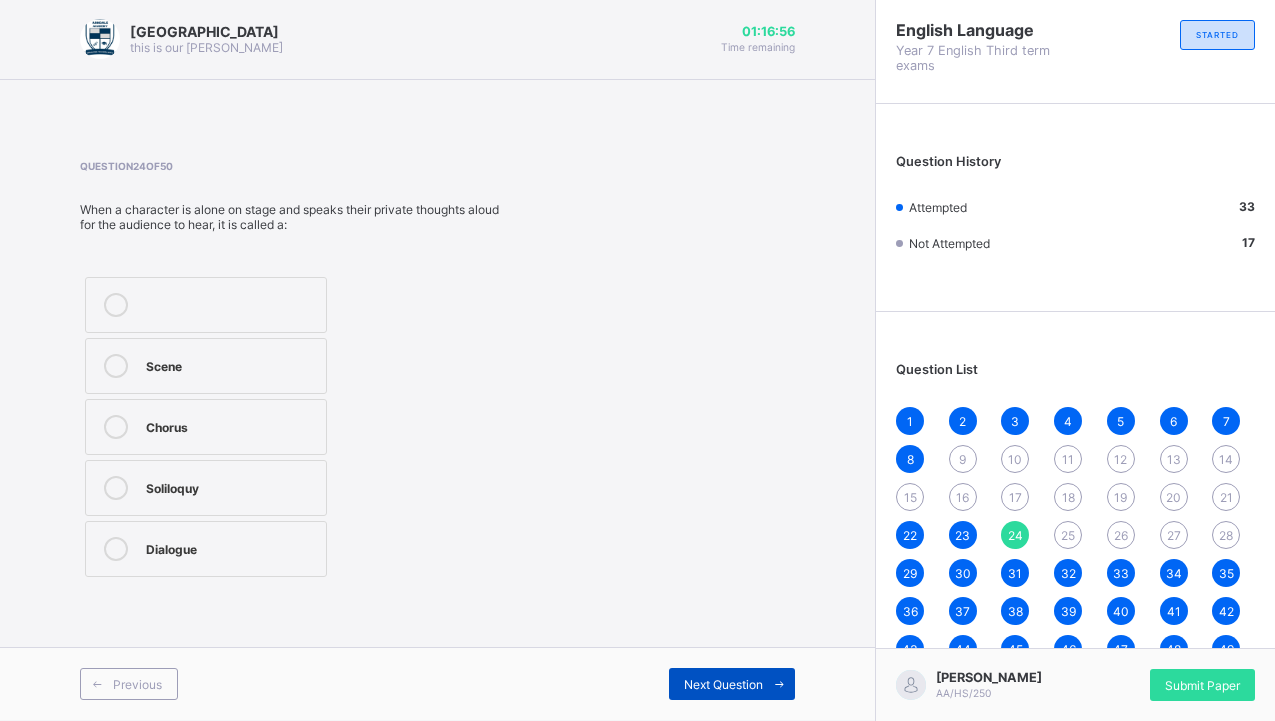 click on "Next Question" at bounding box center [732, 684] 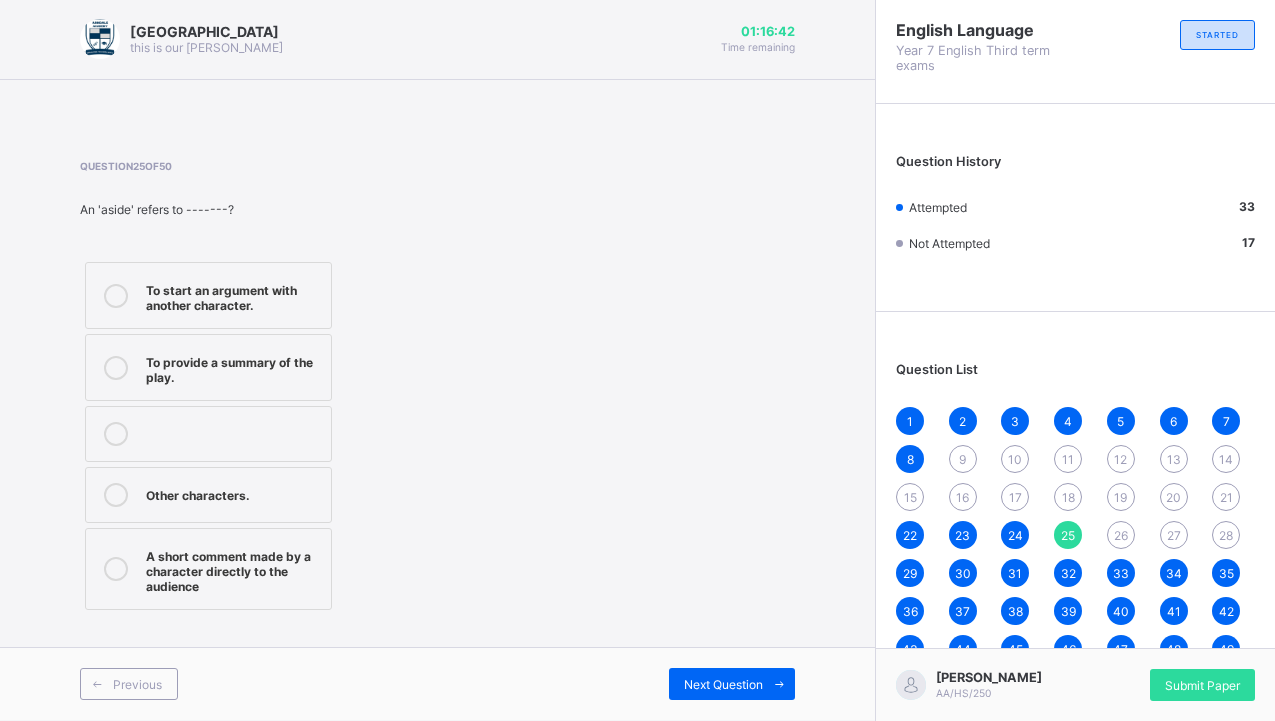 click on "Other characters." at bounding box center (233, 493) 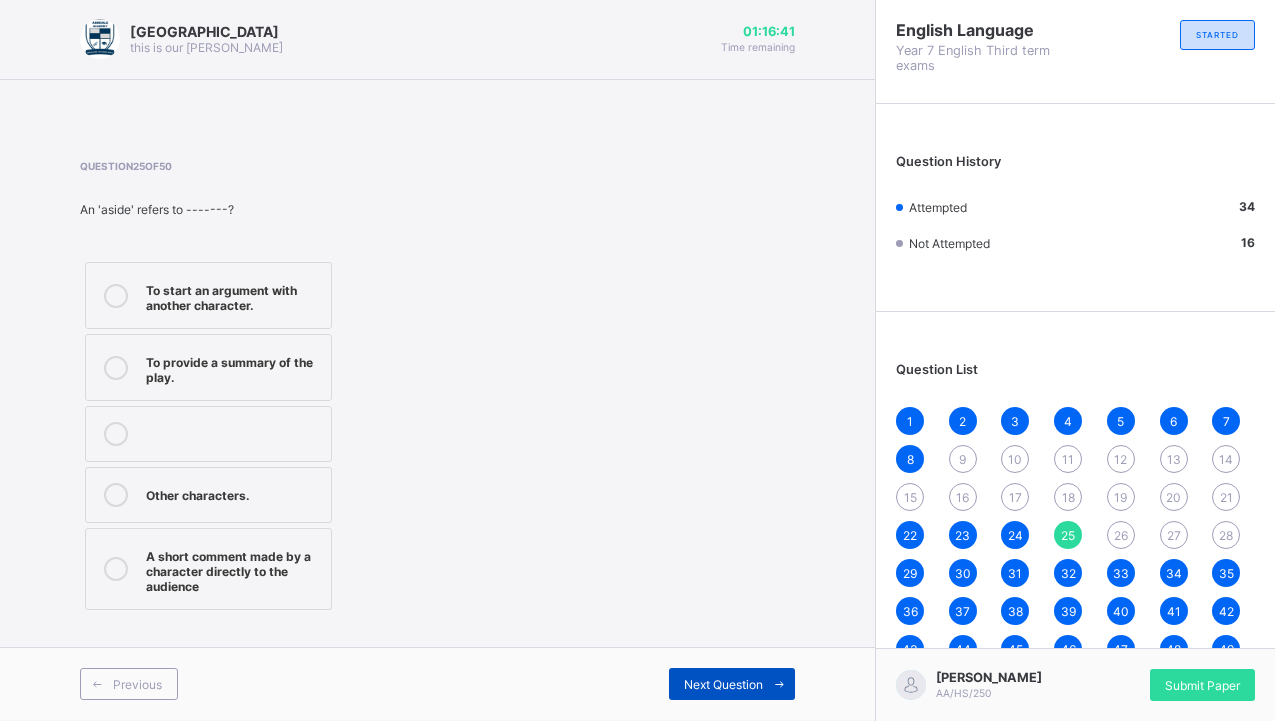 click at bounding box center (779, 684) 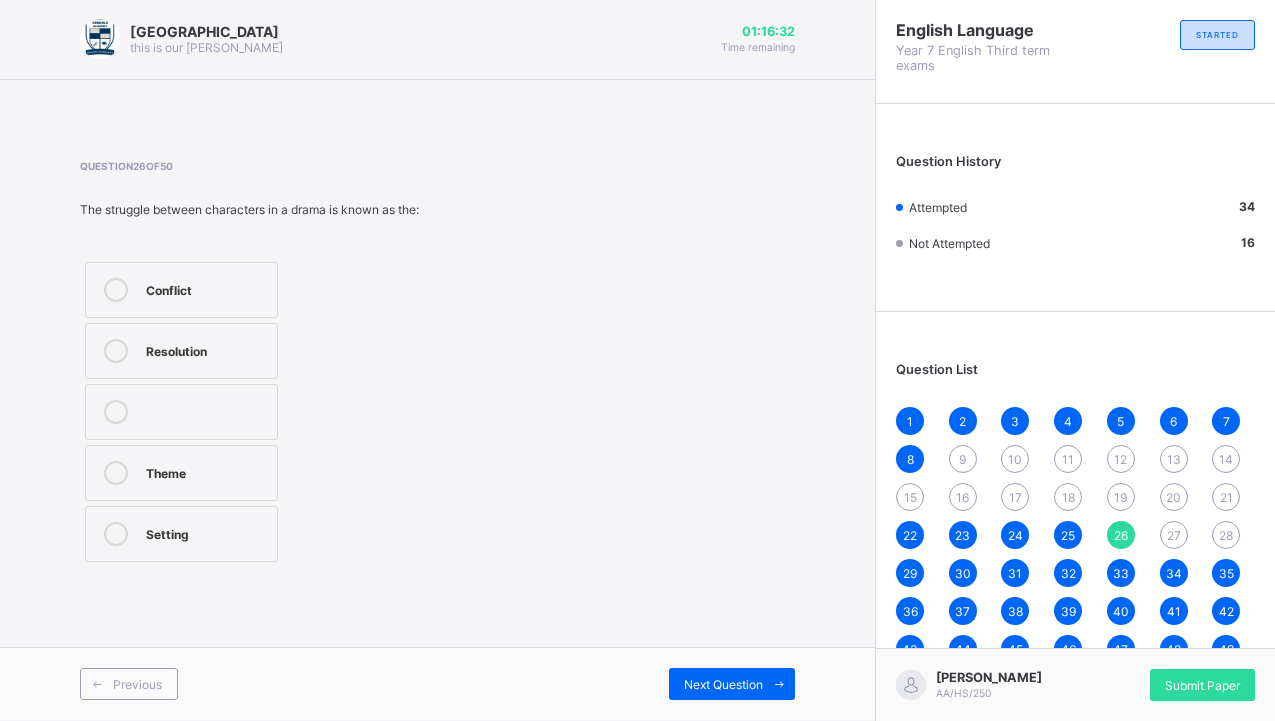 drag, startPoint x: 236, startPoint y: 227, endPoint x: 238, endPoint y: 280, distance: 53.037724 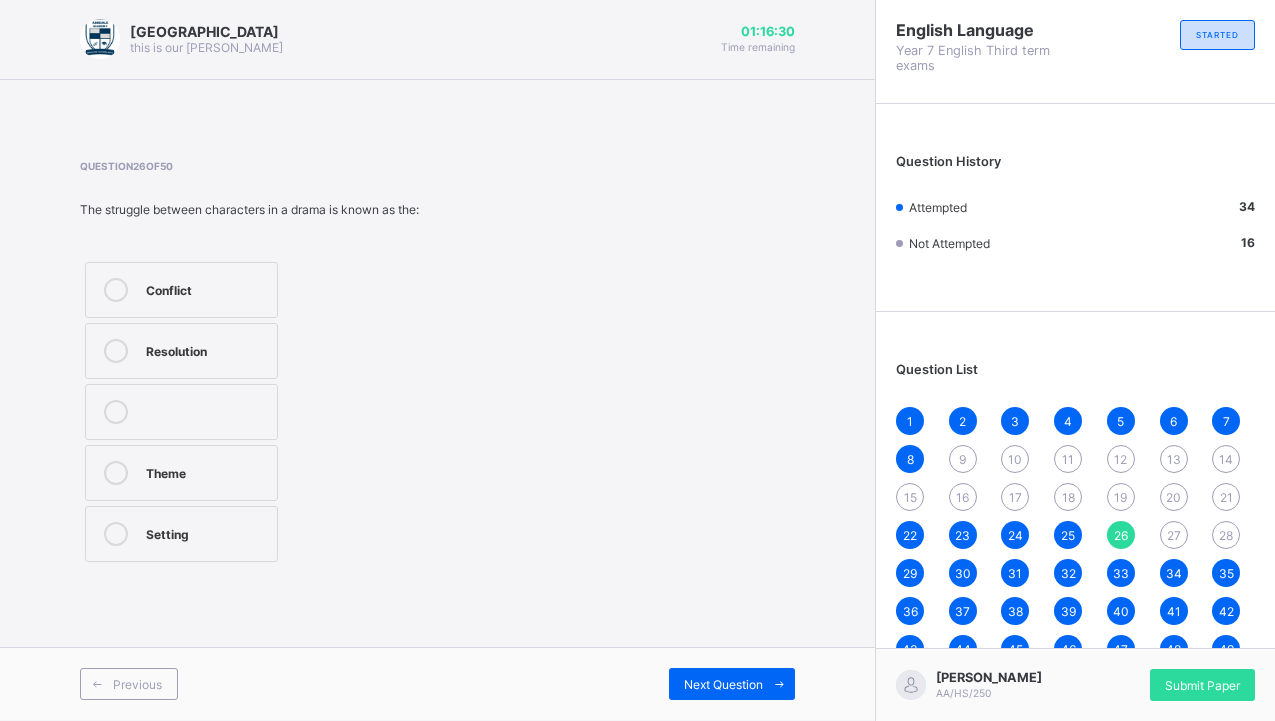 click on "Conflict" at bounding box center [206, 288] 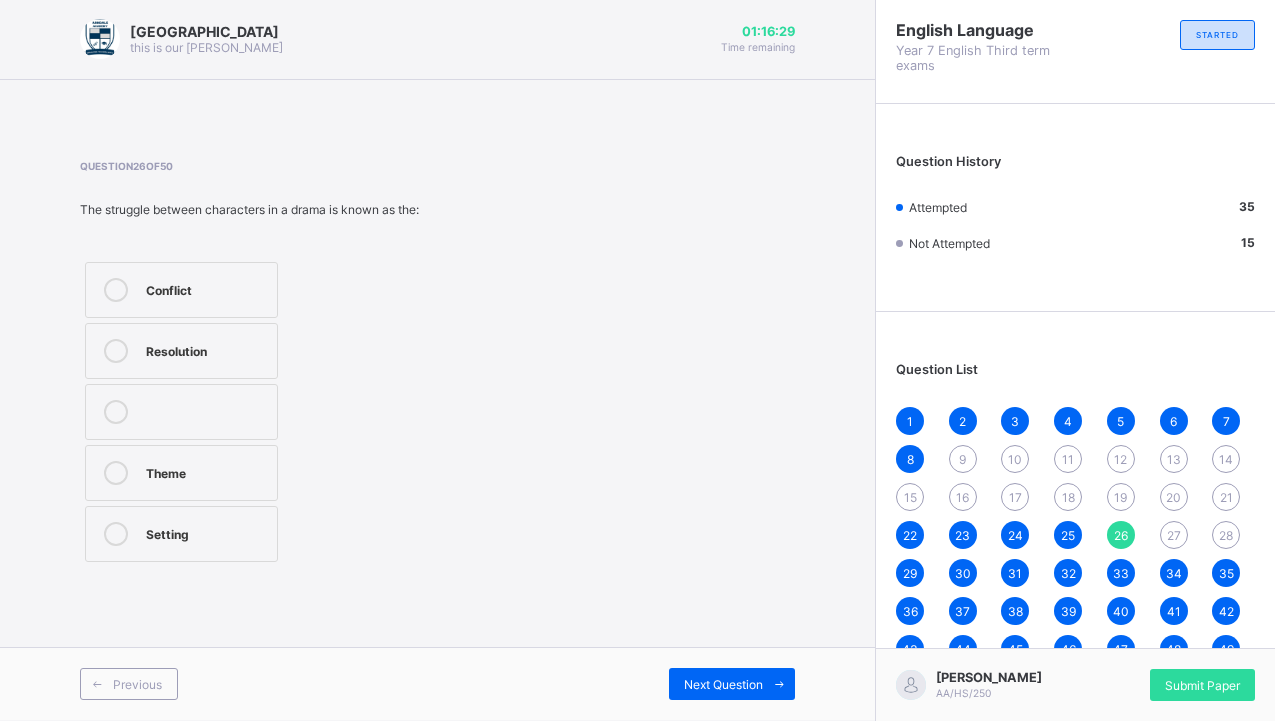 drag, startPoint x: 753, startPoint y: 664, endPoint x: 761, endPoint y: 711, distance: 47.67599 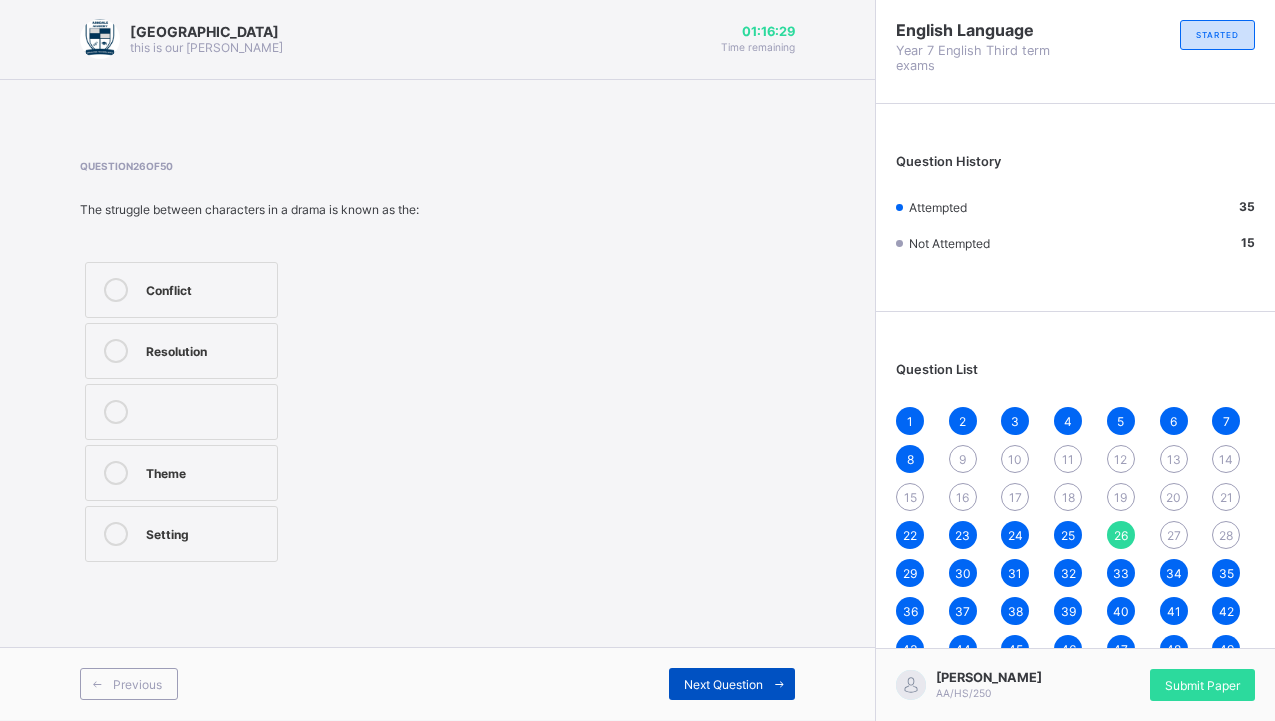 click on "Next Question" at bounding box center [732, 684] 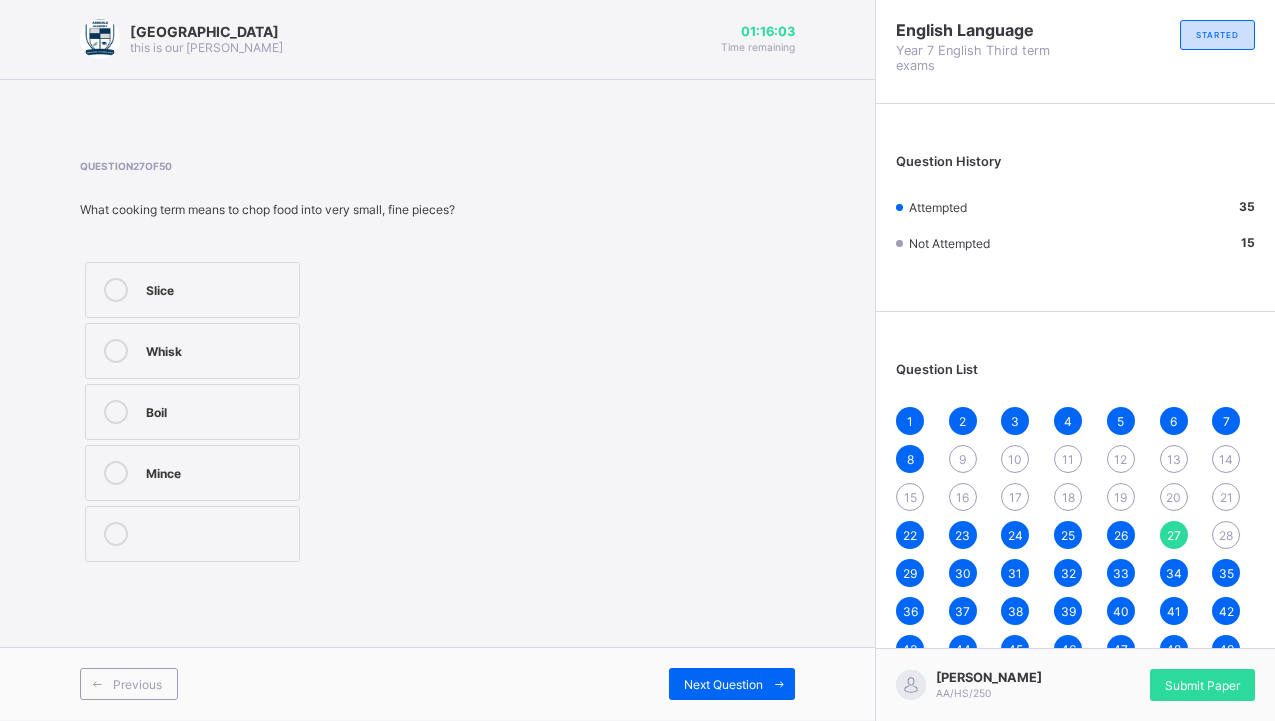 click on "Slice" at bounding box center [192, 290] 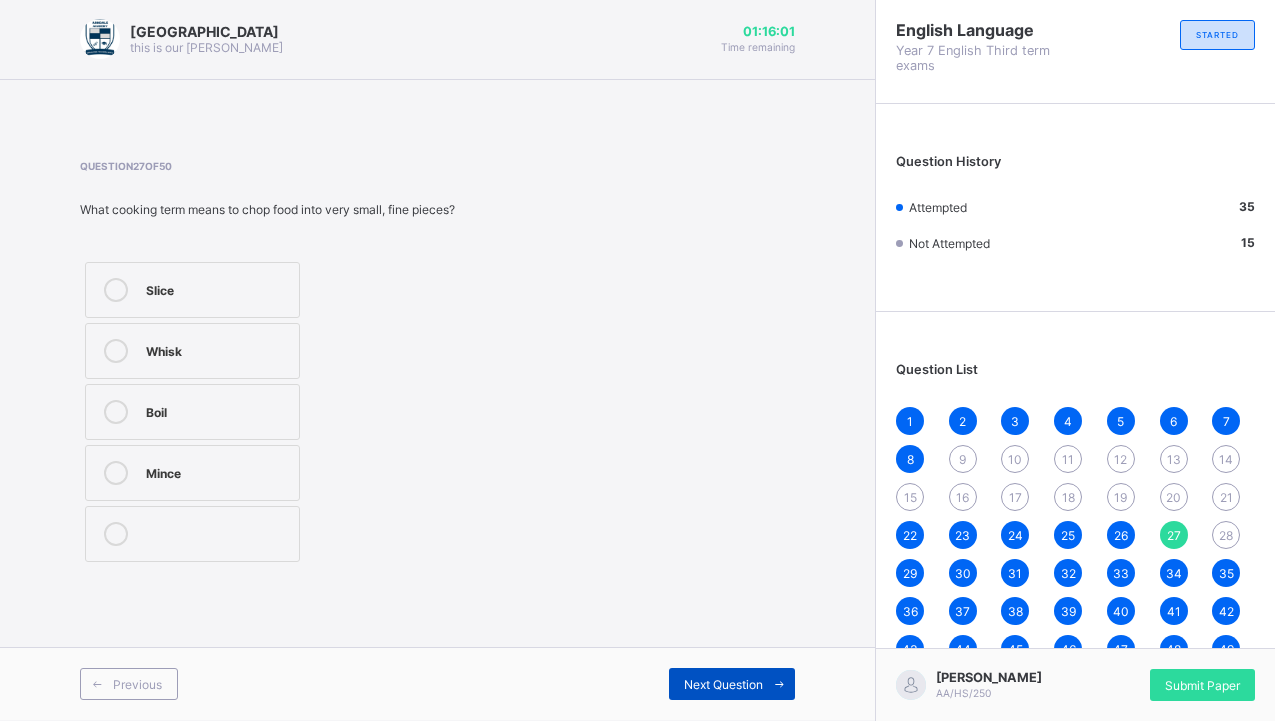 click on "Next Question" at bounding box center (732, 684) 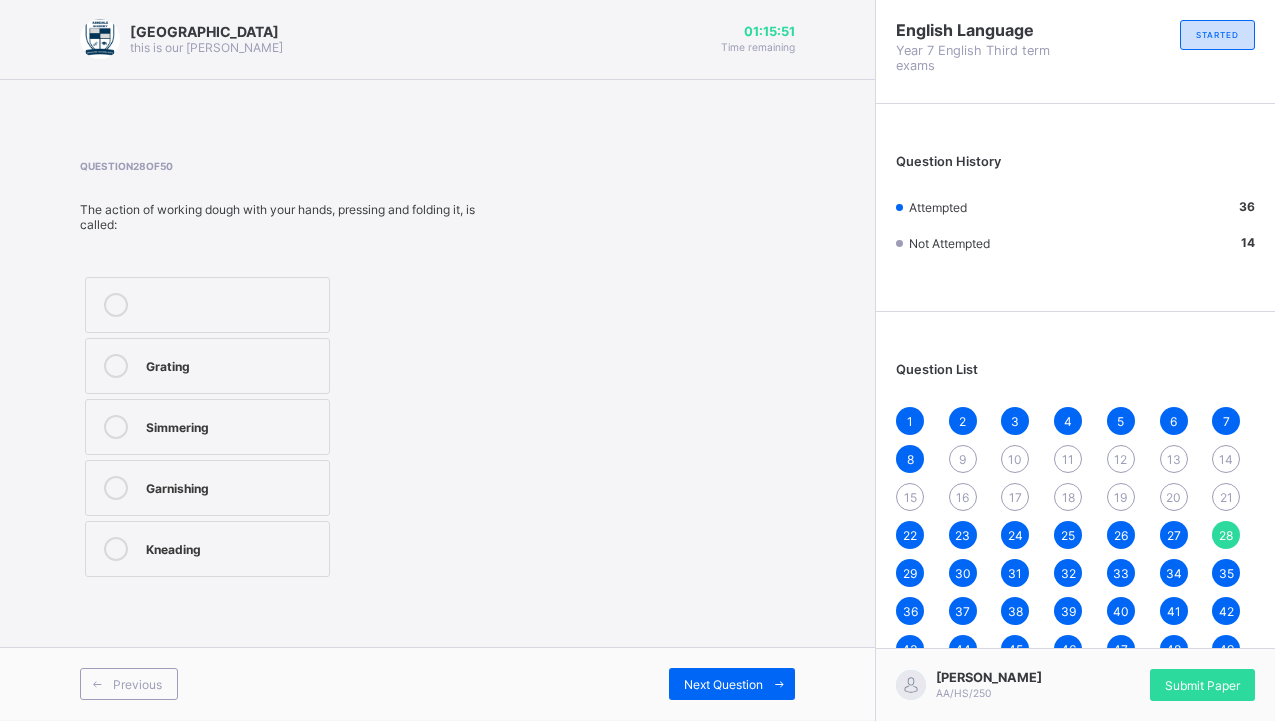 click on "Kneading" at bounding box center [232, 547] 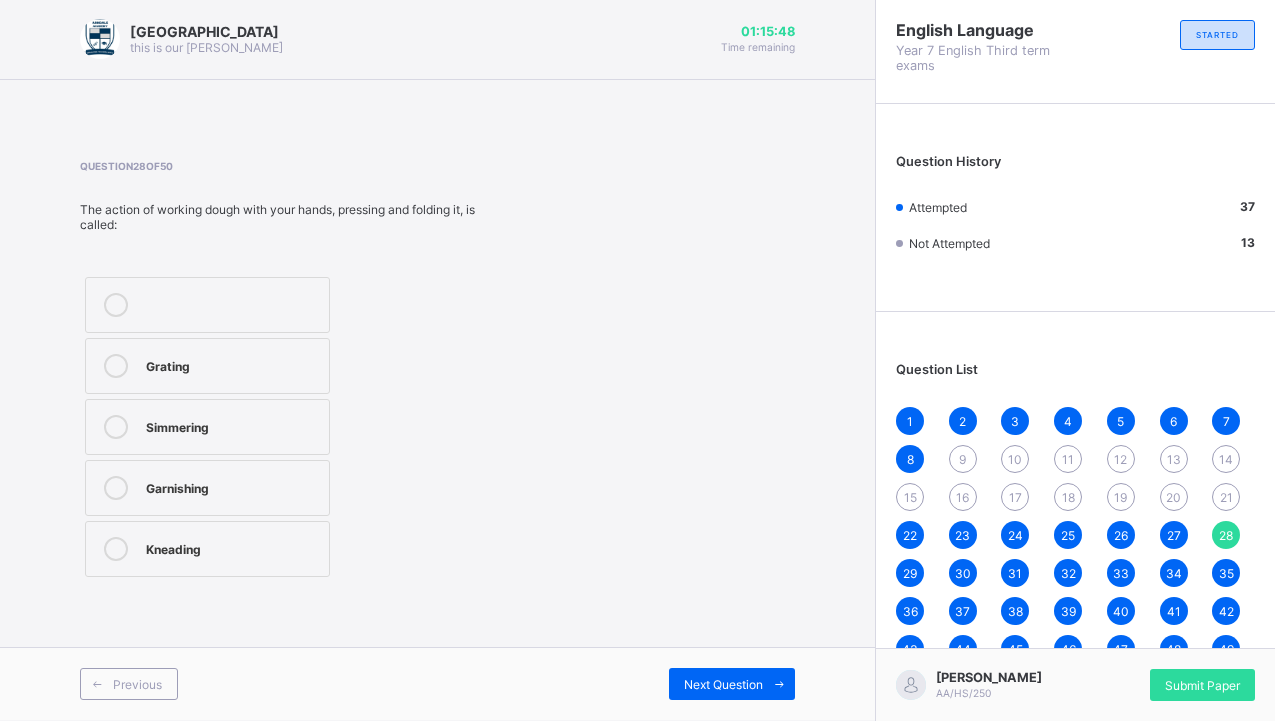 click on "15" at bounding box center [910, 497] 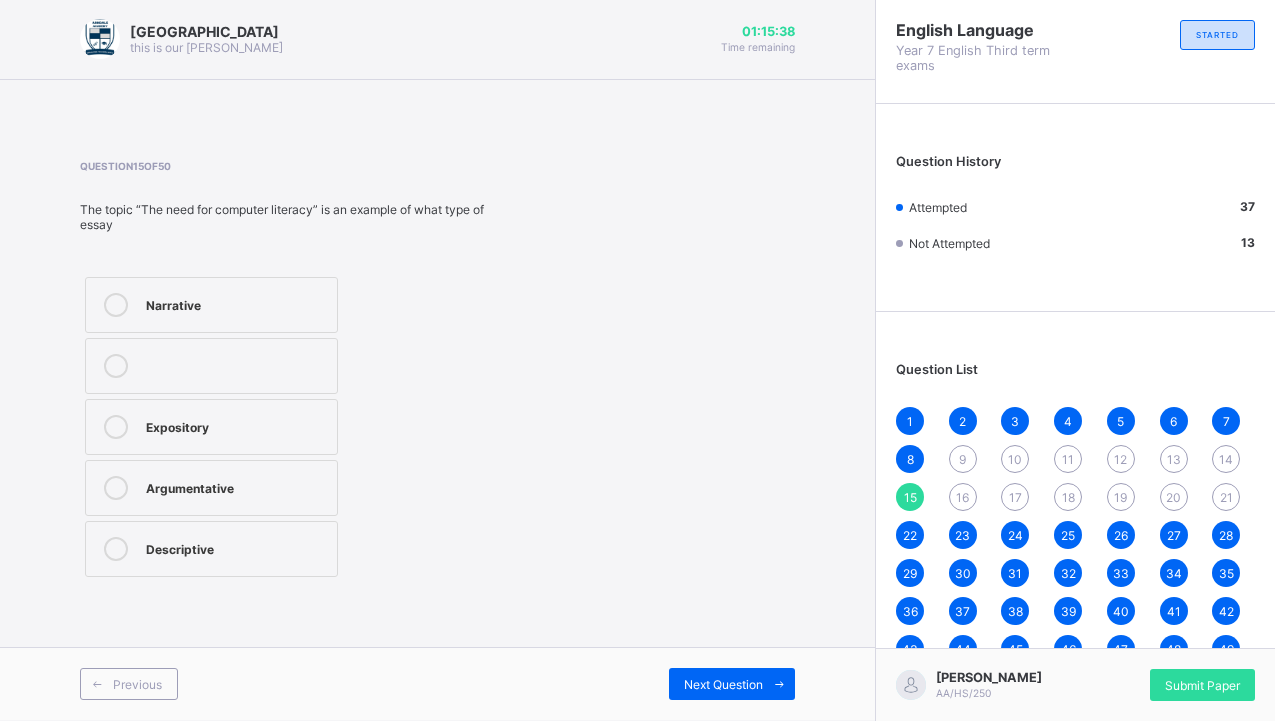 click on "Expository" at bounding box center [236, 425] 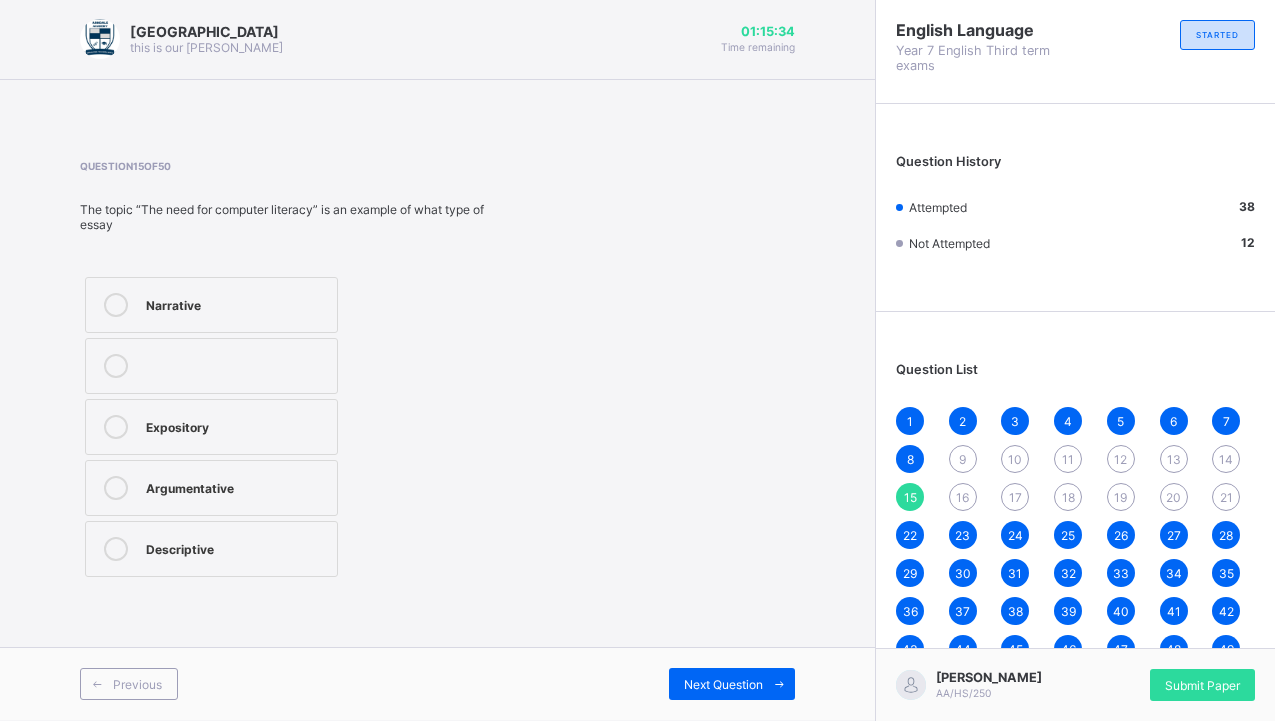 click on "Argumentative" at bounding box center [236, 486] 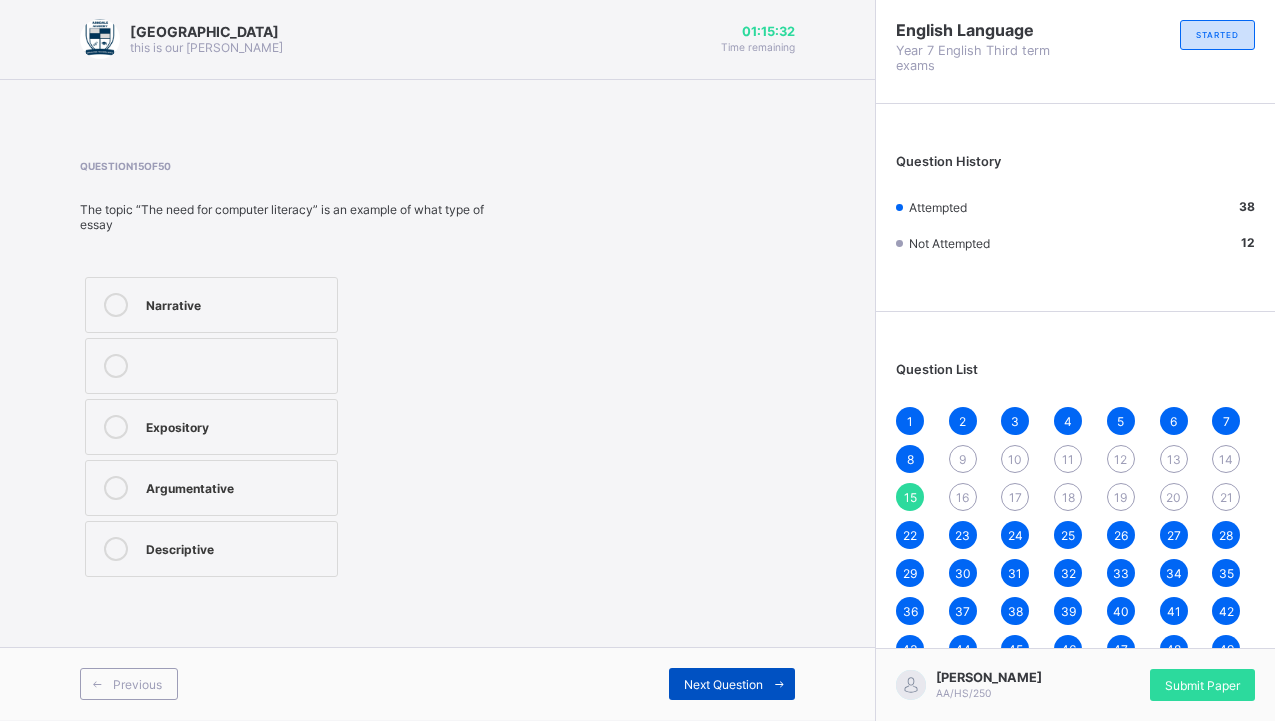 click on "Next Question" at bounding box center [732, 684] 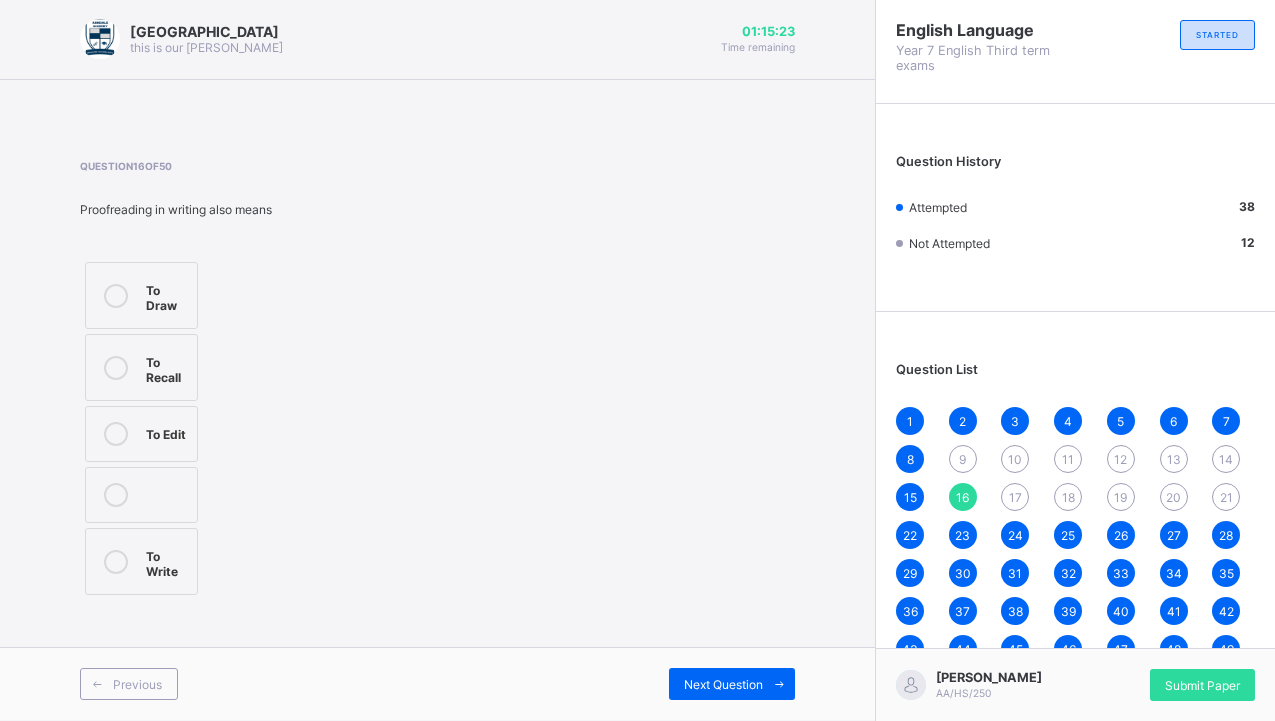 click on "To Recall" at bounding box center [141, 367] 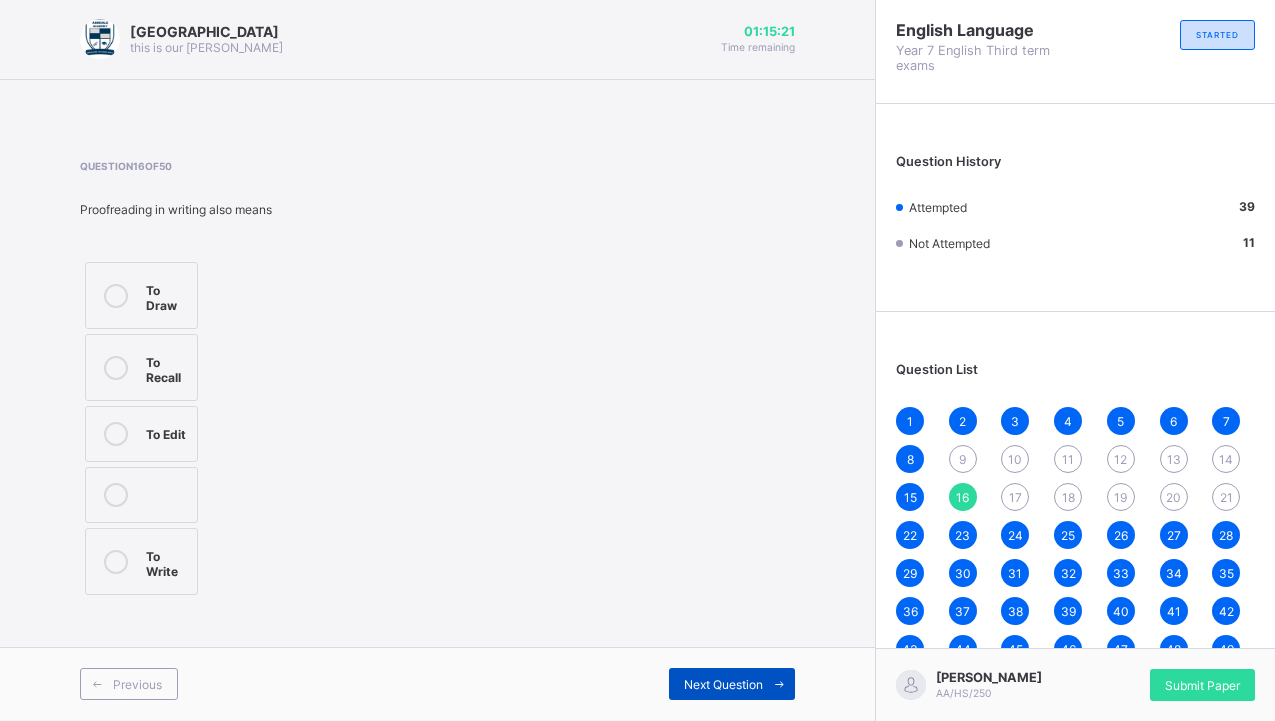 click on "Next Question" at bounding box center (723, 684) 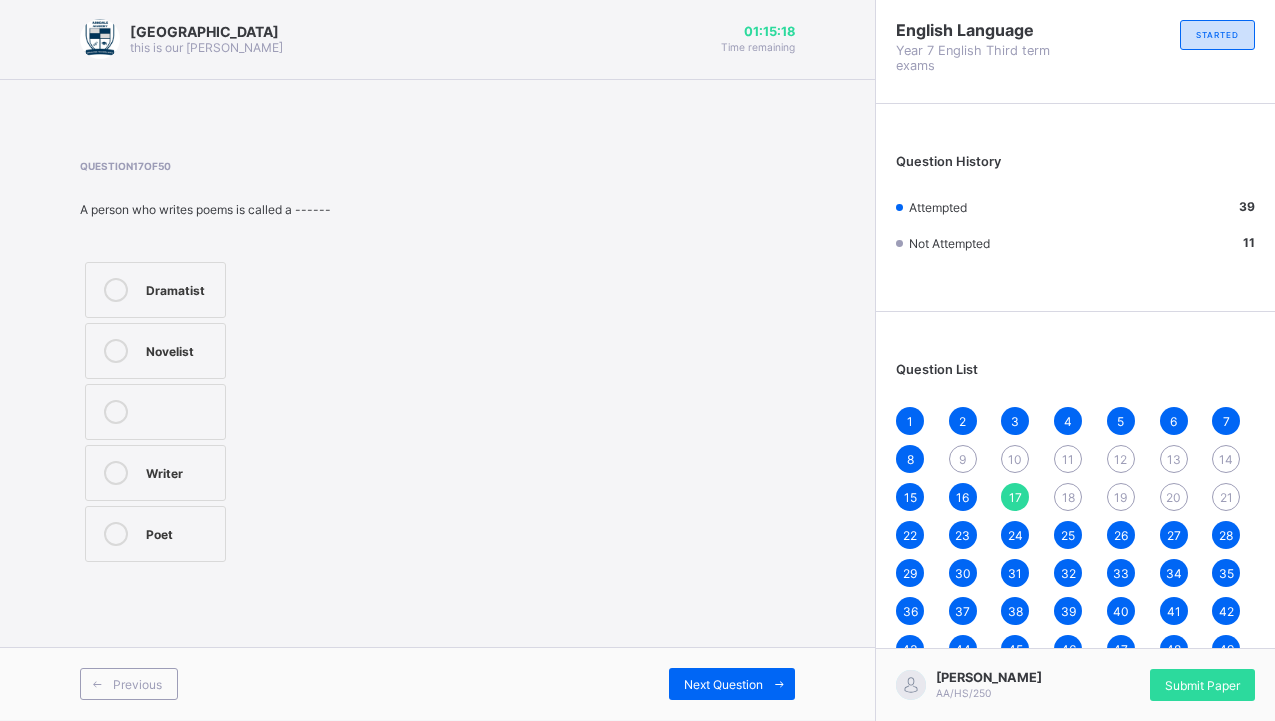 click on "Poet" at bounding box center [180, 532] 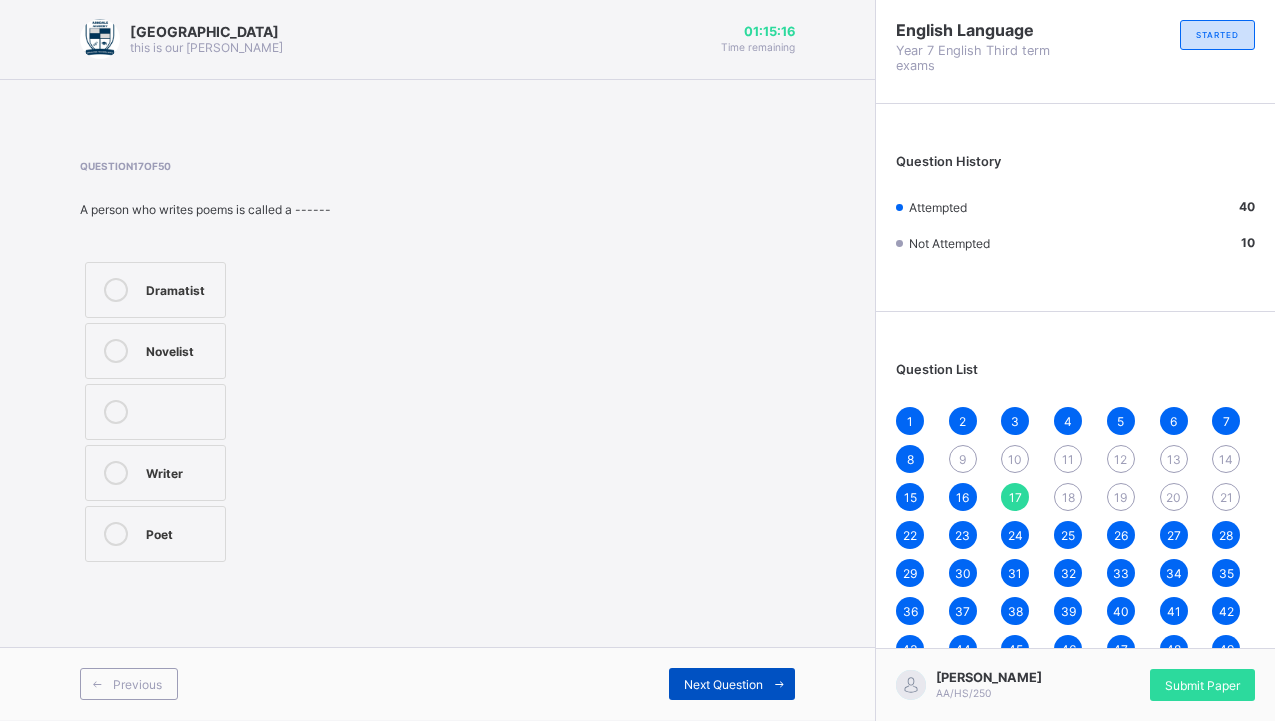 click on "Next Question" at bounding box center [732, 684] 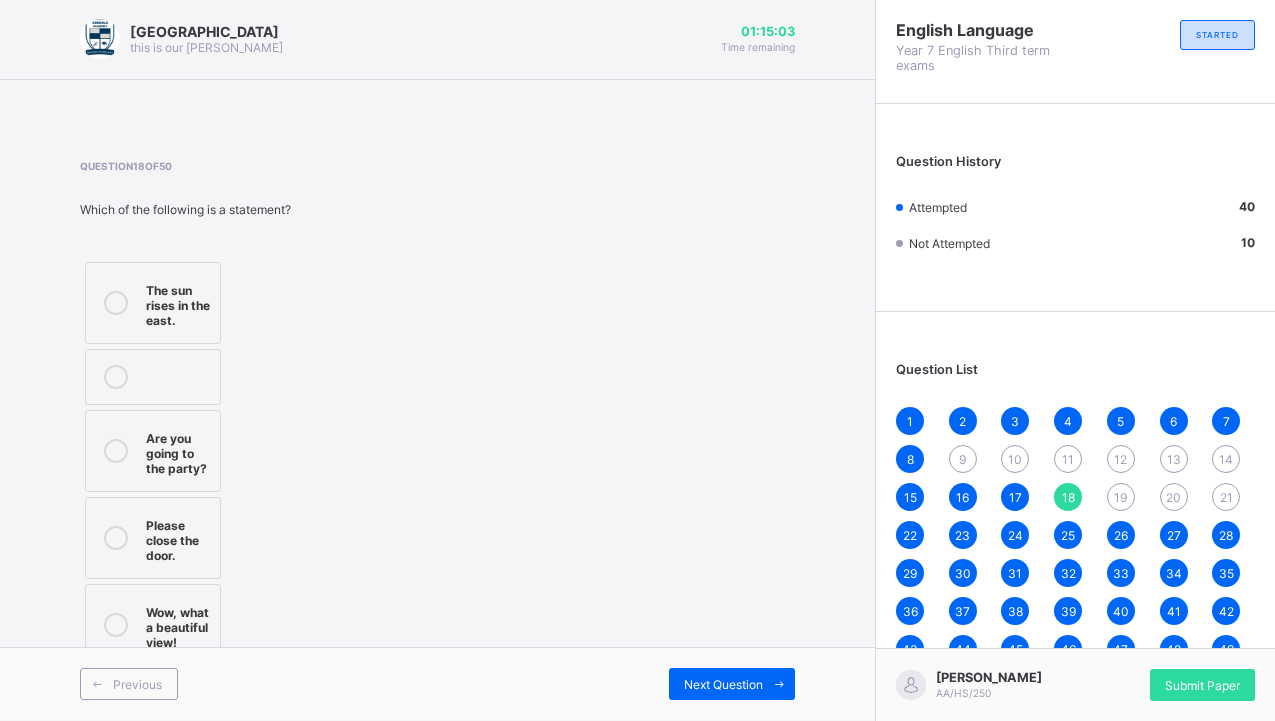 click on "Please close the door." at bounding box center [153, 538] 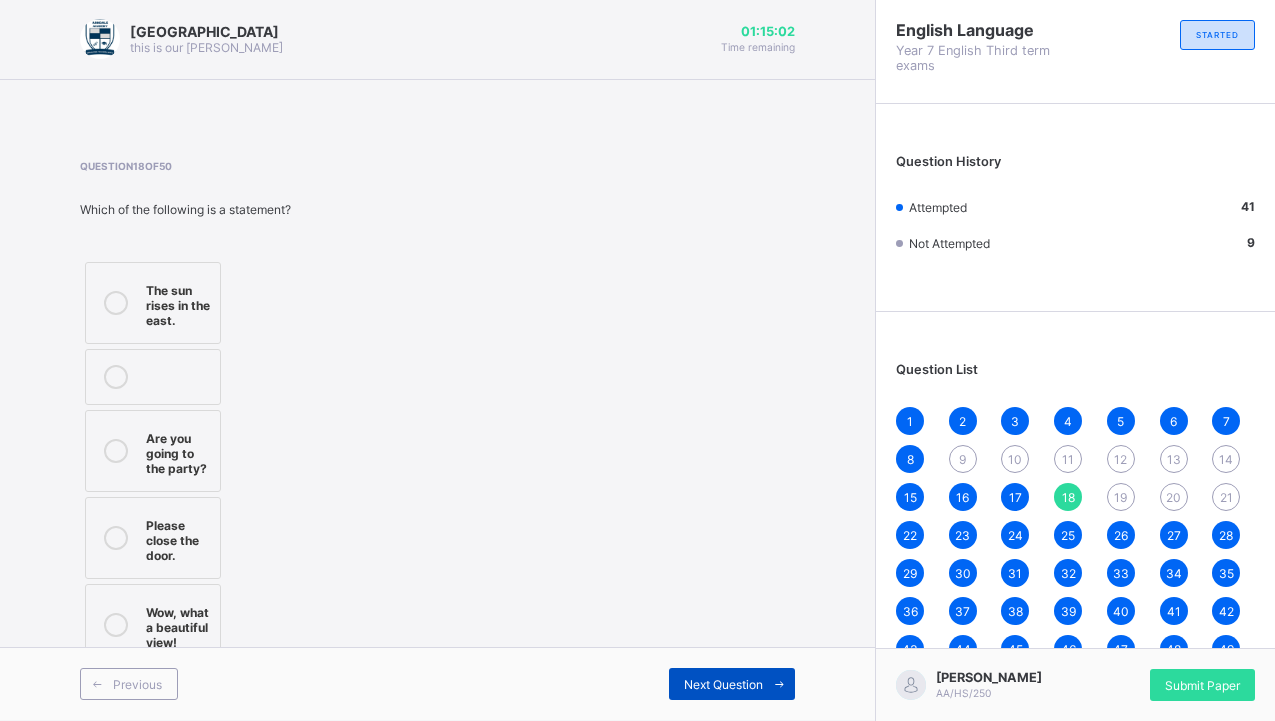 click on "Next Question" at bounding box center (723, 684) 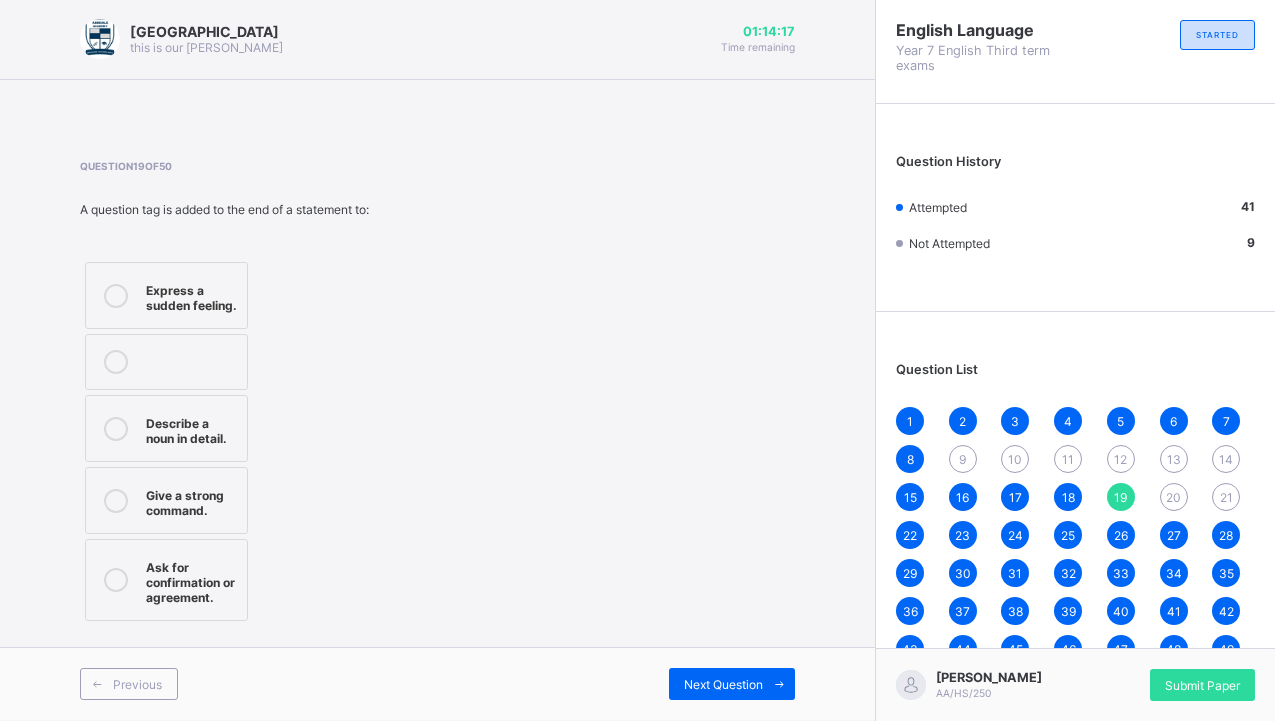 click on "Ask for confirmation or agreement." at bounding box center [166, 580] 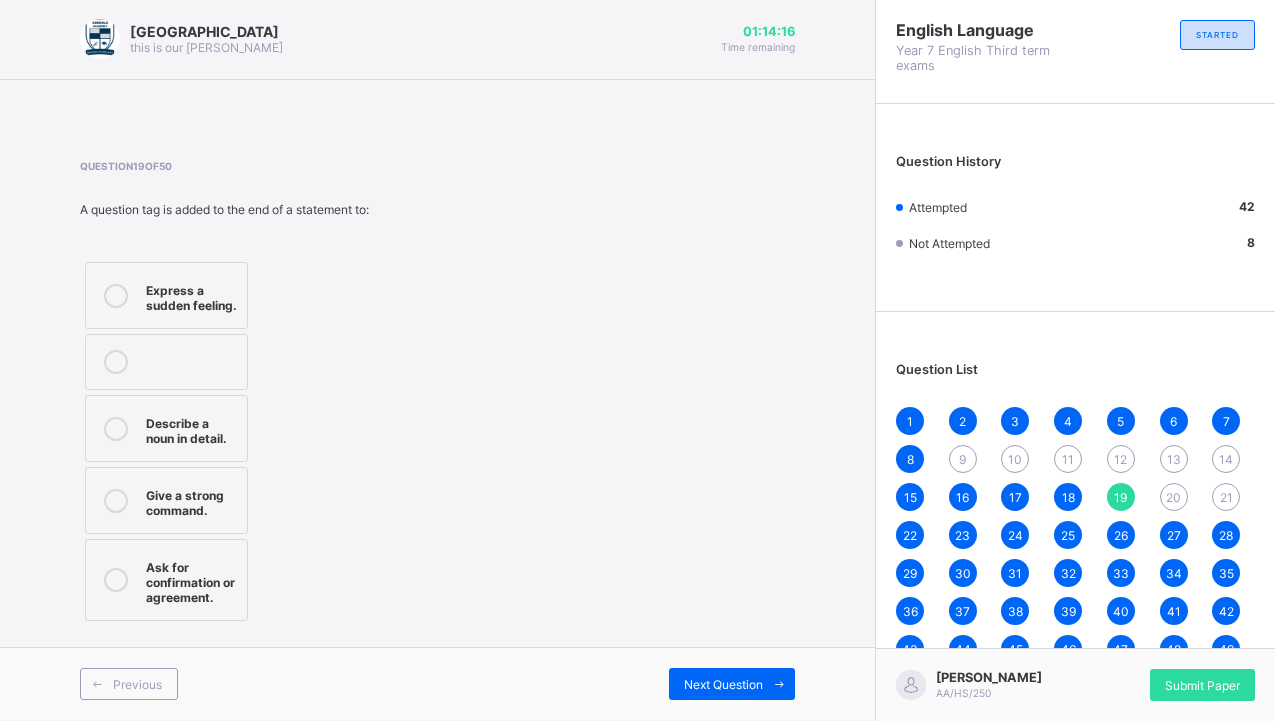 click on "Previous Next Question" at bounding box center [437, 683] 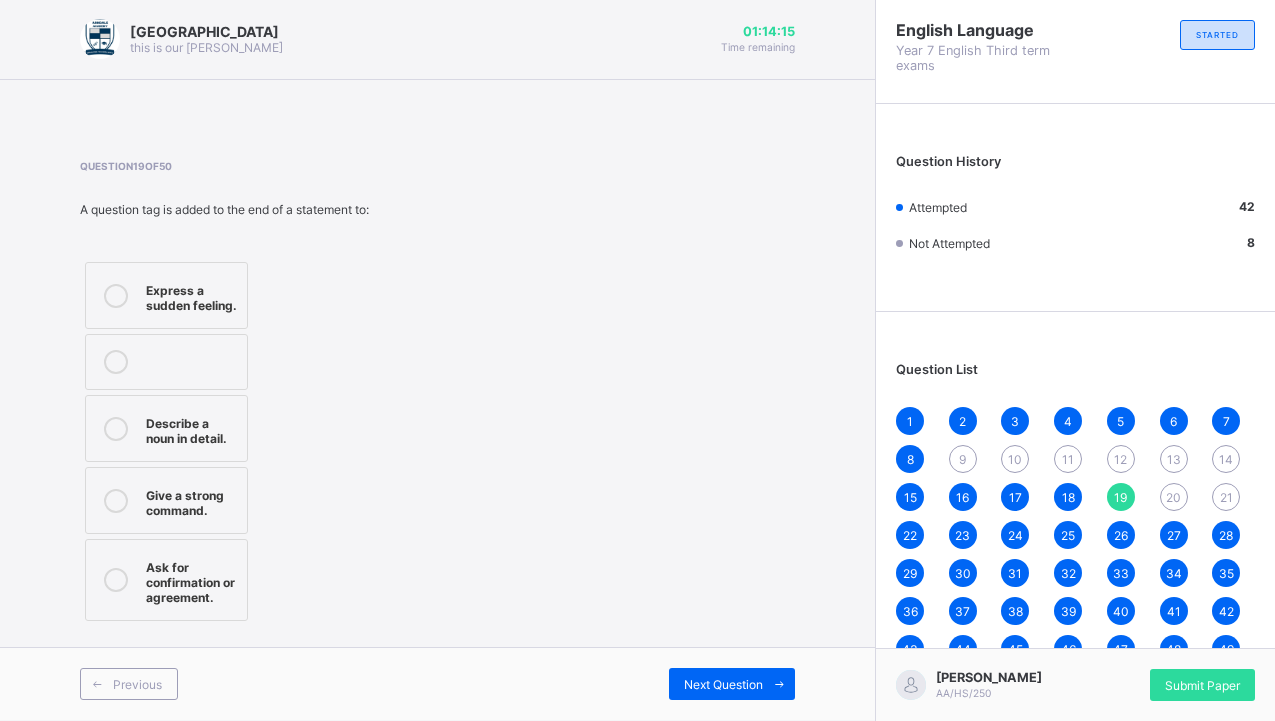 click on "Previous Next Question" at bounding box center [437, 683] 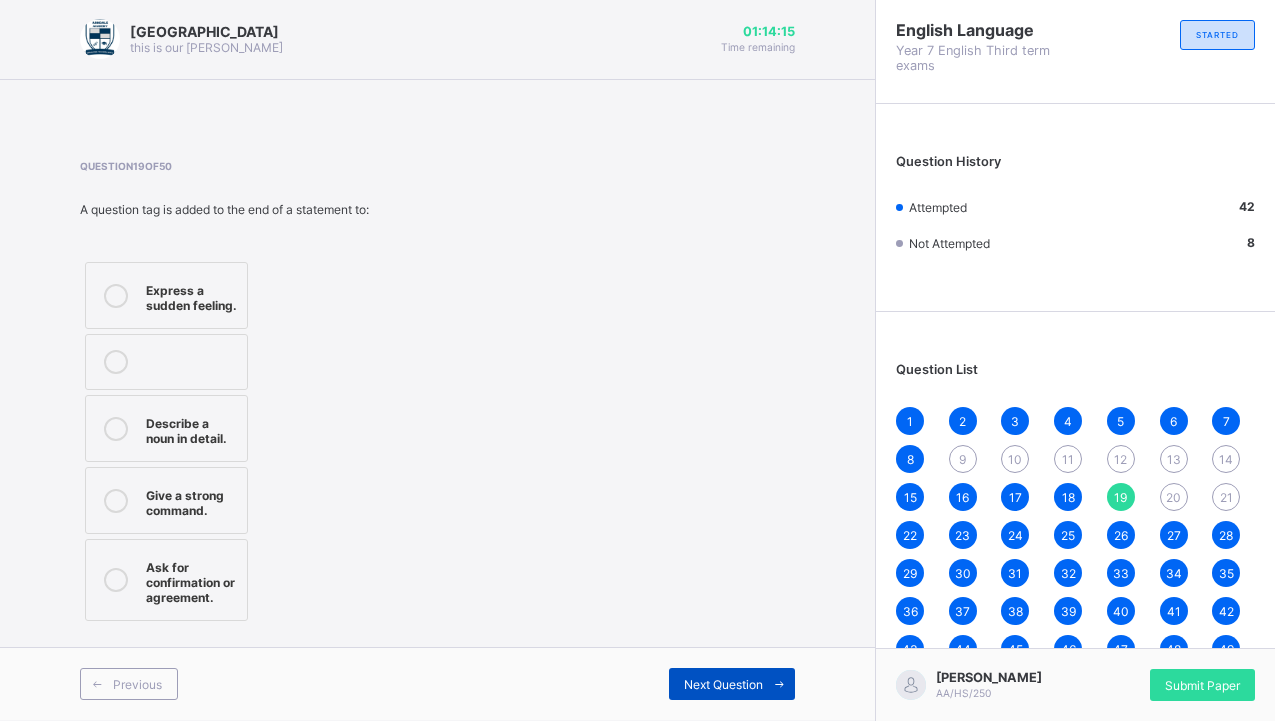 click on "Next Question" at bounding box center (732, 684) 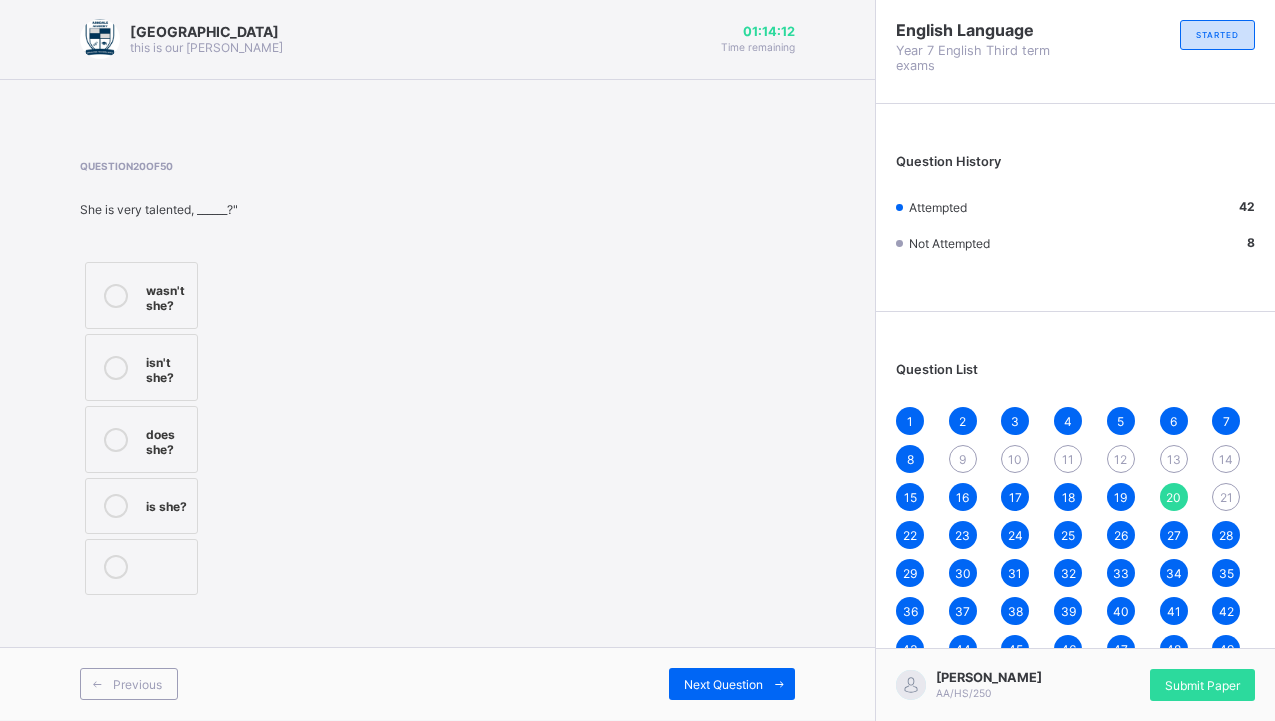 click on "isn't she?" at bounding box center [166, 367] 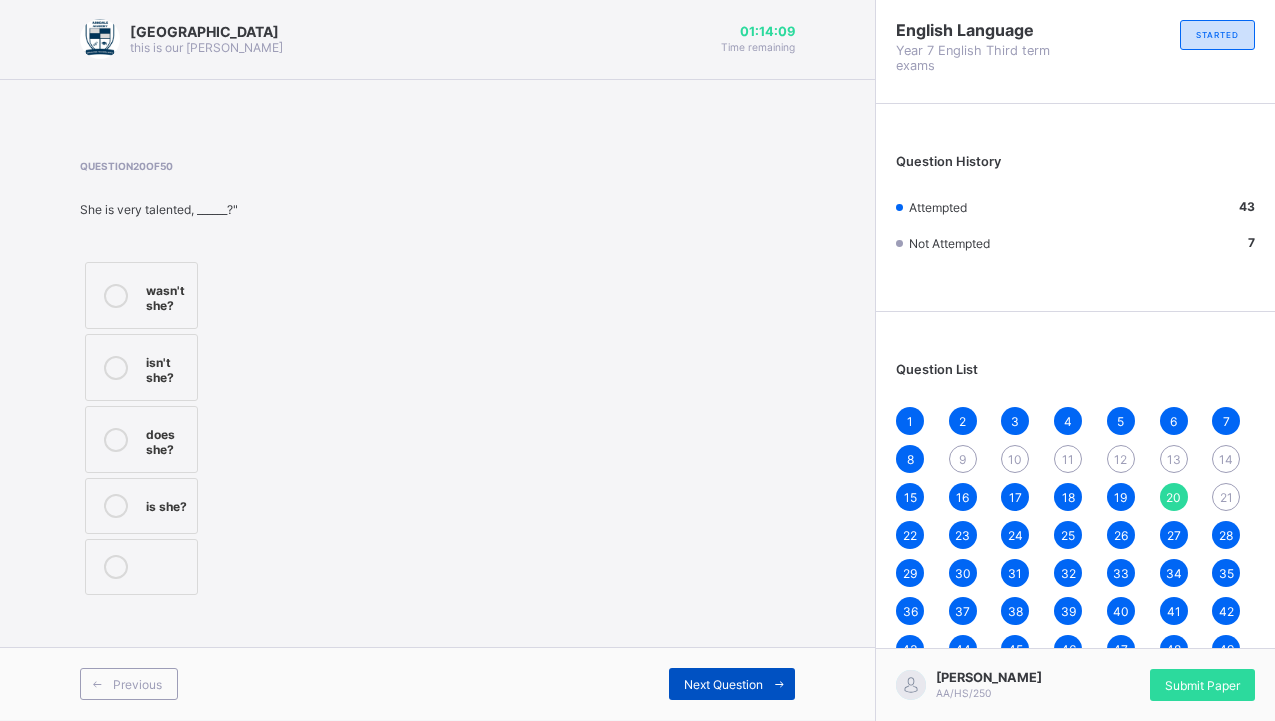 click on "Next Question" at bounding box center [723, 684] 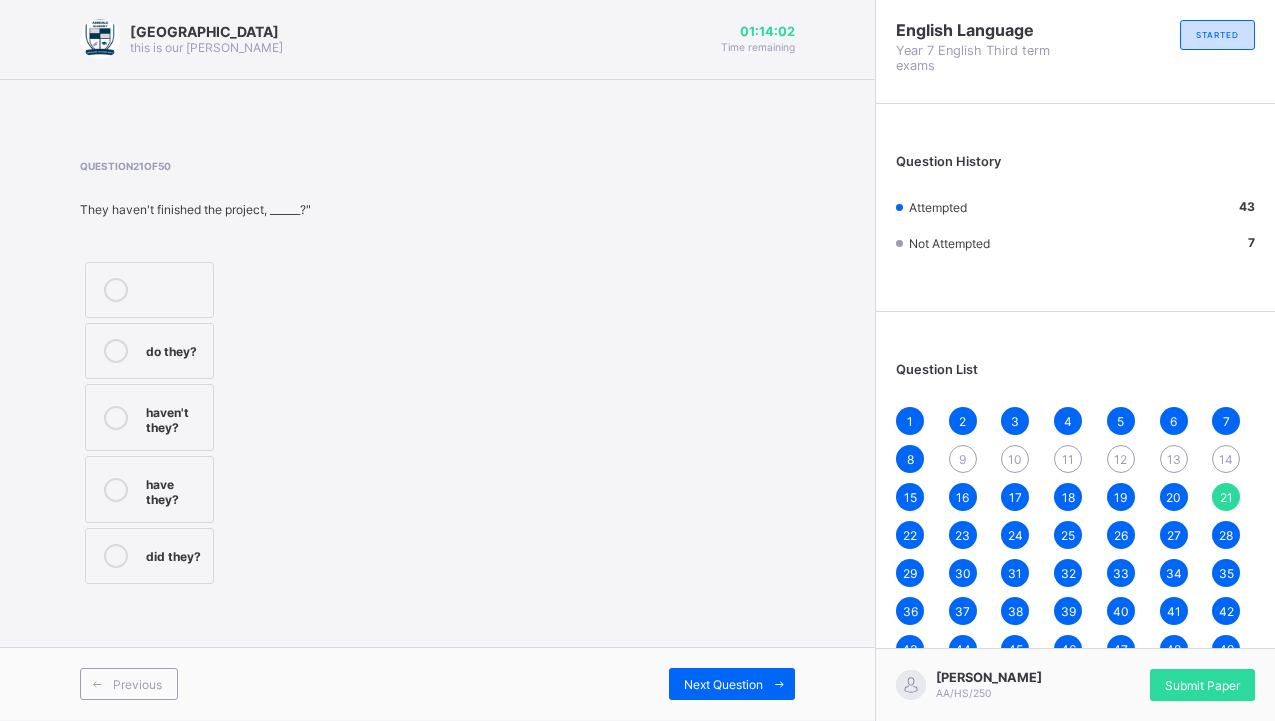 click on "haven't they?" at bounding box center (174, 417) 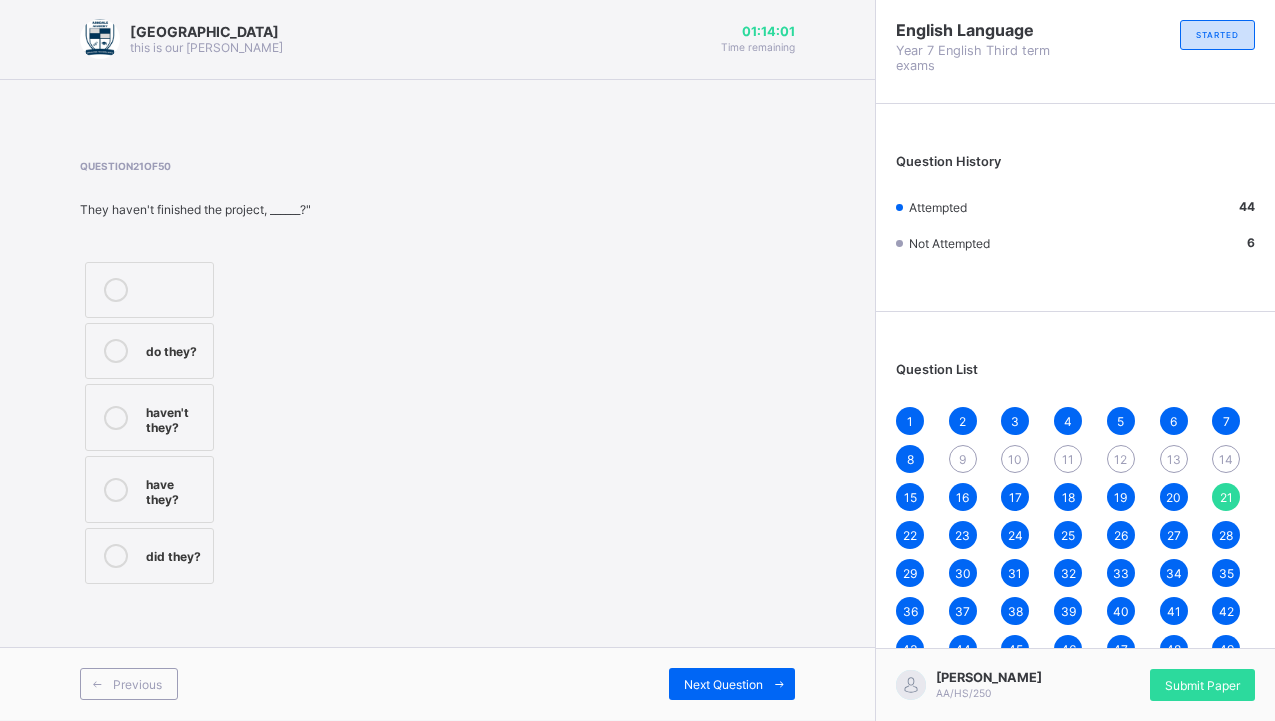 click on "Previous Next Question" at bounding box center [437, 683] 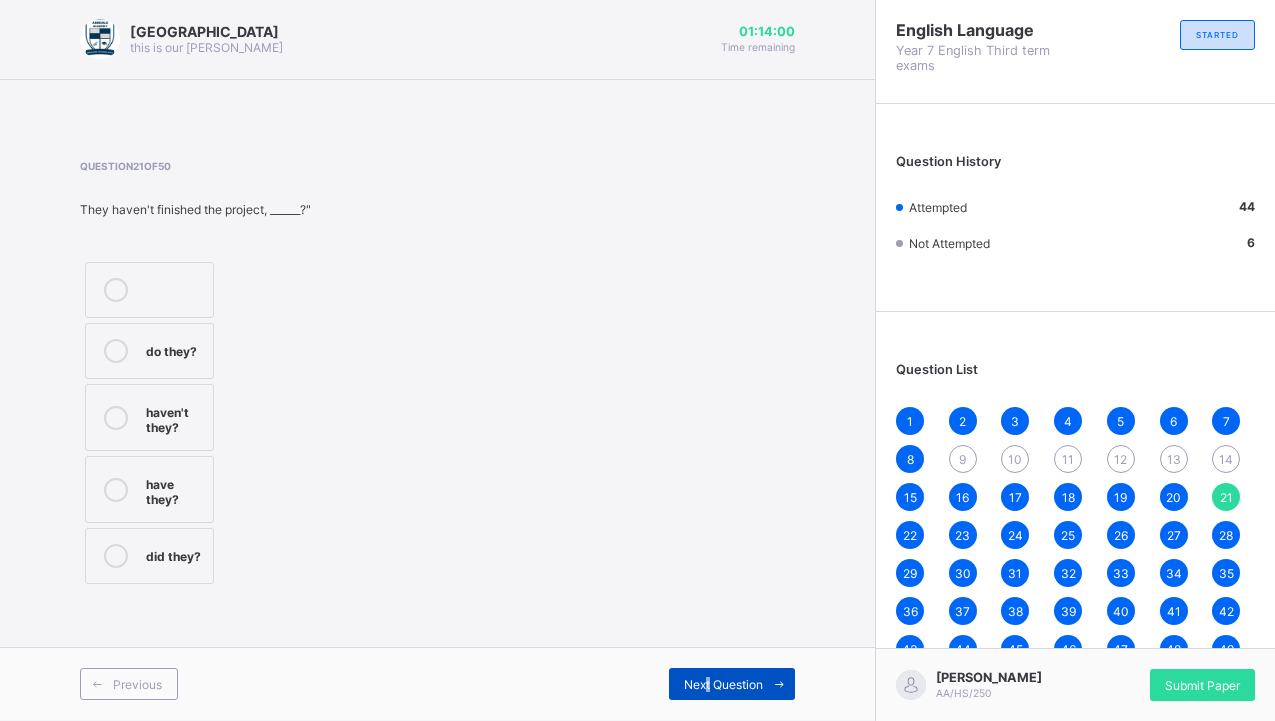 click on "Next Question" at bounding box center (723, 684) 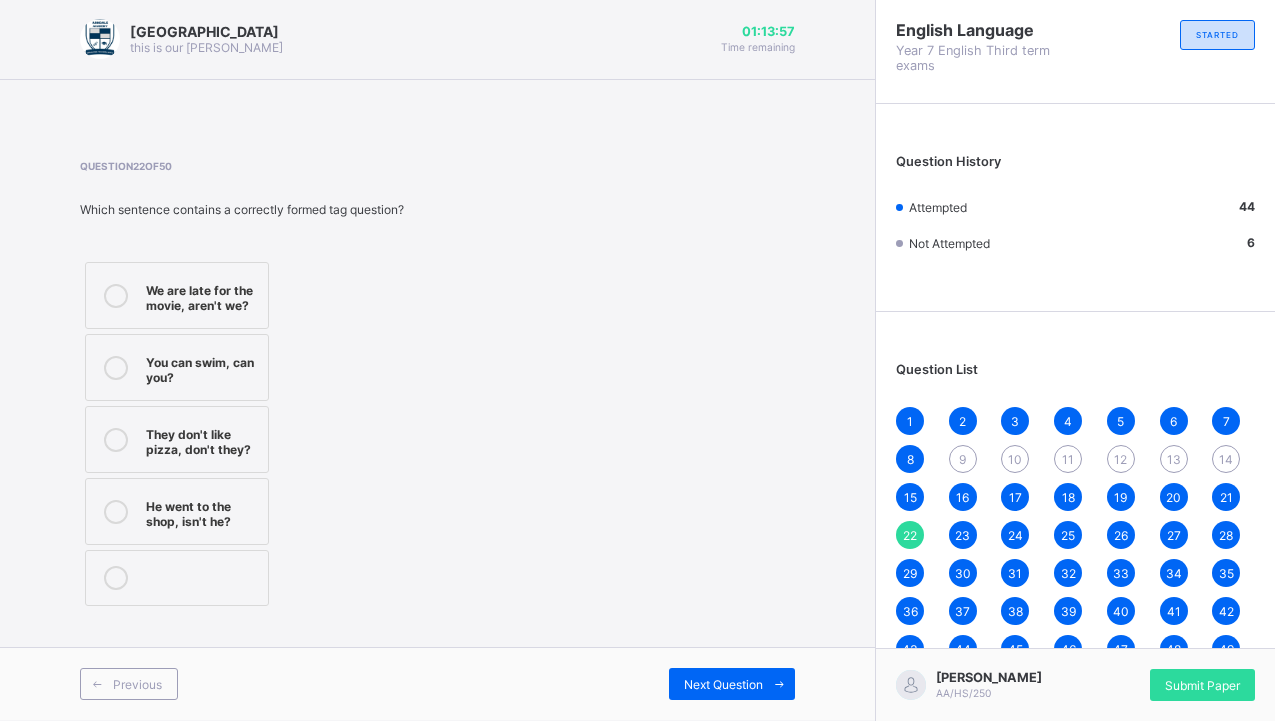 click on "9" at bounding box center [963, 459] 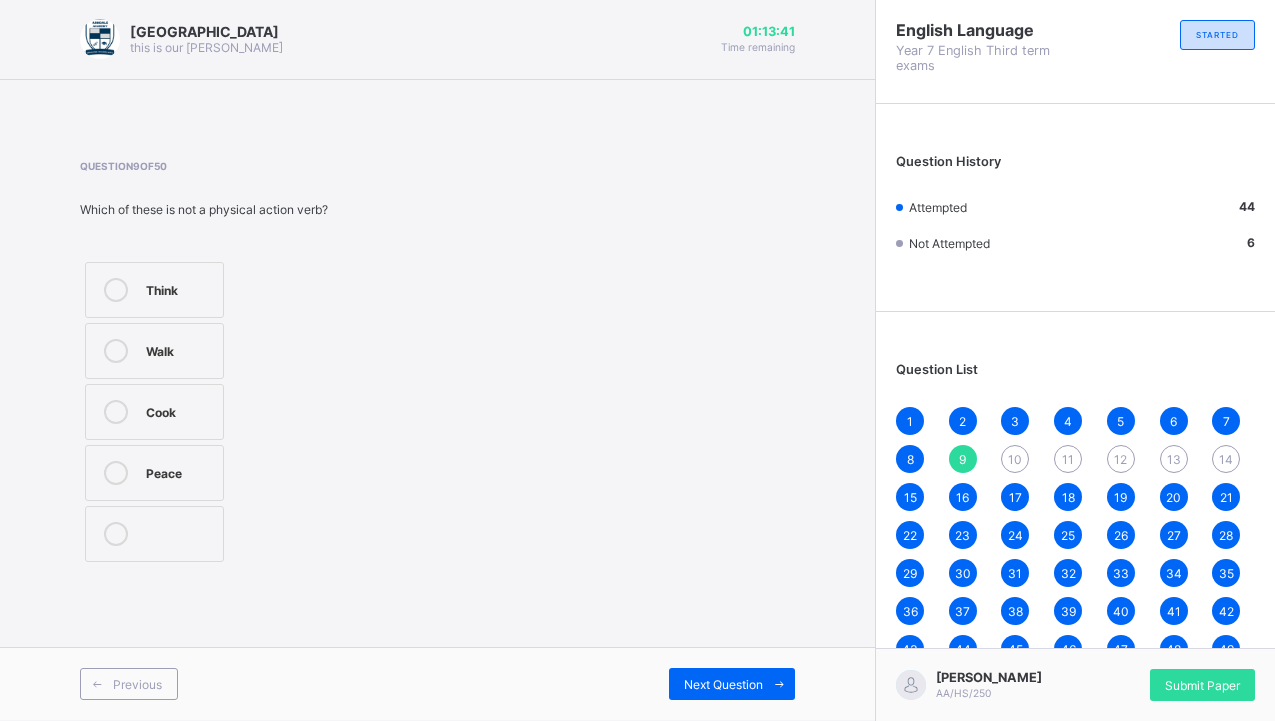 click on "Peace" at bounding box center [179, 473] 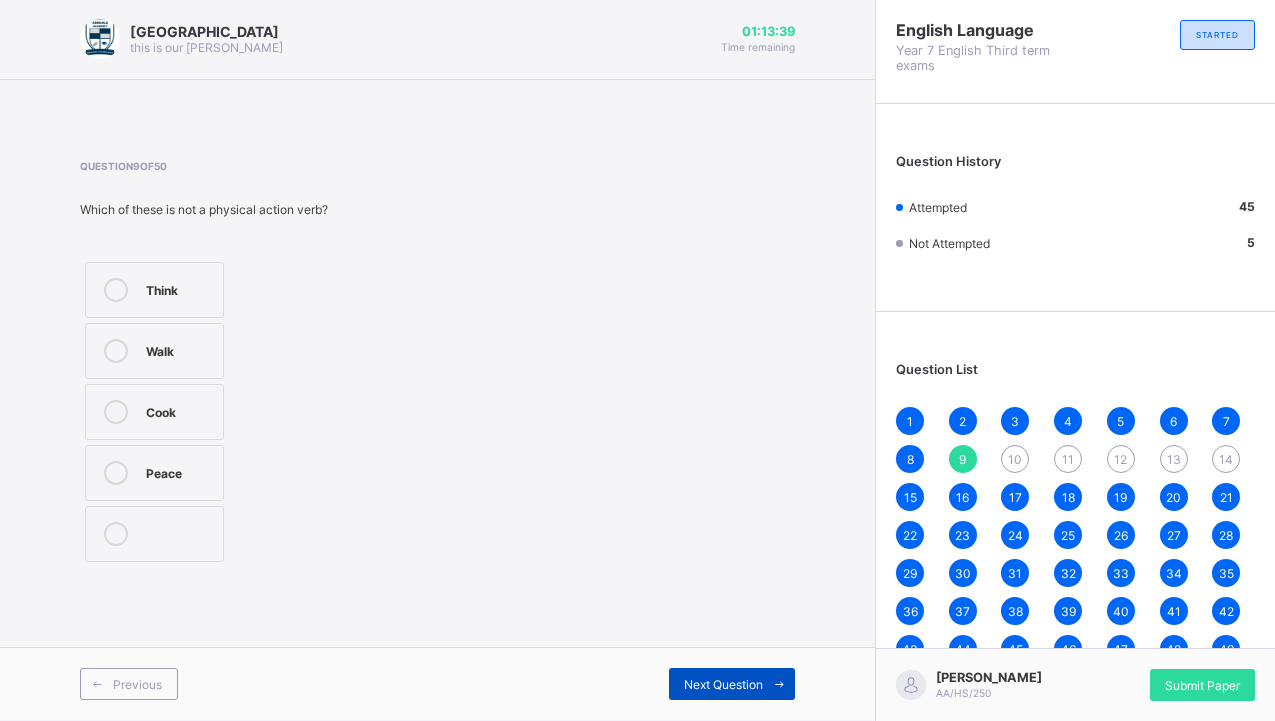 click on "Next Question" at bounding box center [732, 684] 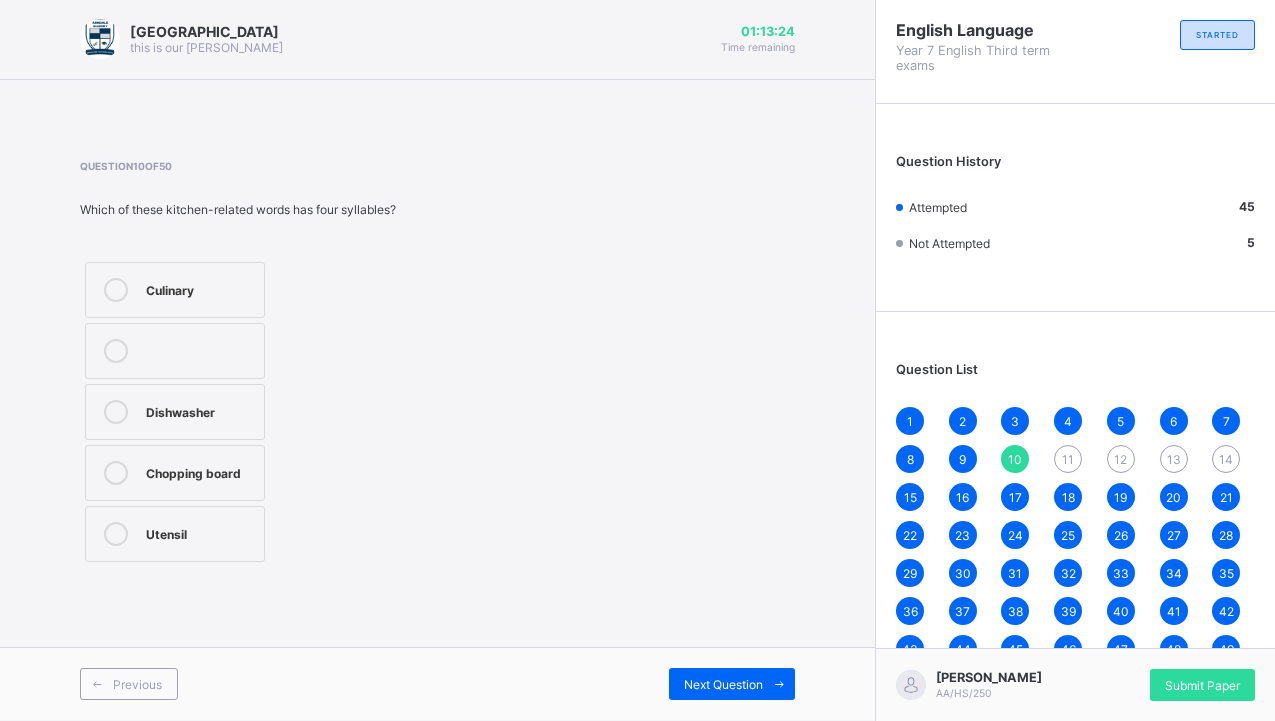 click on "Culinary" at bounding box center (200, 290) 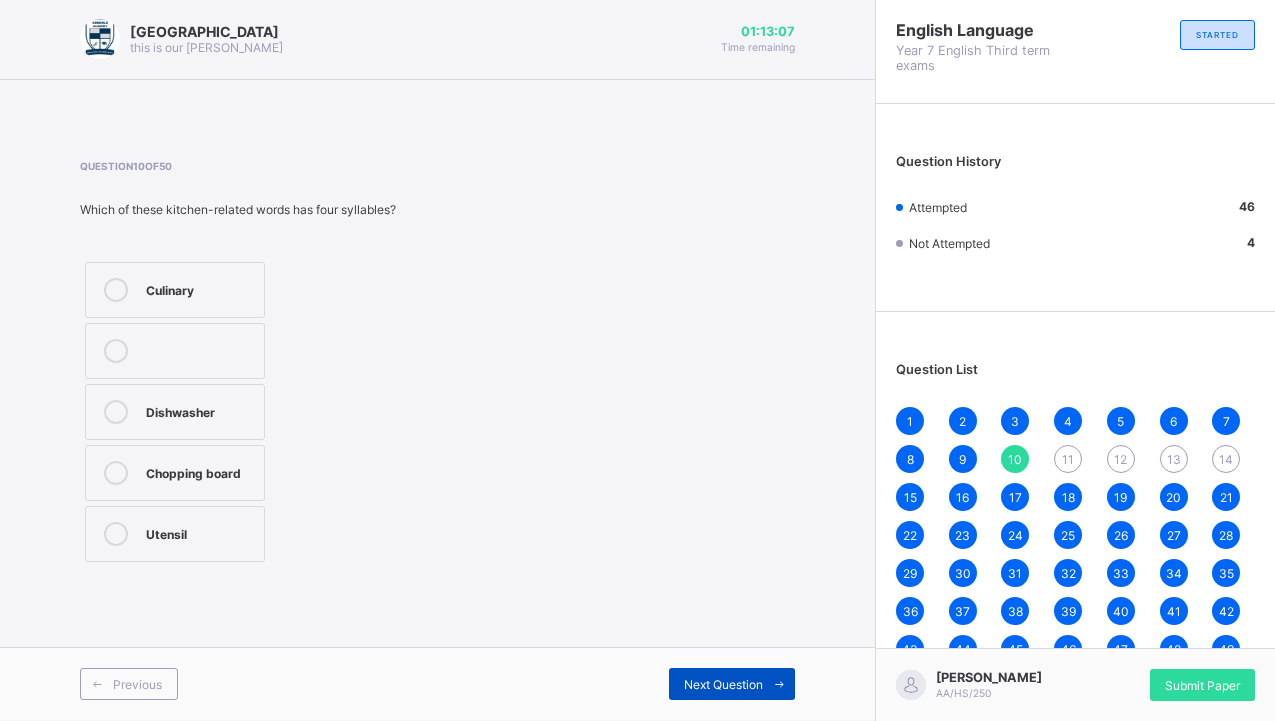 click on "Next Question" at bounding box center (723, 684) 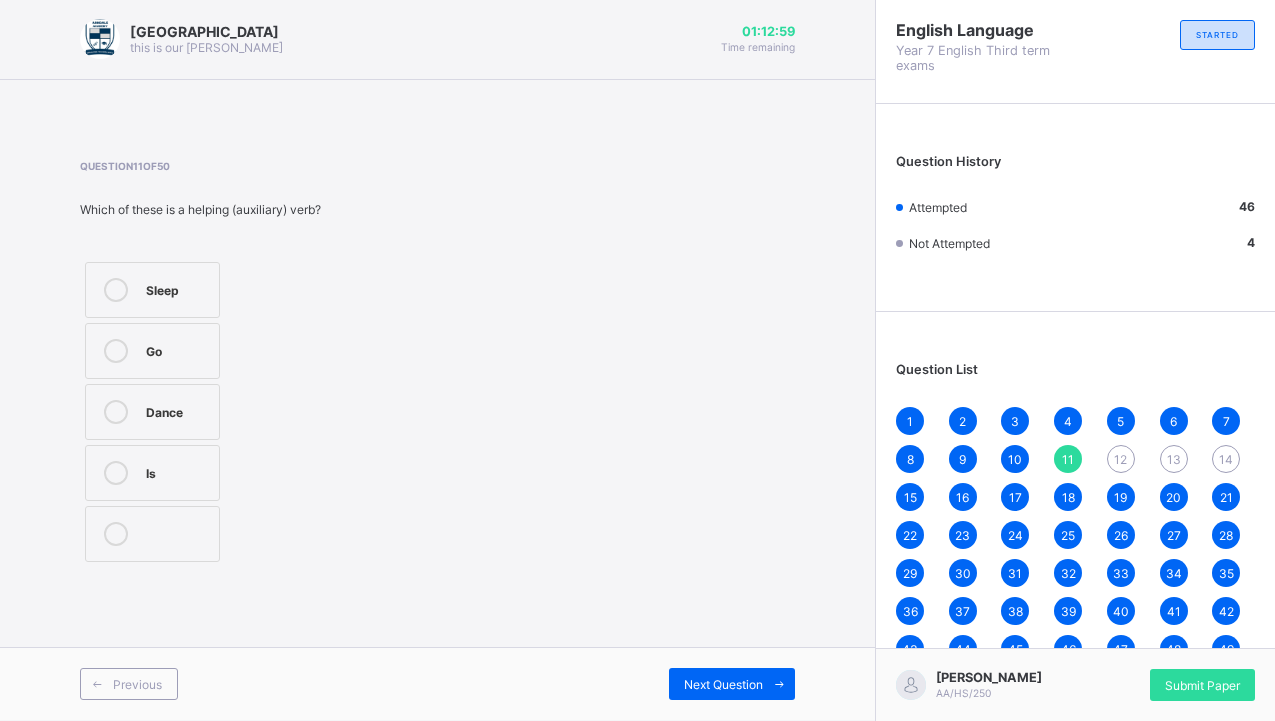 click on "Go" at bounding box center (152, 351) 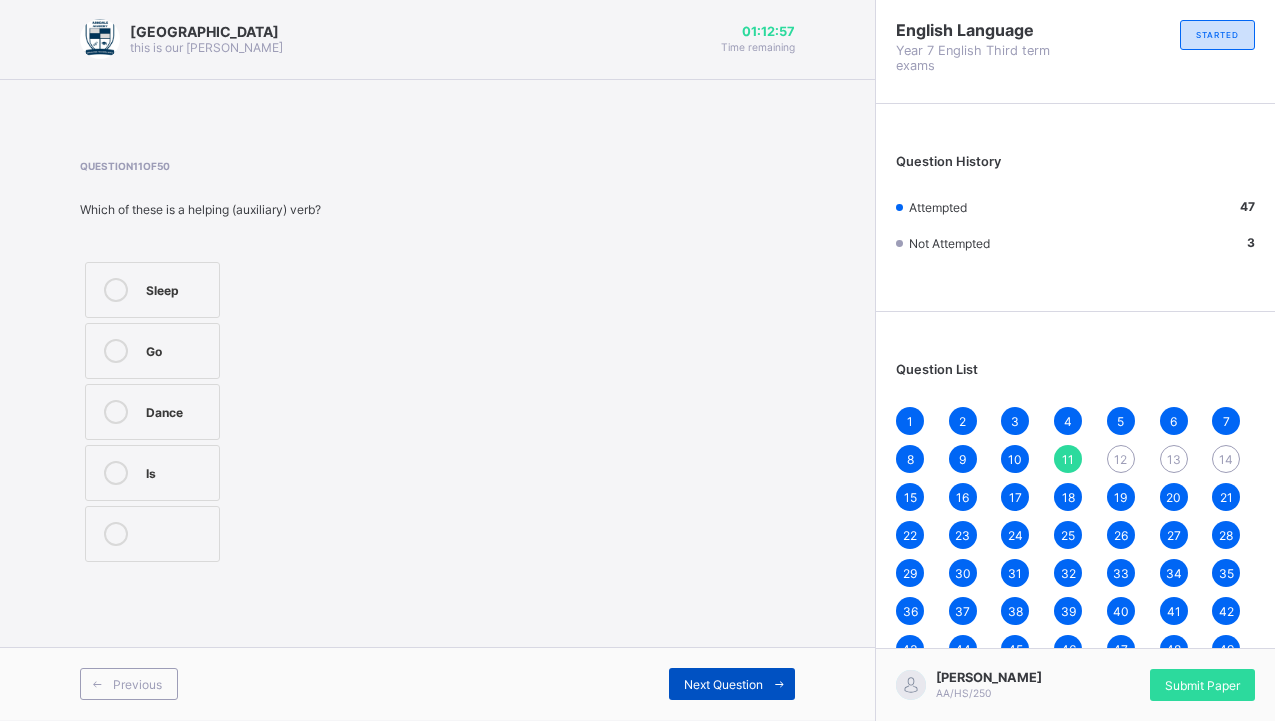 click at bounding box center [779, 684] 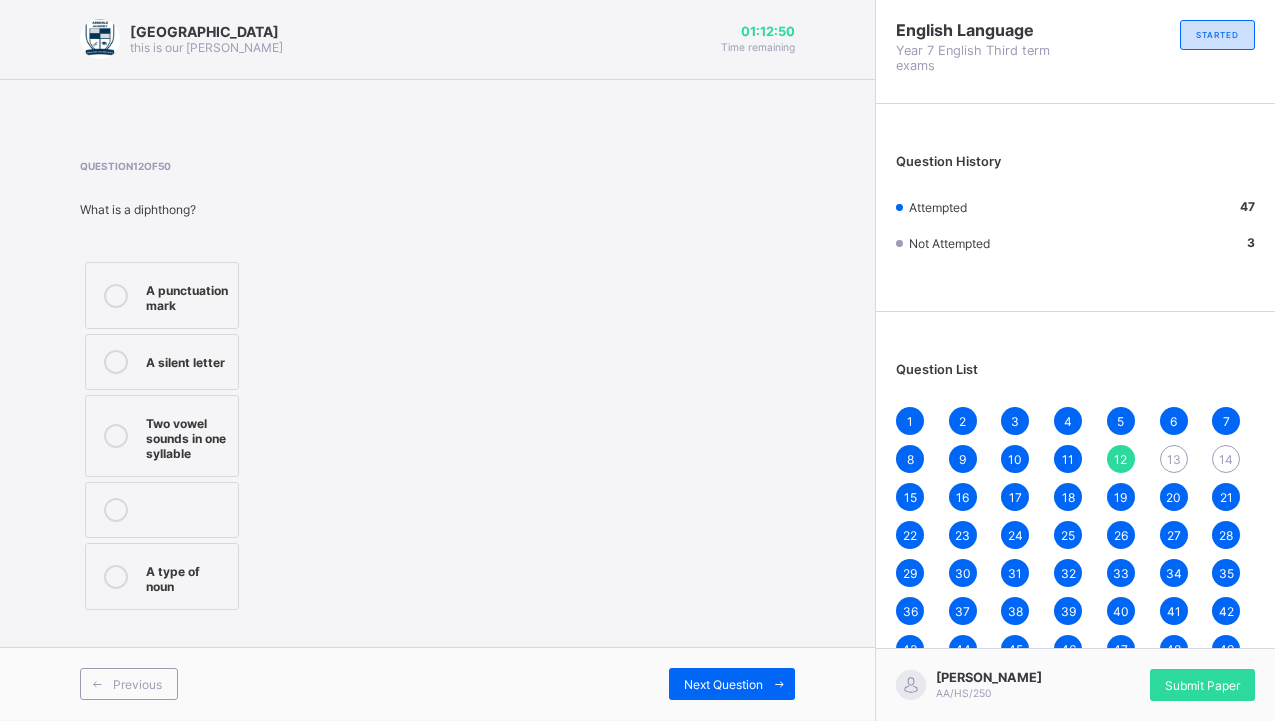 click on "Two vowel sounds in one syllable" at bounding box center (187, 436) 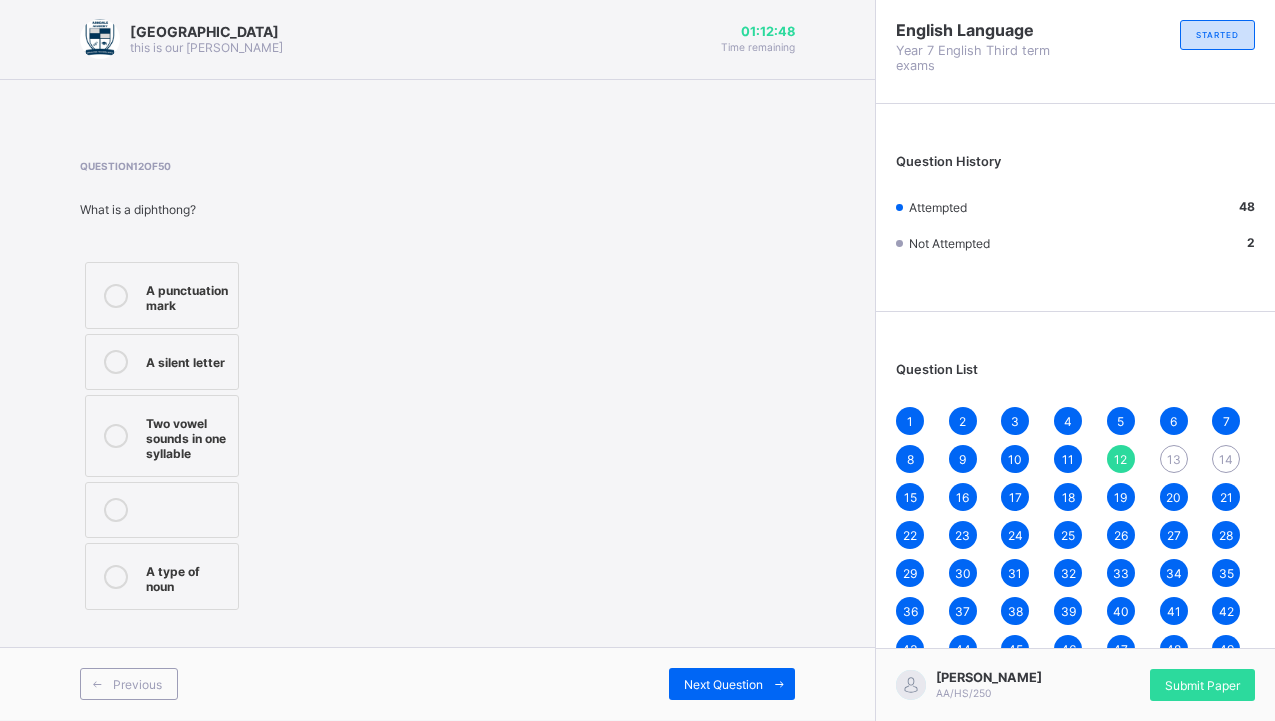 drag, startPoint x: 754, startPoint y: 694, endPoint x: 742, endPoint y: 707, distance: 17.691807 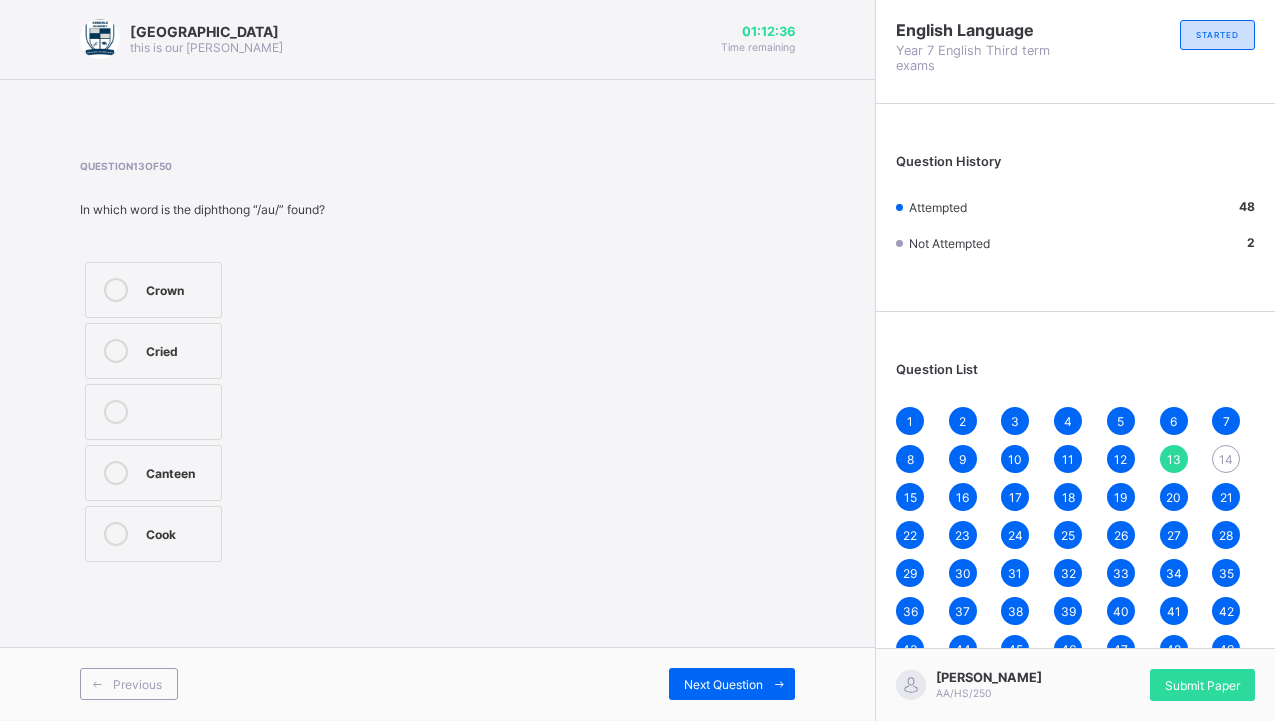 click on "Crown" at bounding box center (153, 290) 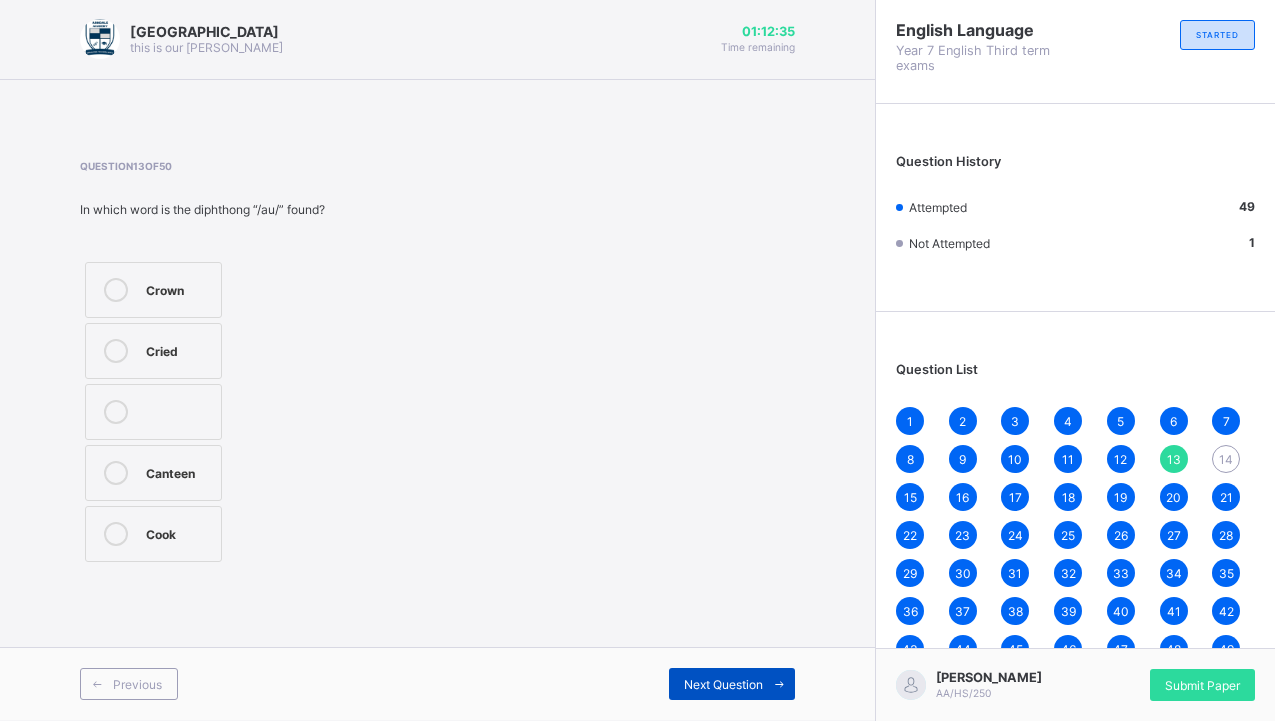 click on "Next Question" at bounding box center [732, 684] 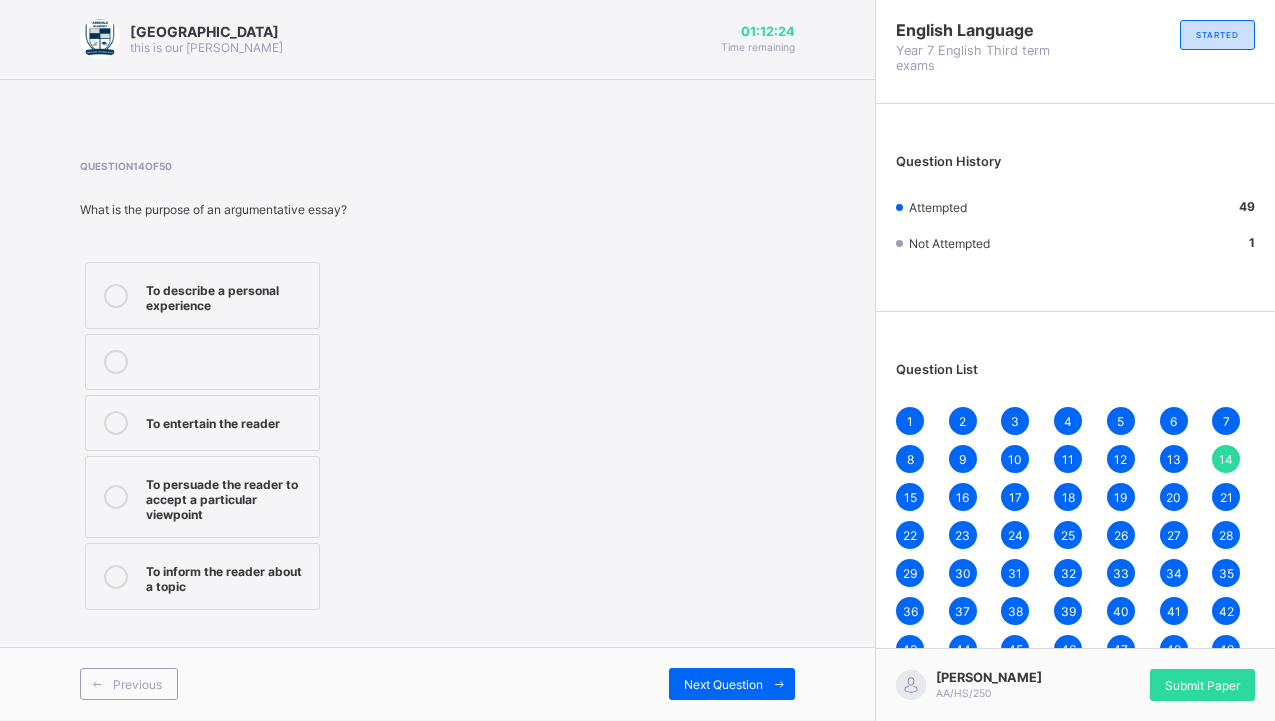 click on "To persuade the reader to accept a particular viewpoint" at bounding box center [202, 497] 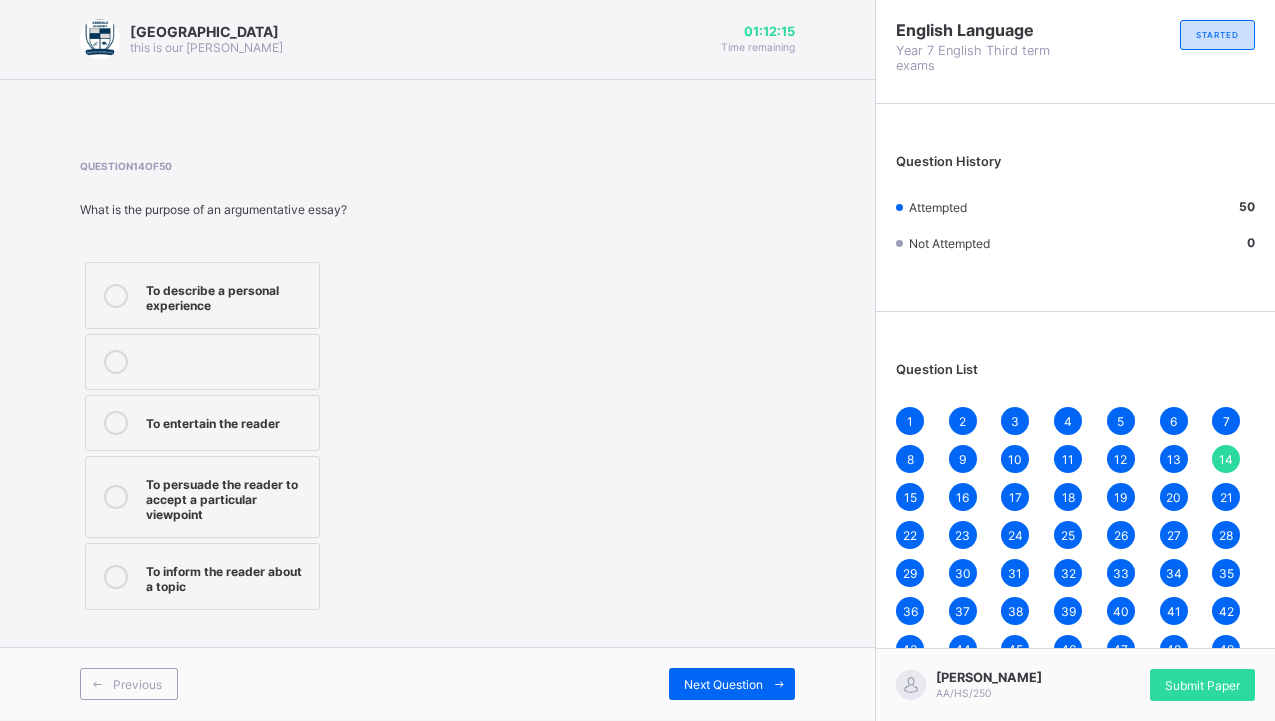 click on "Previous Next Question" at bounding box center (437, 683) 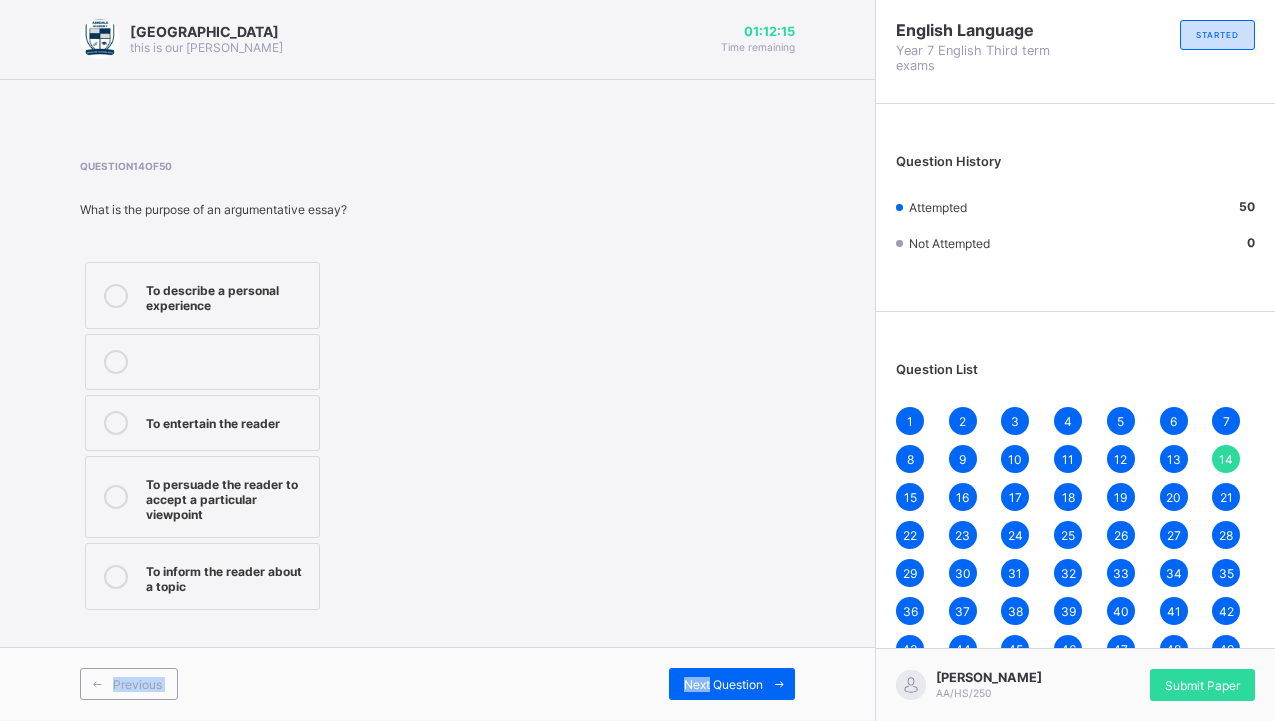 click on "Arndale Academy this is our [PERSON_NAME] 01:12:15 Time remaining Question  14  of  50 What is the purpose of an argumentative essay? To describe a personal experience To entertain the reader To persuade the reader to accept a particular viewpoint To inform the reader about a topic Previous Next Question English Language Year 7 English Third term exams STARTED Question History Attempted   50 Not Attempted 0 Question List 1 2 3 4 5 6 7 8 9 10 11 12 13 14 15 16 17 18 19 20 21 22 23 24 25 26 27 28 29 30 31 32 33 34 35 36 37 38 39 40 41 42 43 44 45 46 47 48 49 50 [PERSON_NAME] AA/HS/250 Submit Paper × Submitting Paper This action will submit your paper. You won't have access to make any changes to    your answers afterwards. Cancel Yes, Submit Paper New Update Available Hello there, You can install SAFSIMS on your device for easier access. Dismiss Update app" at bounding box center [637, 359] 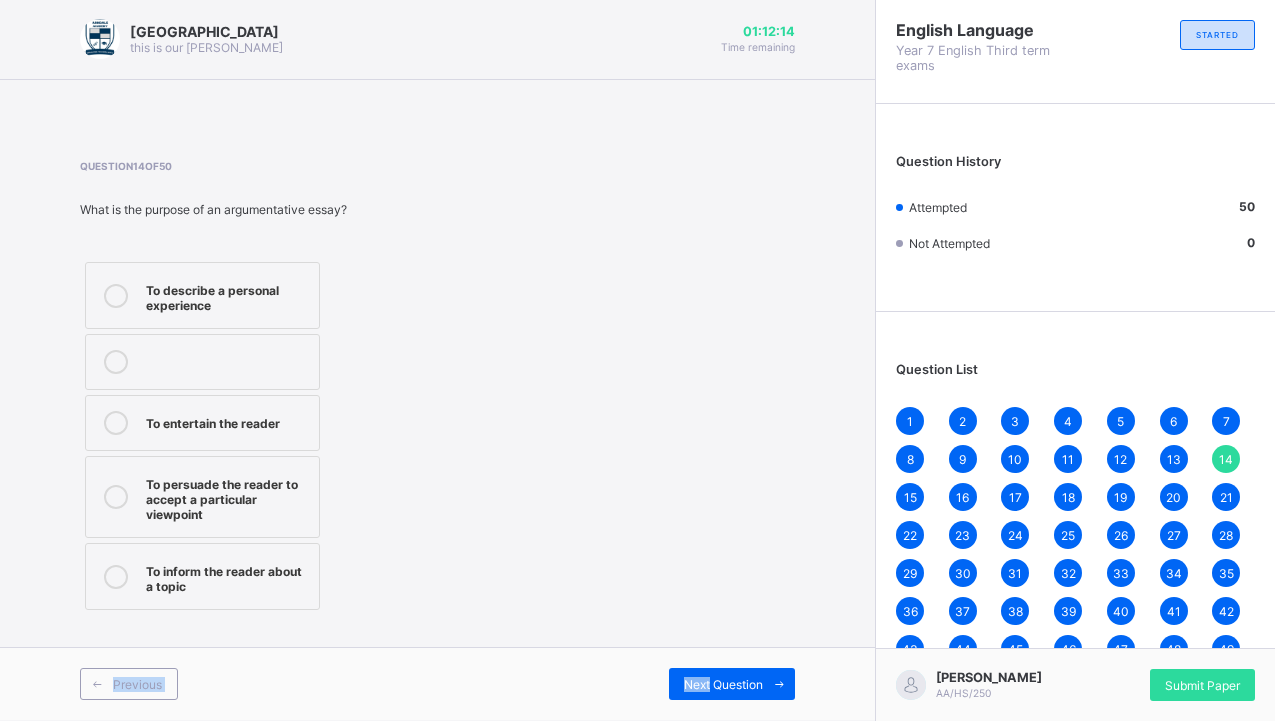 click on "Previous Next Question" at bounding box center (437, 683) 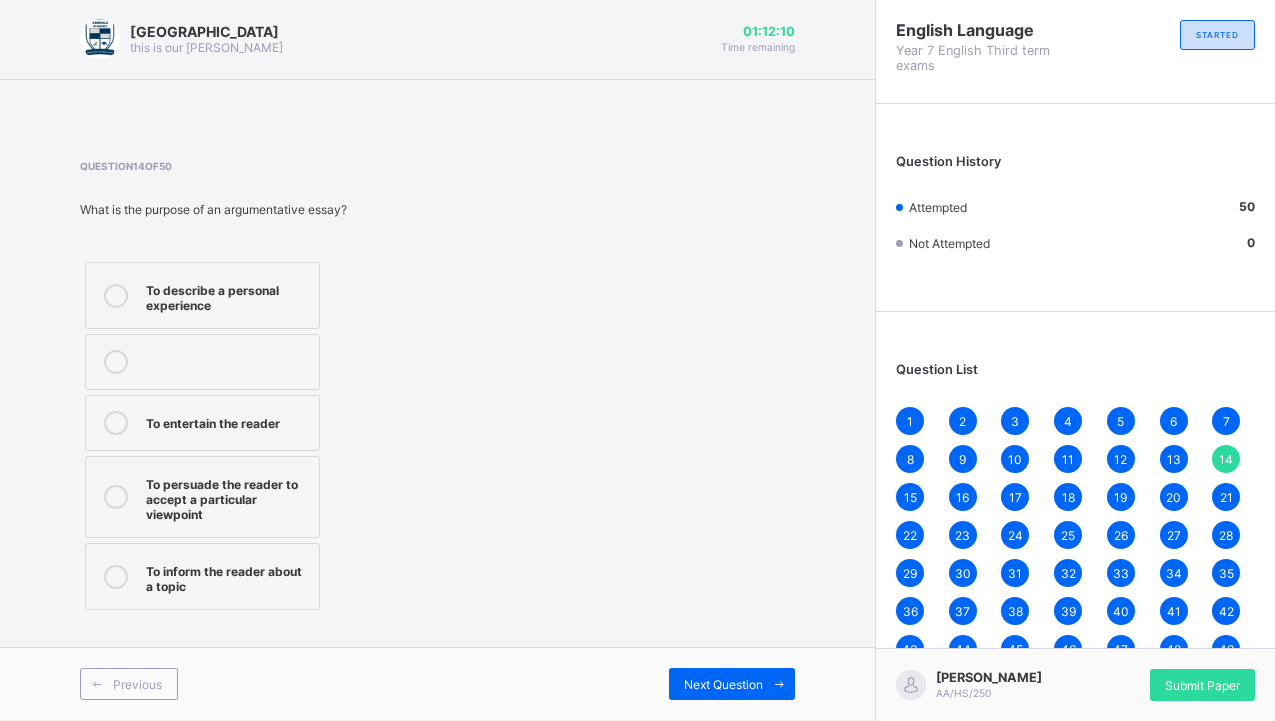 click on "[PERSON_NAME] AA/HS/250 Submit Paper" at bounding box center [1075, 684] 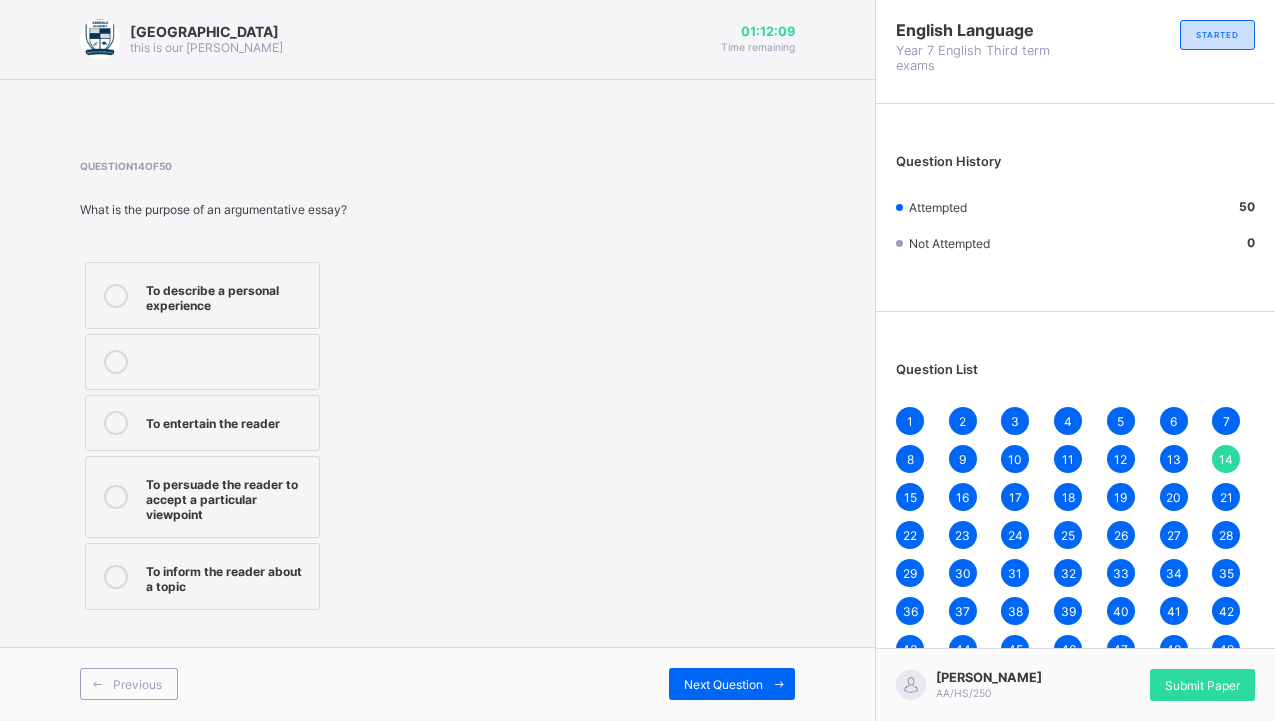 drag, startPoint x: 1057, startPoint y: 624, endPoint x: 1052, endPoint y: 614, distance: 11.18034 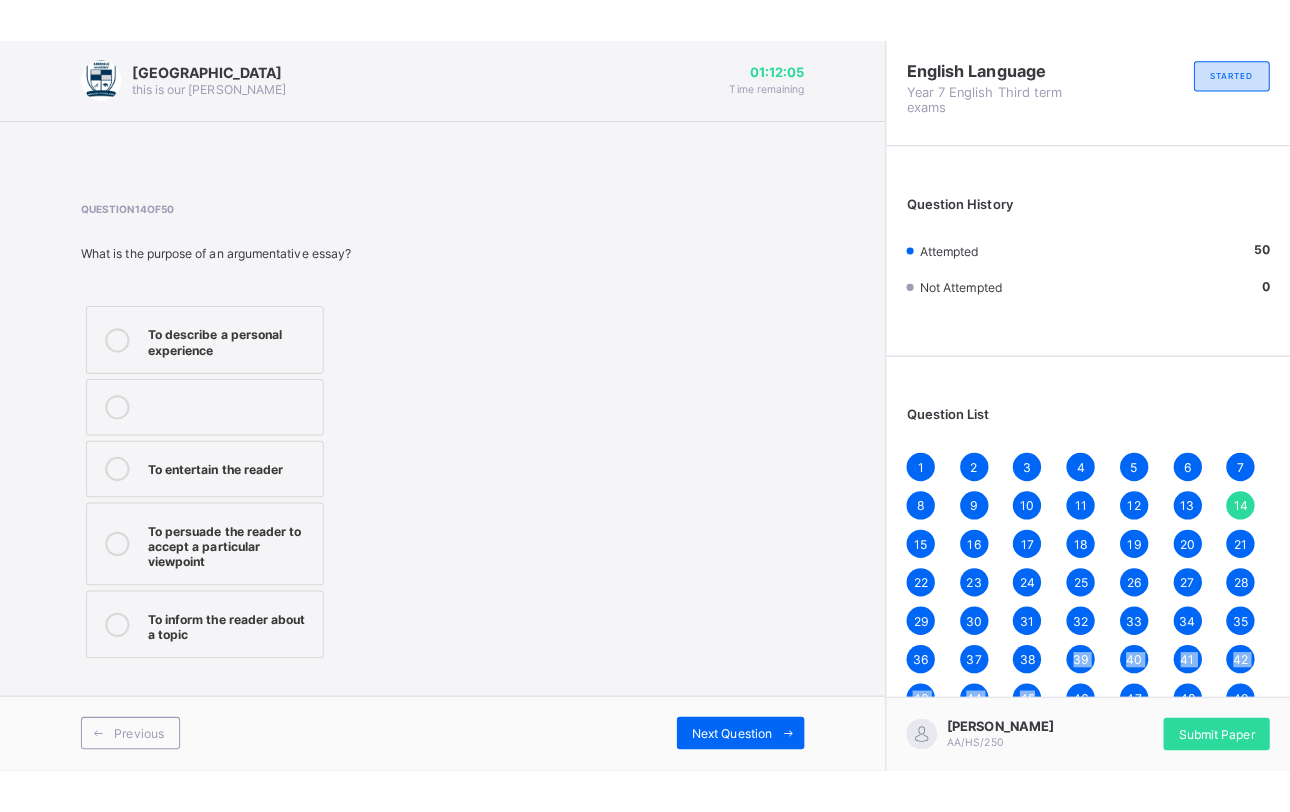 scroll, scrollTop: 0, scrollLeft: 0, axis: both 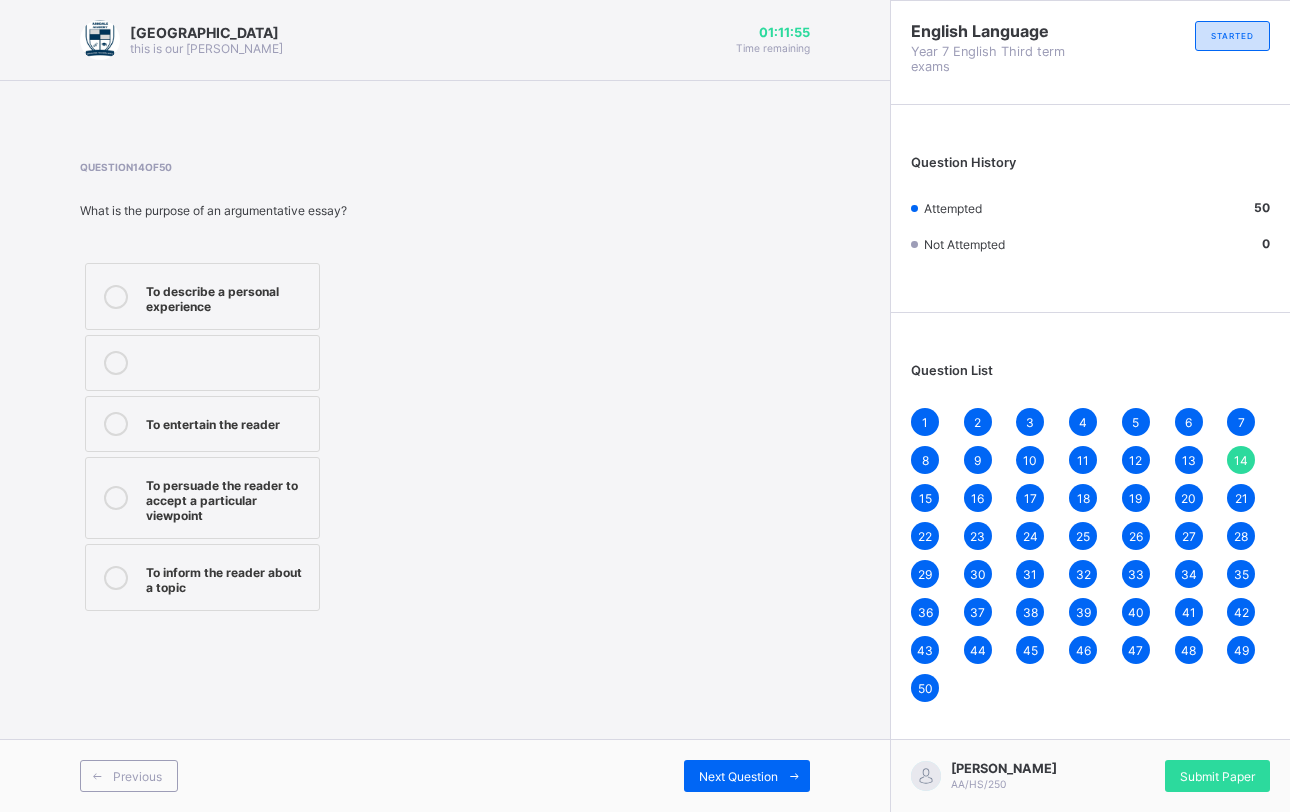click on "[PERSON_NAME] AA/HS/250 Submit Paper" at bounding box center (1090, 775) 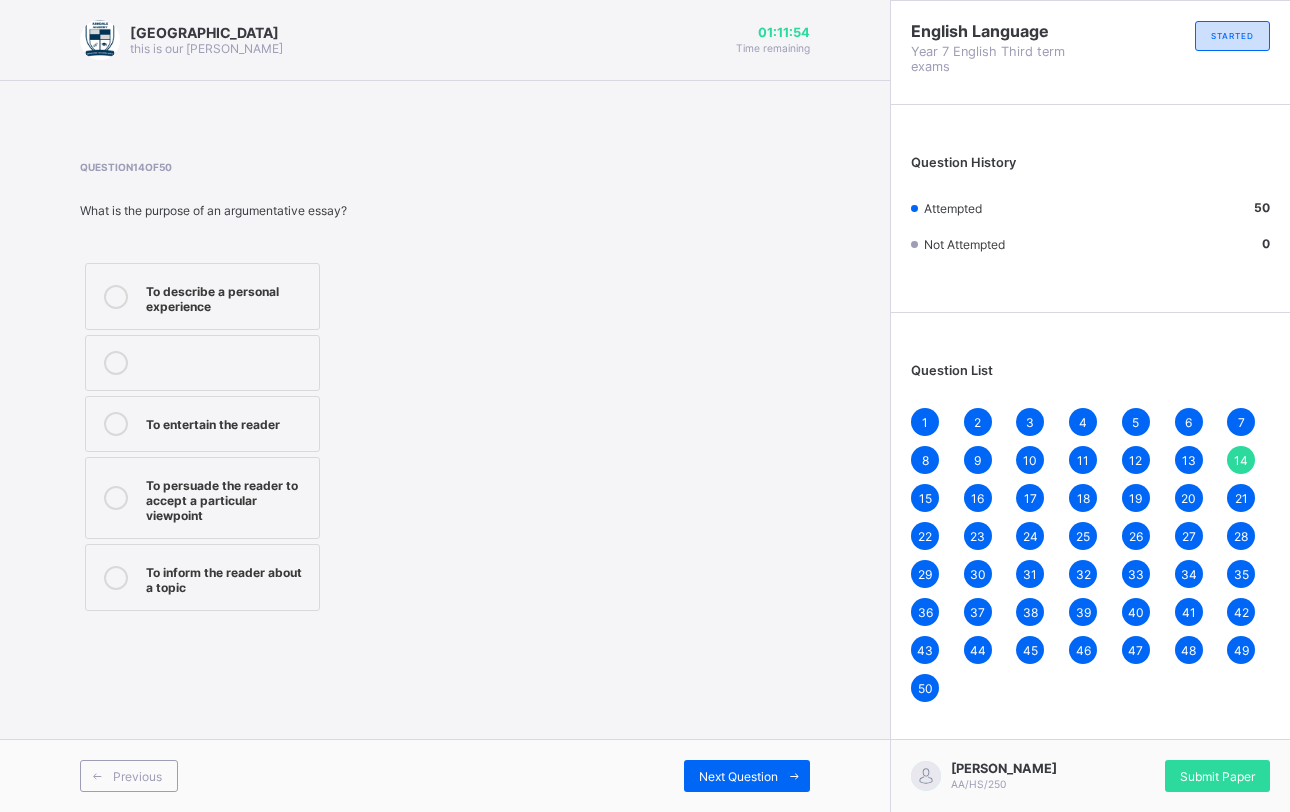 drag, startPoint x: 1212, startPoint y: 768, endPoint x: 1209, endPoint y: 780, distance: 12.369317 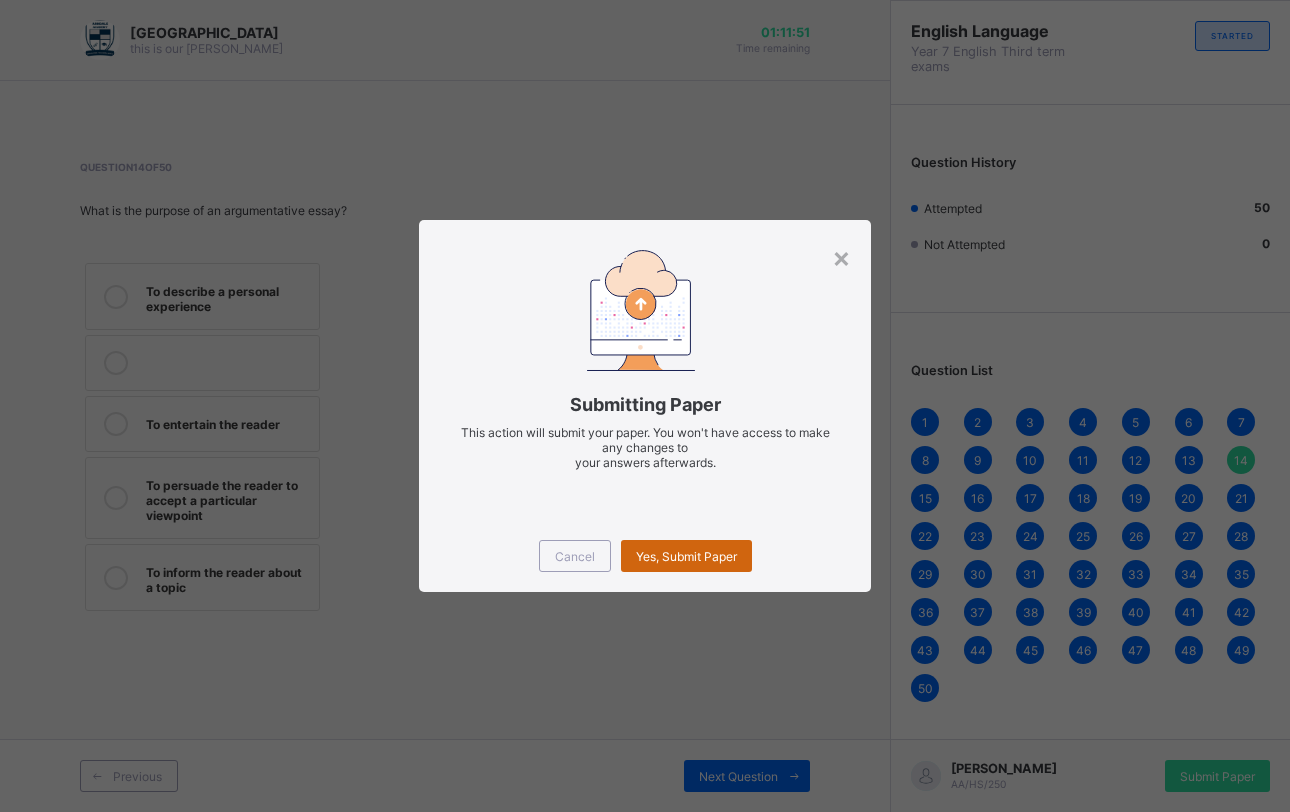 click on "Yes, Submit Paper" at bounding box center [686, 556] 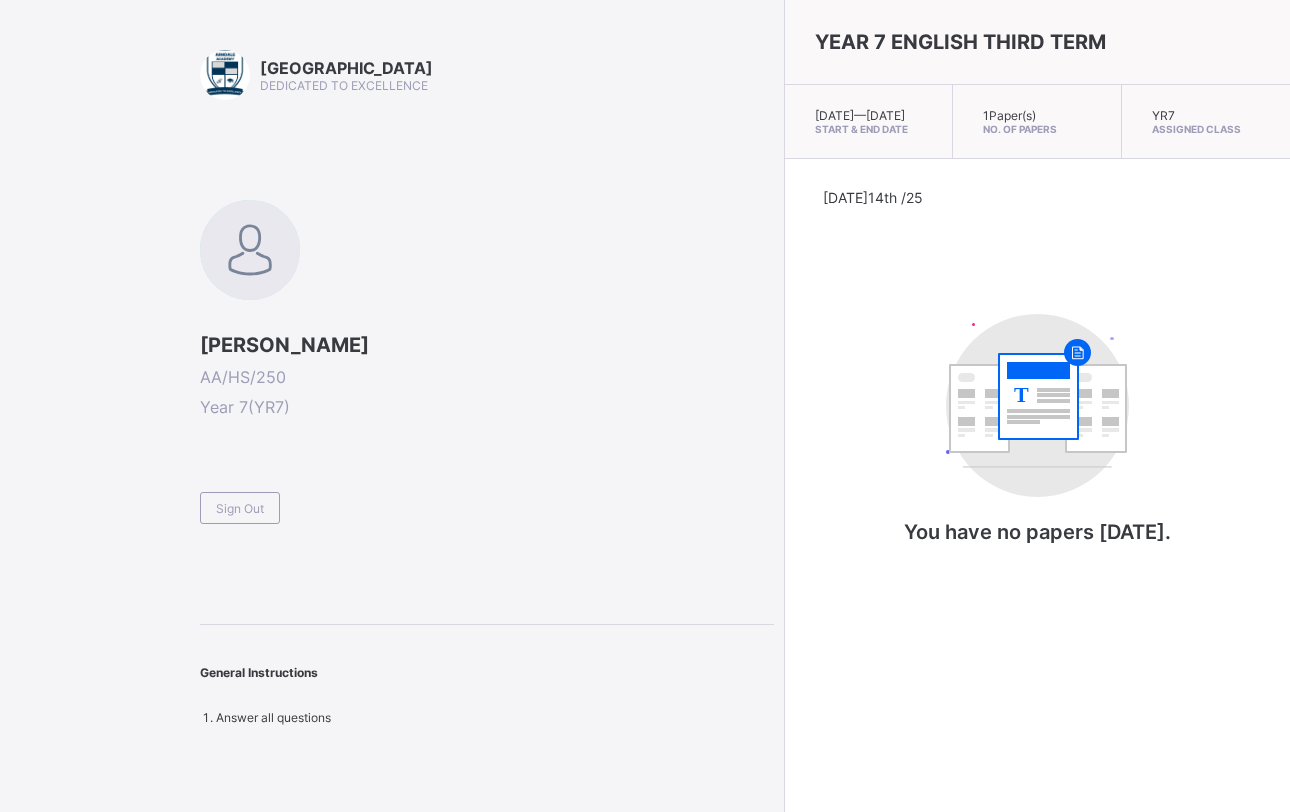 click at bounding box center [250, 250] 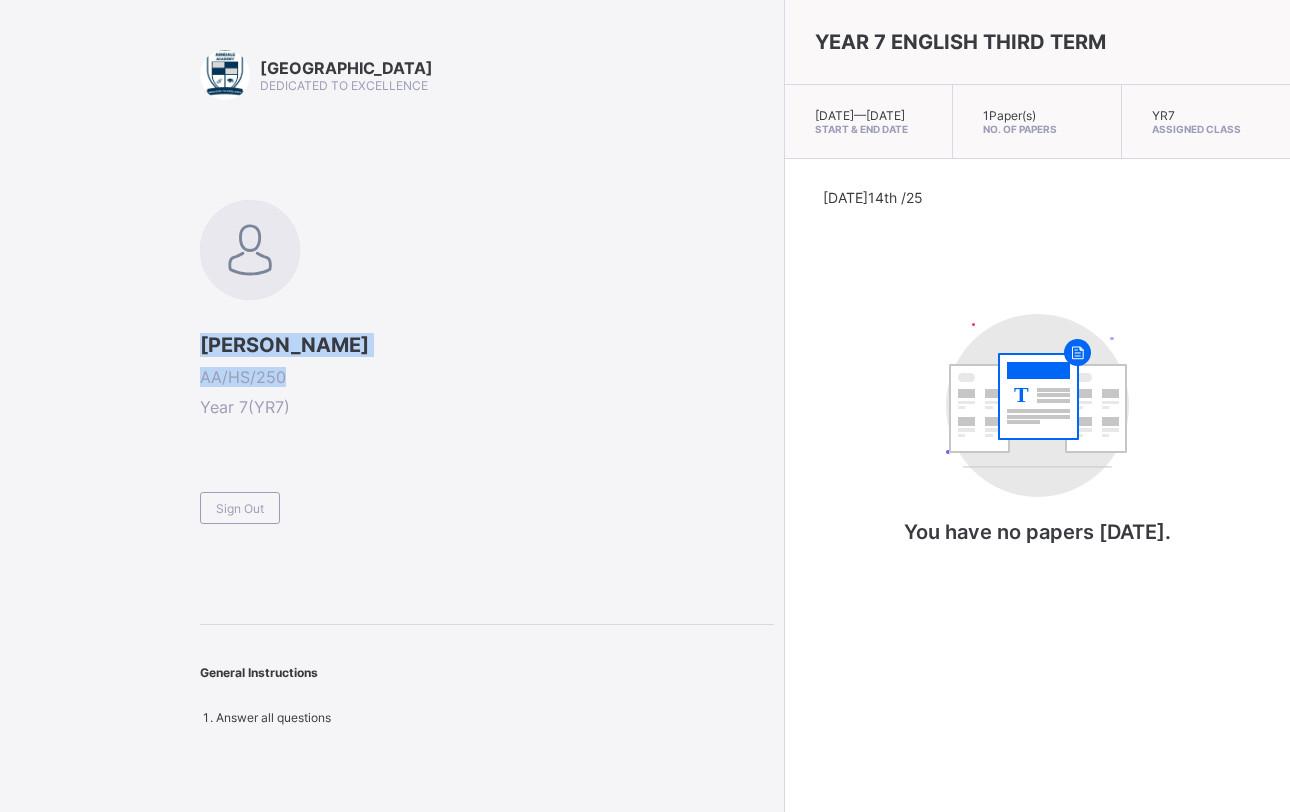 click on "[PERSON_NAME] AA/HS/250 Year 7  ( YR7 )  Sign Out" at bounding box center [487, 362] 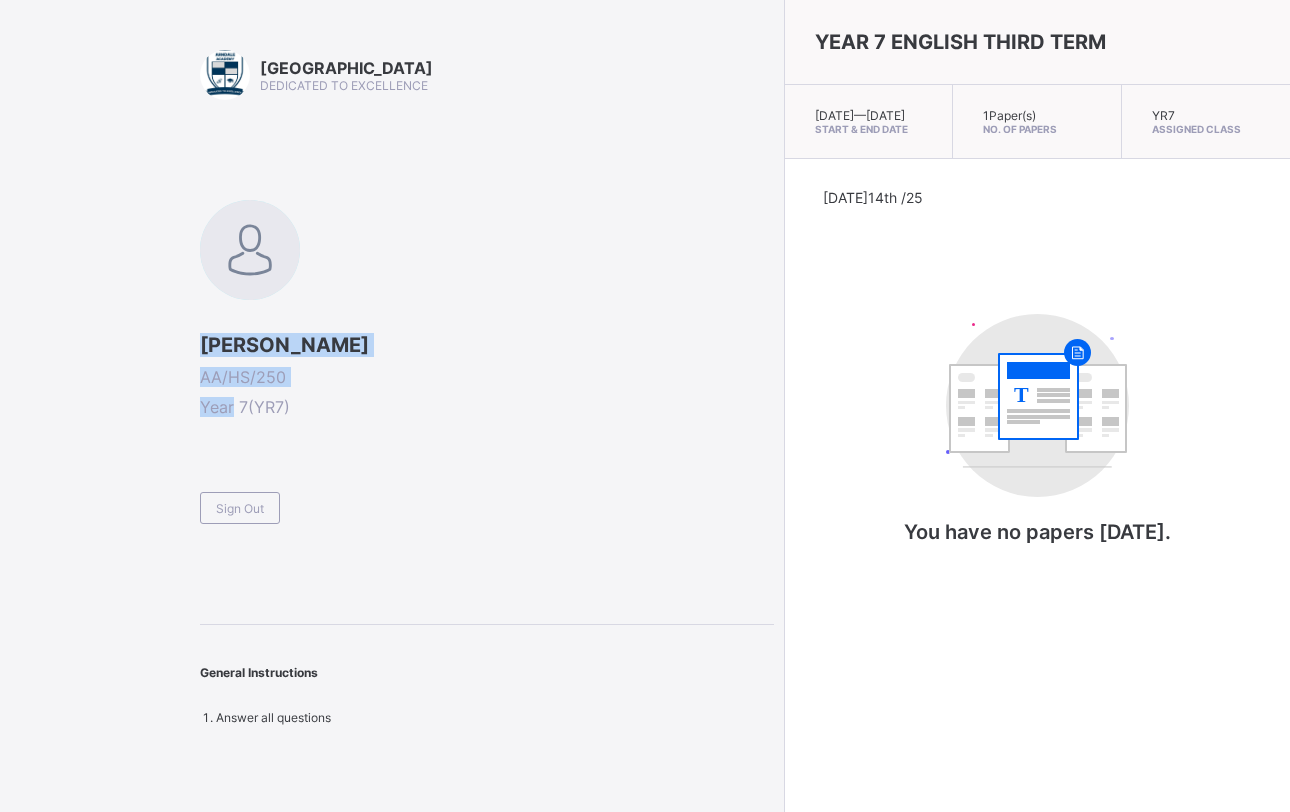 click on "Arndale Academy   DEDICATED TO EXCELLENCE [PERSON_NAME] AA/HS/250 Year 7  ( YR7 )  Sign Out   General Instructions  Answer all questions" at bounding box center [487, 387] 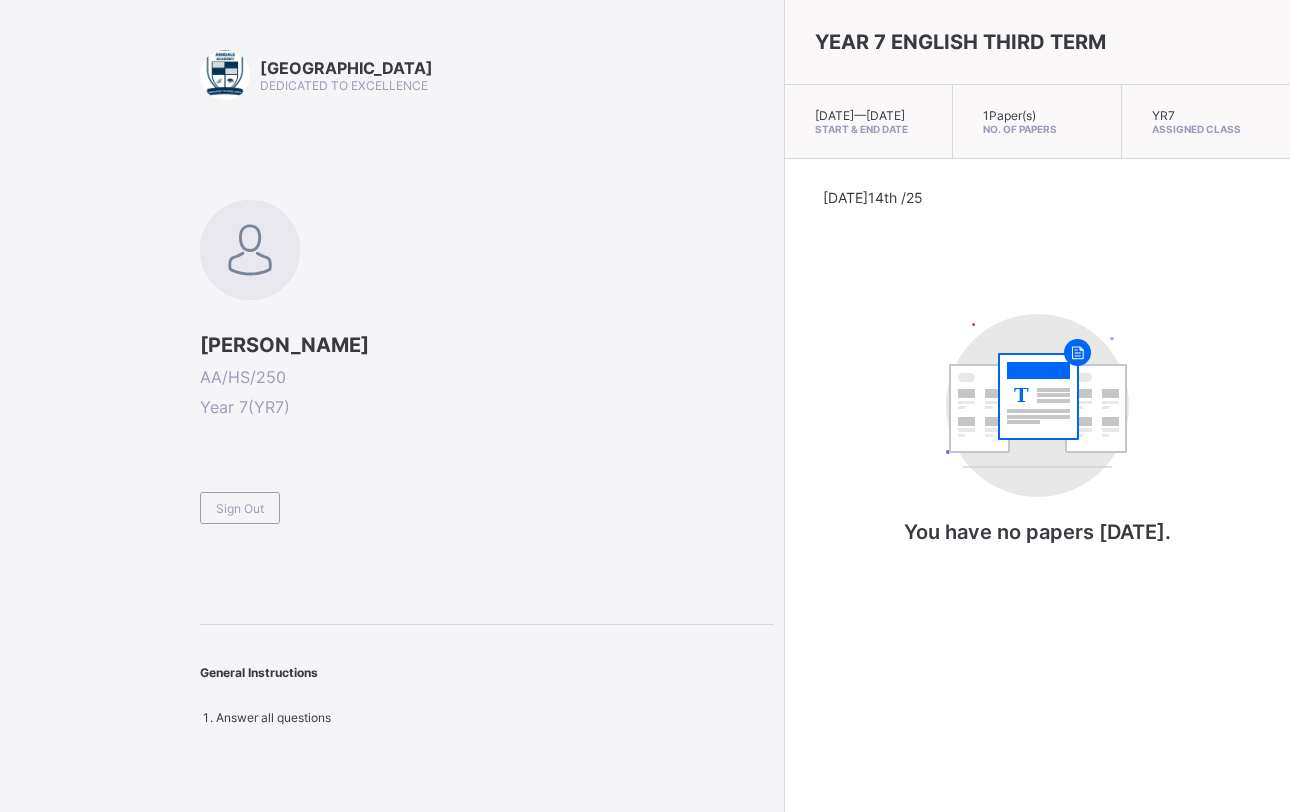 drag, startPoint x: 586, startPoint y: 629, endPoint x: 278, endPoint y: 676, distance: 311.5654 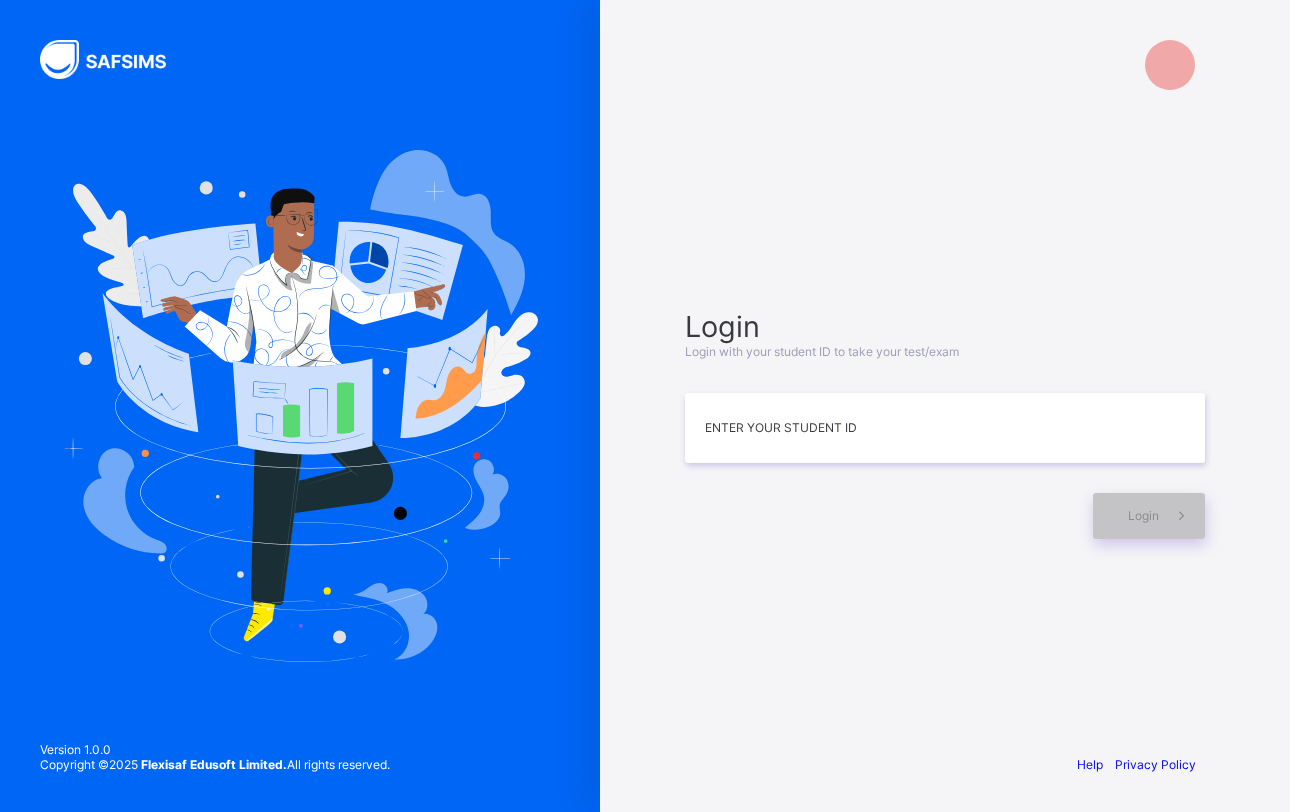 scroll, scrollTop: 0, scrollLeft: 0, axis: both 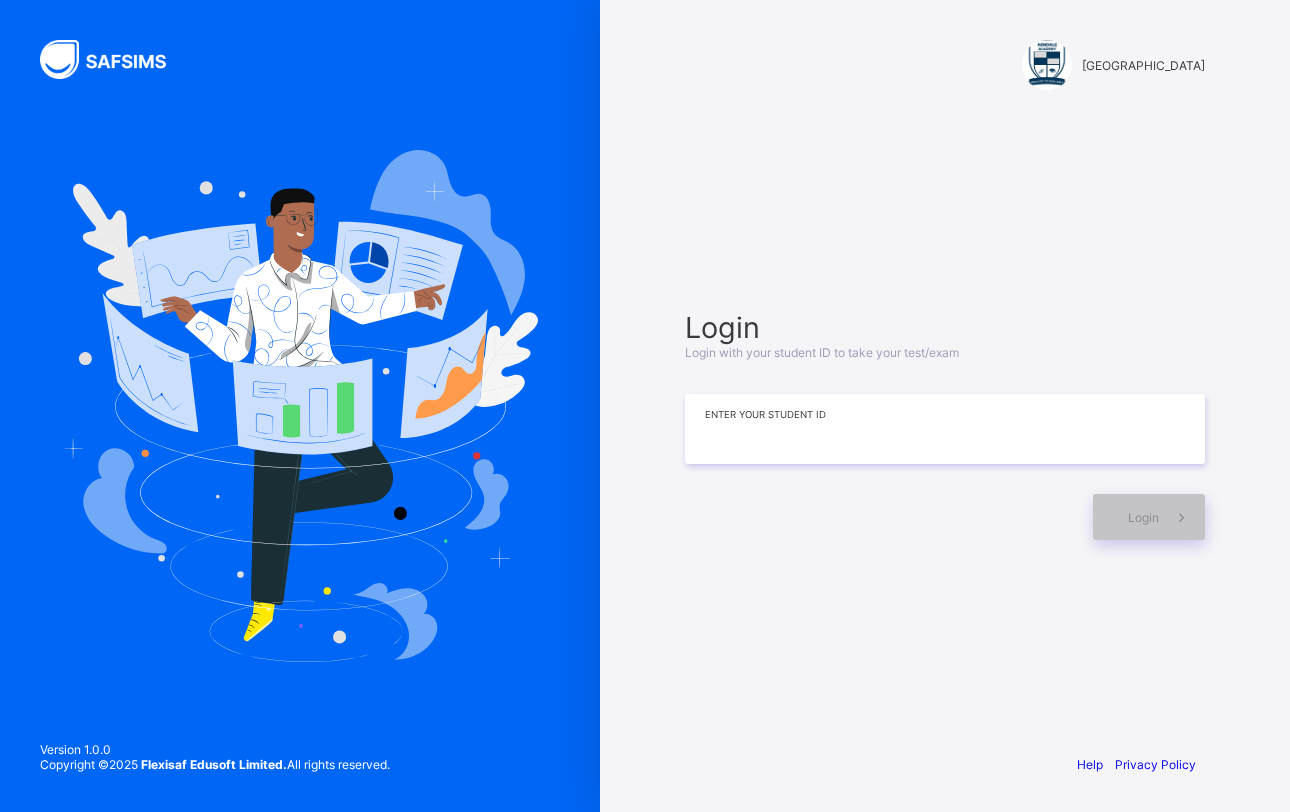 click at bounding box center [945, 429] 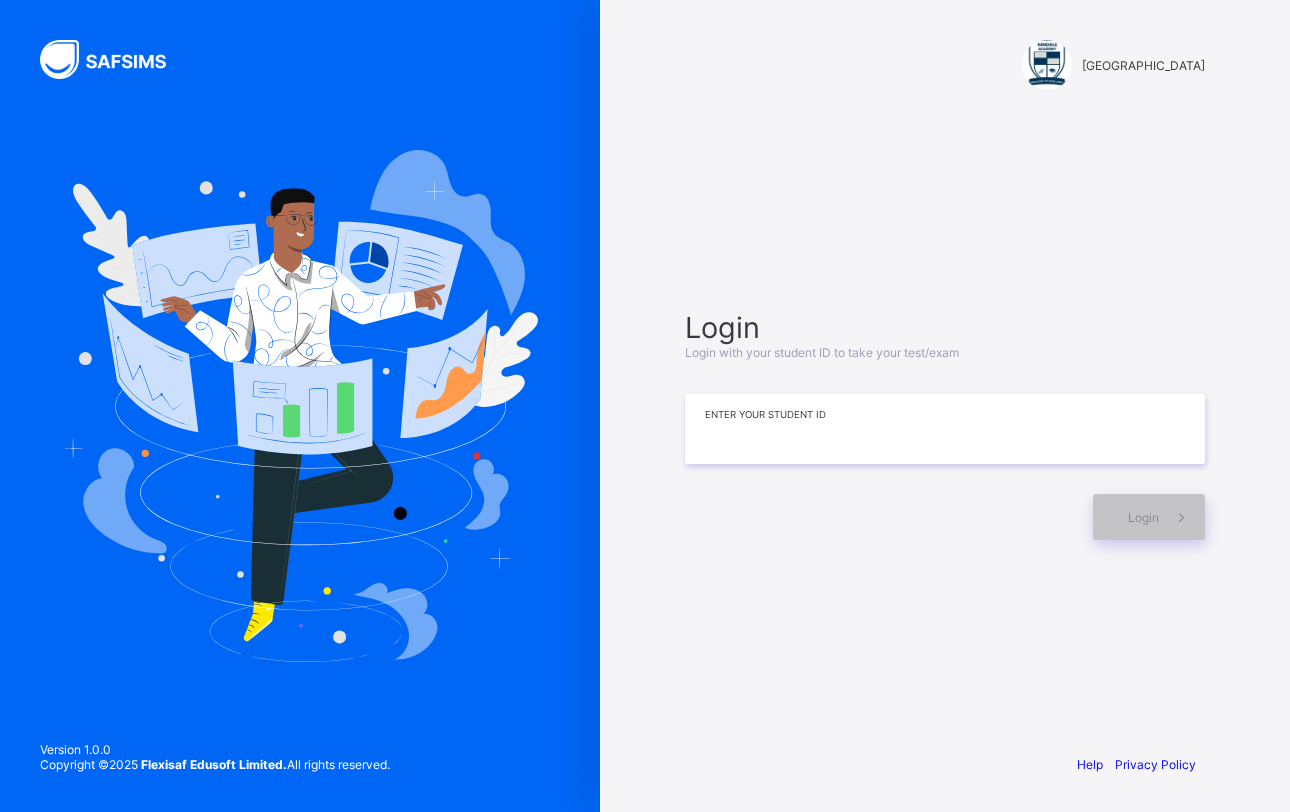 type on "*" 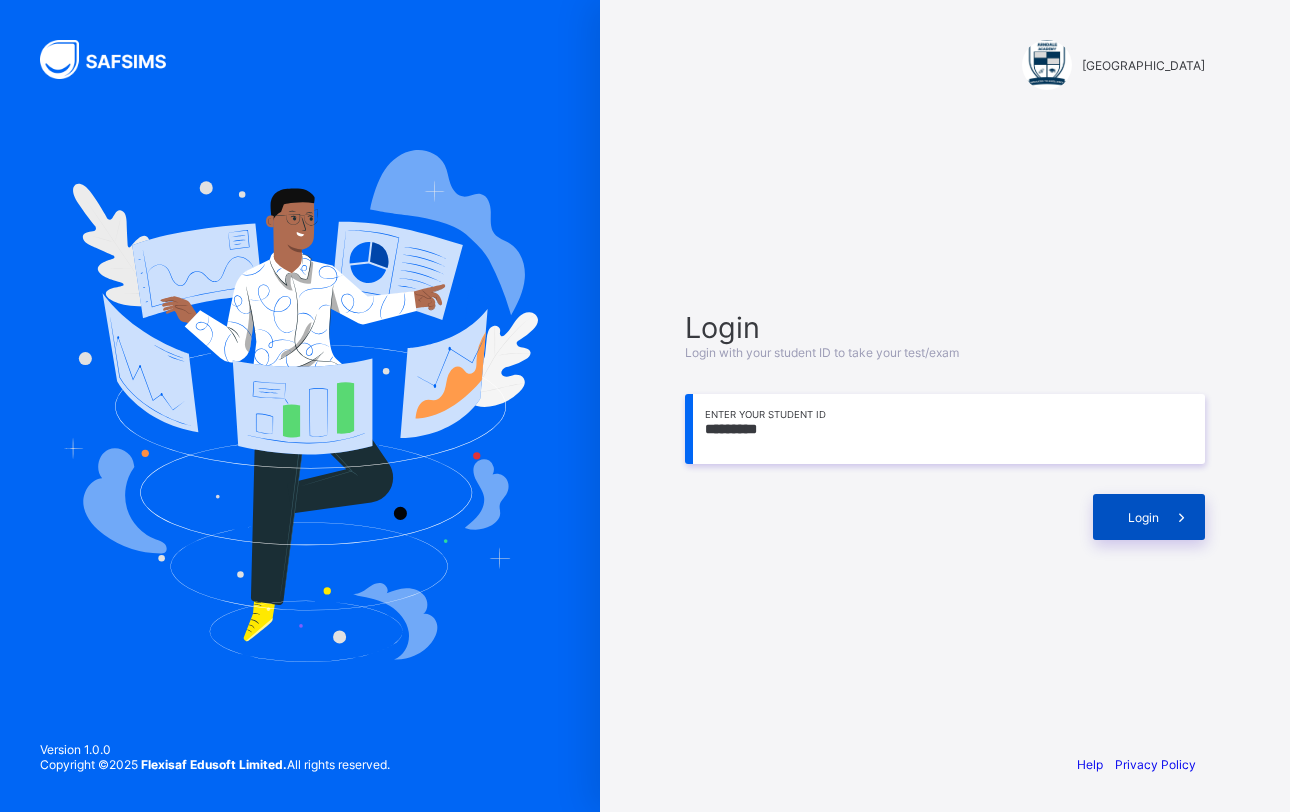 type on "*********" 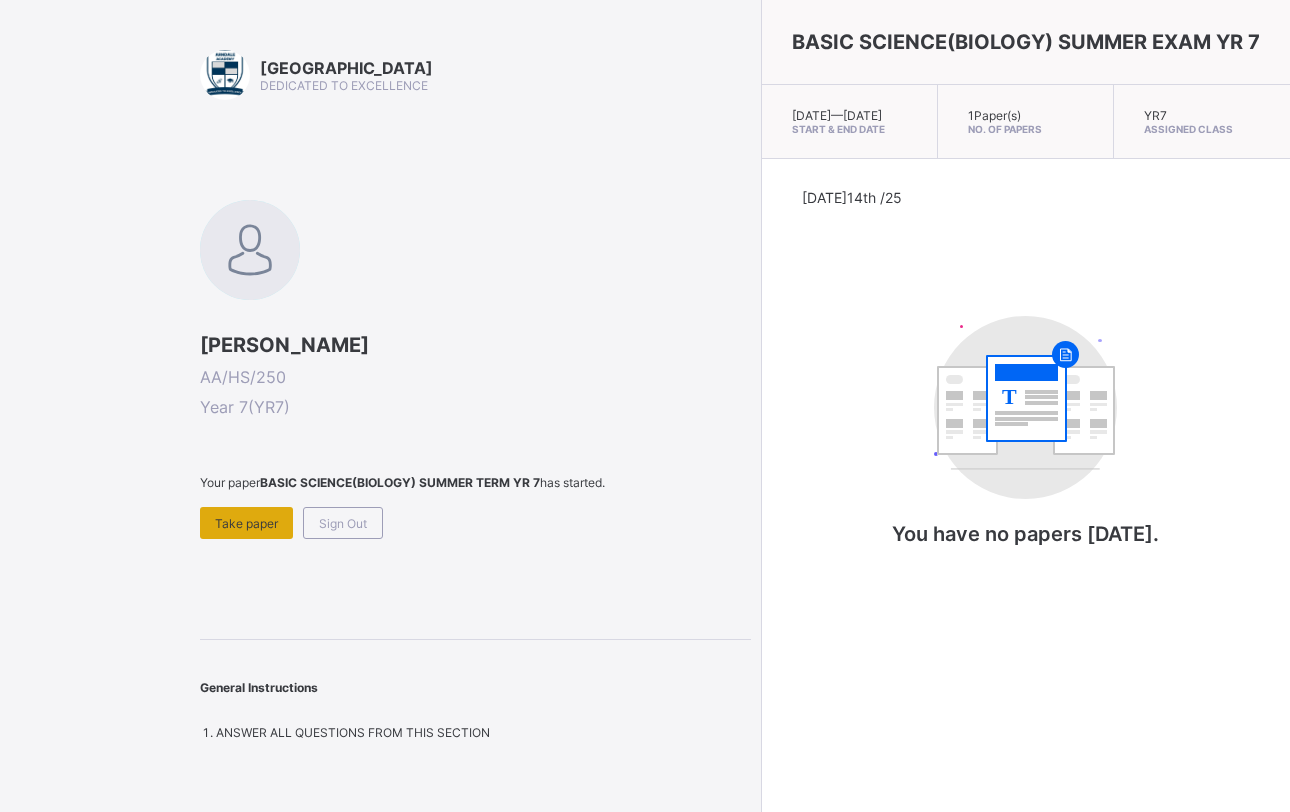 click on "Take paper" at bounding box center (246, 523) 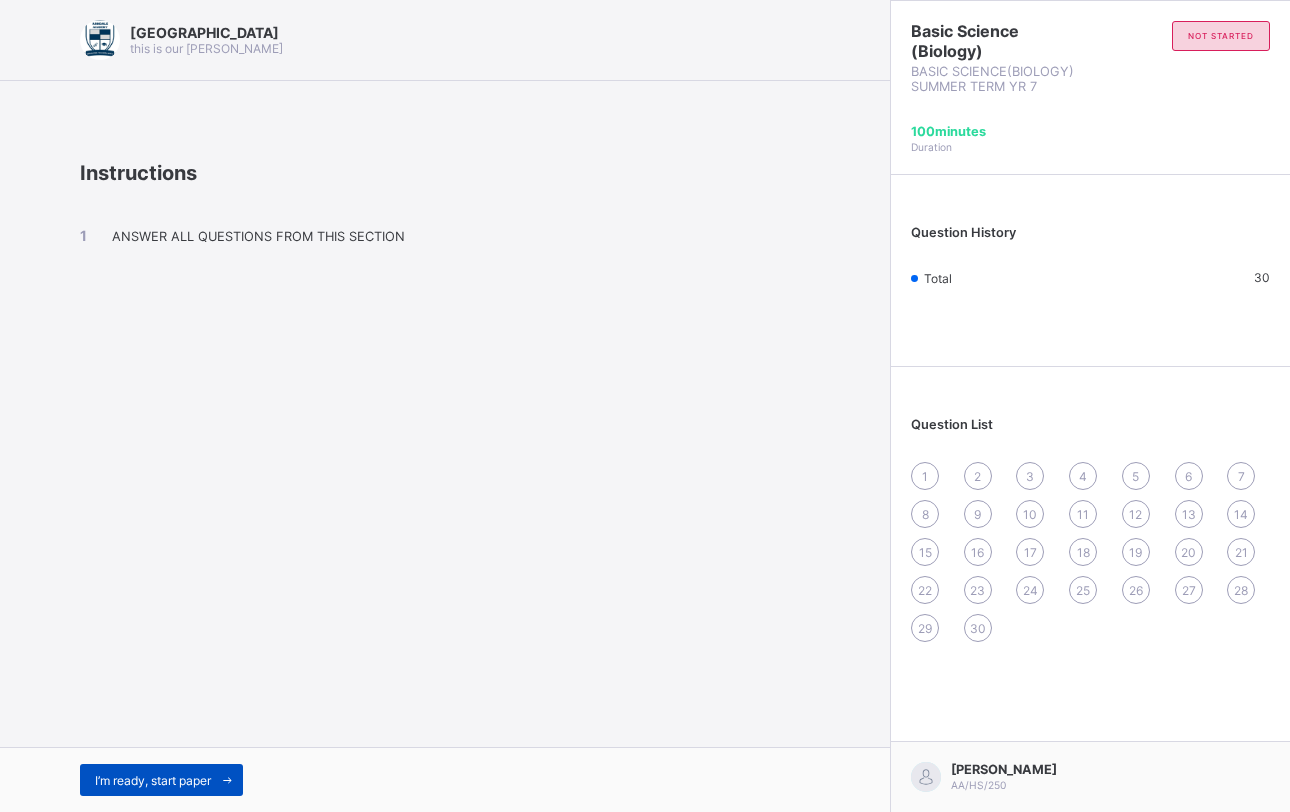click on "I’m ready, start paper" at bounding box center (153, 780) 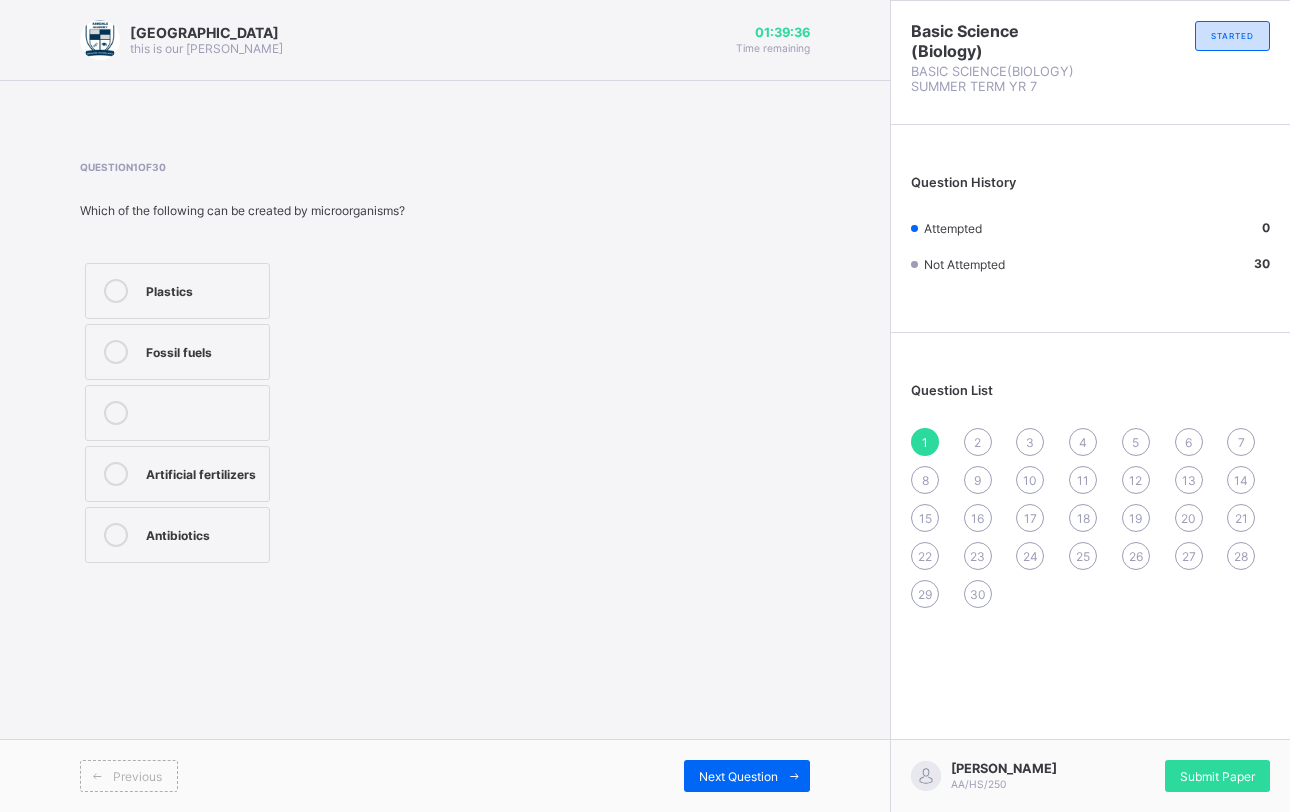 click on "Antibiotics" at bounding box center (202, 533) 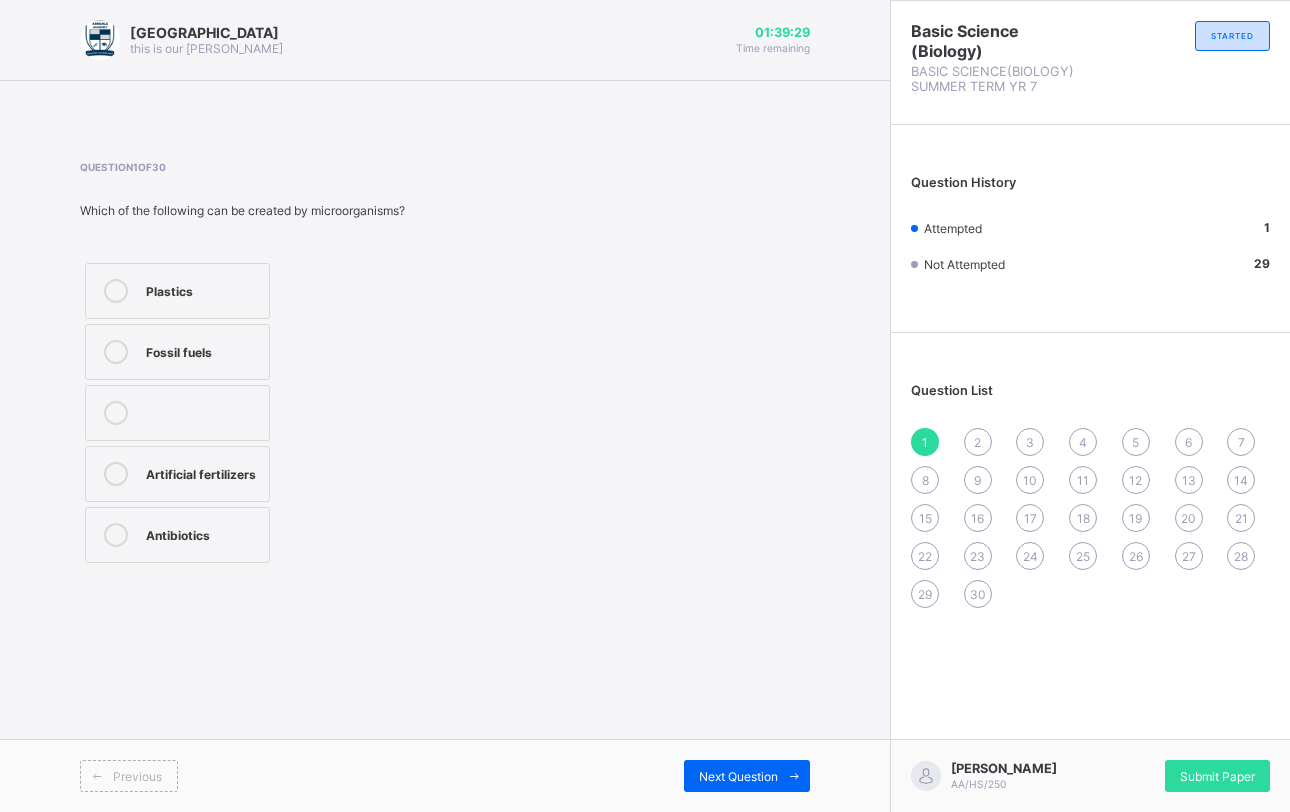 click on "Artificial fertilizers" at bounding box center (202, 472) 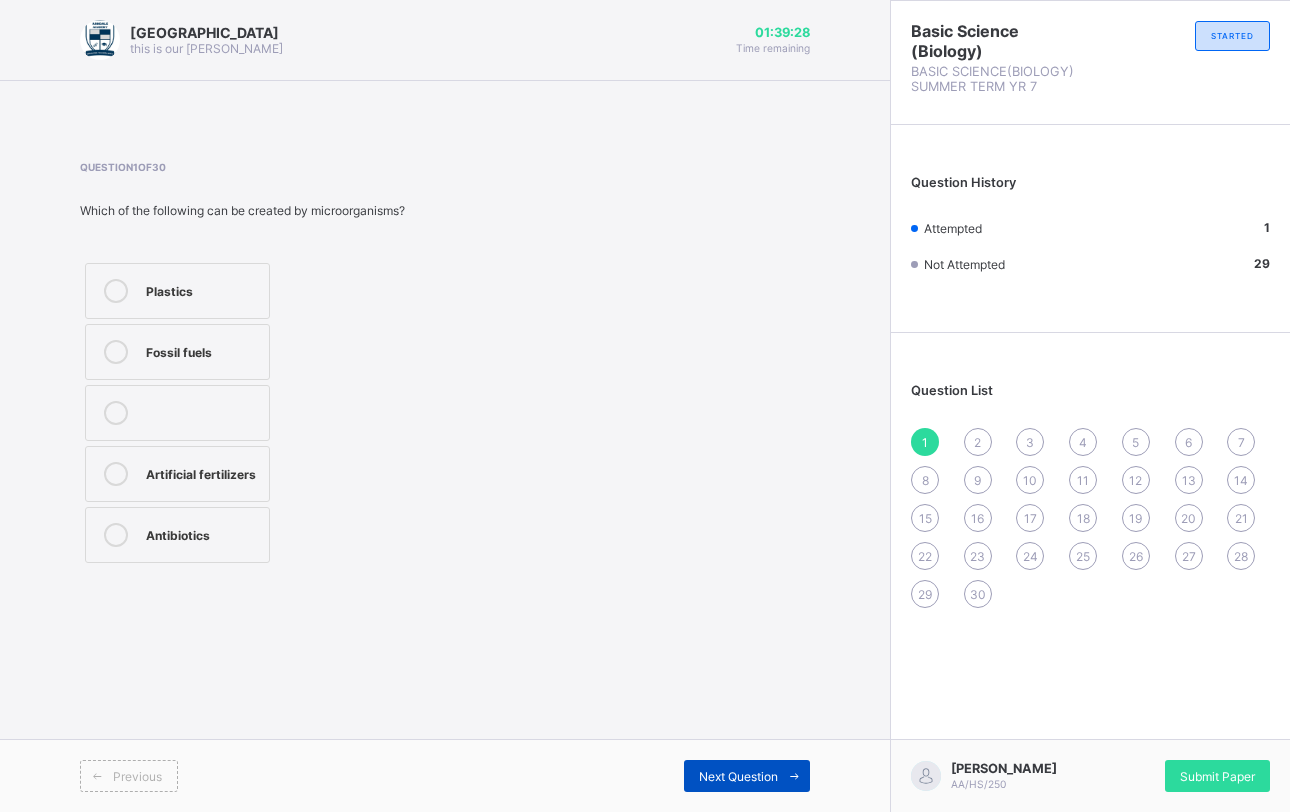 click on "Previous Next Question" at bounding box center (445, 775) 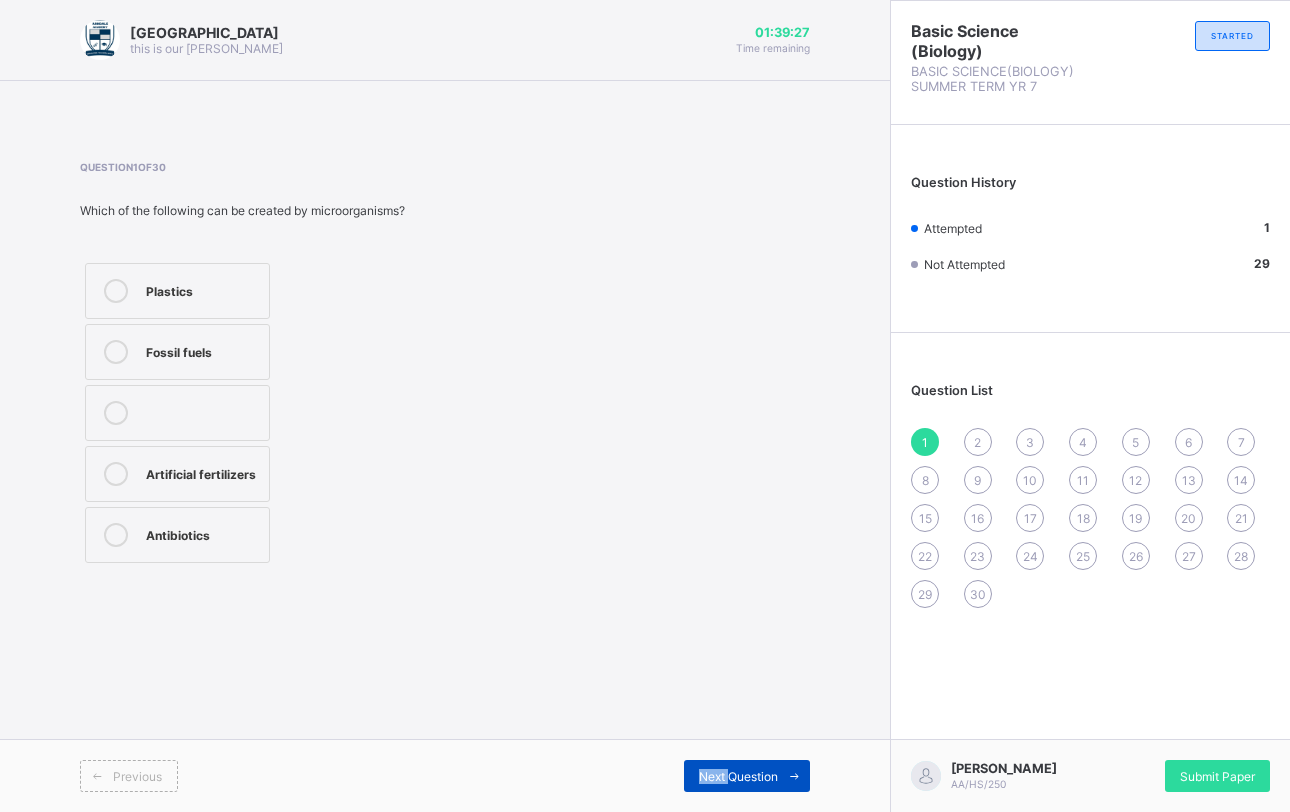 click on "Next Question" at bounding box center [747, 776] 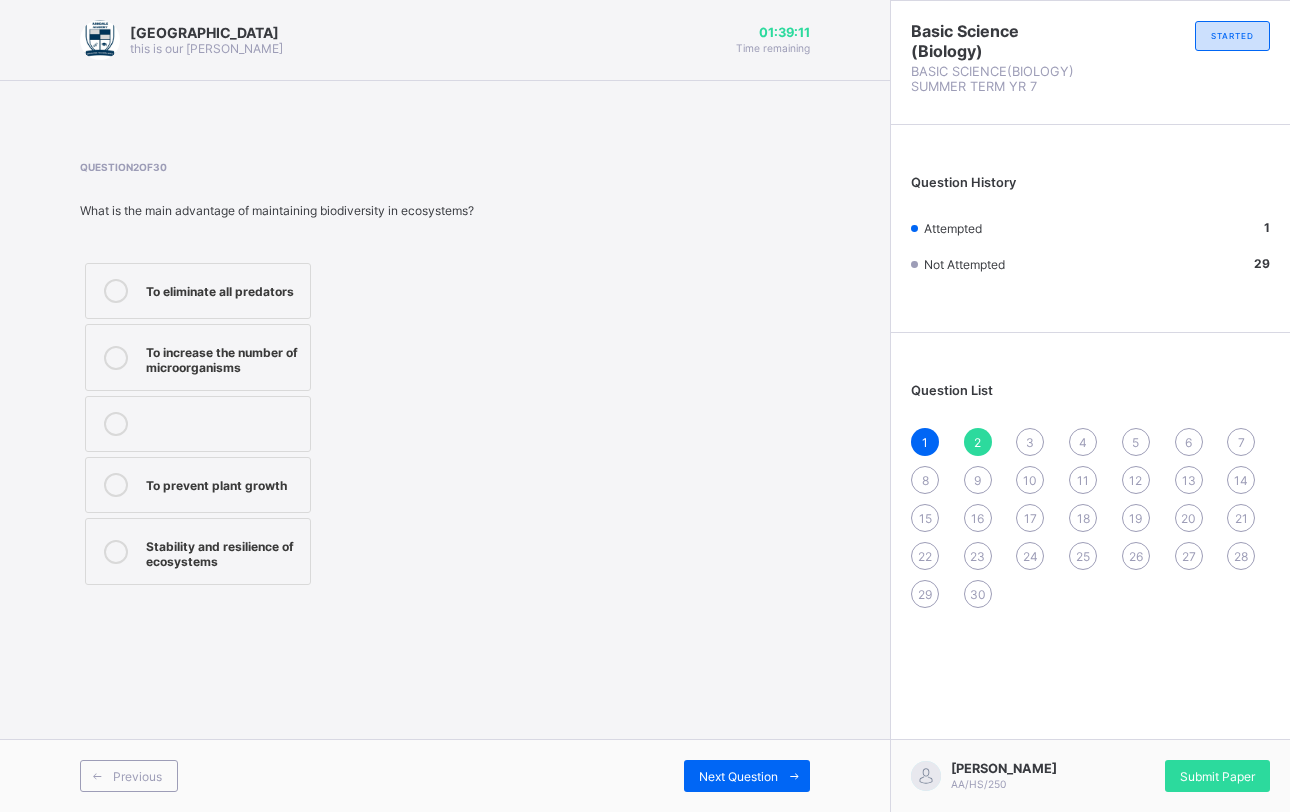 drag, startPoint x: 258, startPoint y: 568, endPoint x: 293, endPoint y: 562, distance: 35.510563 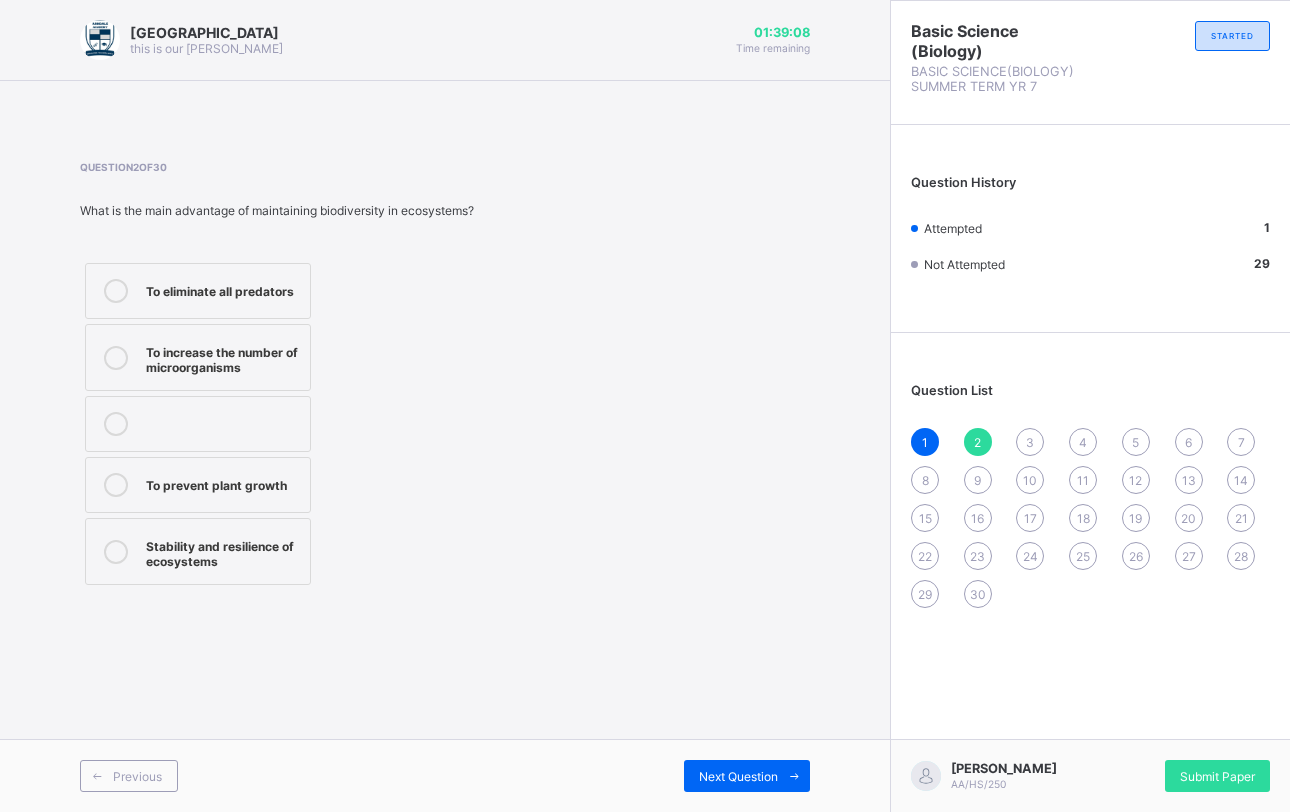 click on "3" at bounding box center [1030, 442] 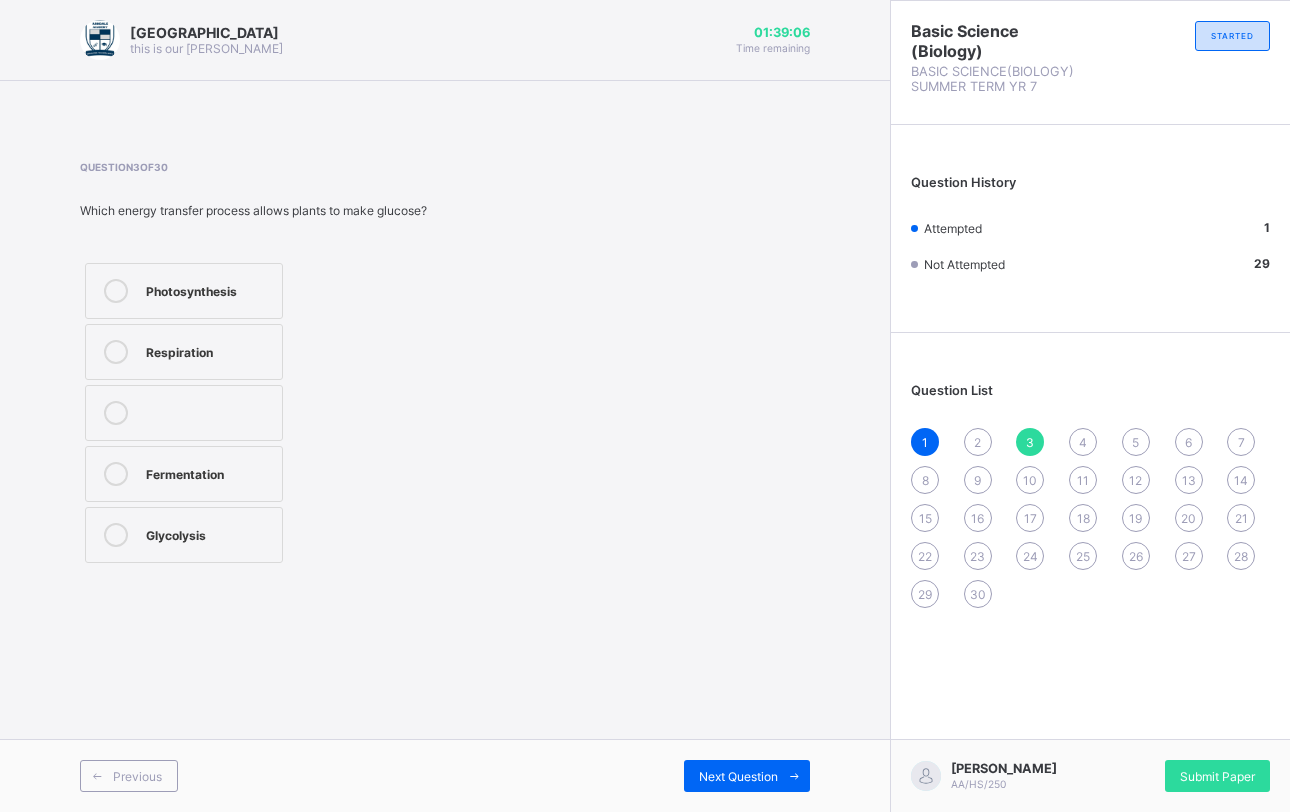 click on "1 2 3 4 5 6 7 8 9 10 11 12 13 14 15 16 17 18 19 20 21 22 23 24 25 26 27 28 29 30" at bounding box center (1090, 518) 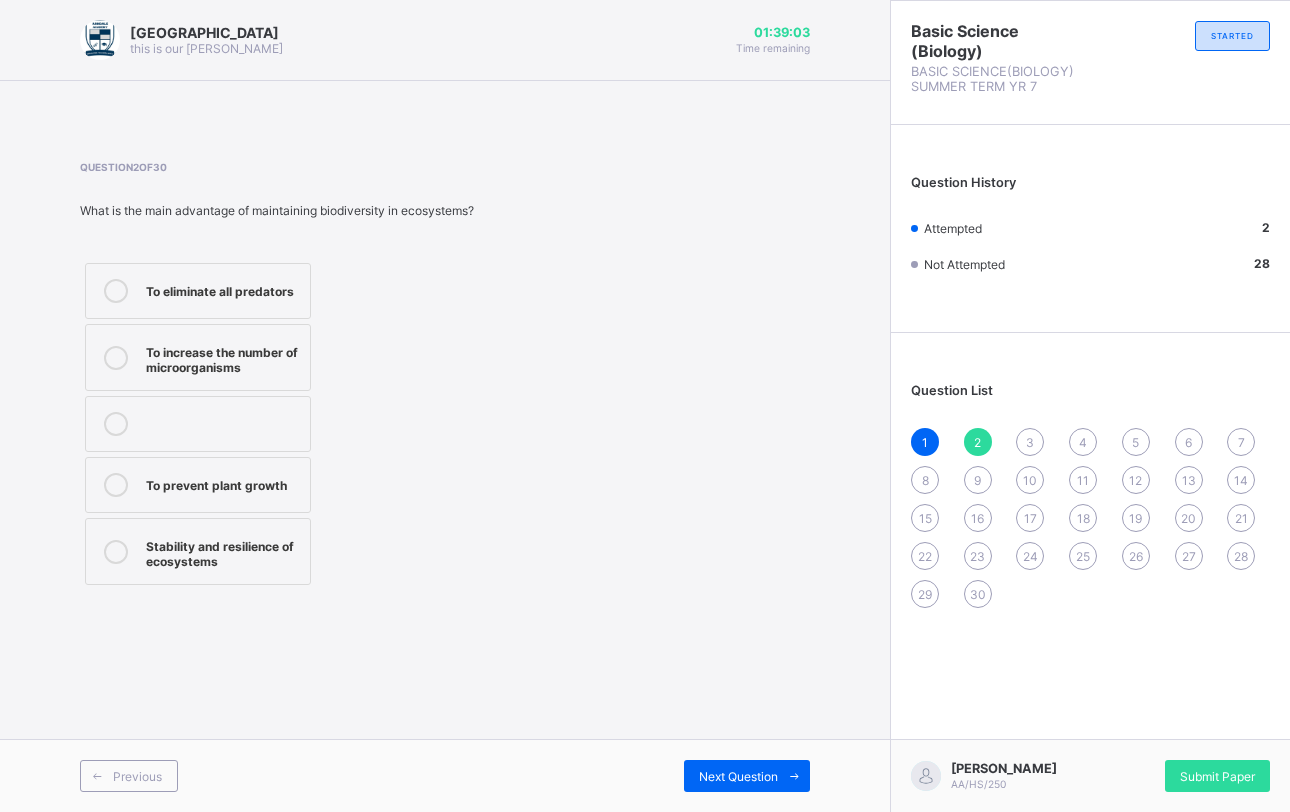 click on "Stability and resilience of ecosystems" at bounding box center (223, 551) 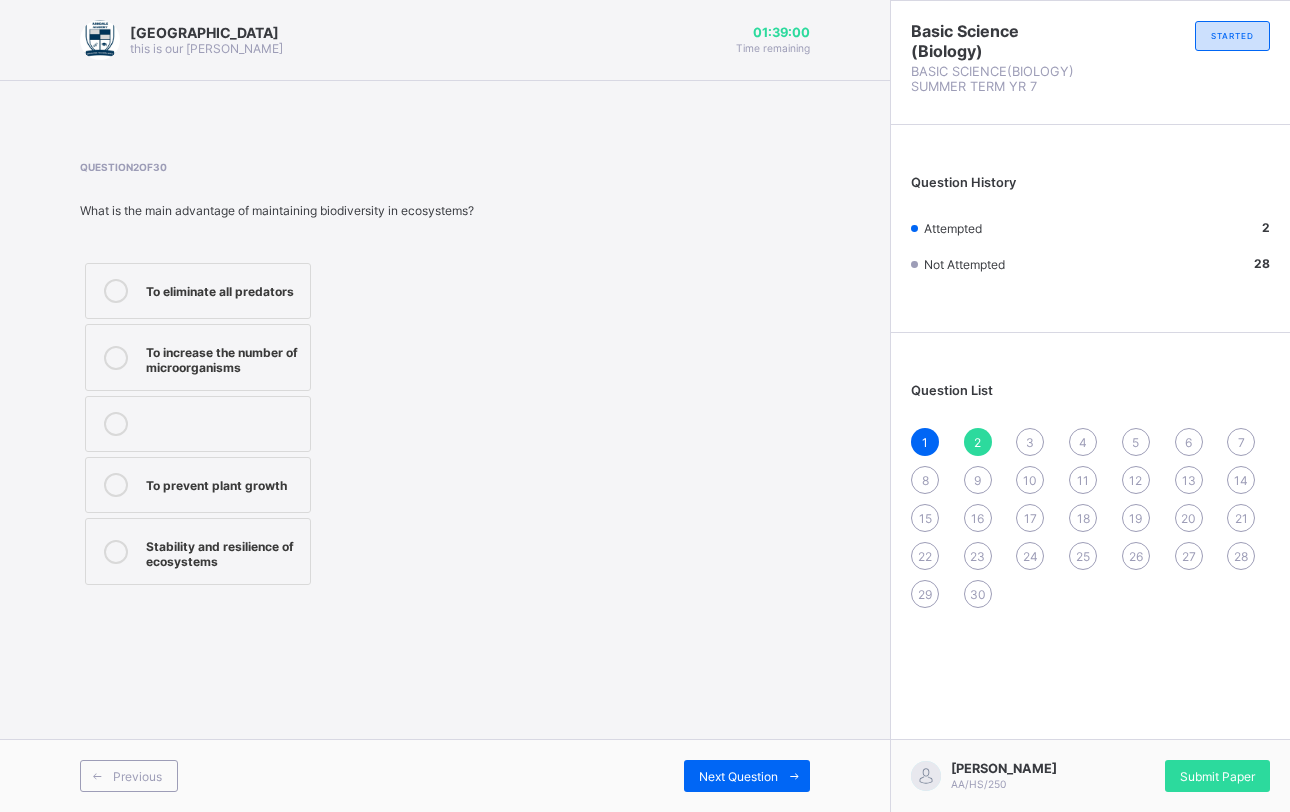 click on "3" at bounding box center [1030, 442] 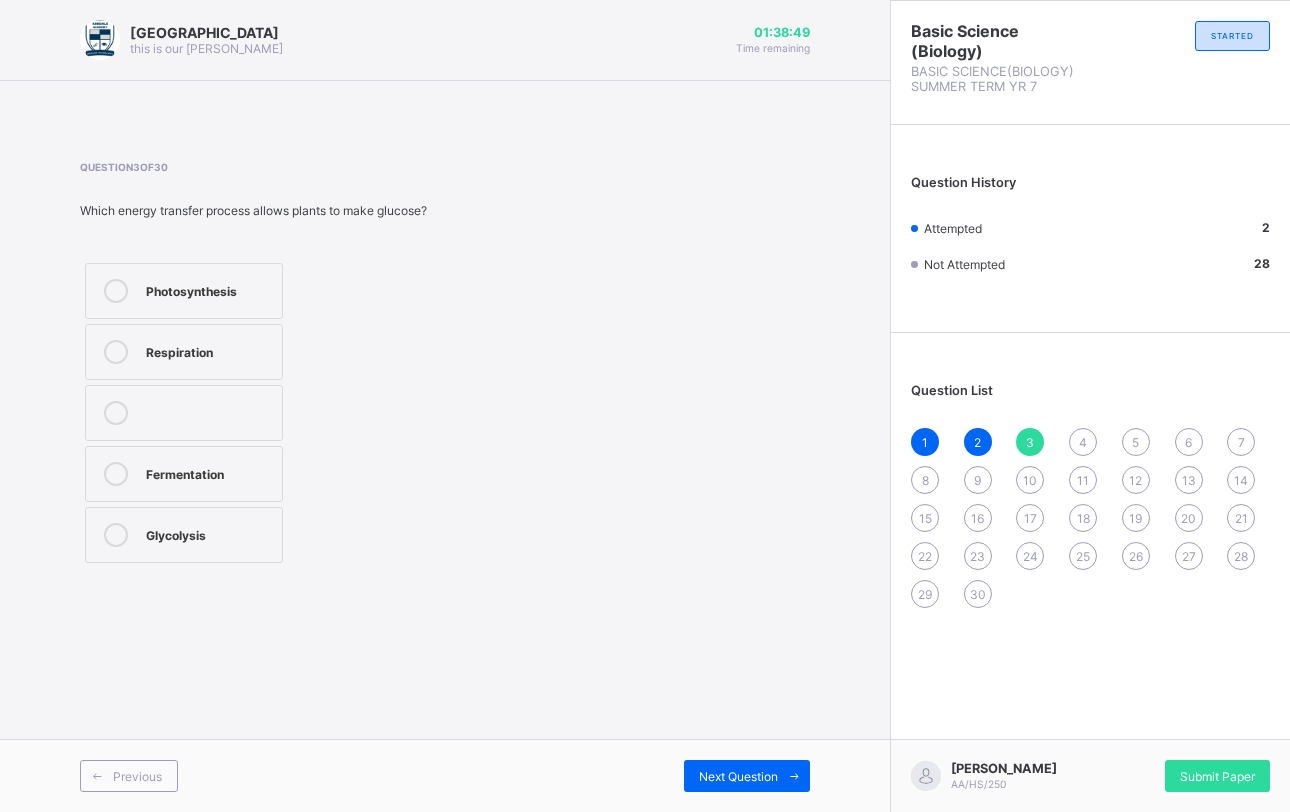 click on "Fermentation" at bounding box center (209, 472) 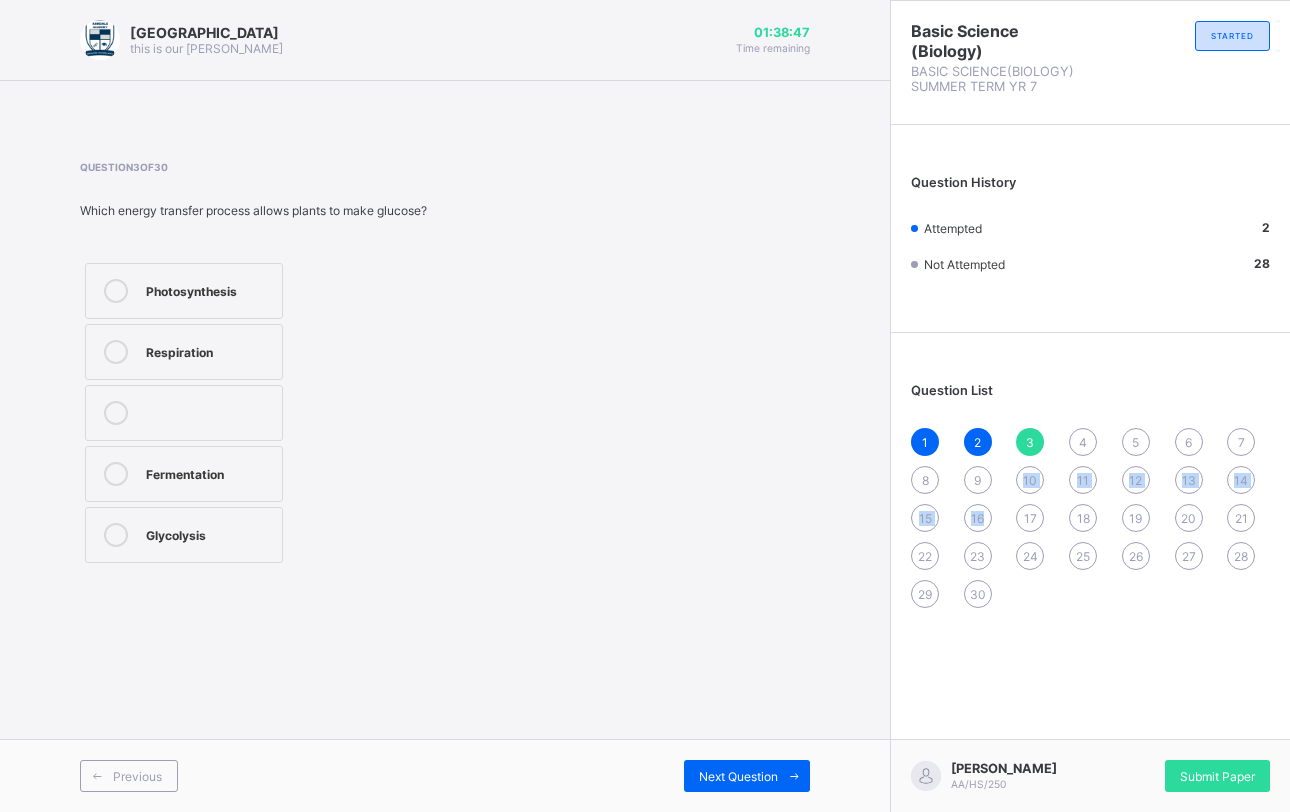 click on "1 2 3 4 5 6 7 8 9 10 11 12 13 14 15 16 17 18 19 20 21 22 23 24 25 26 27 28 29 30" at bounding box center (1090, 518) 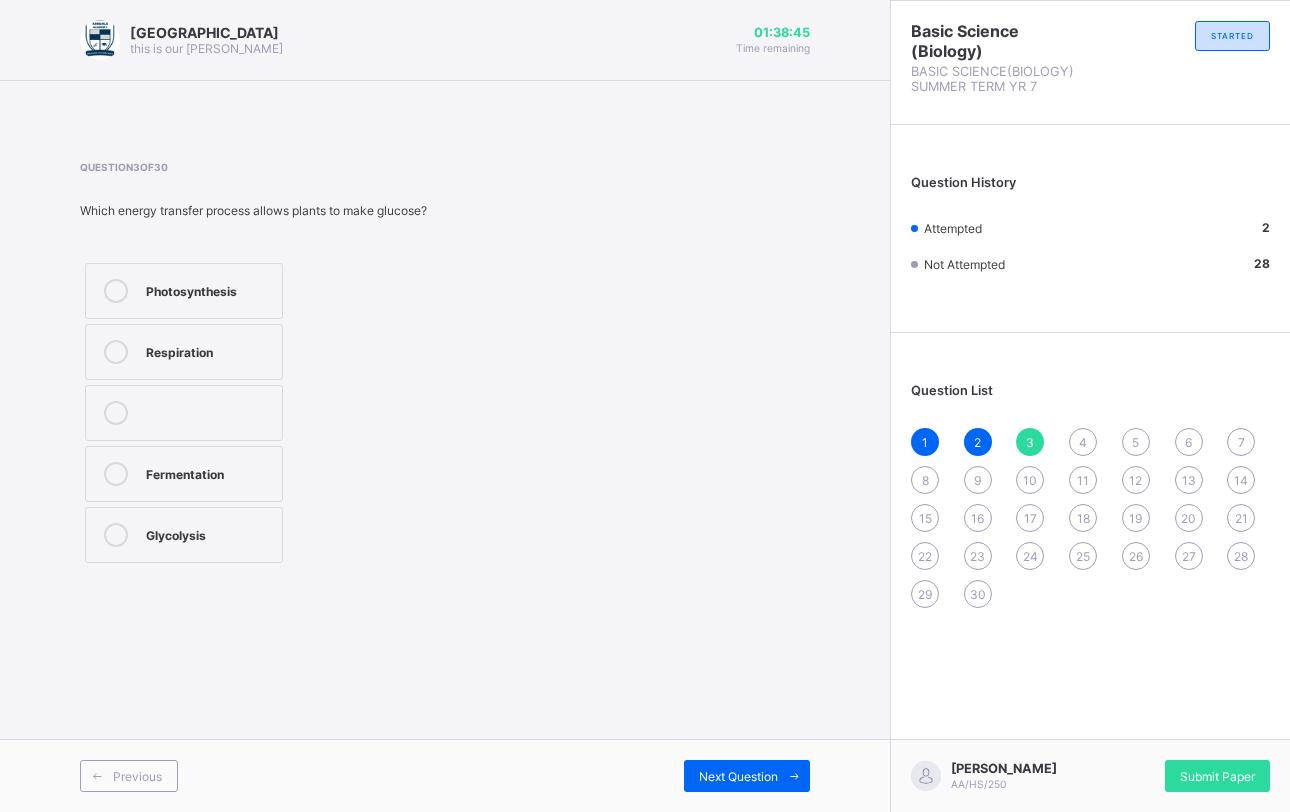 click on "1 2 3 4 5 6 7 8 9 10 11 12 13 14 15 16 17 18 19 20 21 22 23 24 25 26 27 28 29 30" at bounding box center [1090, 518] 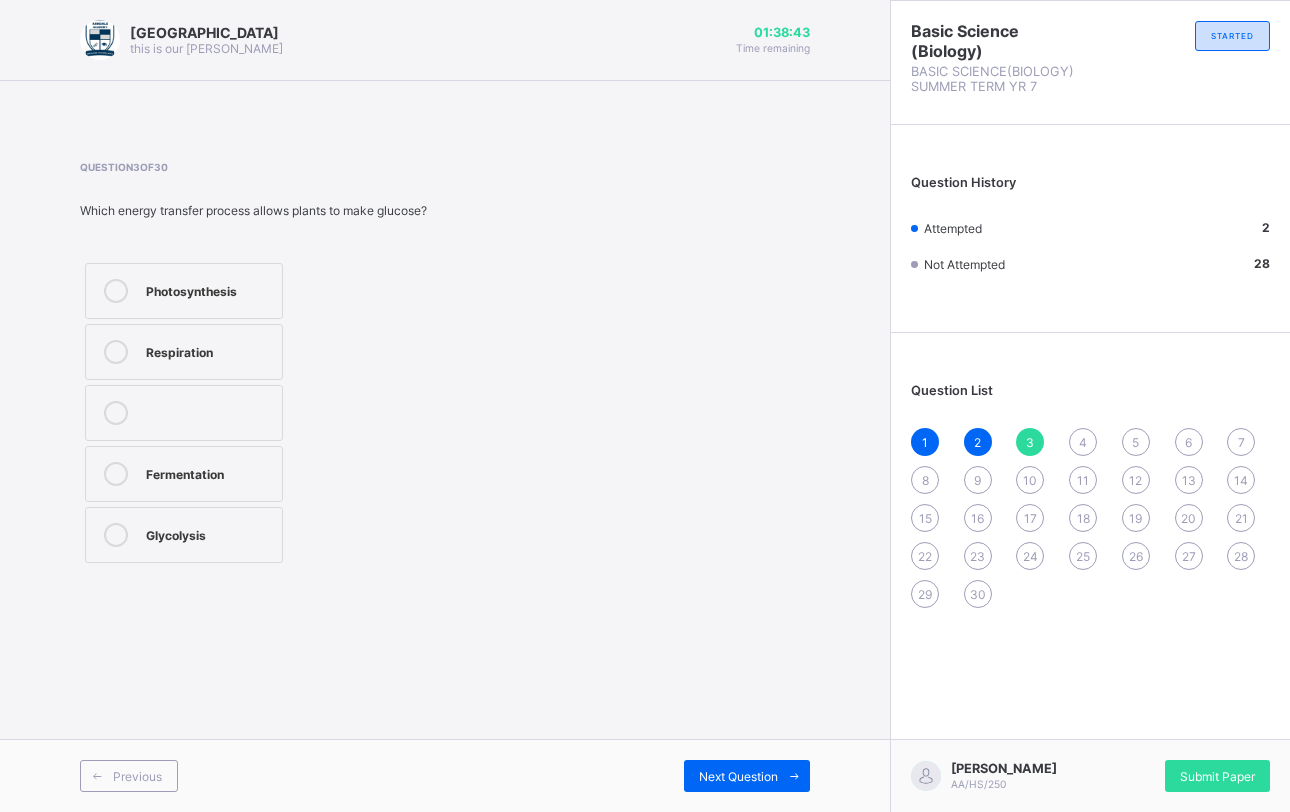 click on "10" at bounding box center (1030, 480) 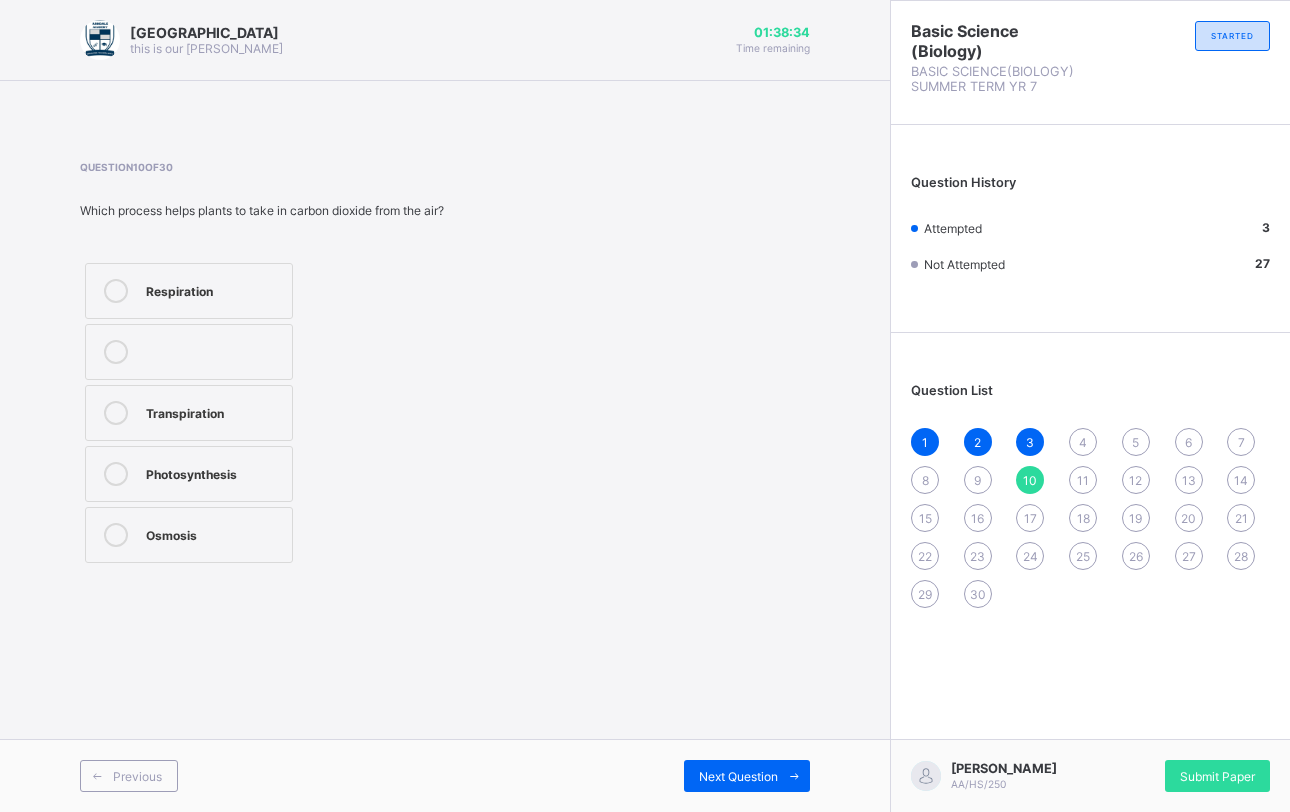 click on "Osmosis" at bounding box center [214, 533] 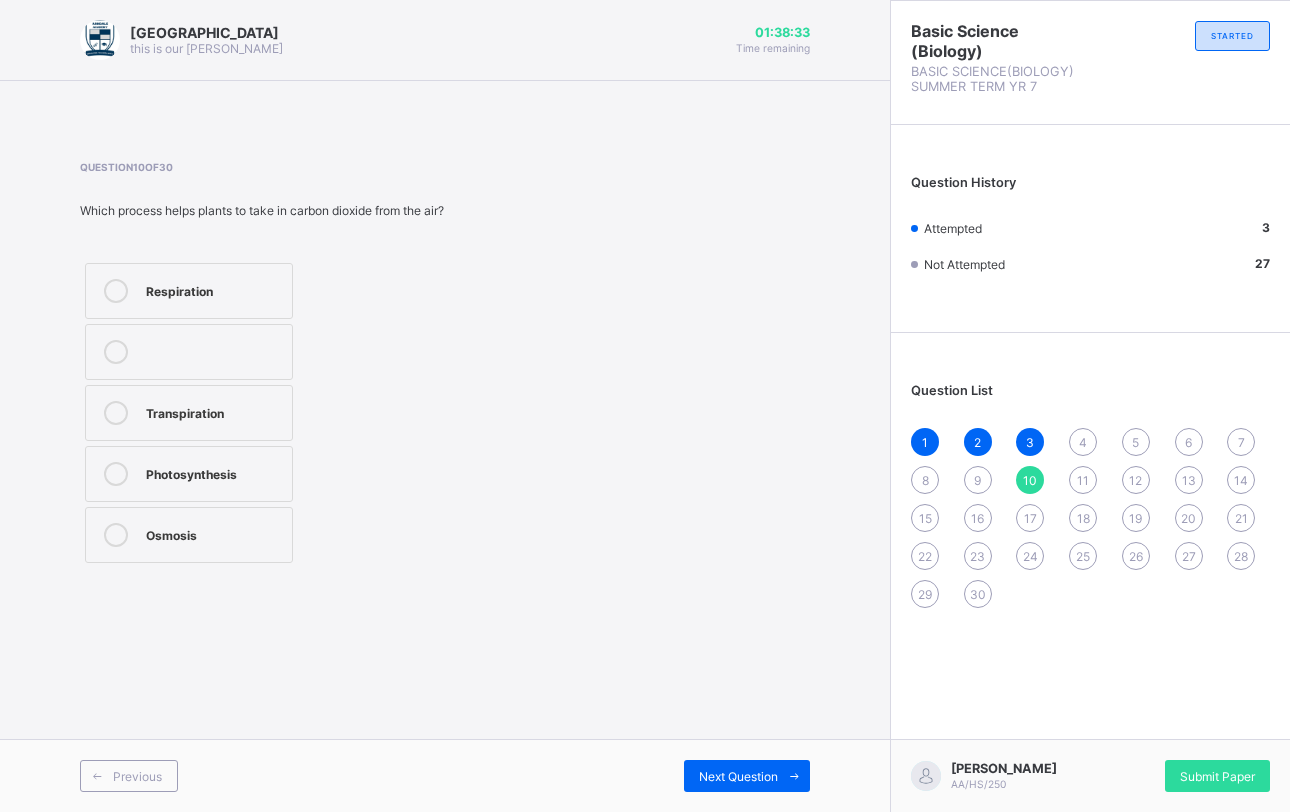 click on "1 2 3 4 5 6 7 8 9 10 11 12 13 14 15 16 17 18 19 20 21 22 23 24 25 26 27 28 29 30" at bounding box center [1090, 518] 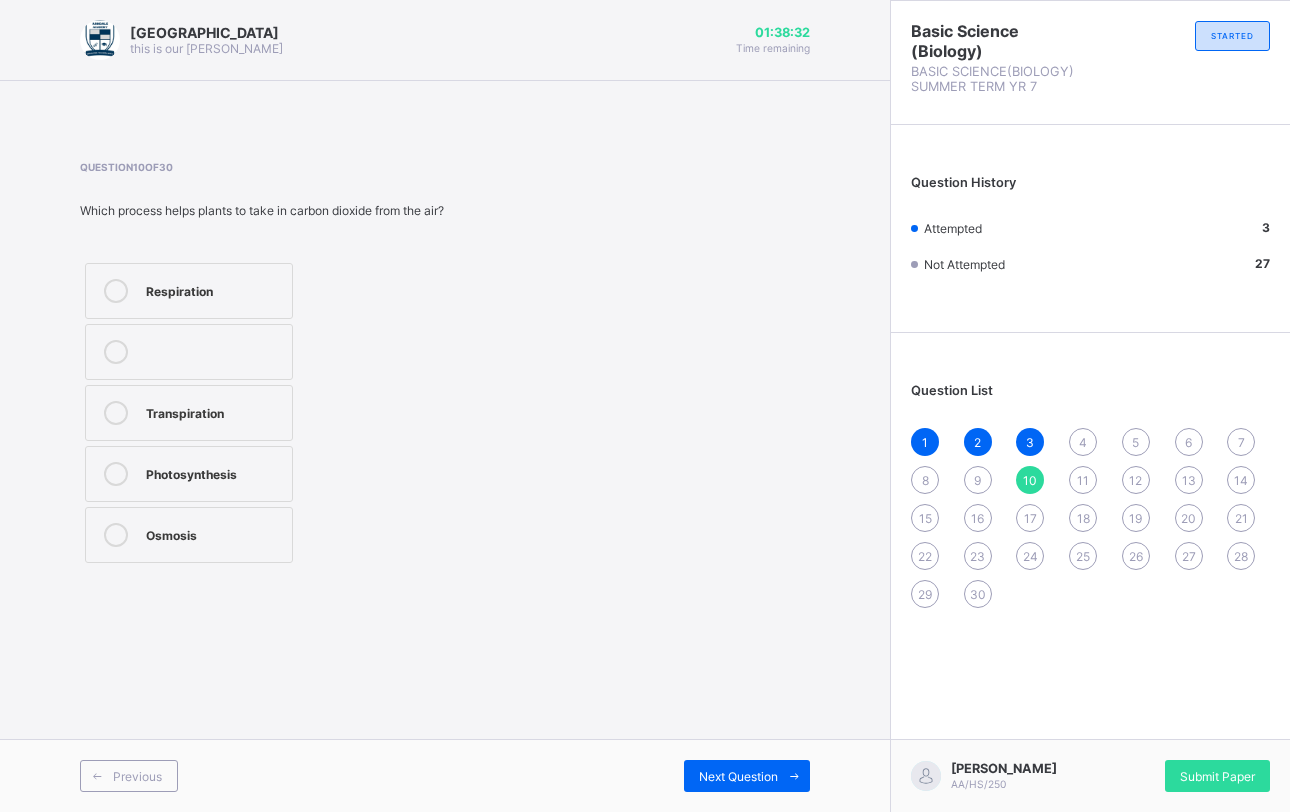 click on "17" at bounding box center (1030, 518) 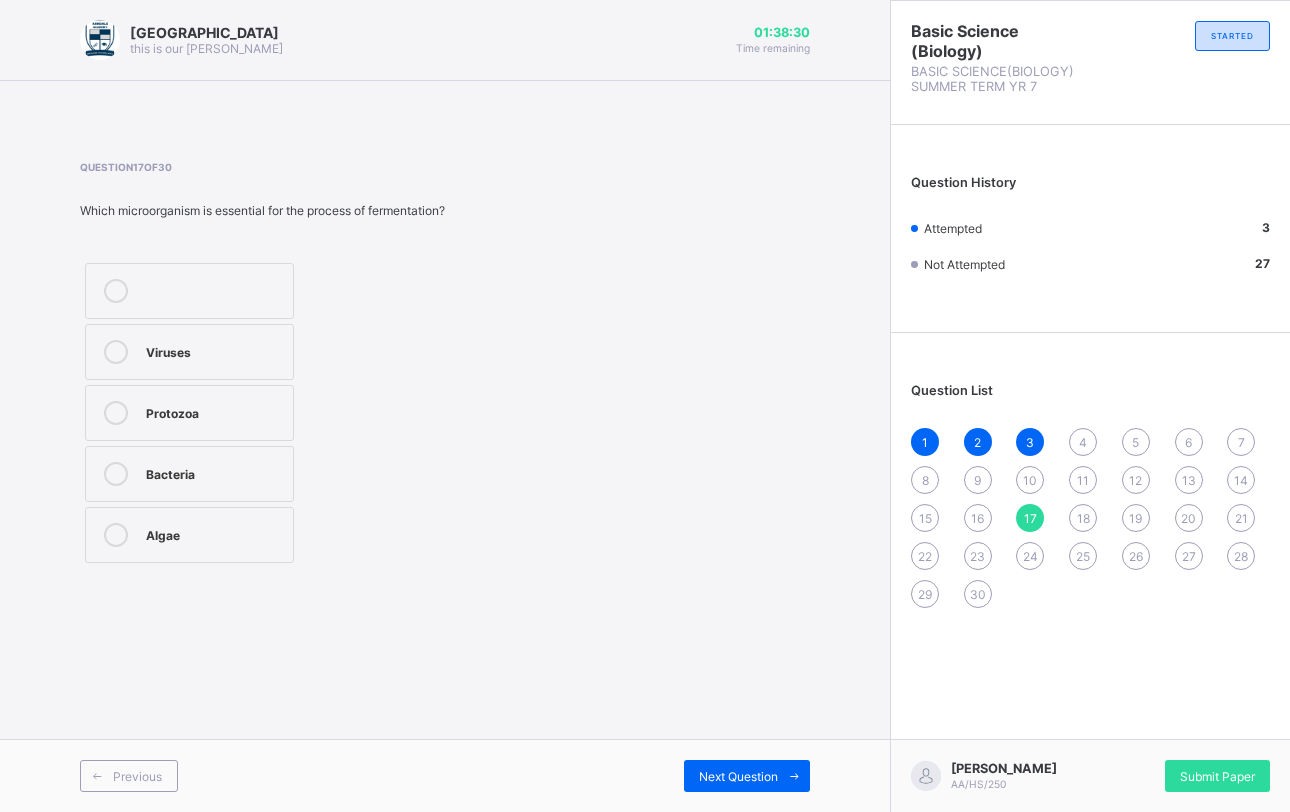 click on "10" at bounding box center [1030, 480] 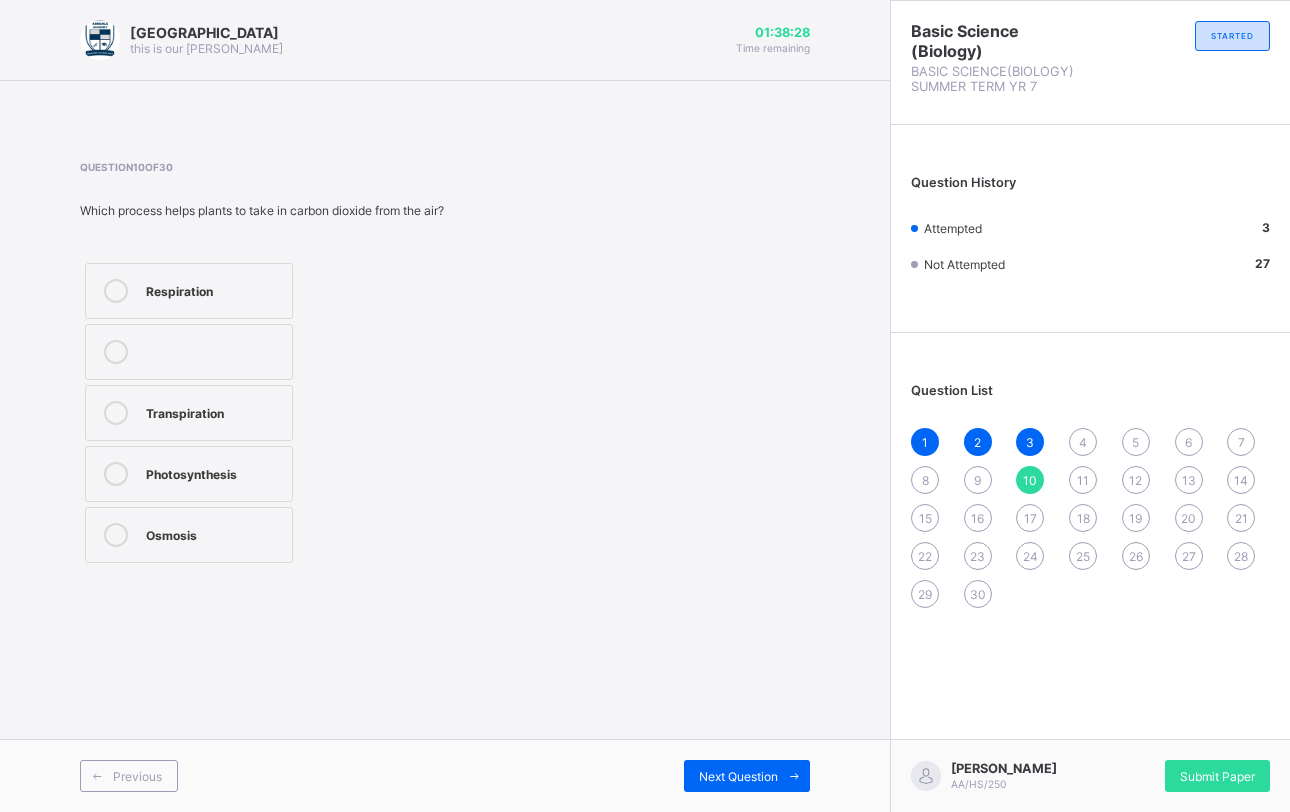 click on "Osmosis" at bounding box center (214, 533) 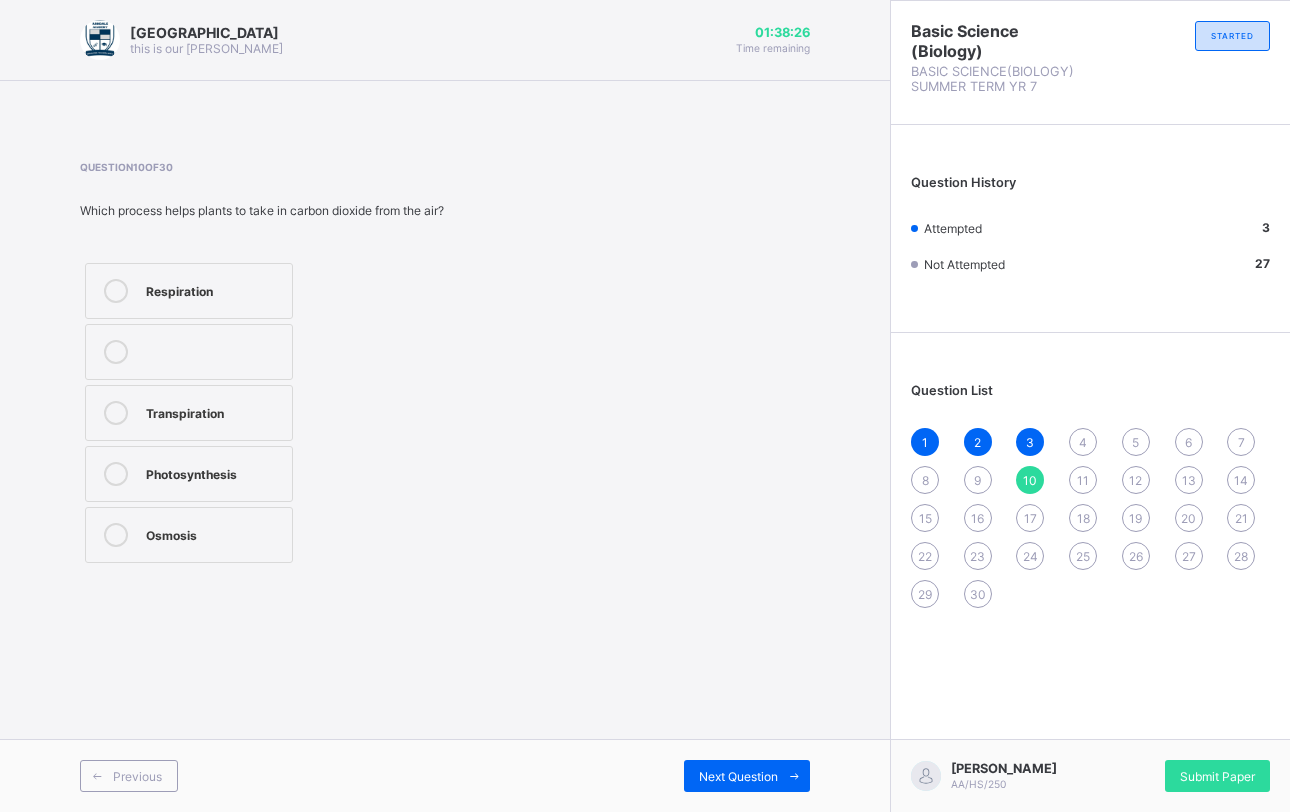 click on "17" at bounding box center (1030, 518) 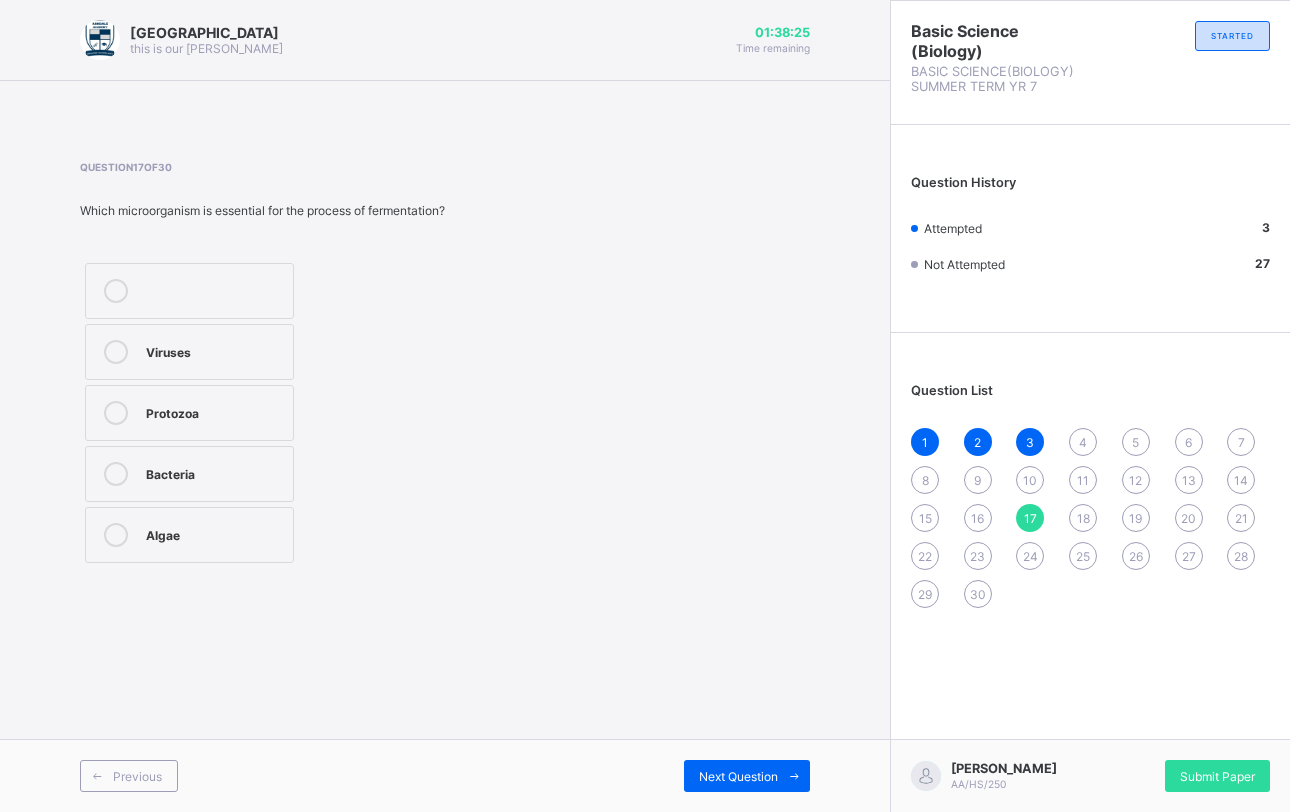 click on "10" at bounding box center (1030, 480) 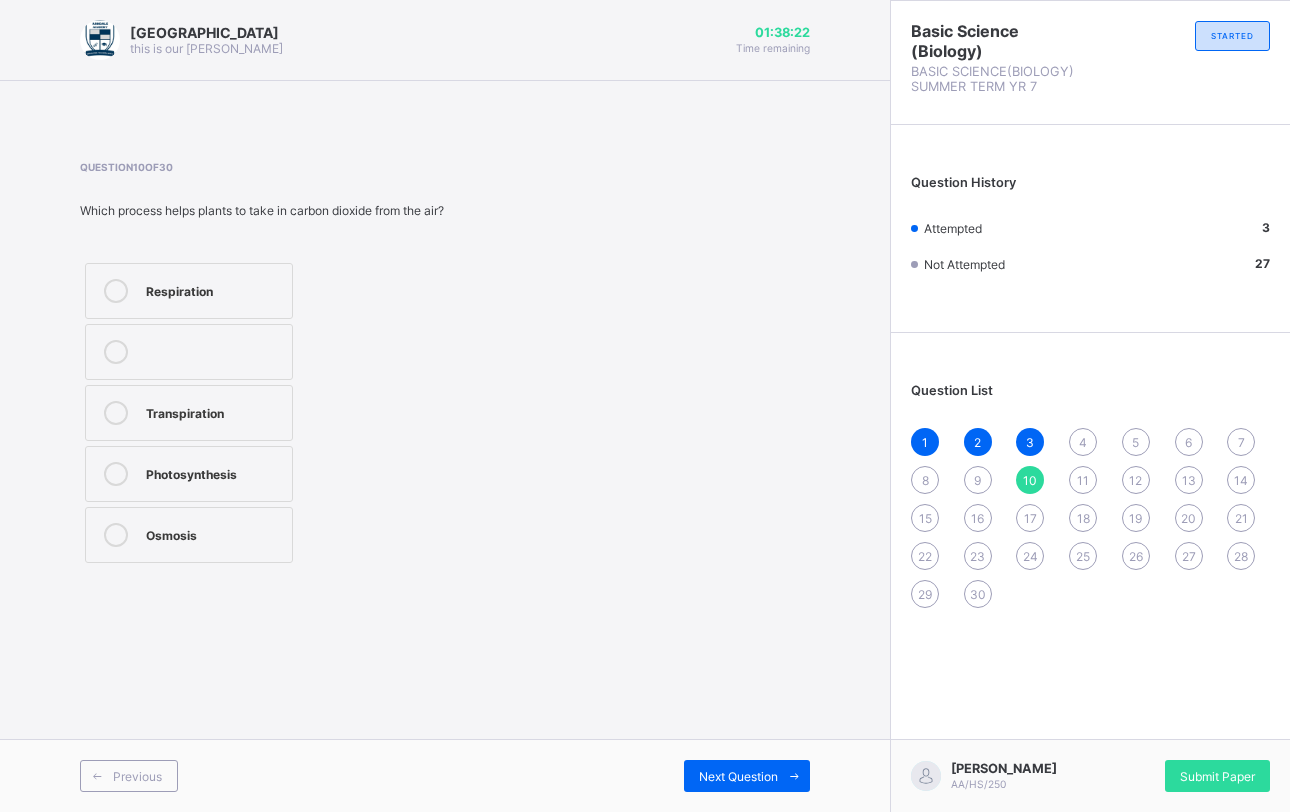 click on "Osmosis" at bounding box center [214, 533] 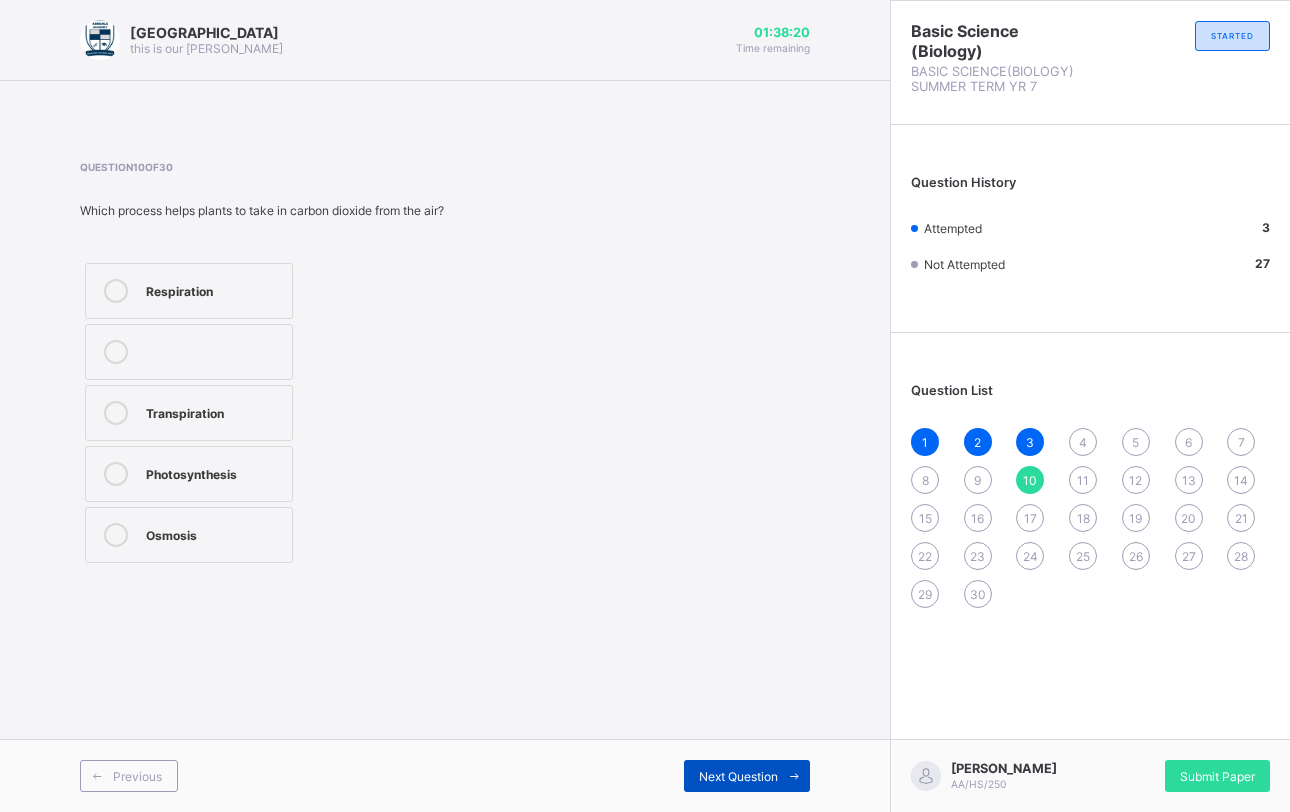 click on "Next Question" at bounding box center [738, 776] 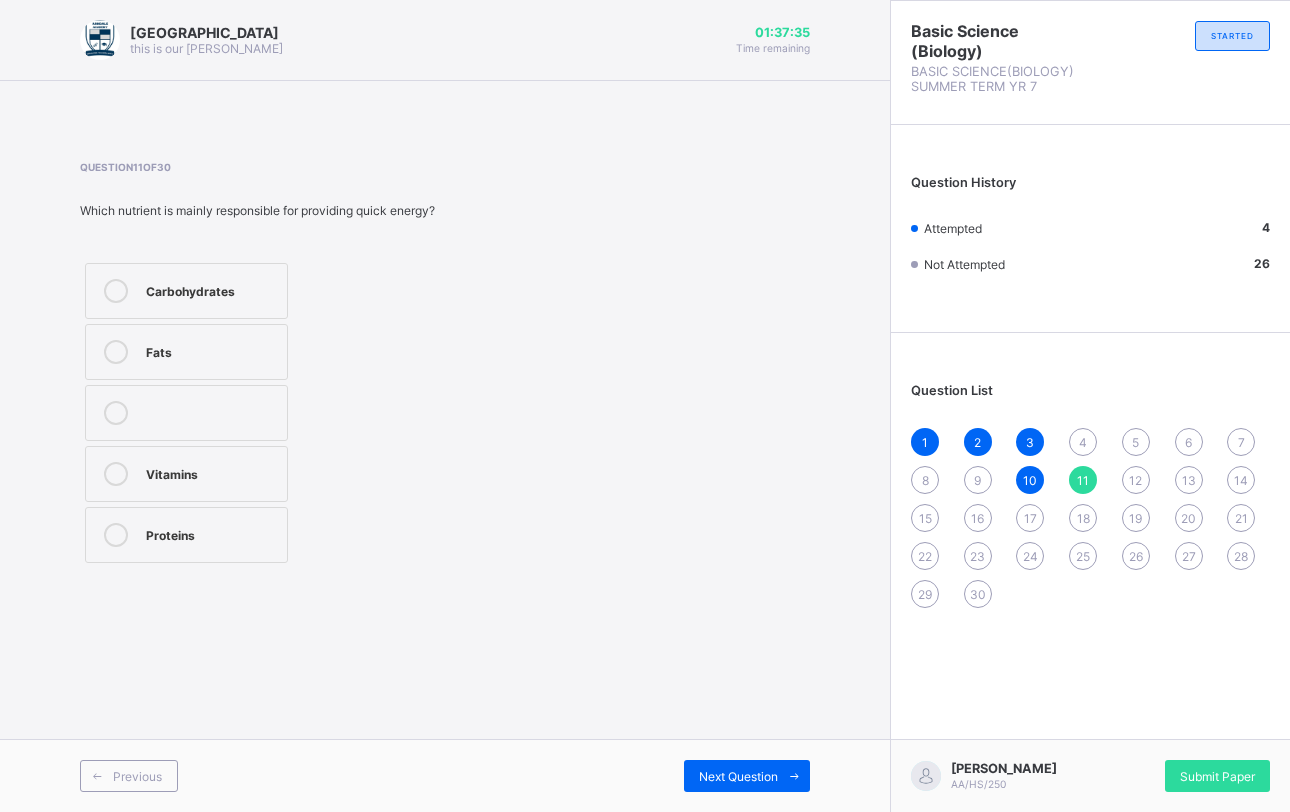 click on "17" at bounding box center [1030, 518] 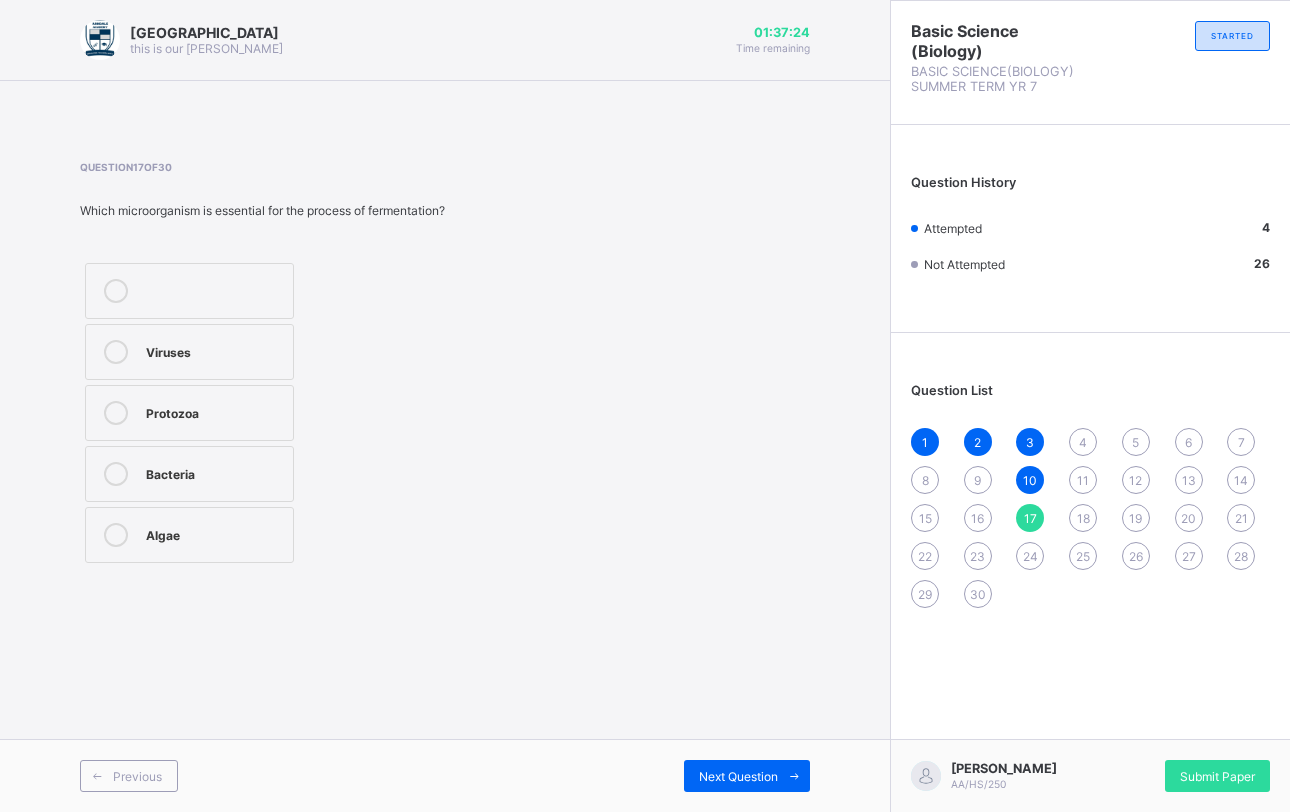 click on "Bacteria" at bounding box center [214, 472] 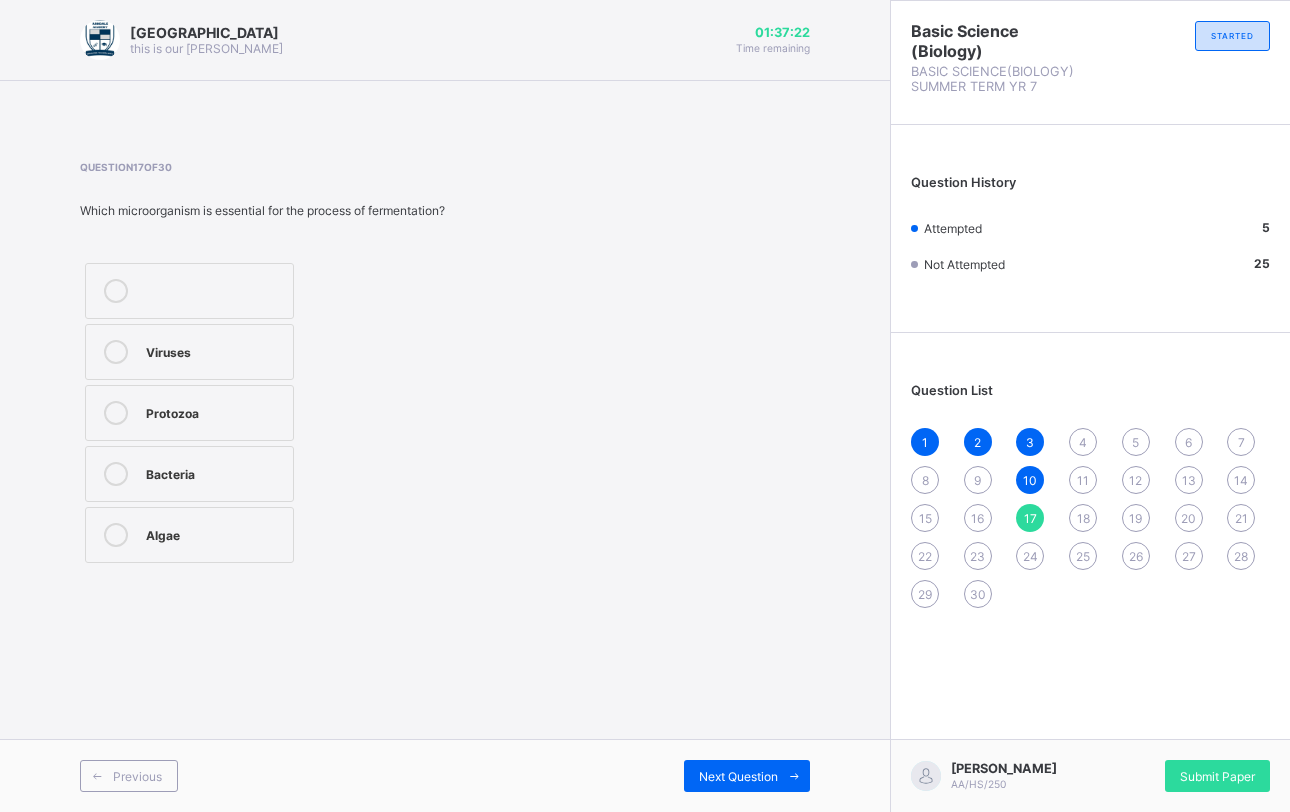 drag, startPoint x: 1034, startPoint y: 563, endPoint x: 1024, endPoint y: 589, distance: 27.856777 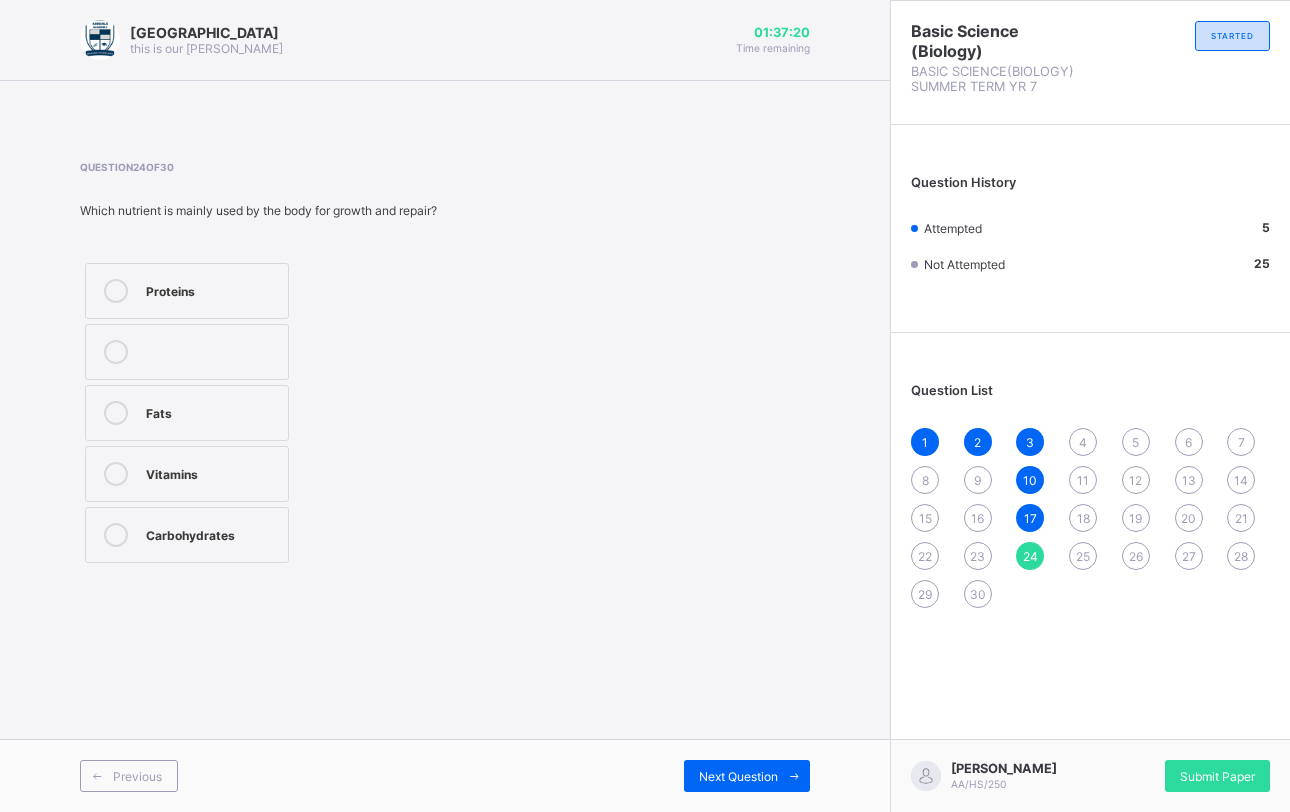 click on "Proteins Fats Vitamins Carbohydrates" at bounding box center [258, 413] 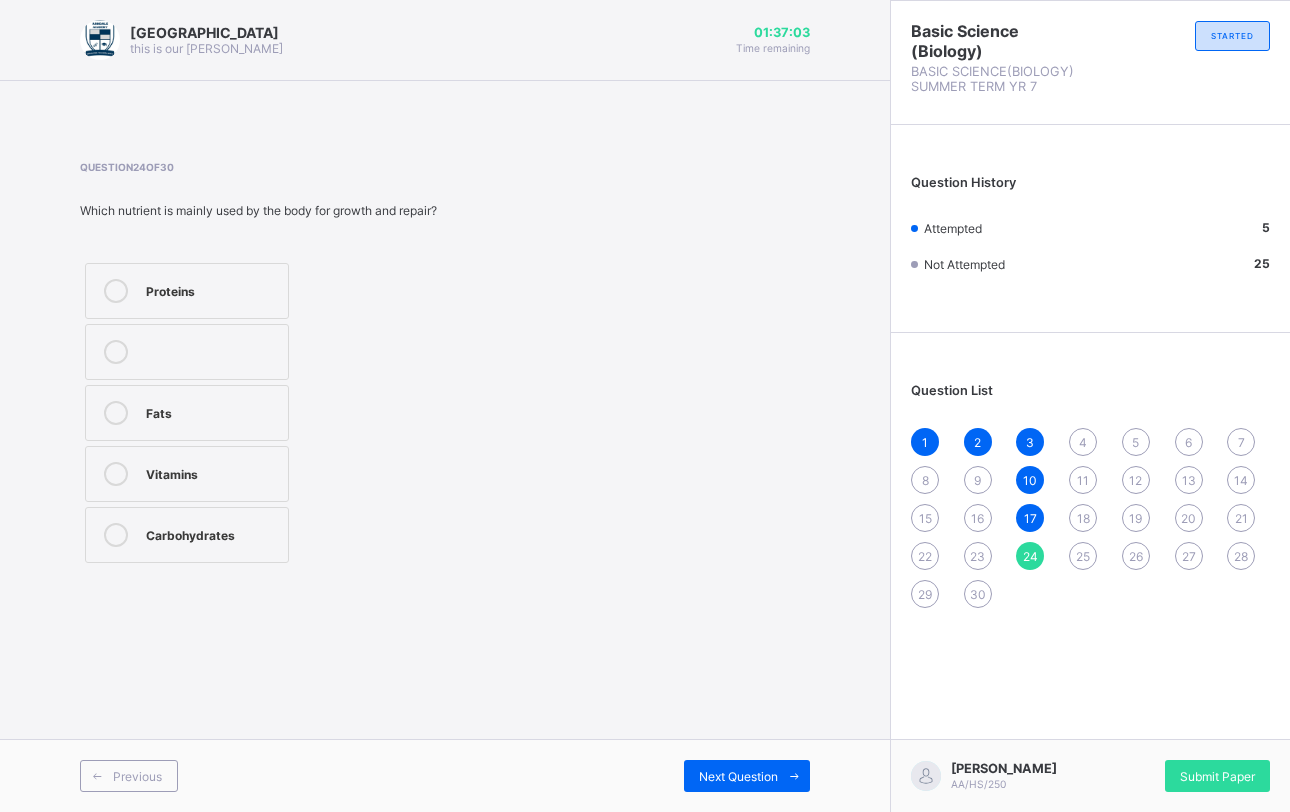click on "Fats" at bounding box center (212, 411) 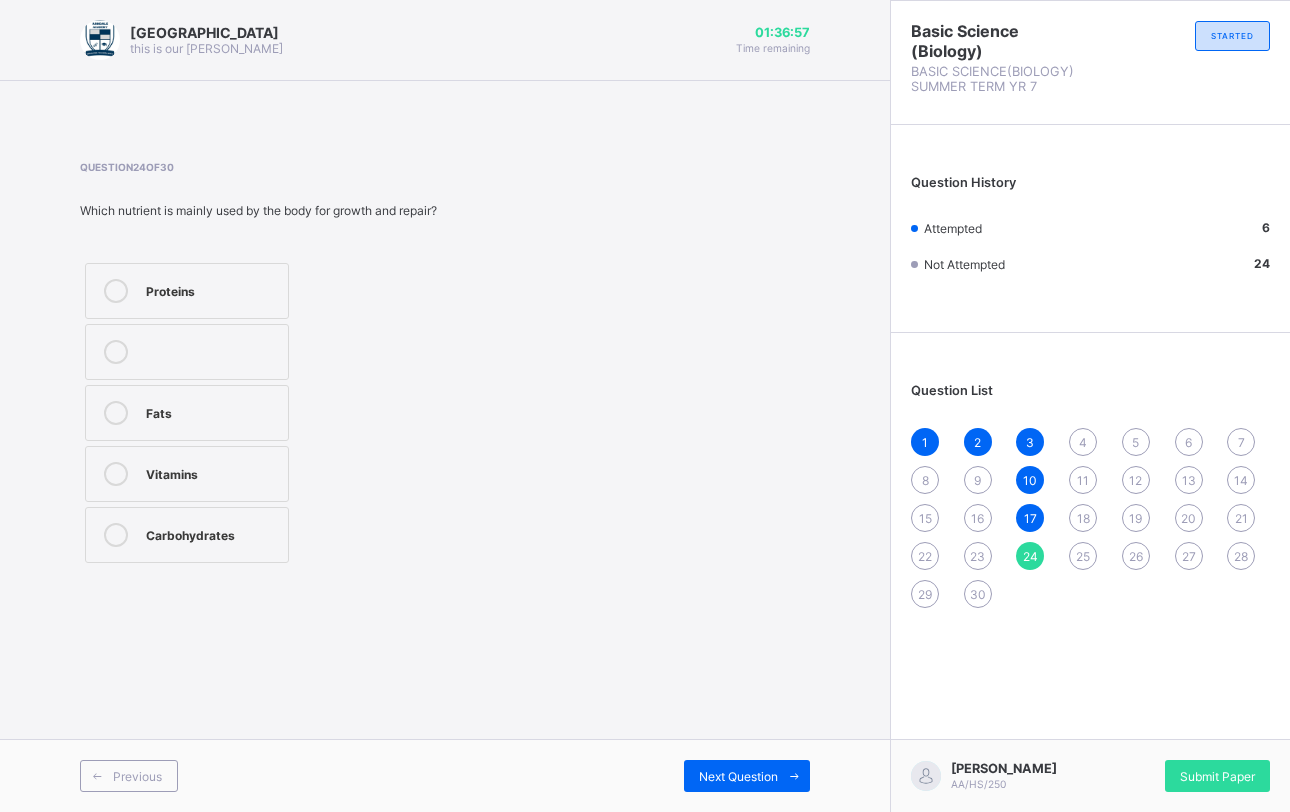 click on "25" at bounding box center [1083, 556] 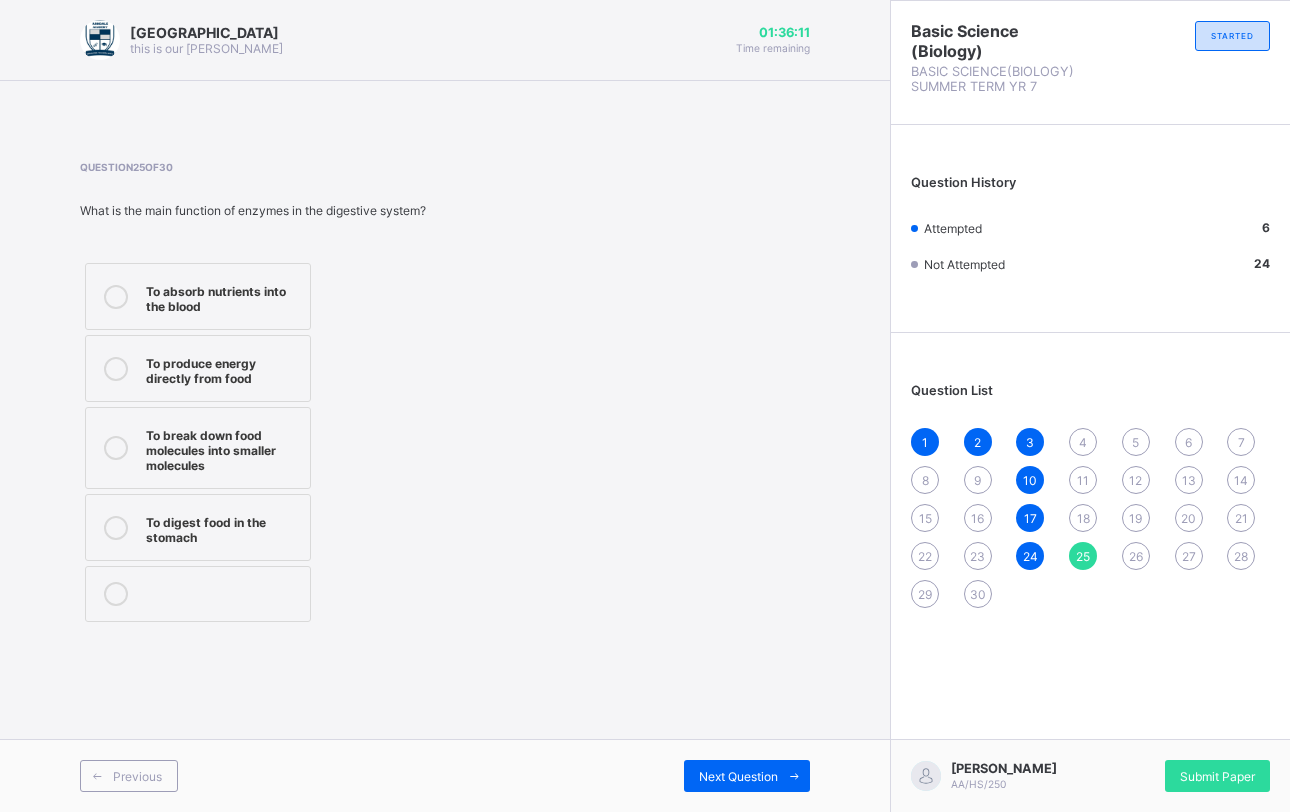click on "To produce energy directly from food" at bounding box center (223, 368) 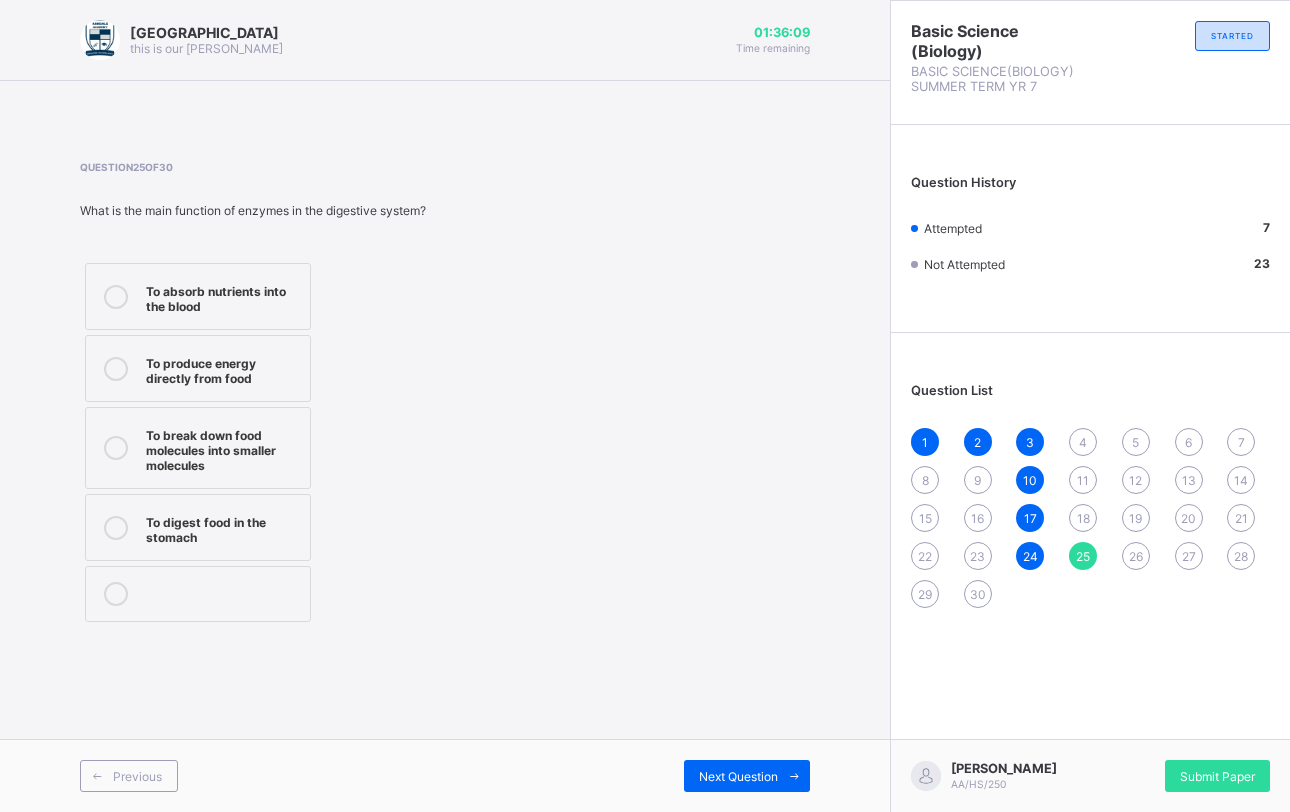 click on "26" at bounding box center (1136, 556) 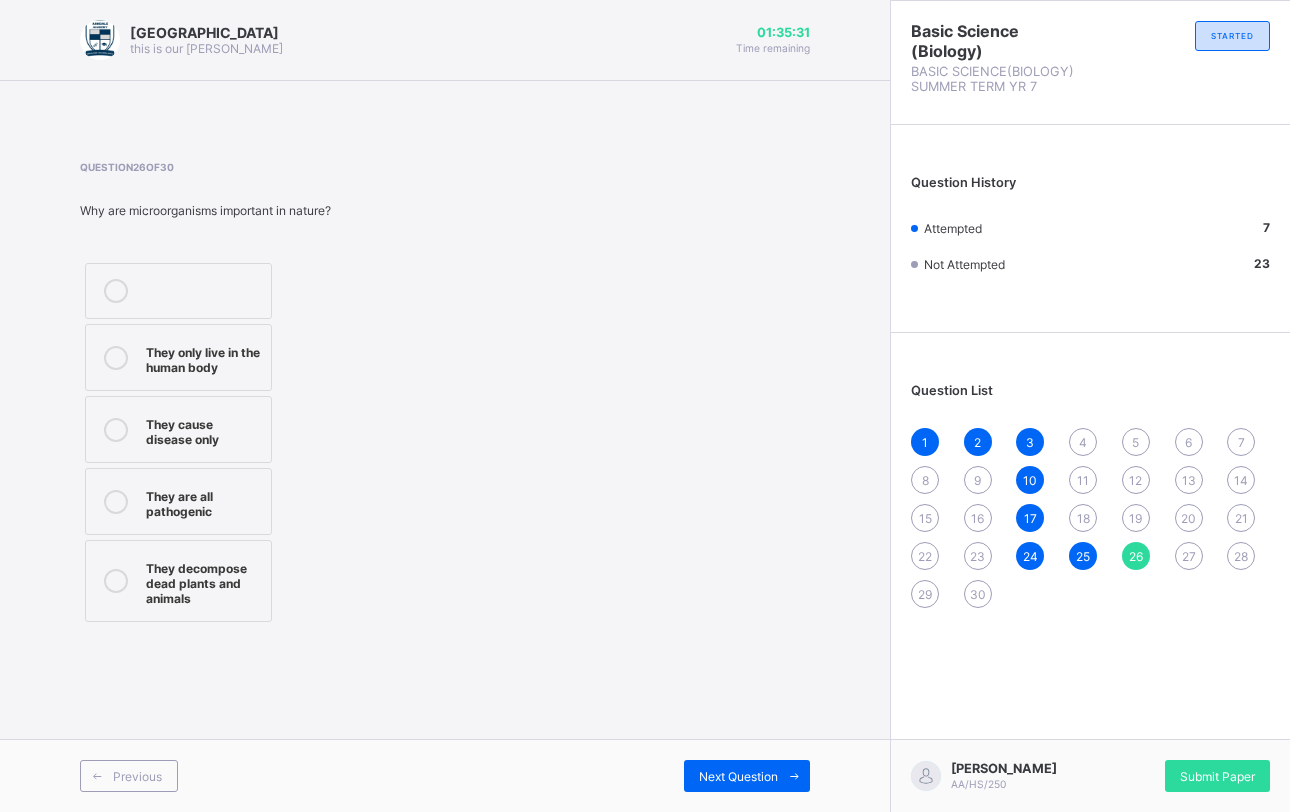 click on "They decompose dead plants and animals" at bounding box center (203, 581) 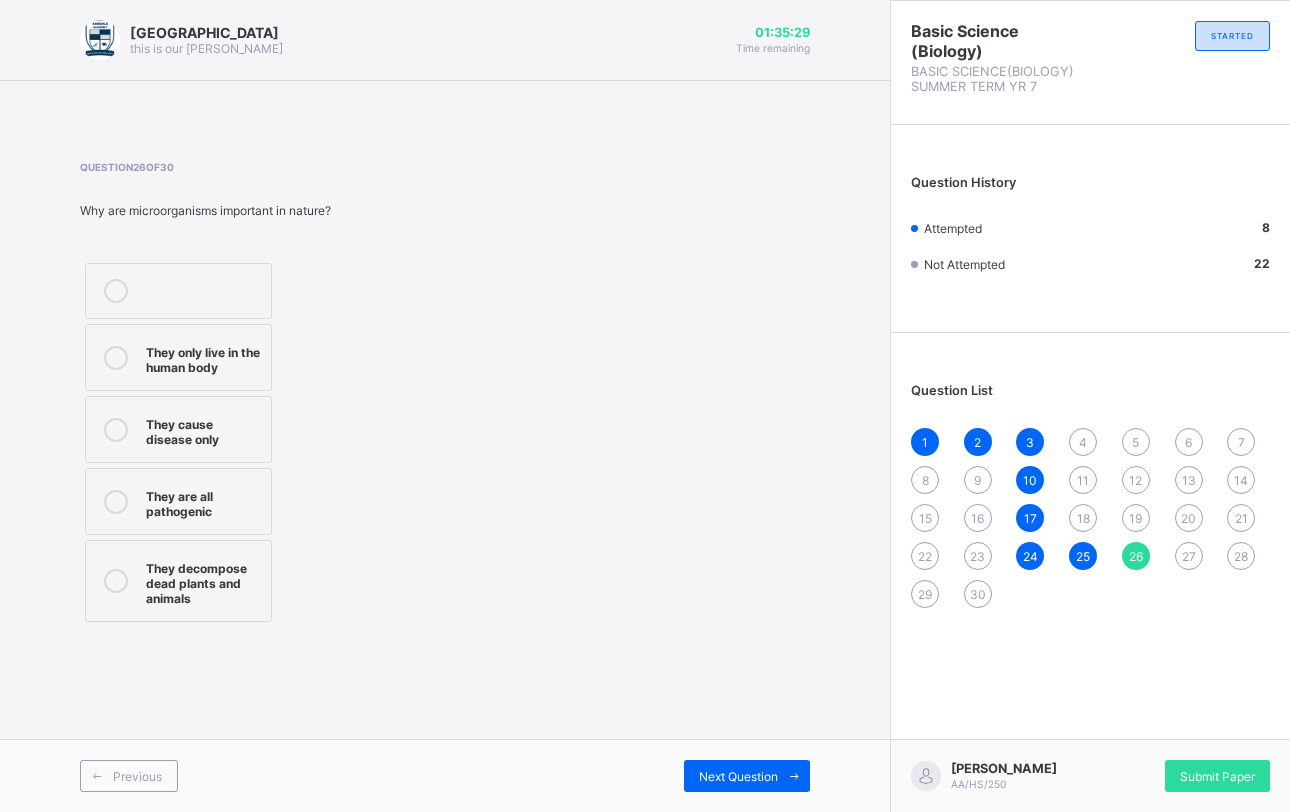 click on "19" at bounding box center [1135, 518] 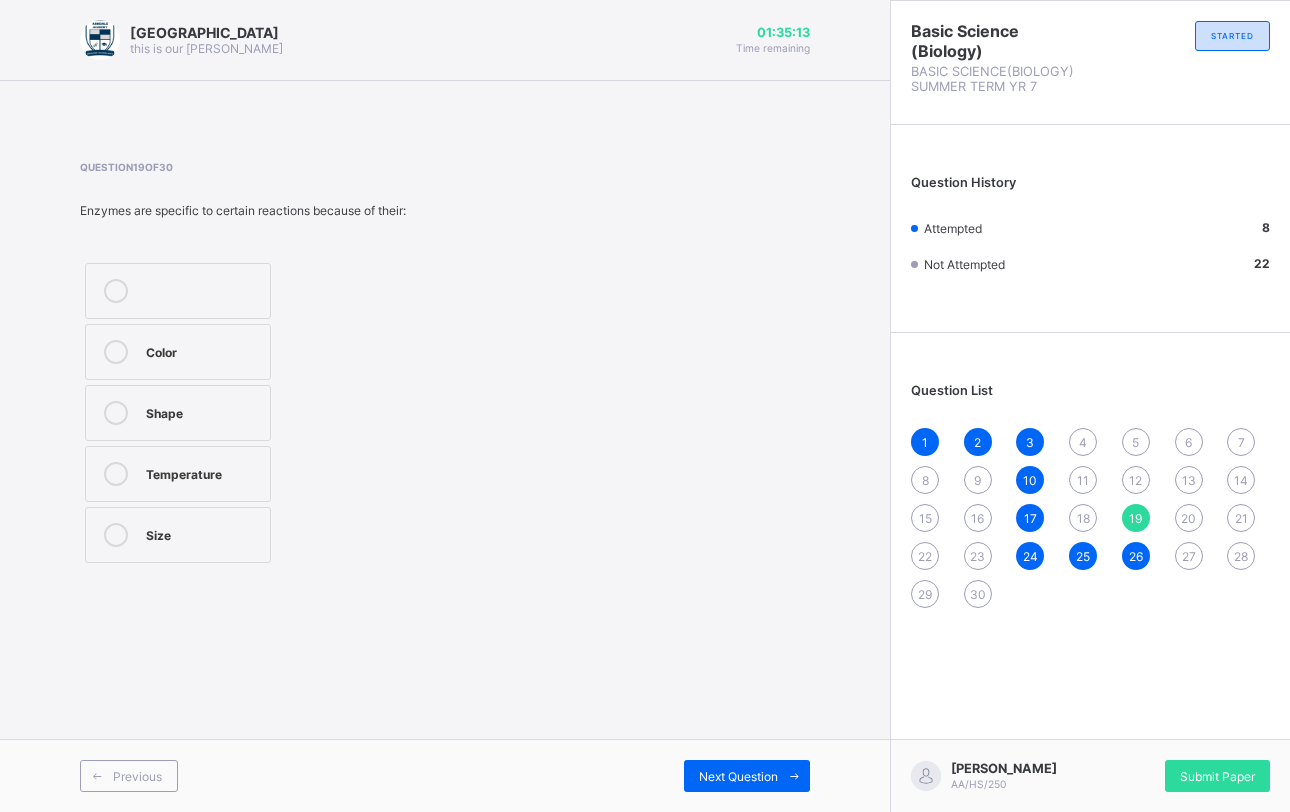 click on "Size" at bounding box center [203, 535] 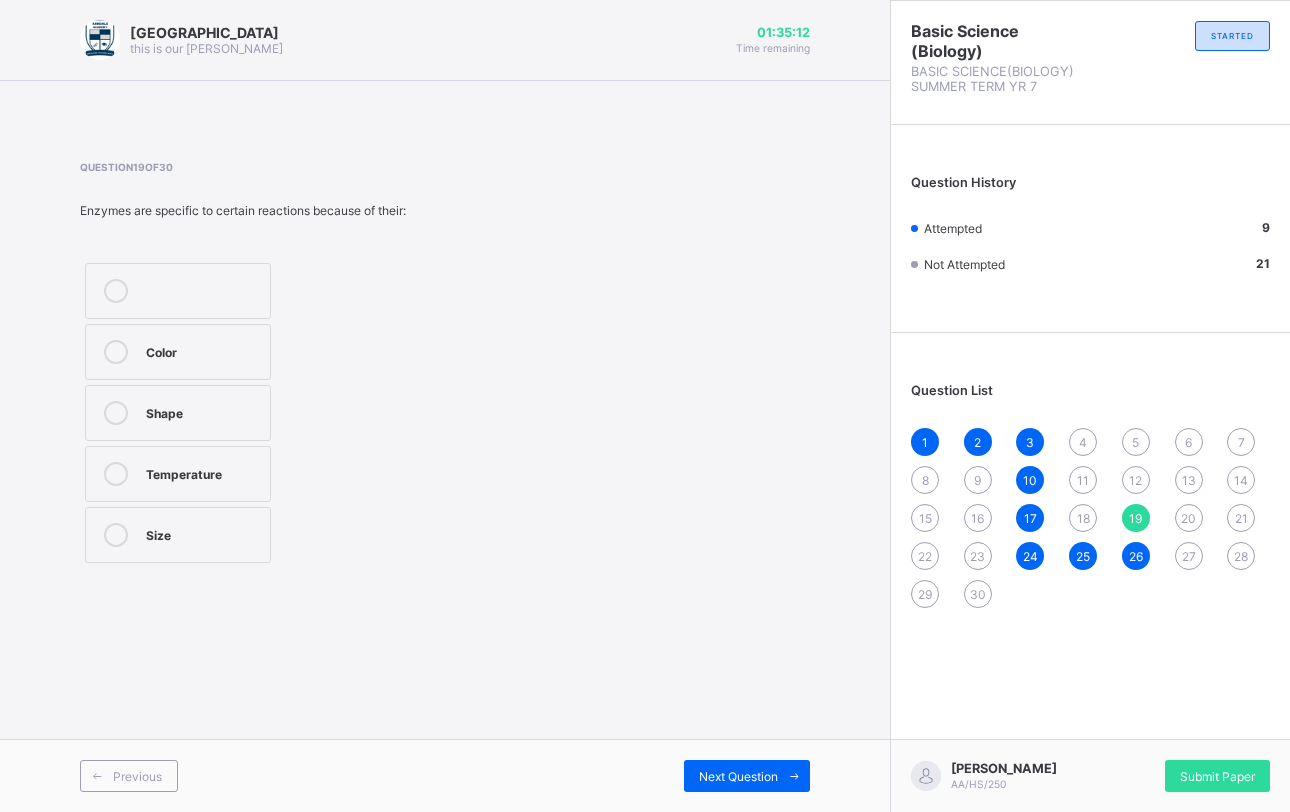 click on "Temperature" at bounding box center (178, 474) 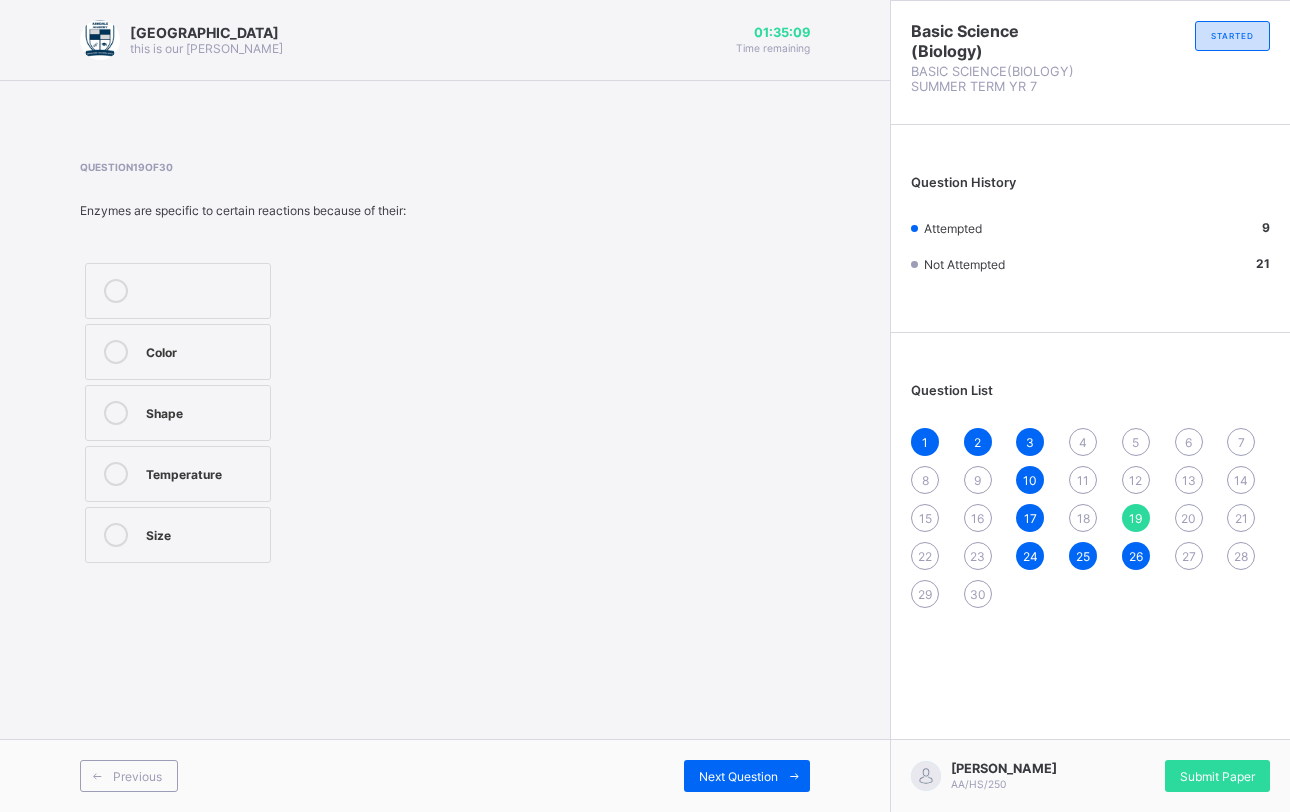click on "12" at bounding box center (1135, 480) 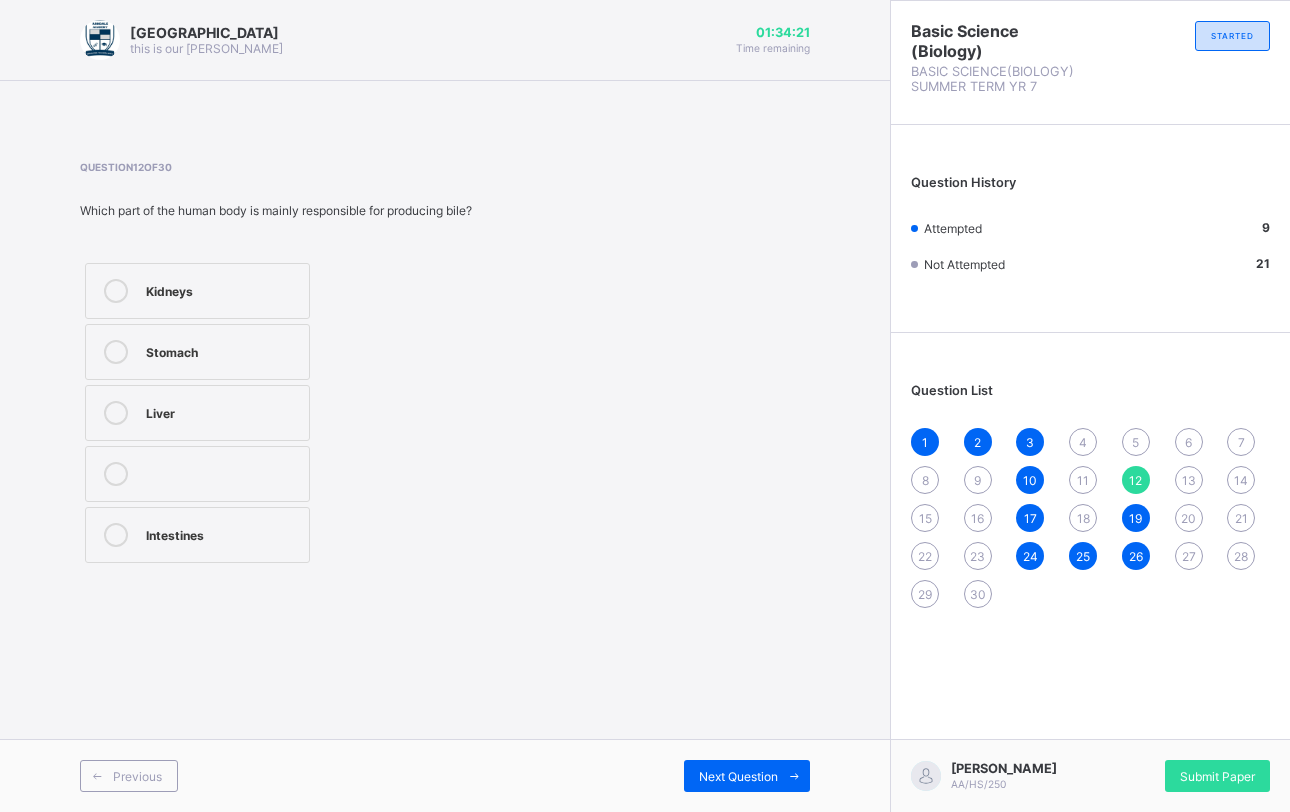 drag, startPoint x: 227, startPoint y: 452, endPoint x: 219, endPoint y: 439, distance: 15.264338 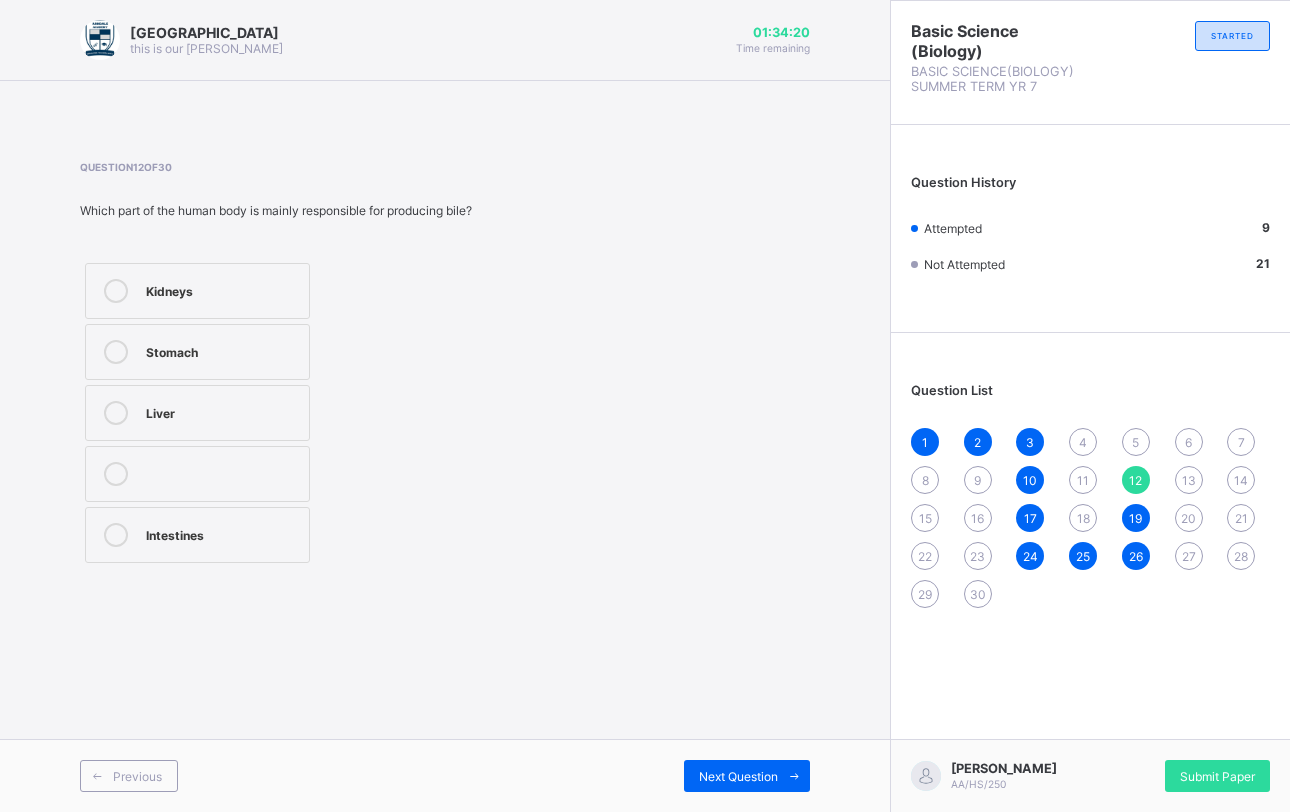 click on "Liver" at bounding box center [197, 413] 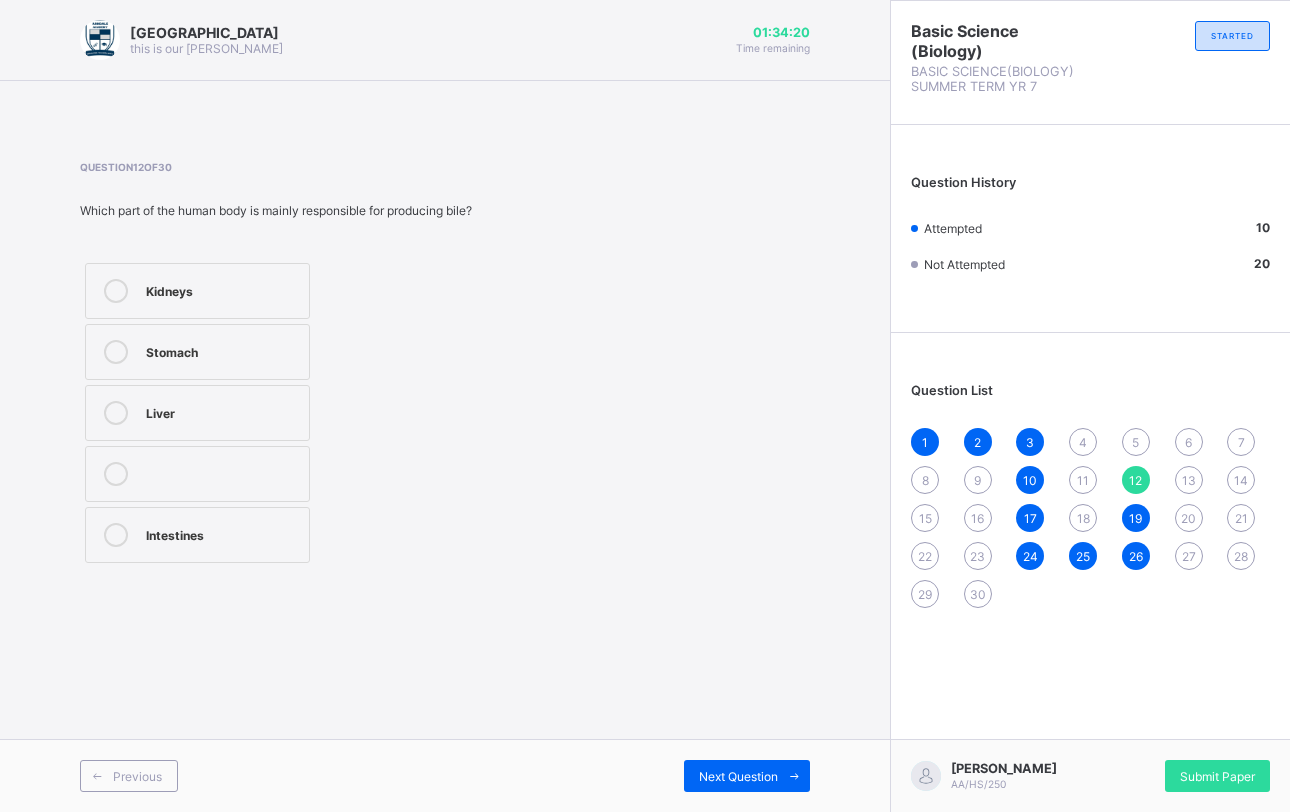 click at bounding box center (197, 474) 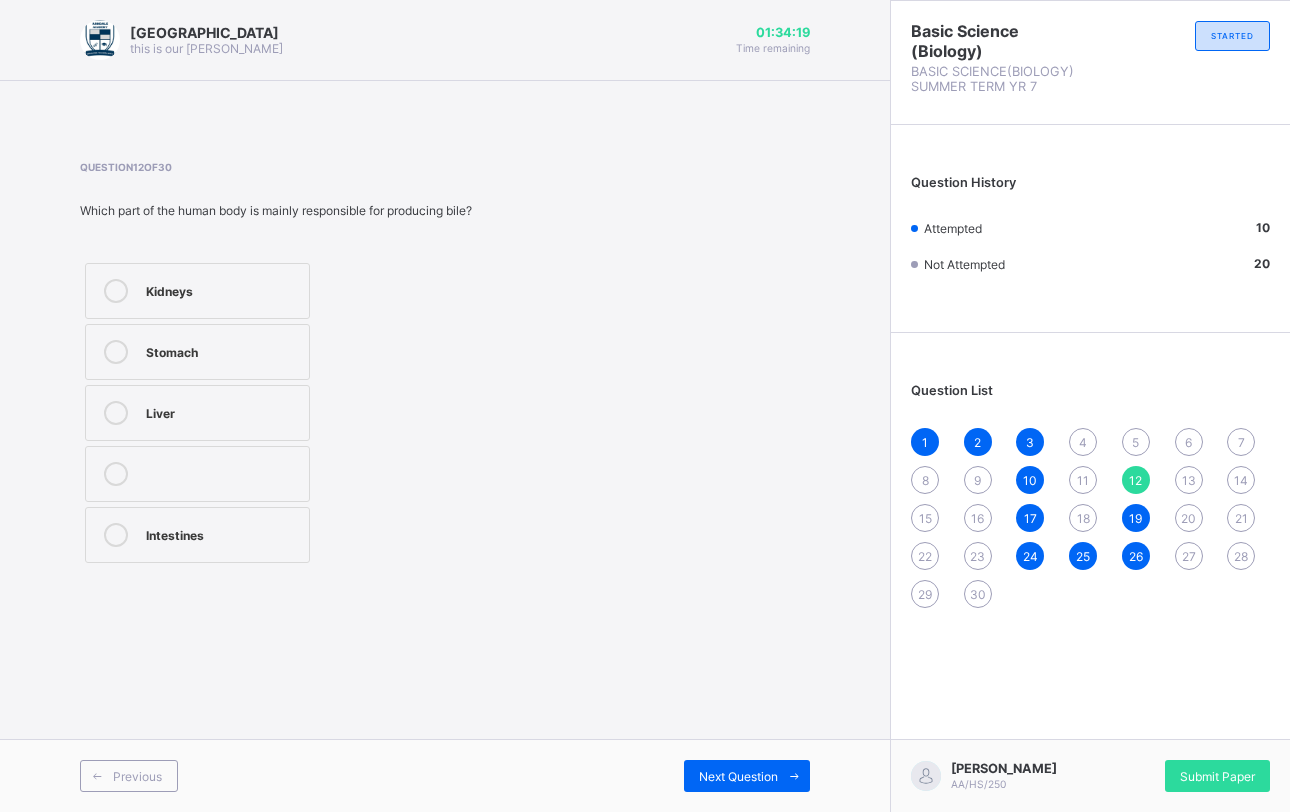 click on "Liver" at bounding box center [222, 413] 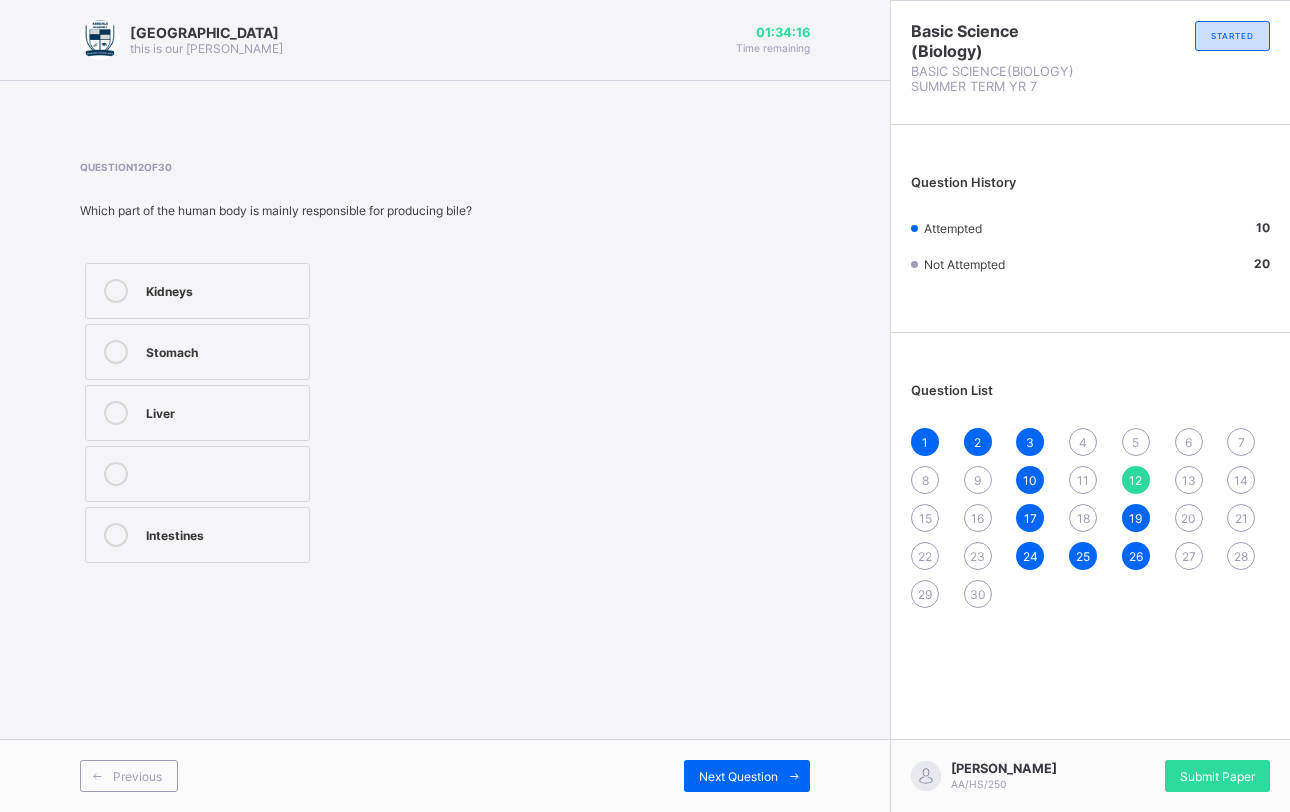click on "5" at bounding box center [1135, 442] 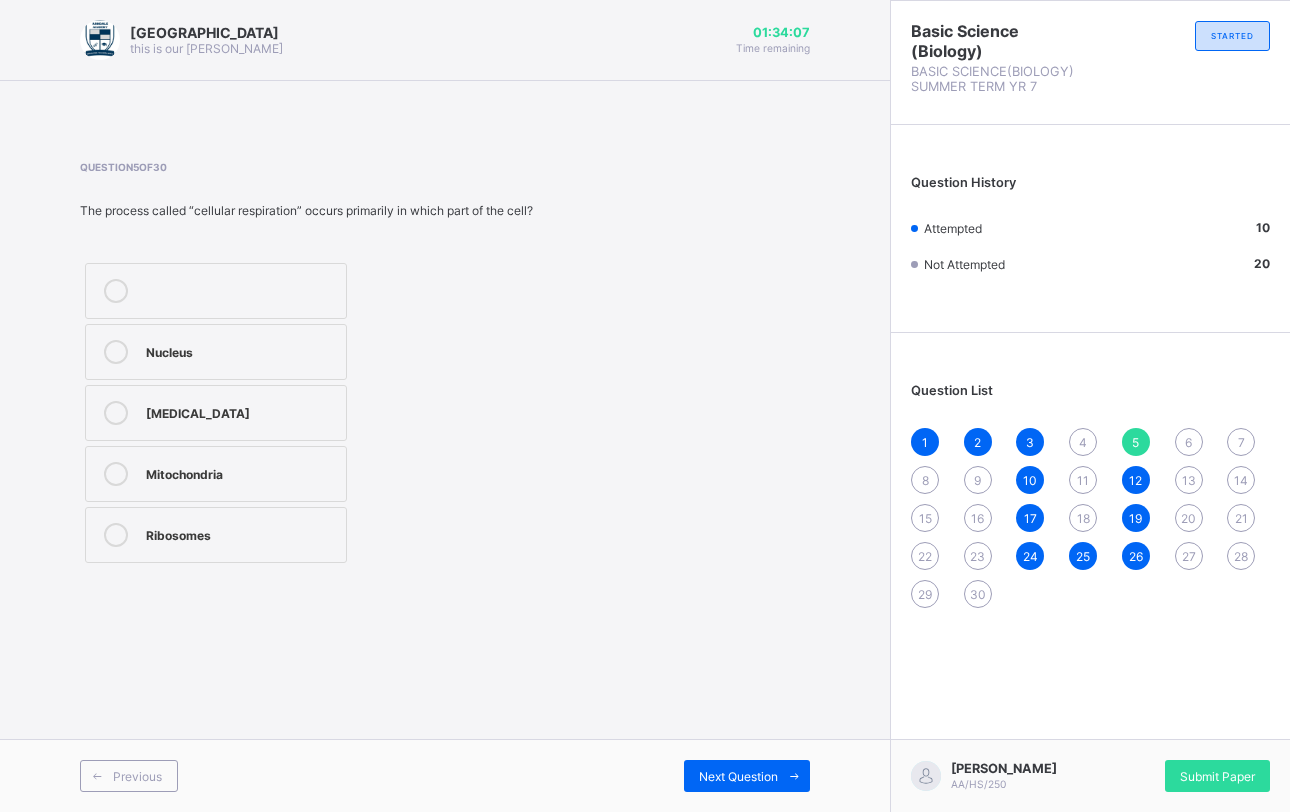 click on "Nucleus" at bounding box center [216, 352] 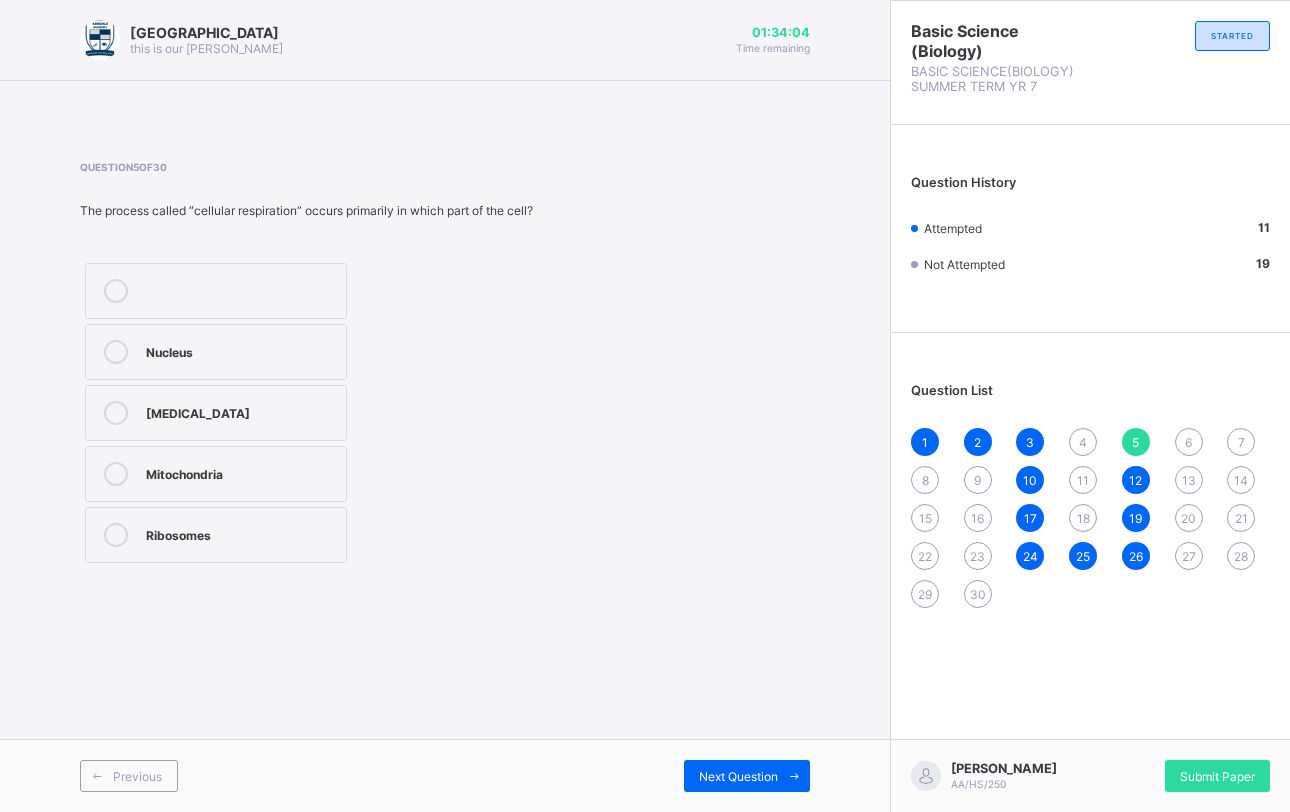 click on "1 2 3 4 5 6 7 8 9 10 11 12 13 14 15 16 17 18 19 20 21 22 23 24 25 26 27 28 29 30" at bounding box center [1090, 518] 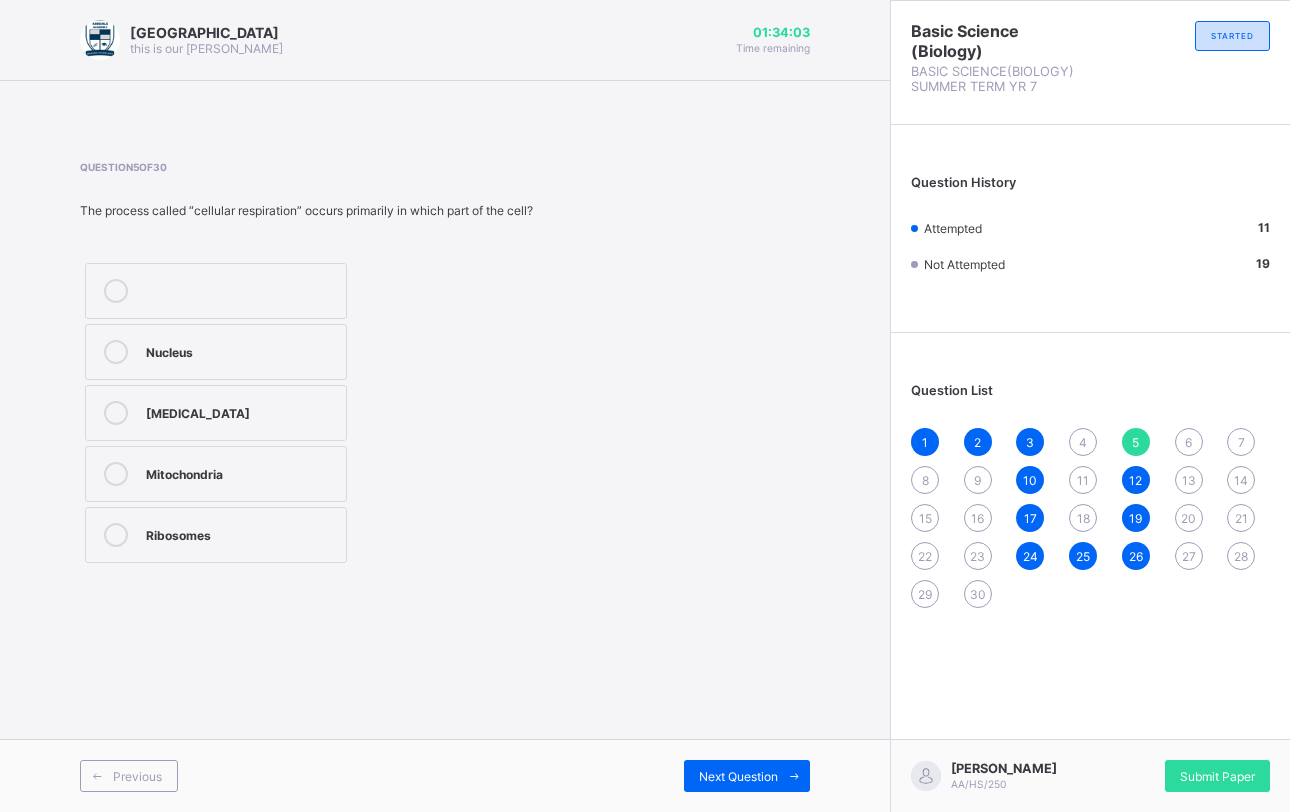 click on "6" at bounding box center [1189, 442] 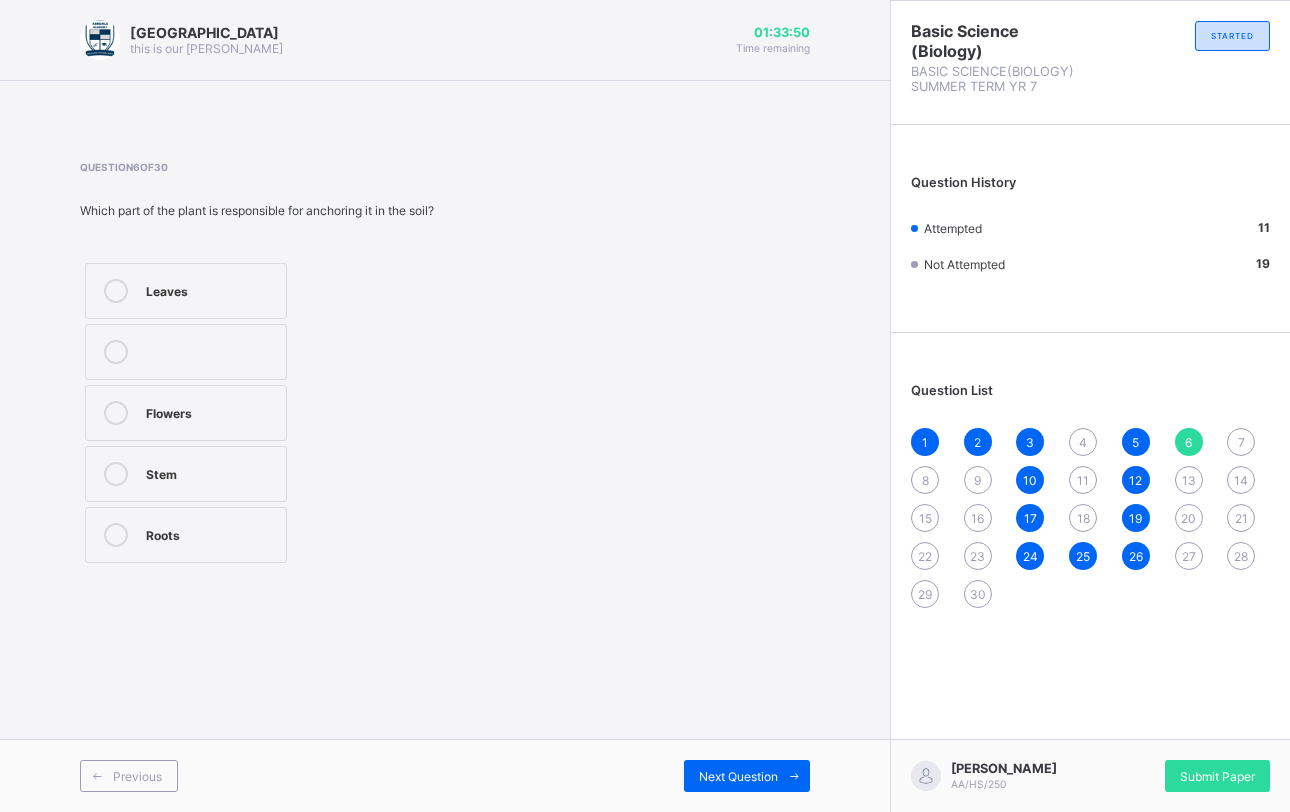 click on "Roots" at bounding box center [186, 535] 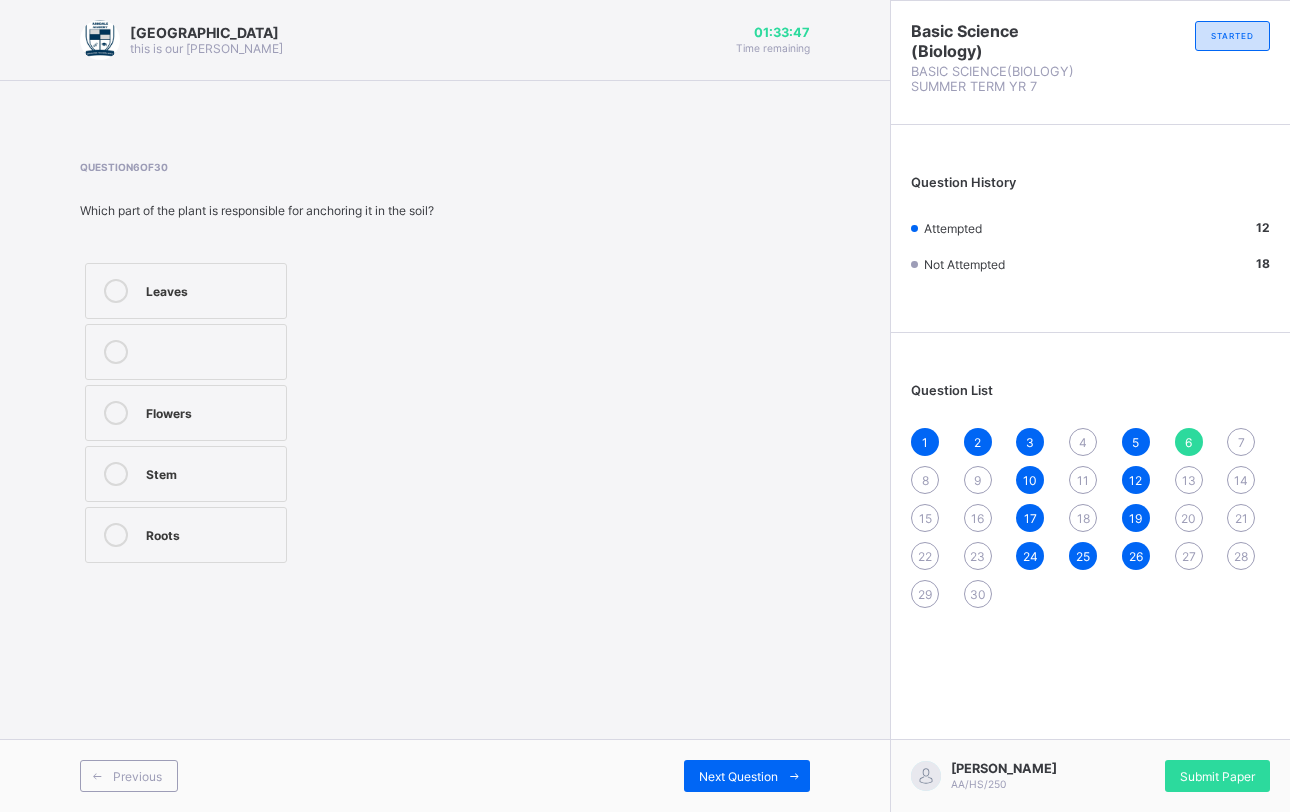 click on "7" at bounding box center [1241, 442] 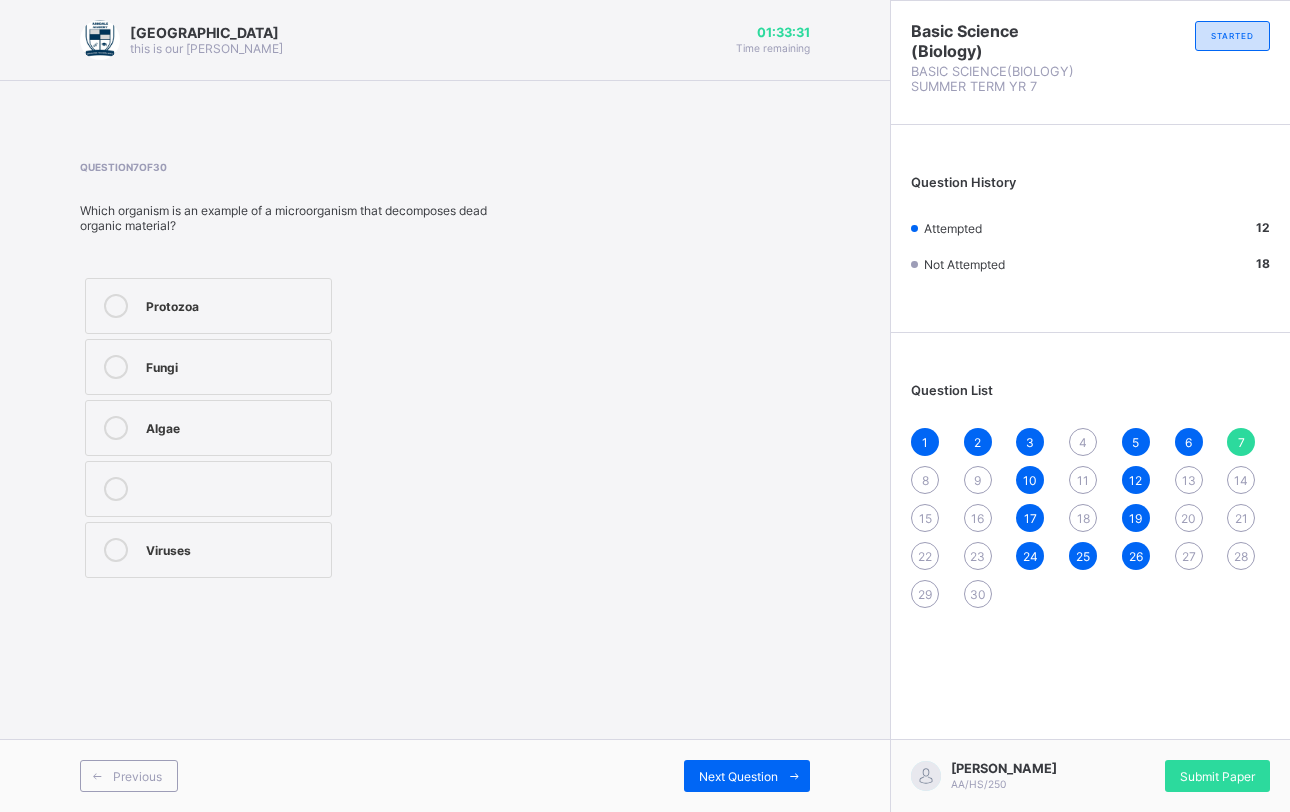 click on "Protozoa" at bounding box center (233, 304) 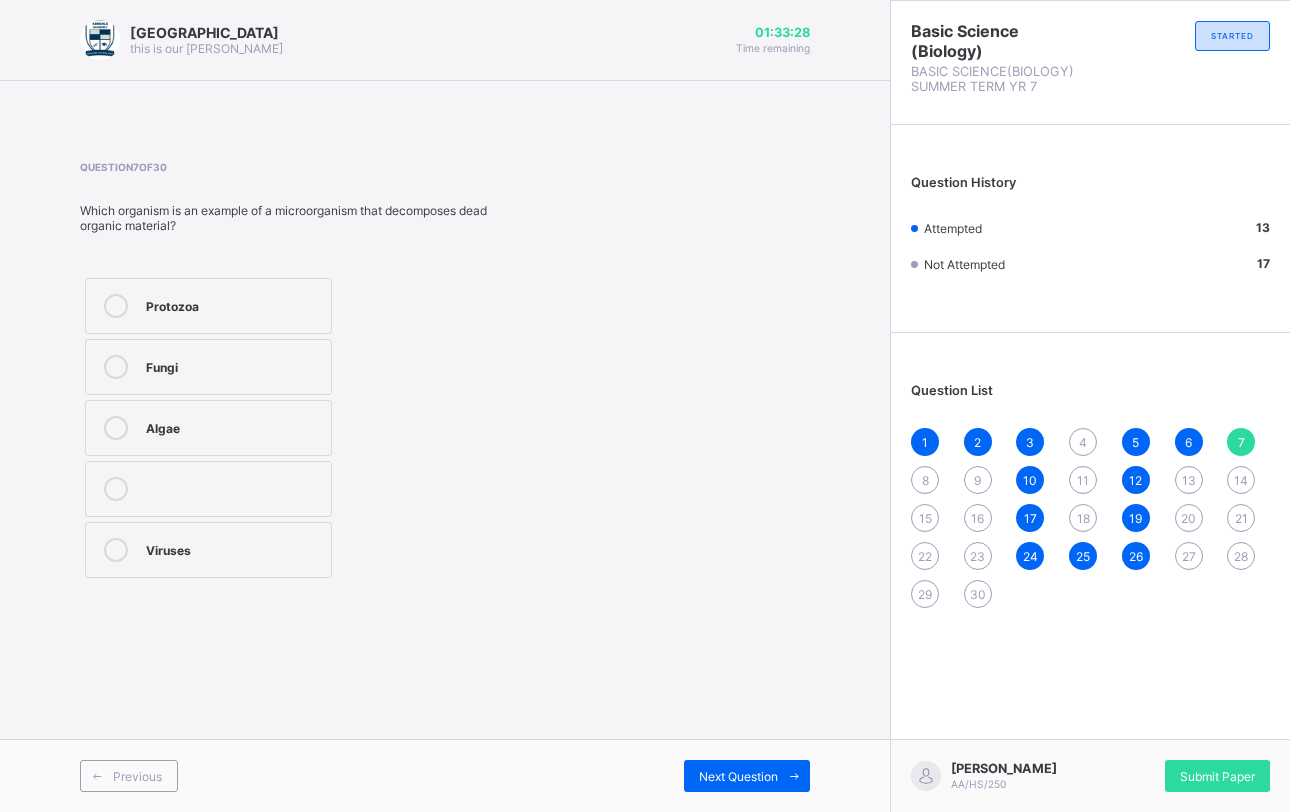 click on "14" at bounding box center (1241, 480) 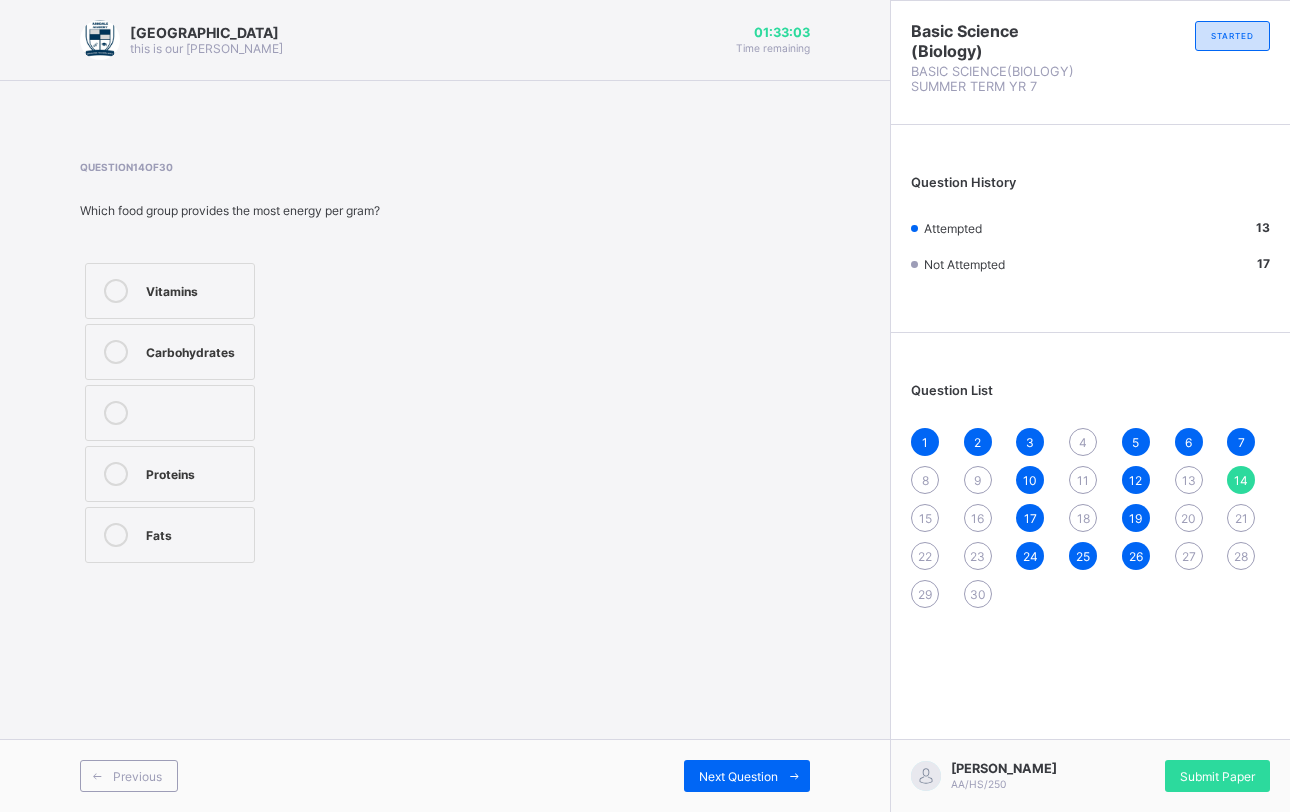 click on "Arndale Academy this is our motton 01:33:03 Time remaining Question  14  of  30 Which food group provides the most energy per gram? Vitamins Carbohydrates Proteins Fats Previous Next Question" at bounding box center [445, 406] 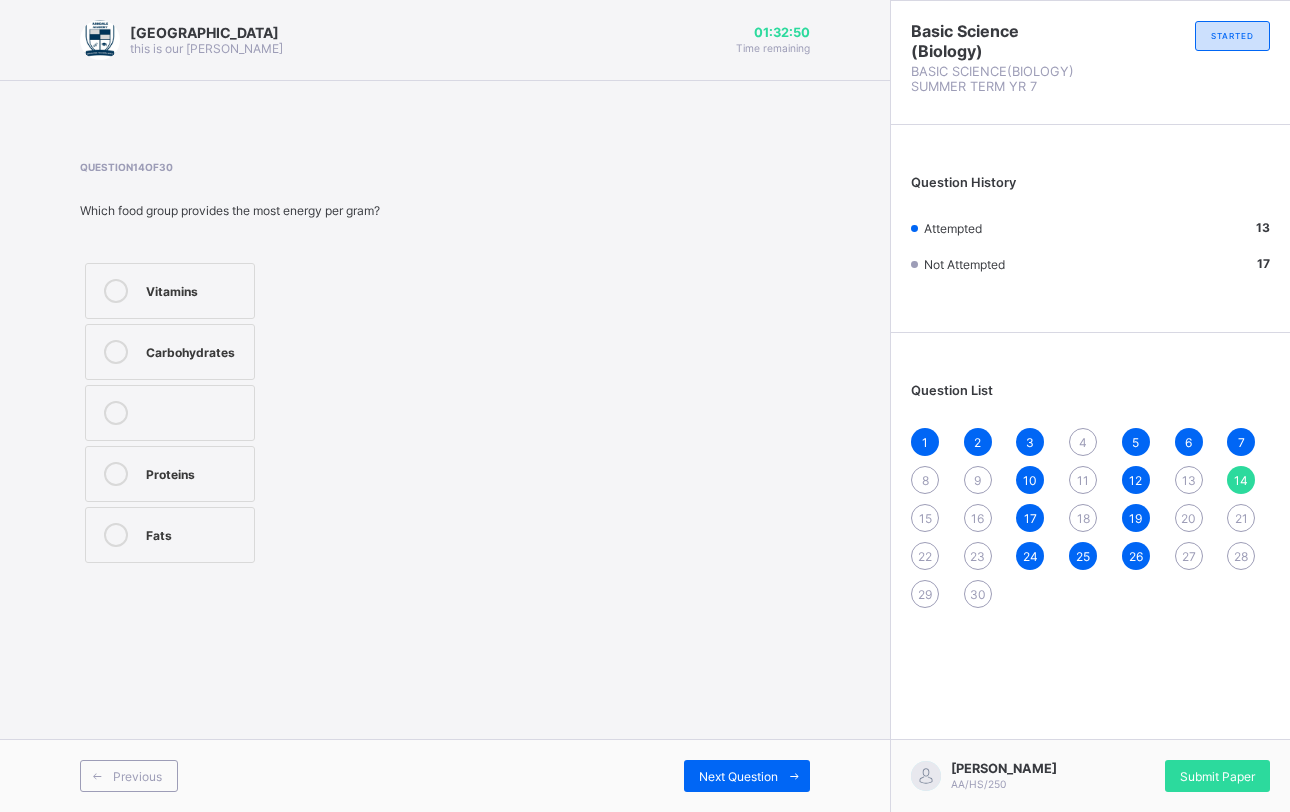 click on "Vitamins" at bounding box center (170, 291) 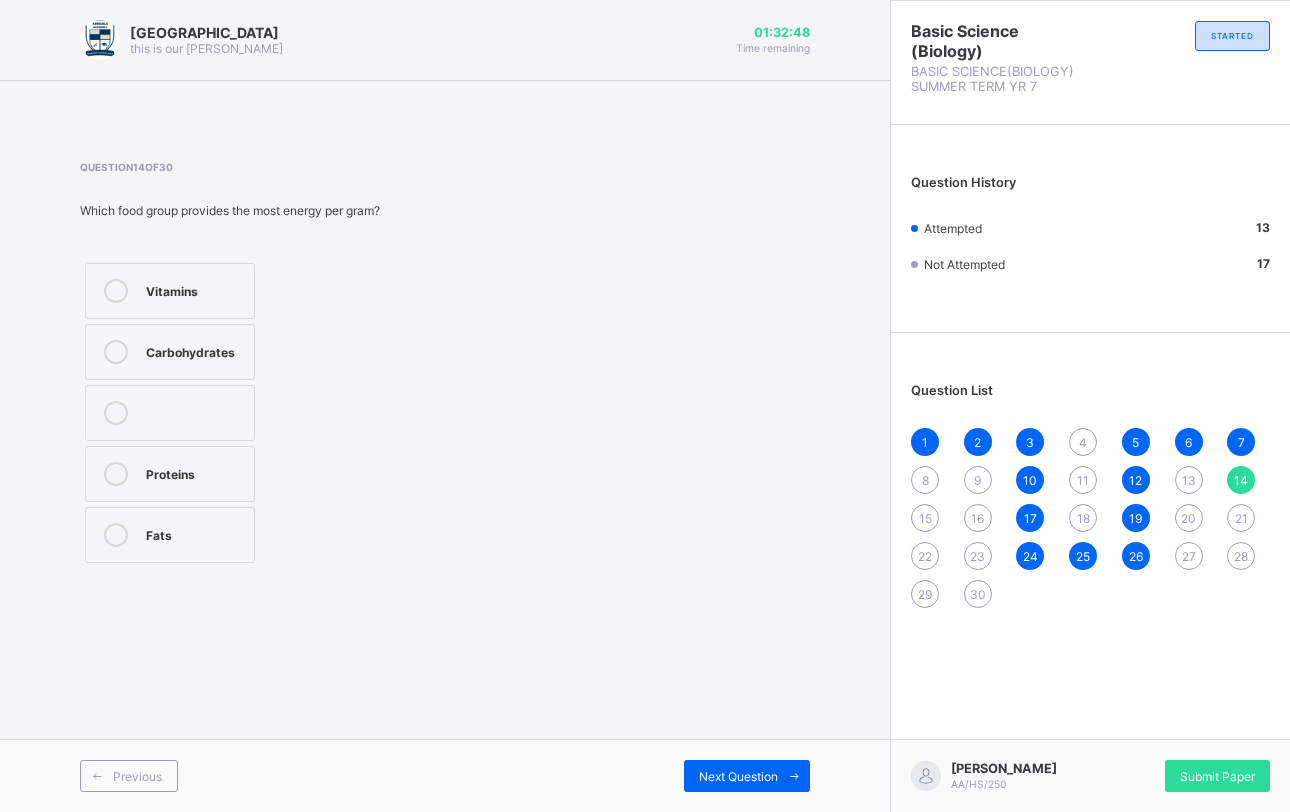 click on "Vitamins Carbohydrates Proteins Fats" at bounding box center [230, 413] 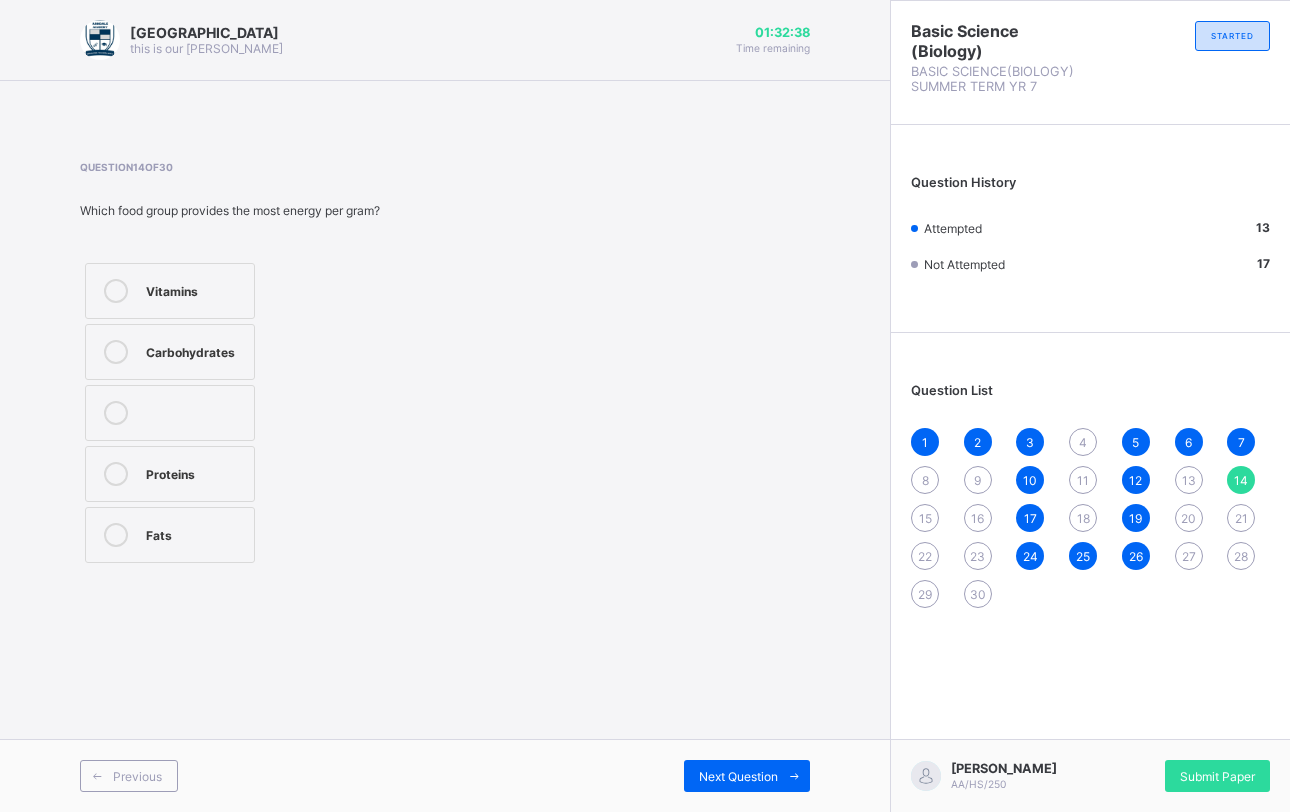drag, startPoint x: 305, startPoint y: 287, endPoint x: 527, endPoint y: 219, distance: 232.18097 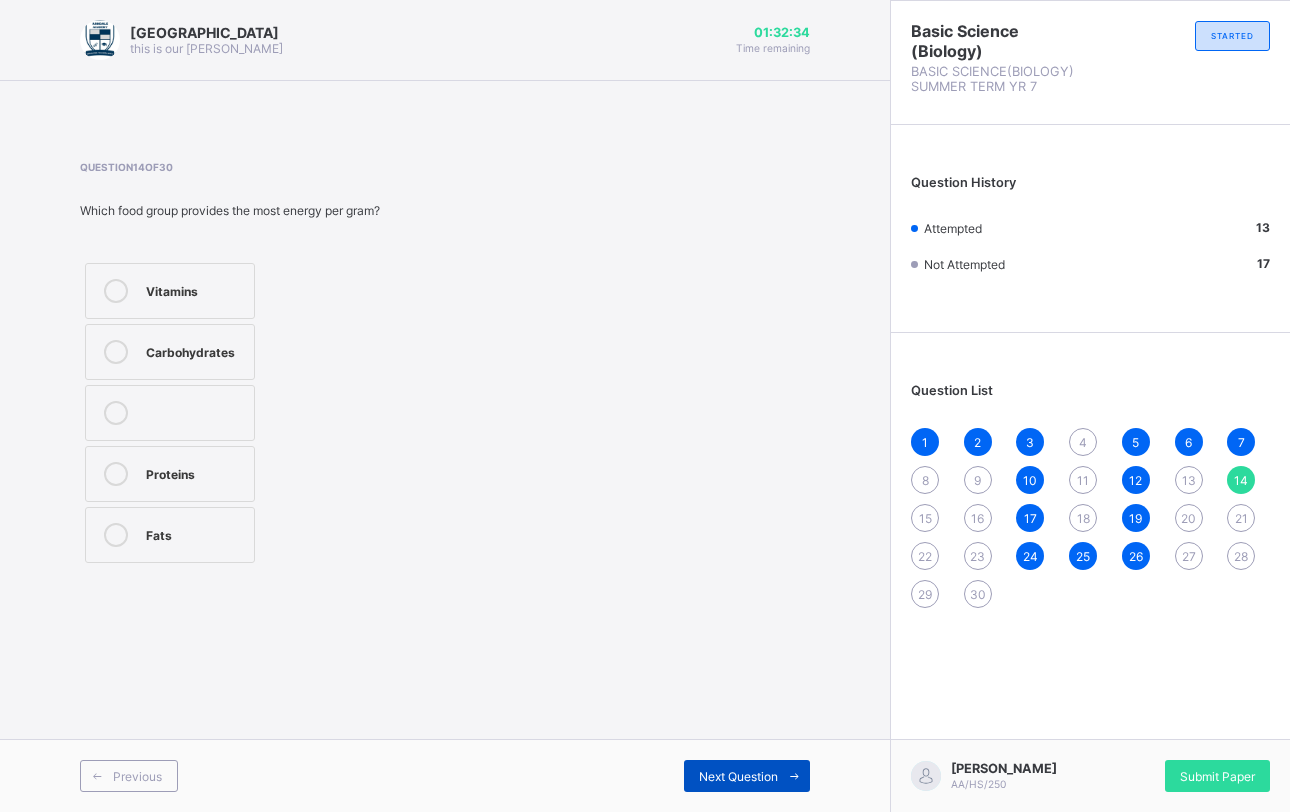 click on "Next Question" at bounding box center (747, 776) 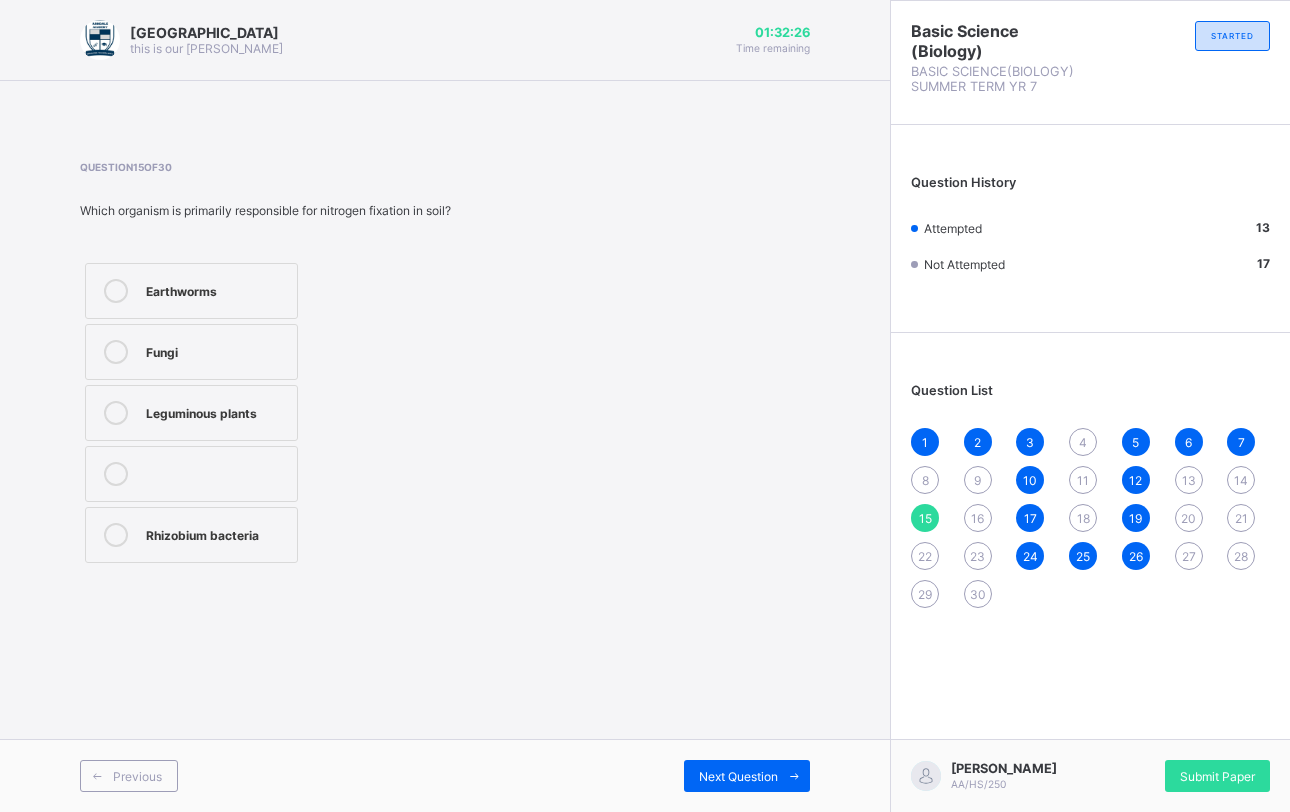 click on "14" at bounding box center [1241, 480] 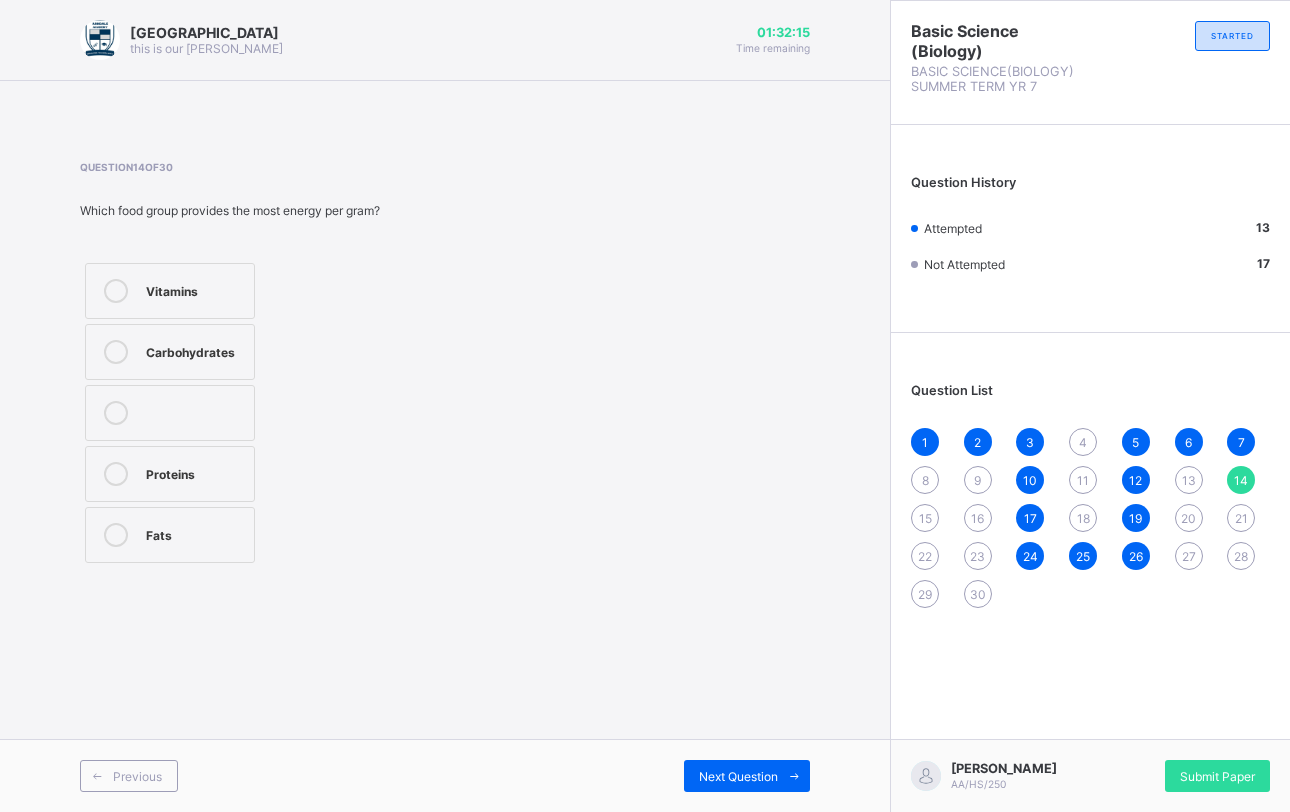 click on "Vitamins Carbohydrates Proteins Fats" at bounding box center [170, 413] 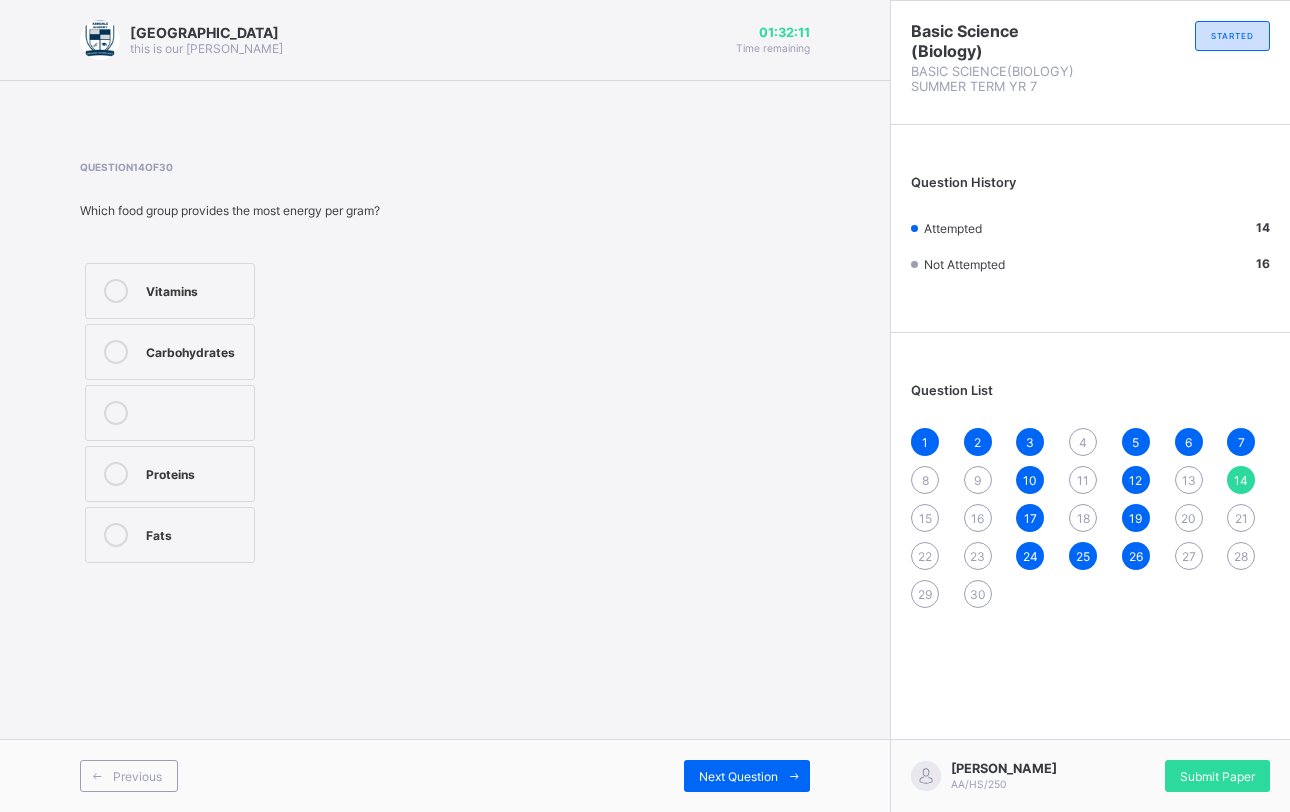 click on "21" at bounding box center [1241, 518] 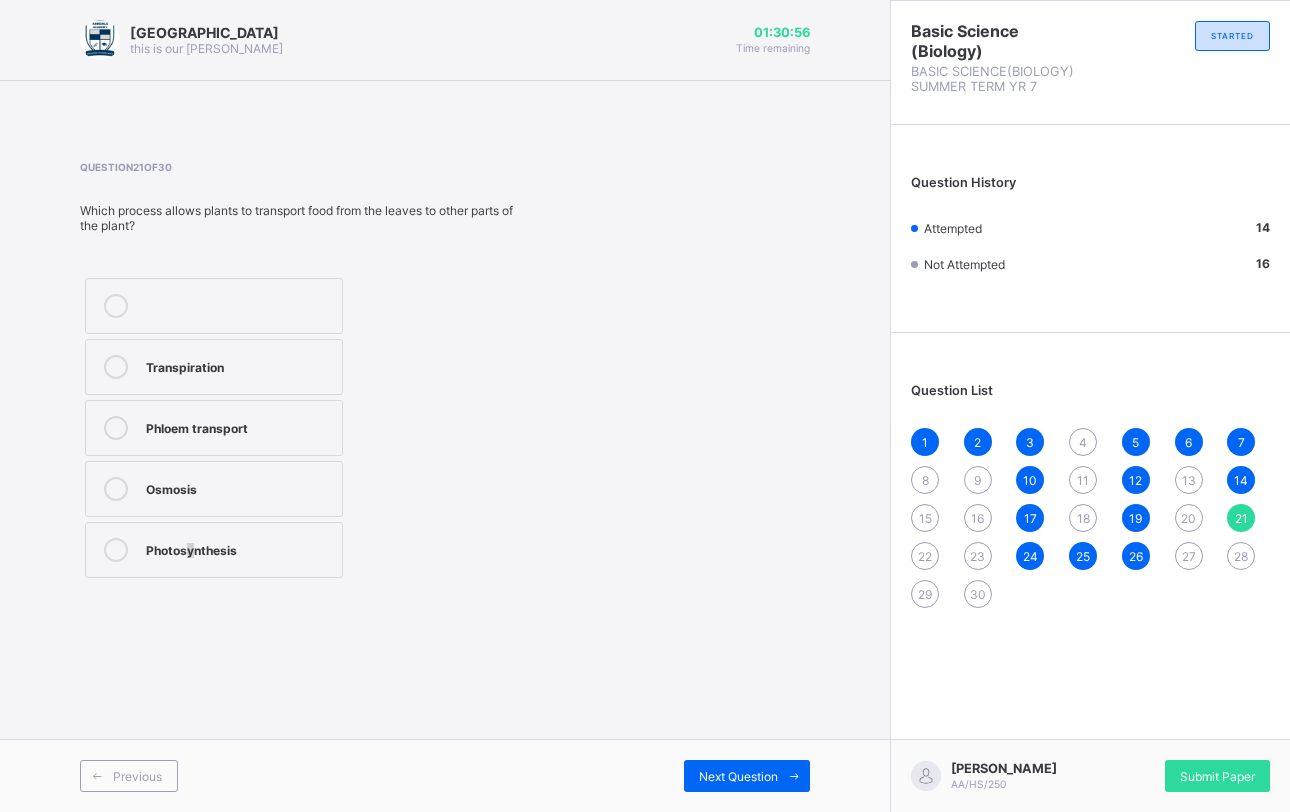 click on "Photosynthesis" at bounding box center [239, 548] 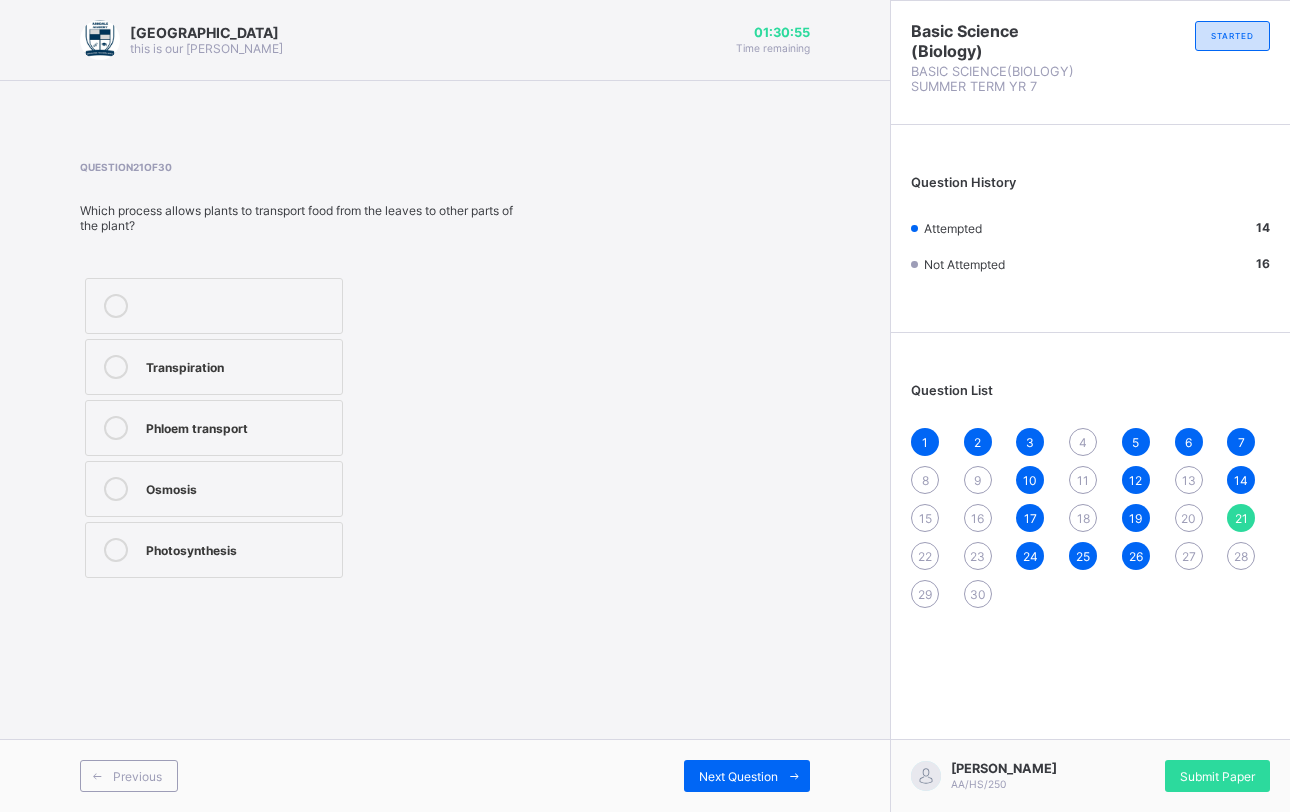 click on "Photosynthesis" at bounding box center [214, 550] 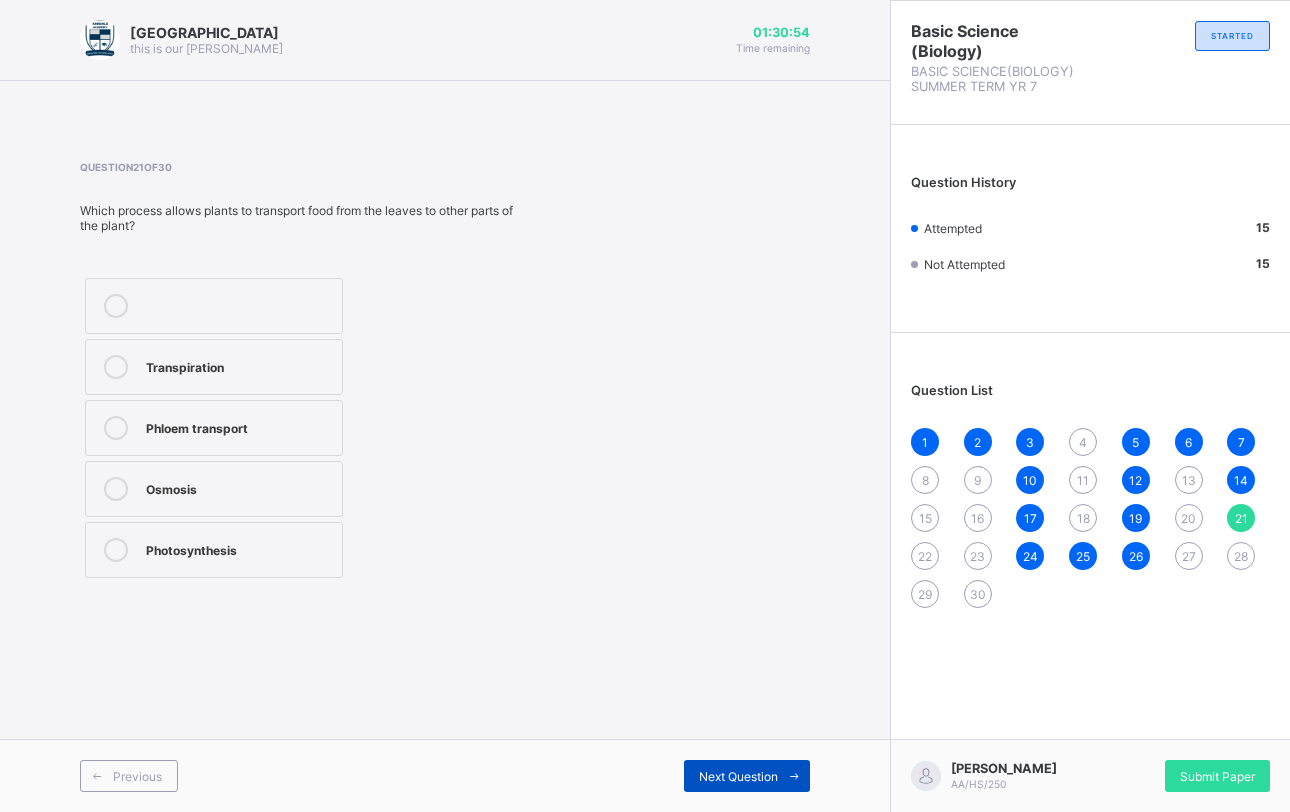 click on "Next Question" at bounding box center (738, 776) 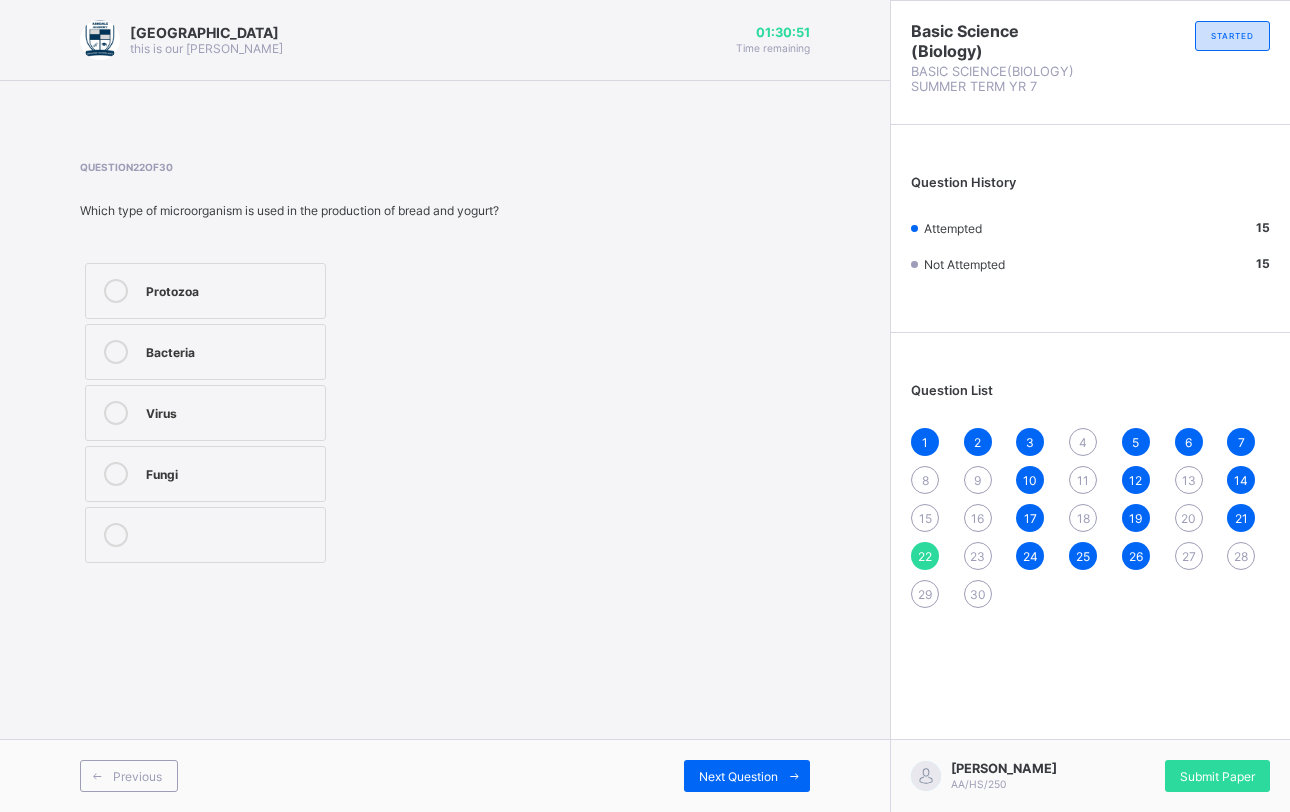 click on "28" at bounding box center (1241, 556) 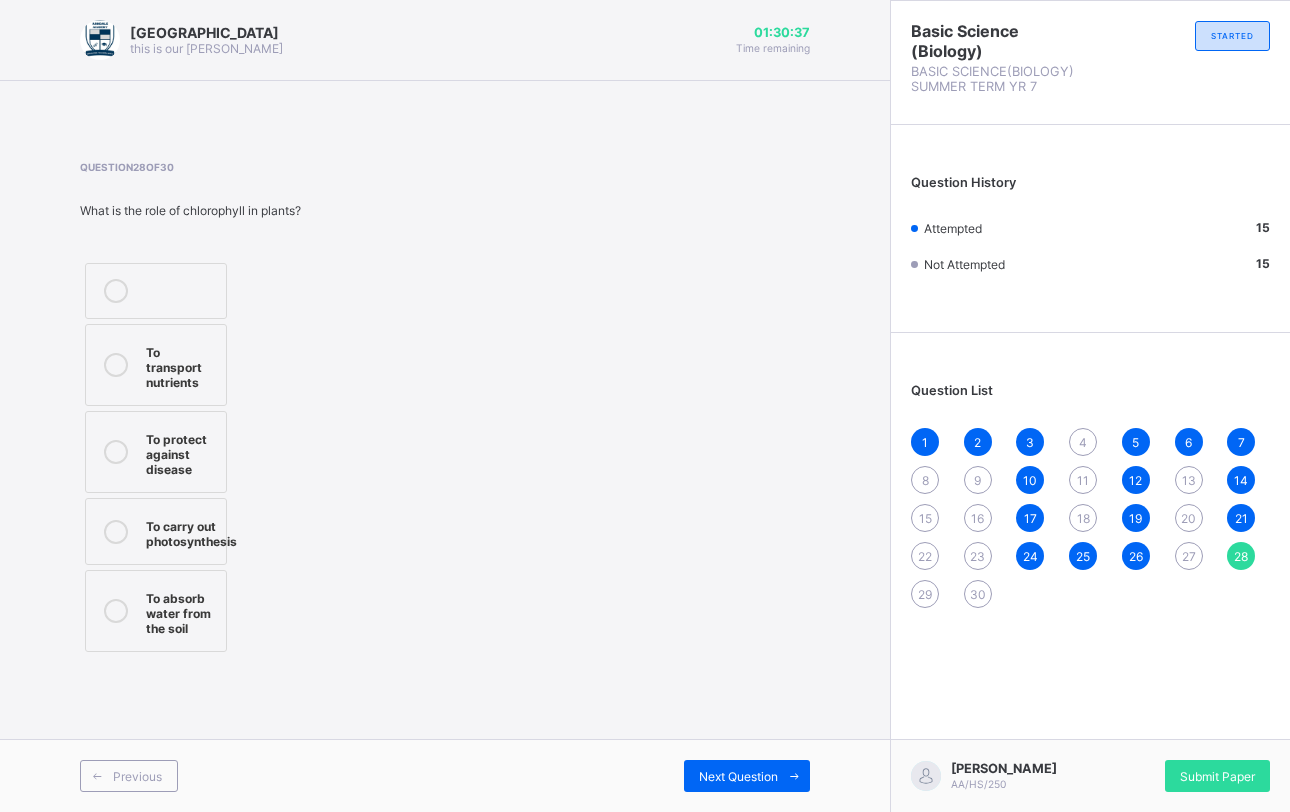 click on "To absorb water from the soil" at bounding box center (181, 611) 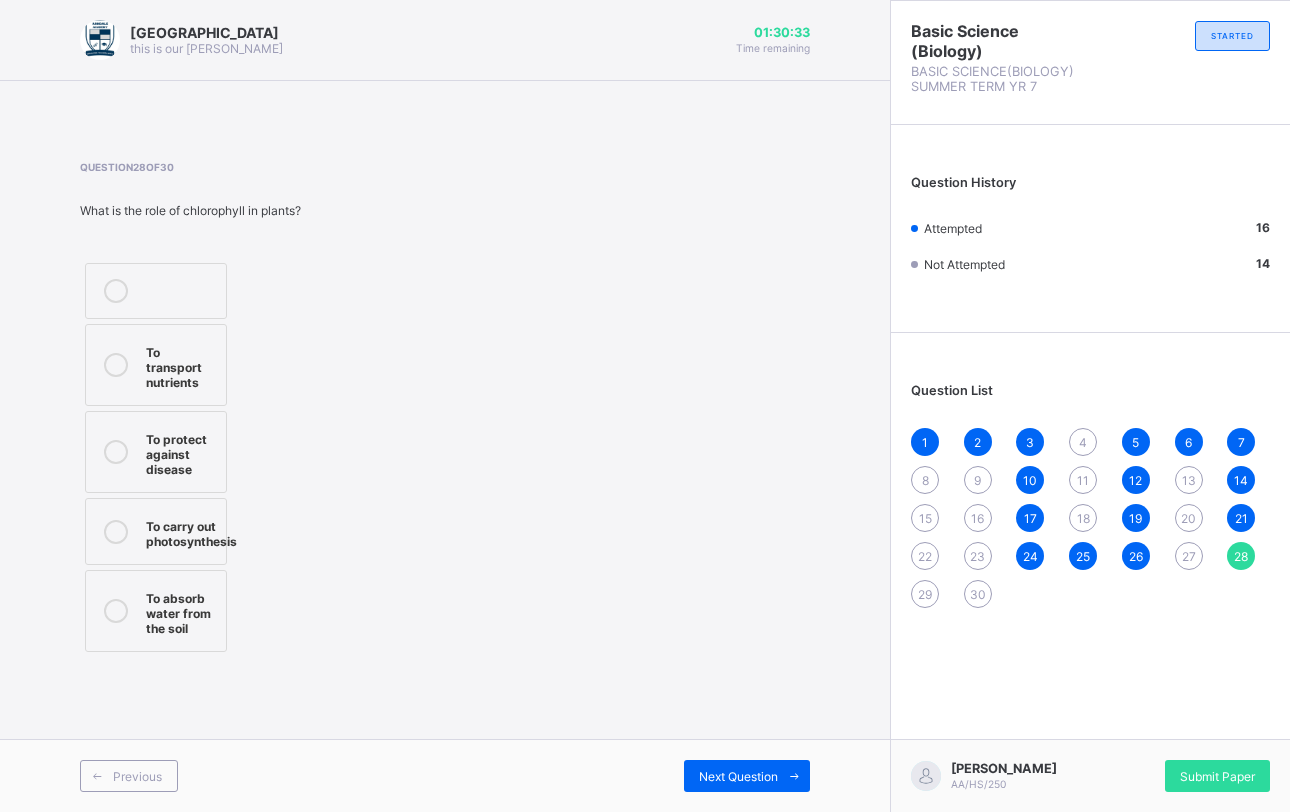 click on "27" at bounding box center (1189, 556) 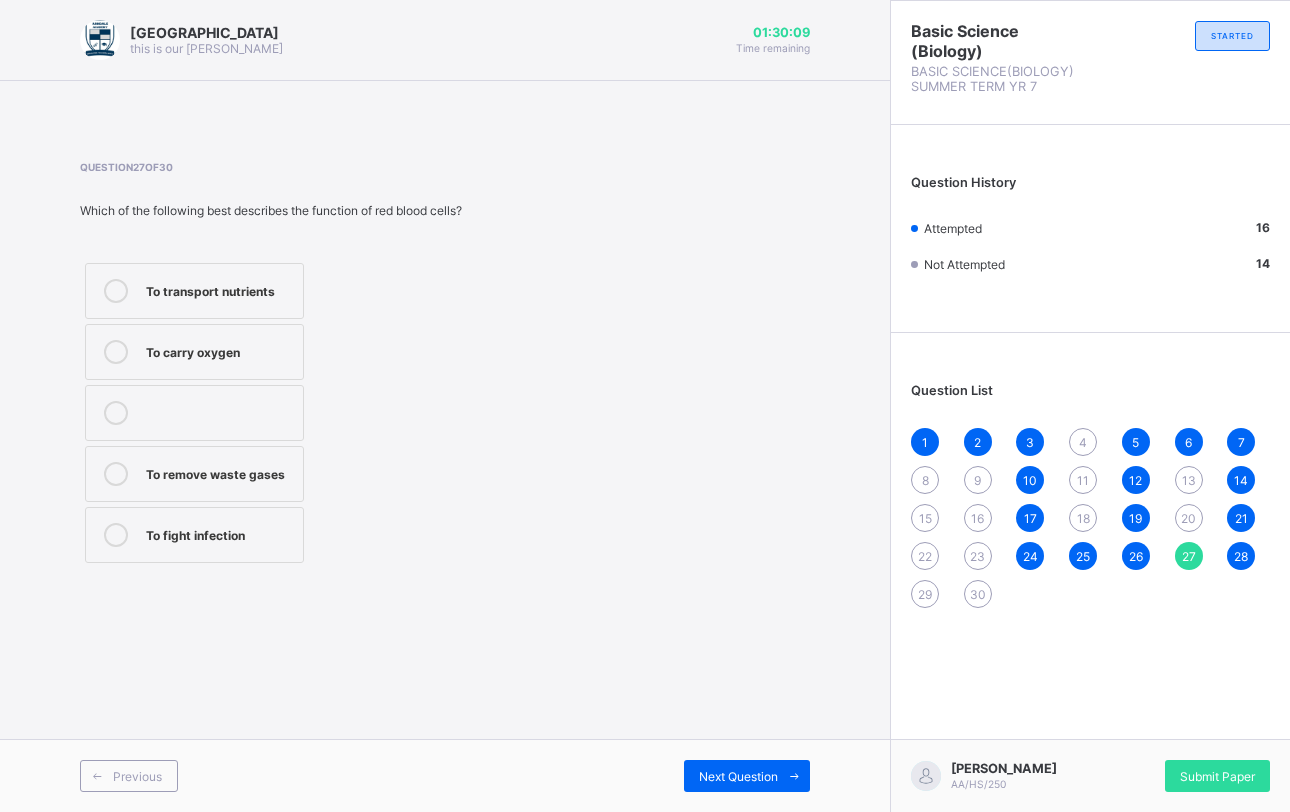 click on "To remove waste gases" at bounding box center (194, 474) 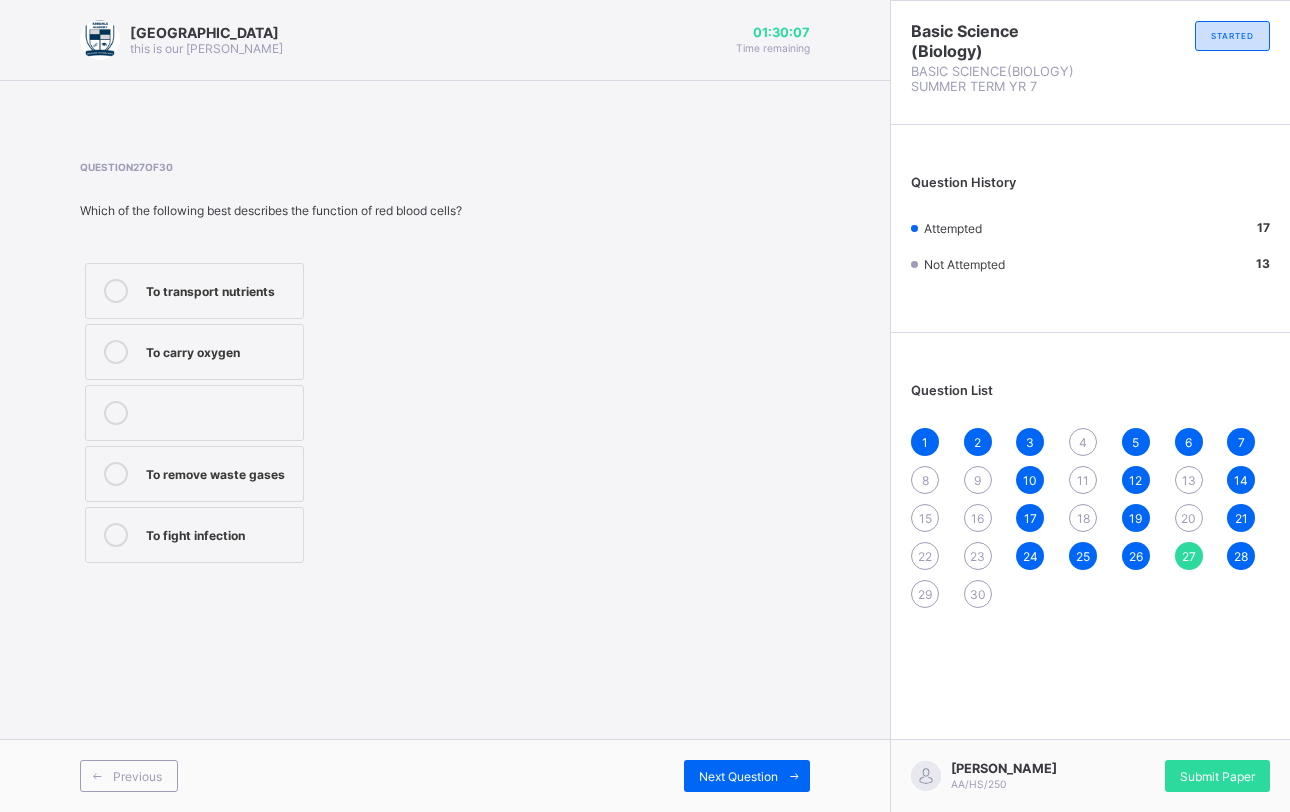 click on "23" at bounding box center [977, 556] 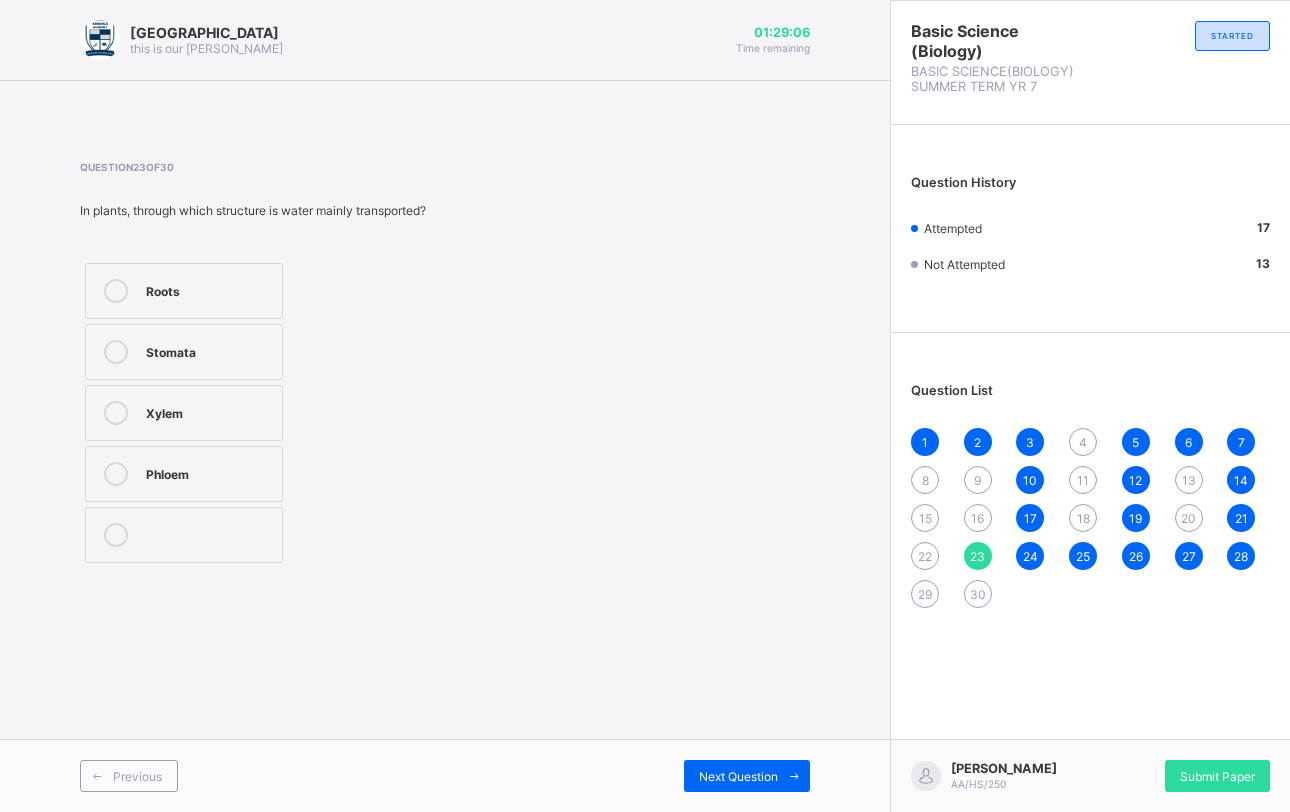 click on "Roots" at bounding box center (184, 291) 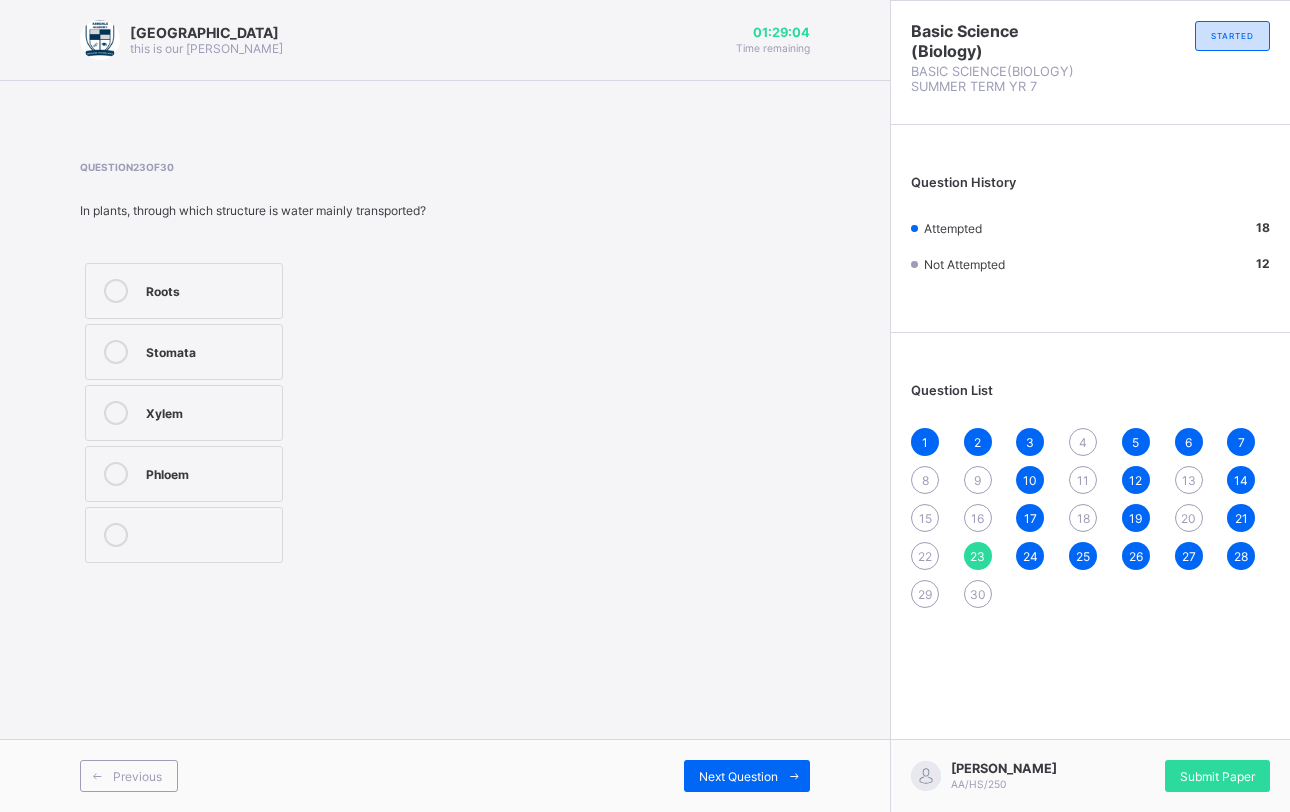 click on "22" at bounding box center (925, 556) 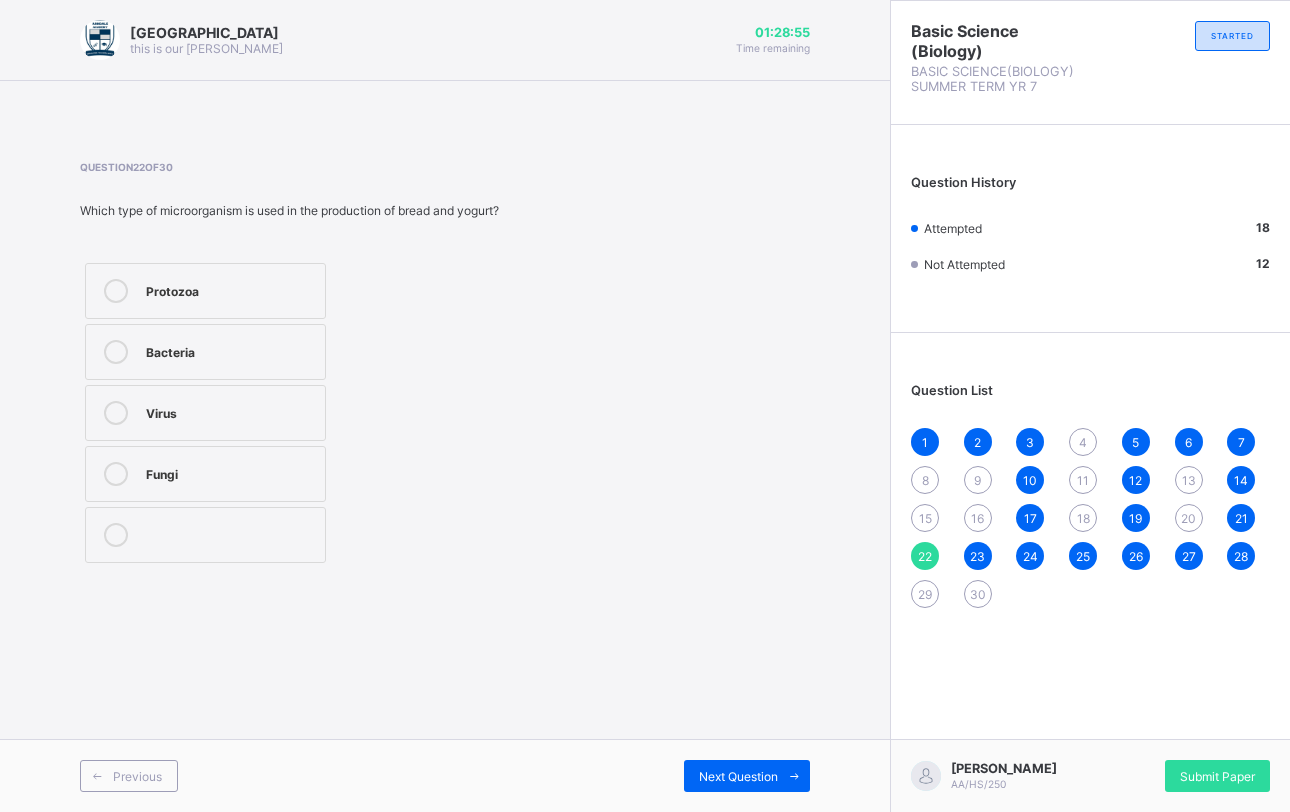 drag, startPoint x: 195, startPoint y: 300, endPoint x: 433, endPoint y: 332, distance: 240.14163 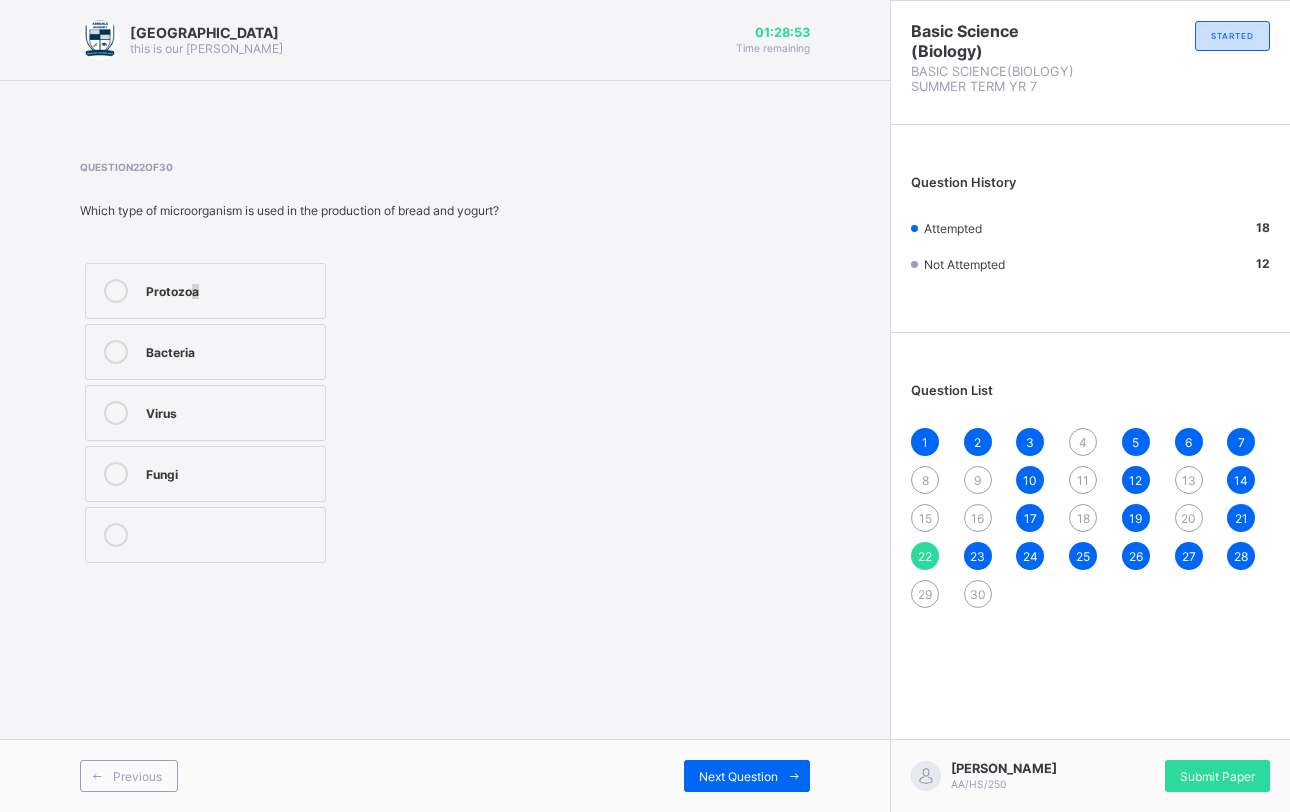 click on "Protozoa" at bounding box center (230, 289) 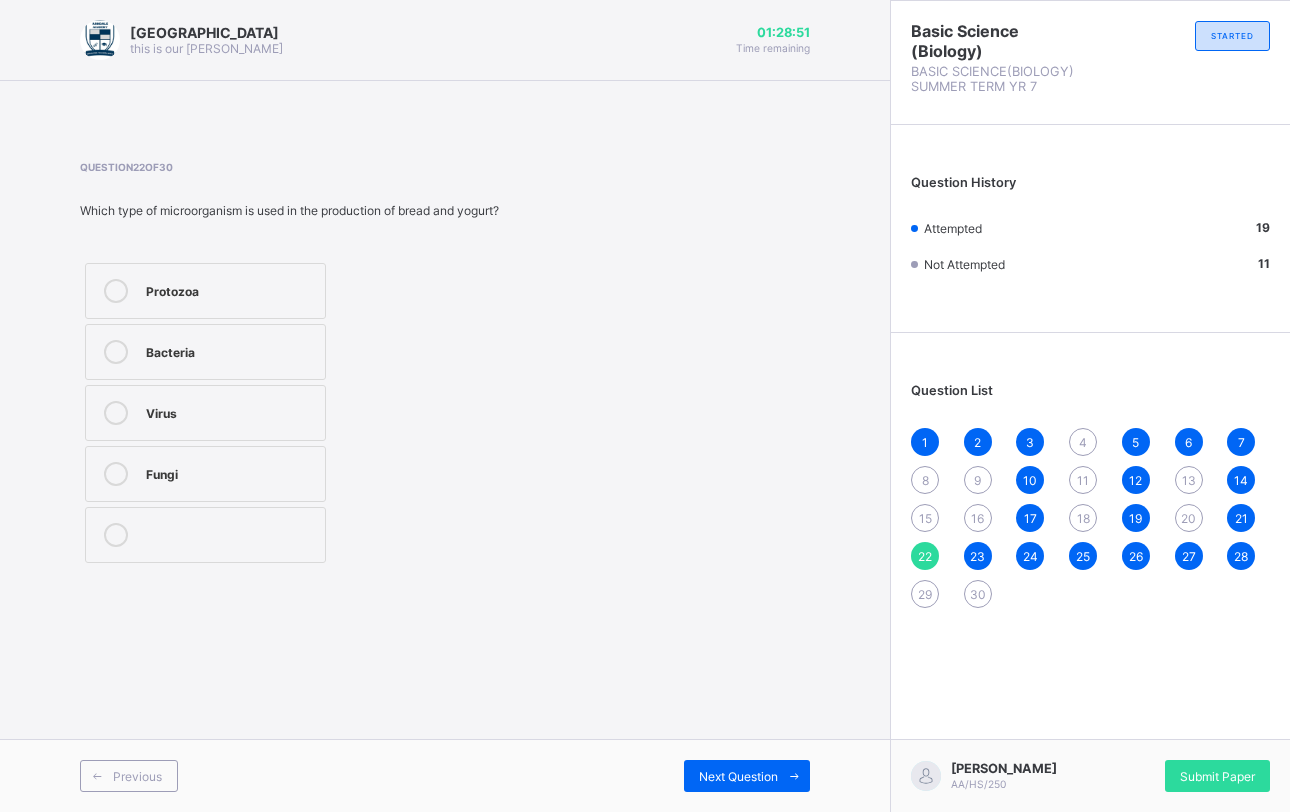 click on "15" at bounding box center (925, 518) 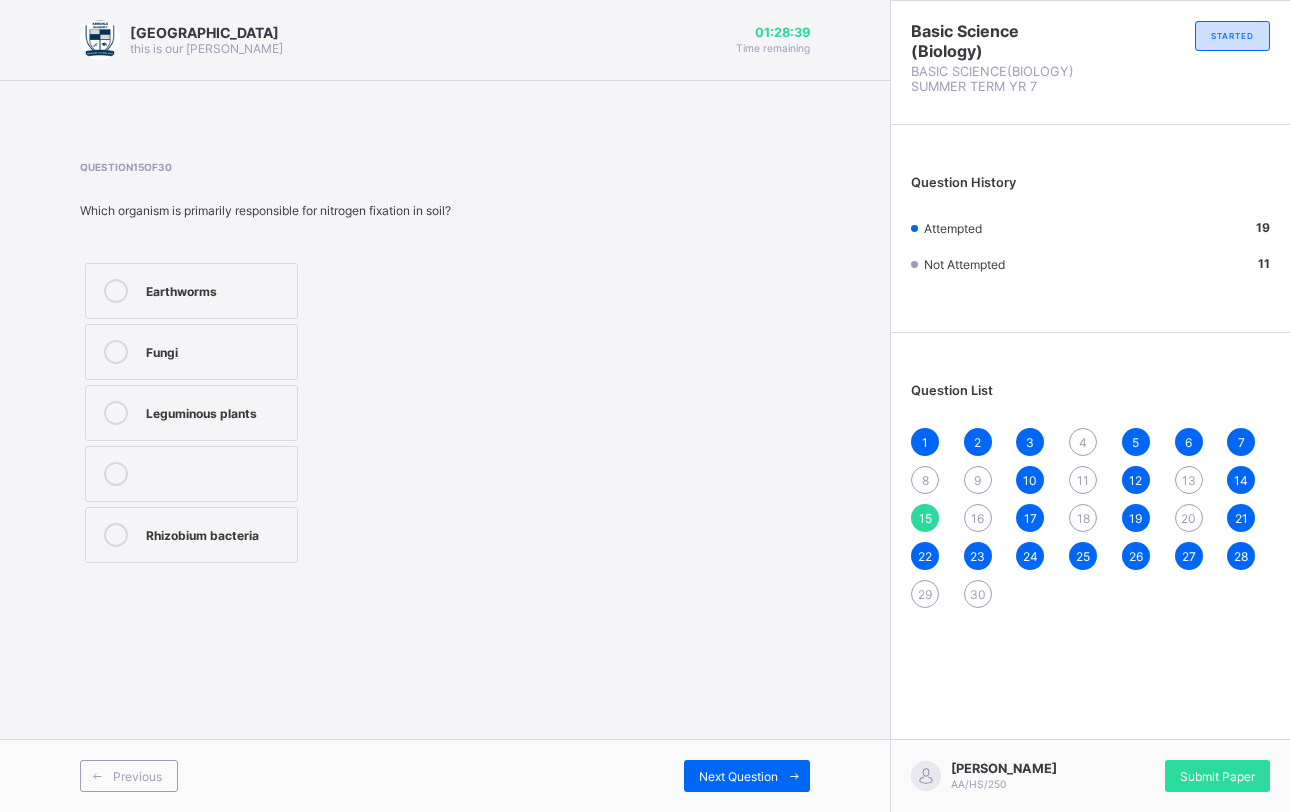 click at bounding box center (116, 291) 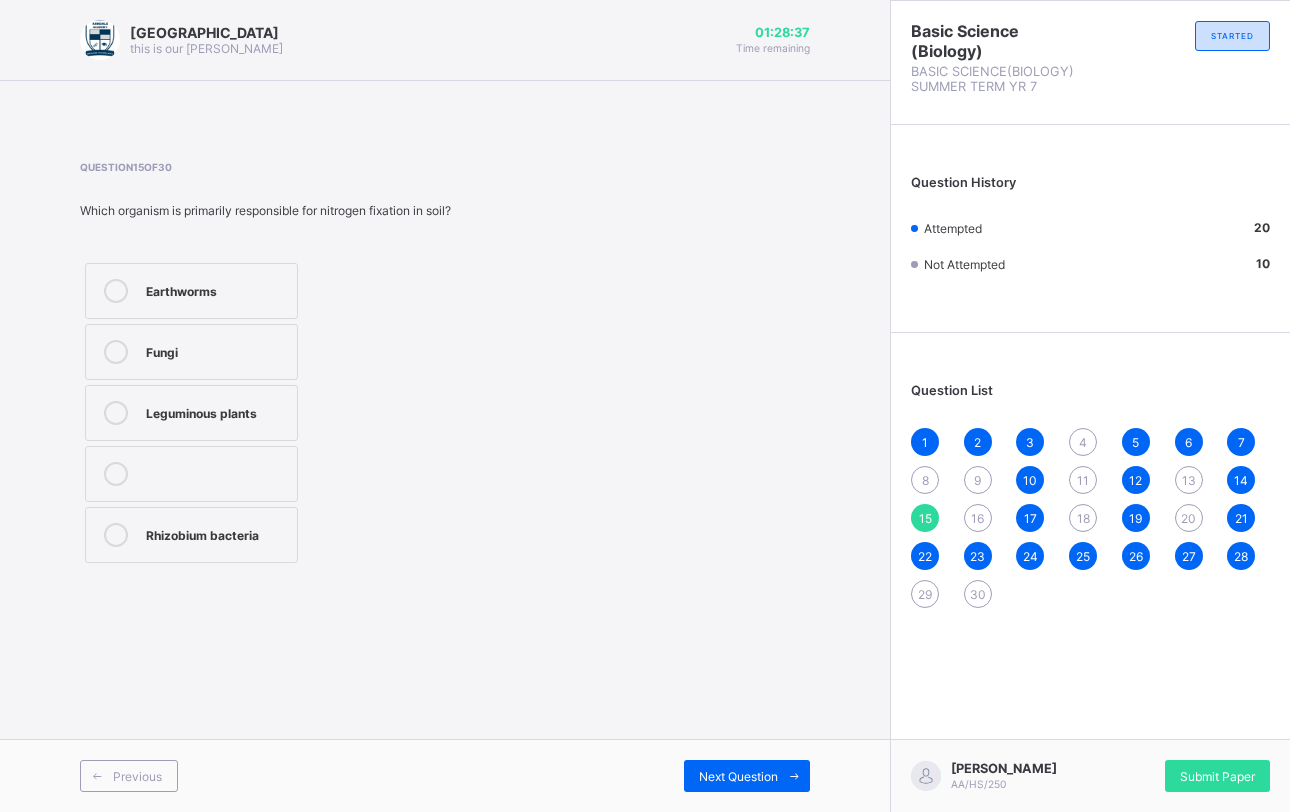 click on "8" at bounding box center [925, 480] 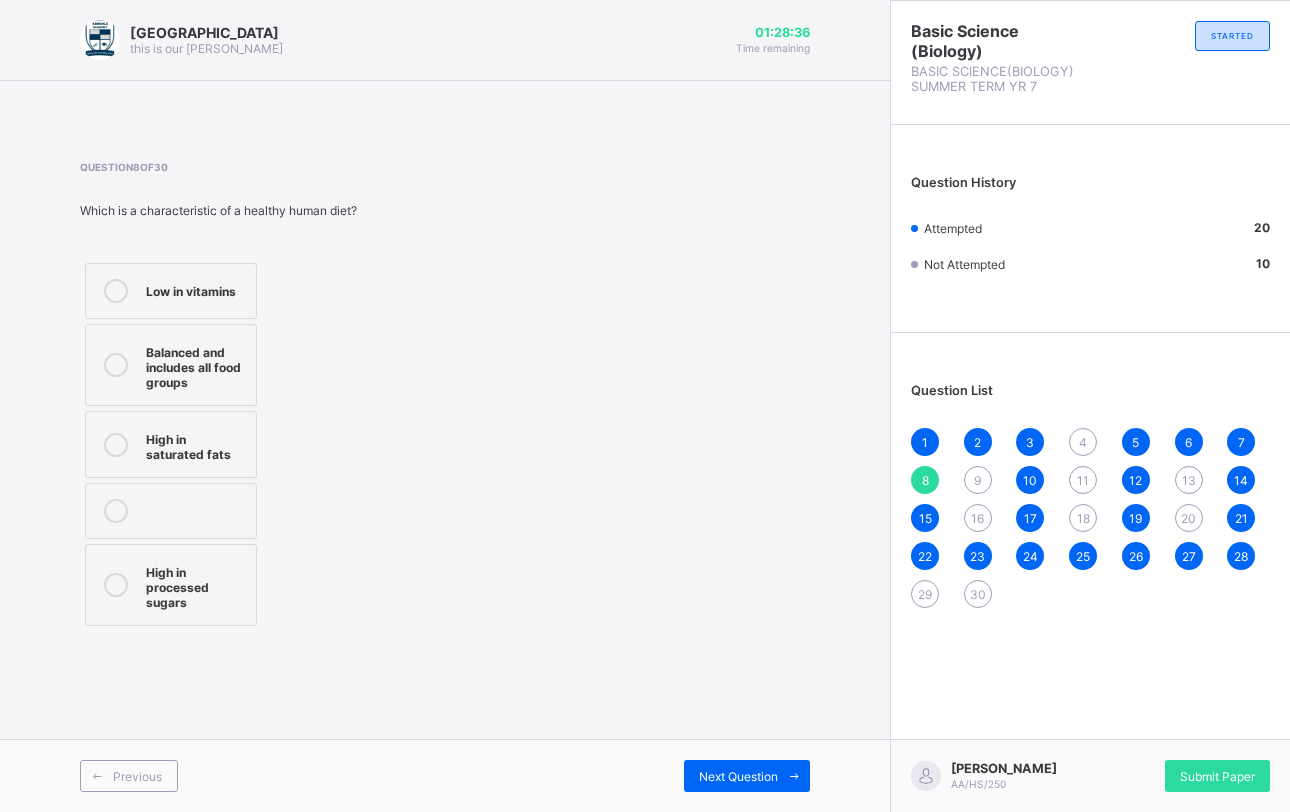 click on "8" at bounding box center (925, 480) 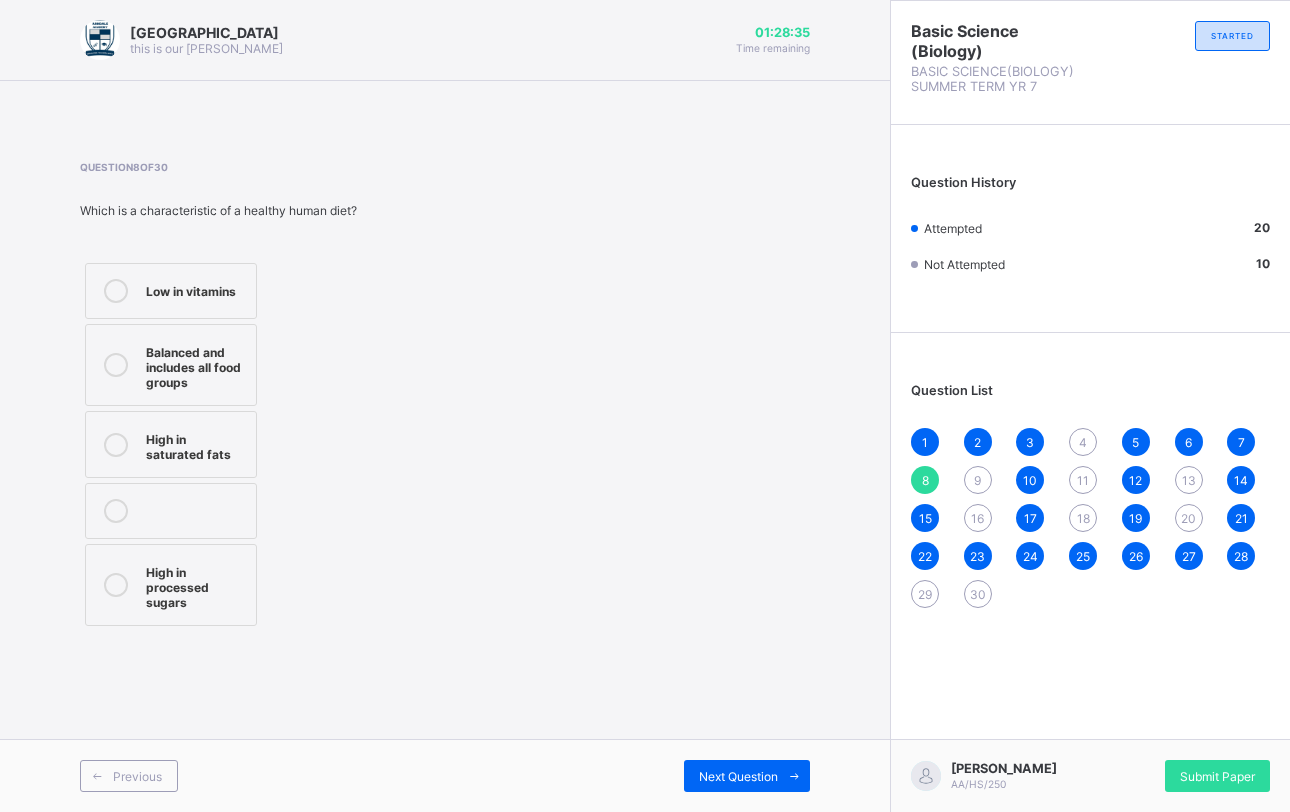 click on "8" at bounding box center (925, 480) 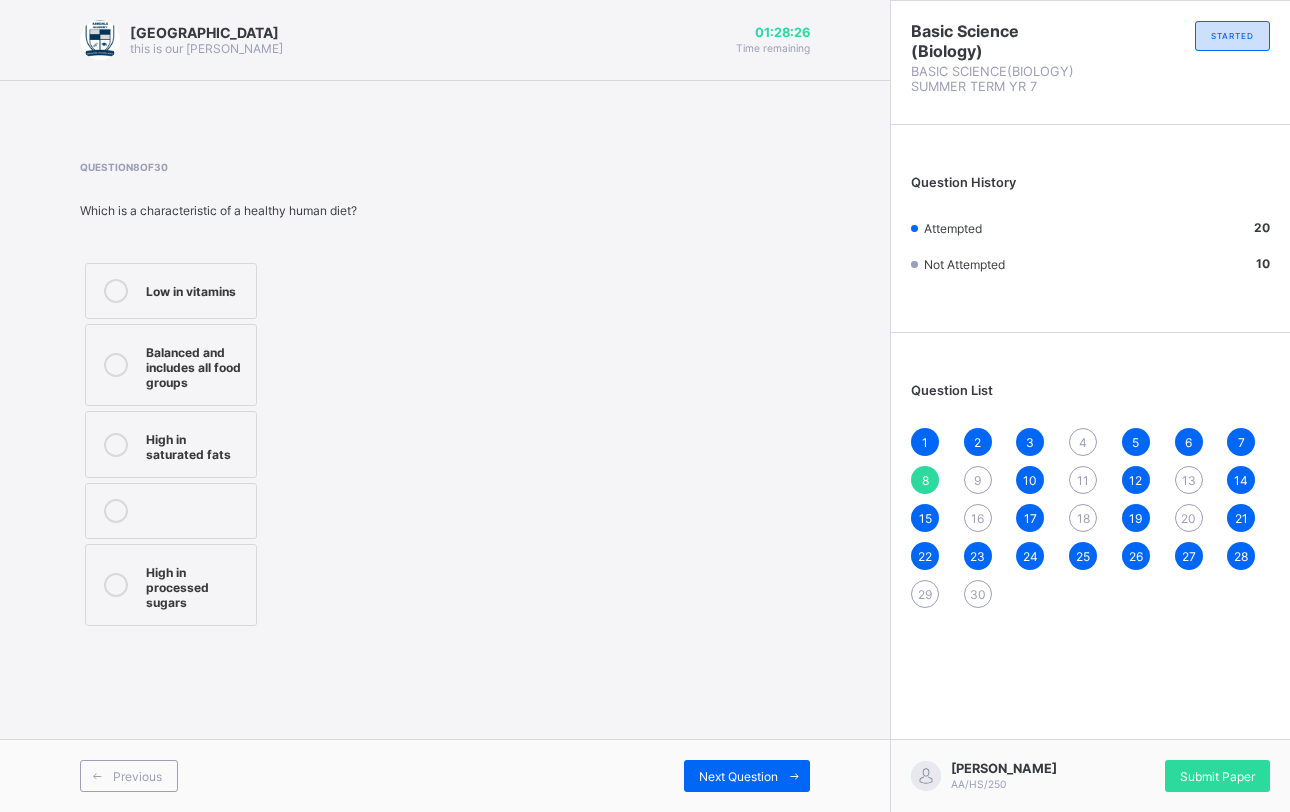 click on "Balanced and includes all food groups" at bounding box center [196, 365] 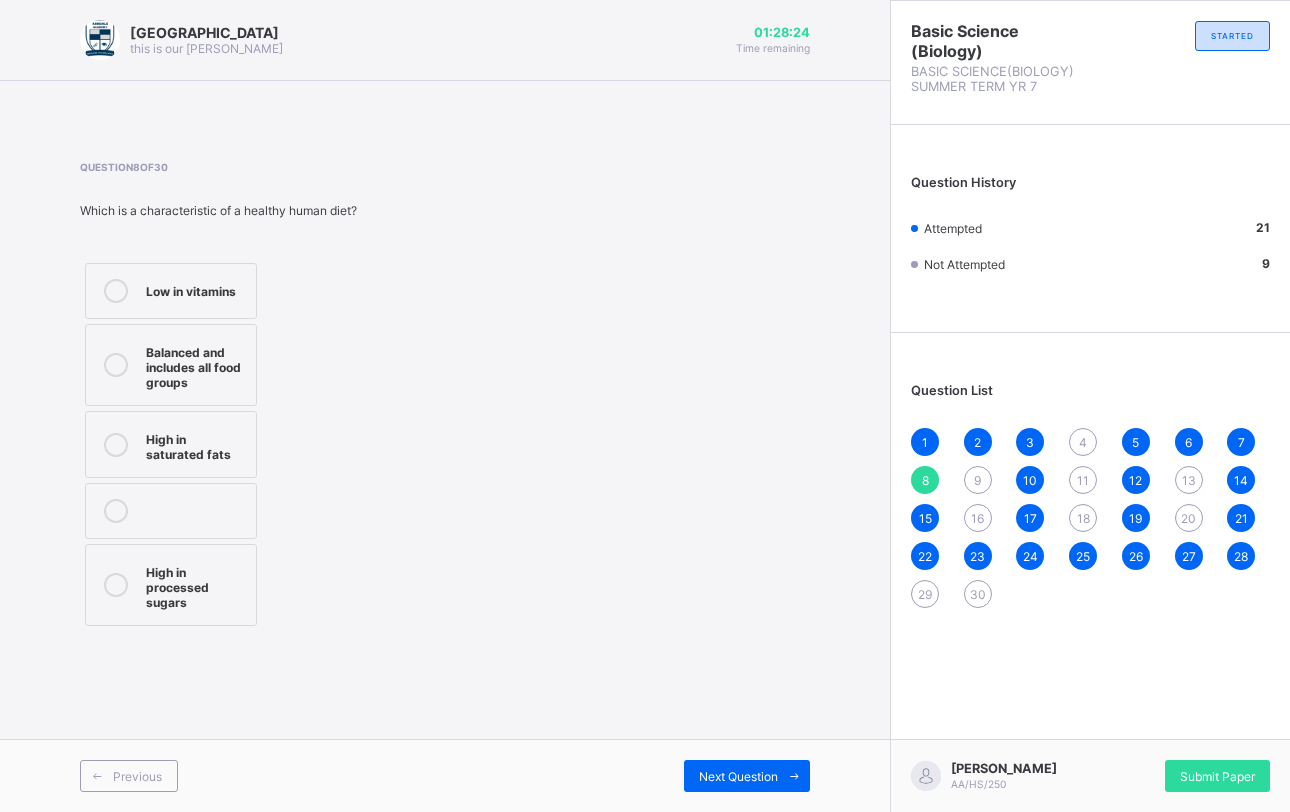 click on "1 2 3 4 5 6 7 8 9 10 11 12 13 14 15 16 17 18 19 20 21 22 23 24 25 26 27 28 29 30" at bounding box center [1090, 518] 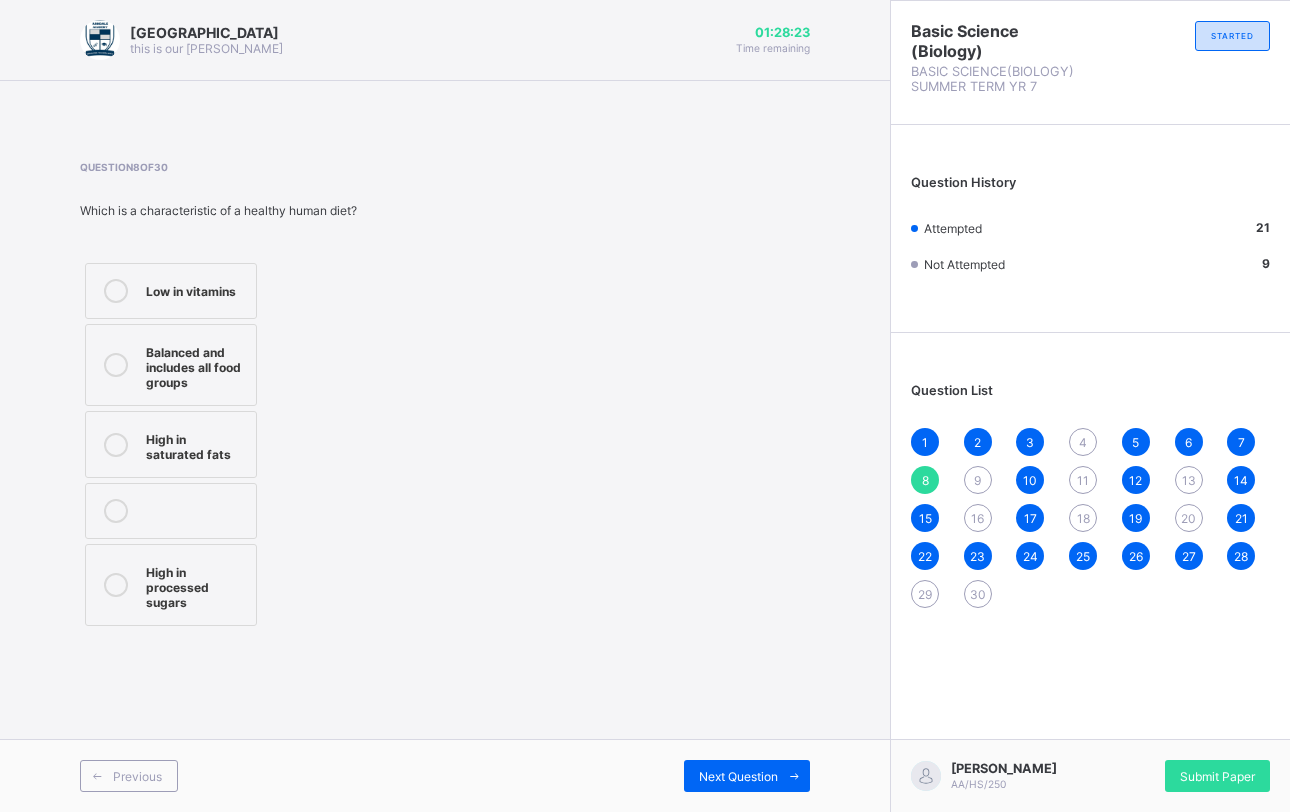 click on "29" at bounding box center [925, 594] 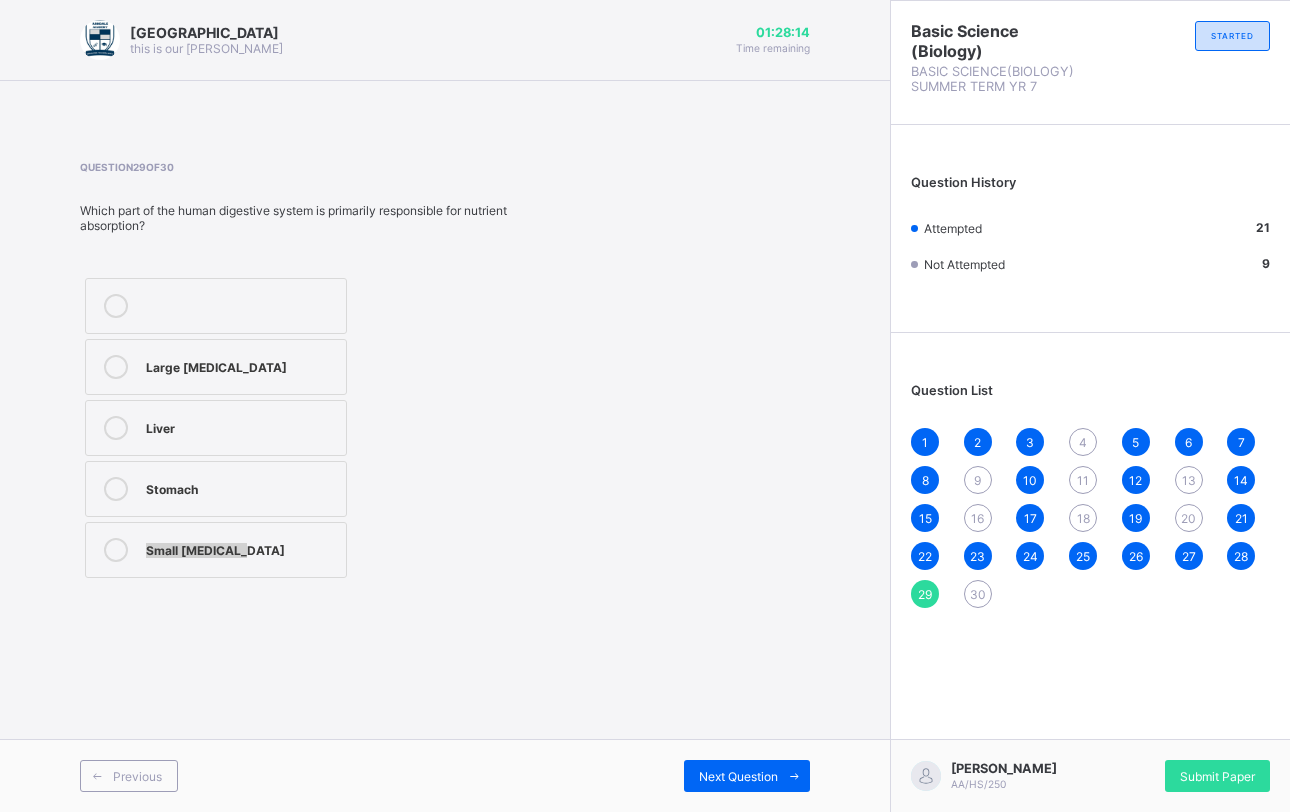 click on "Large intestine Liver Stomach Small intestine" at bounding box center [216, 428] 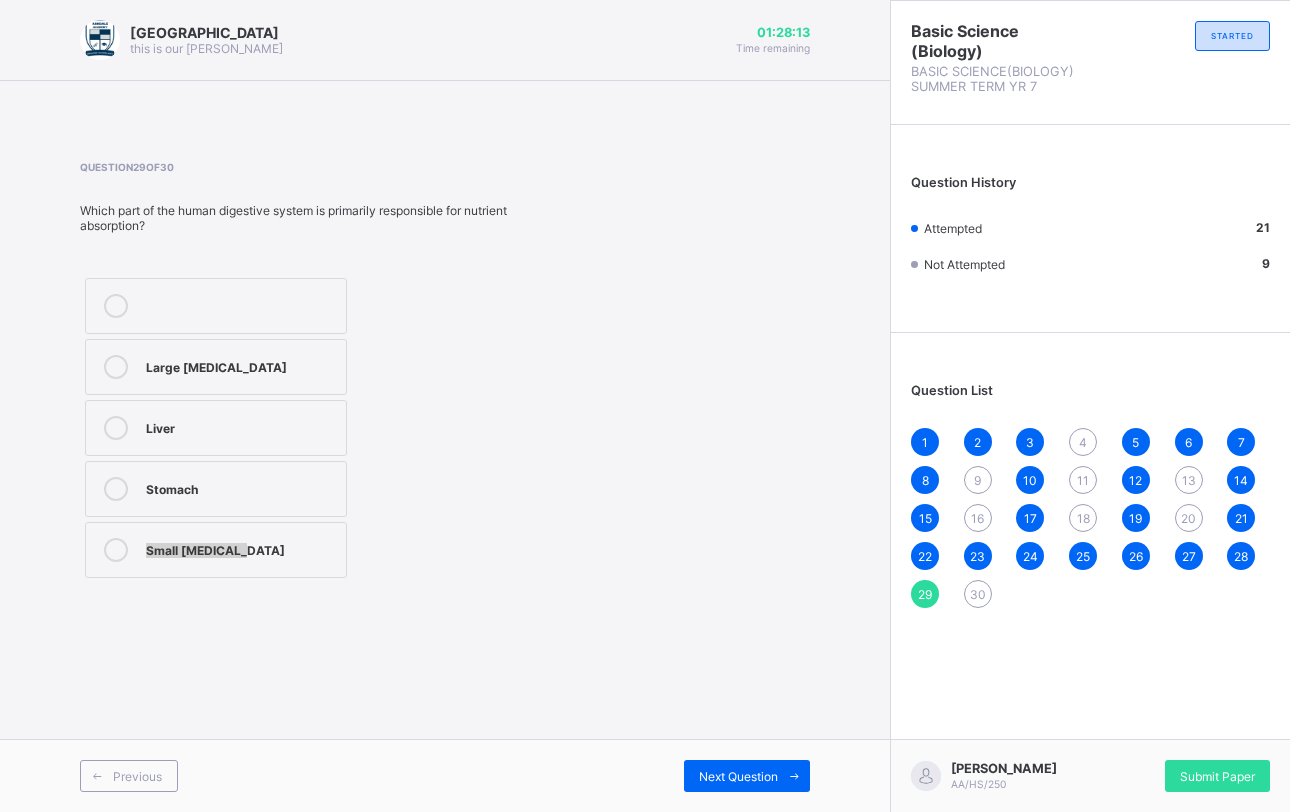 click on "Stomach" at bounding box center [241, 489] 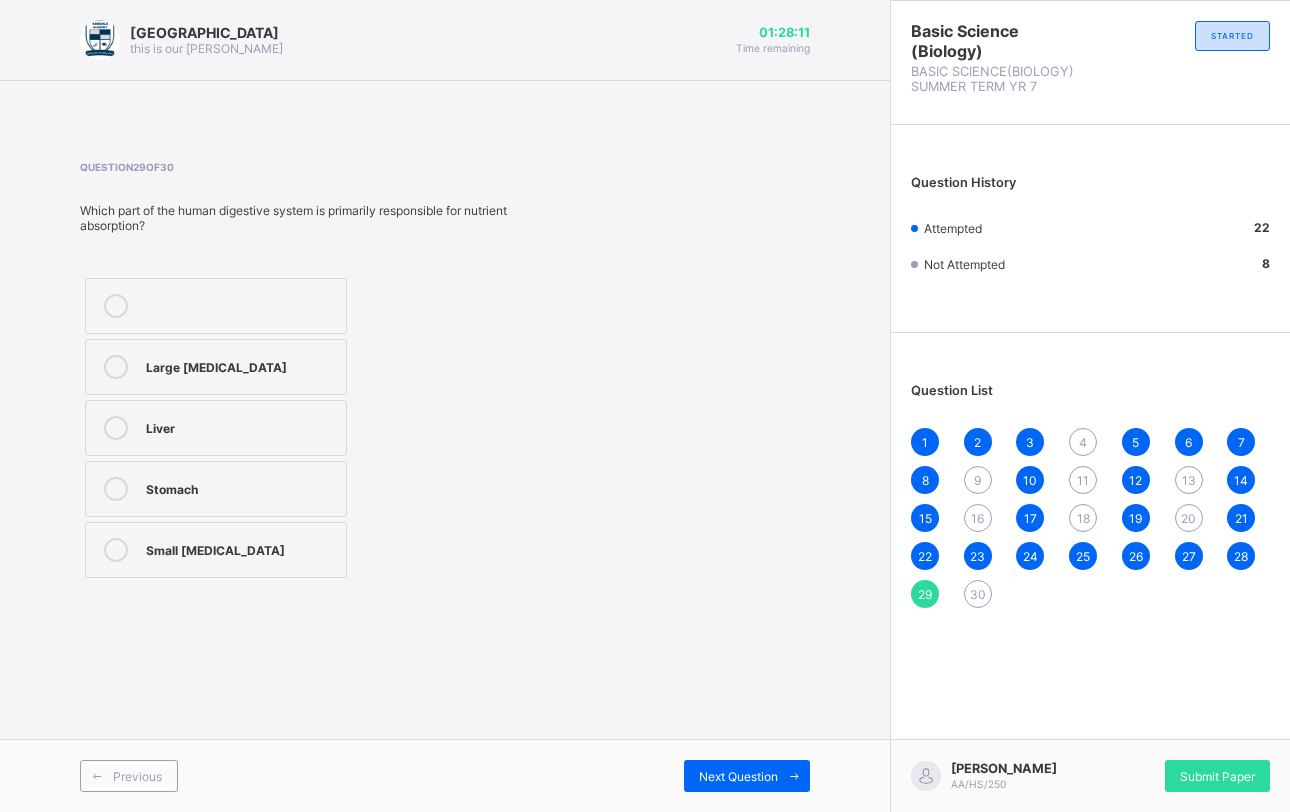 click on "30" at bounding box center [978, 594] 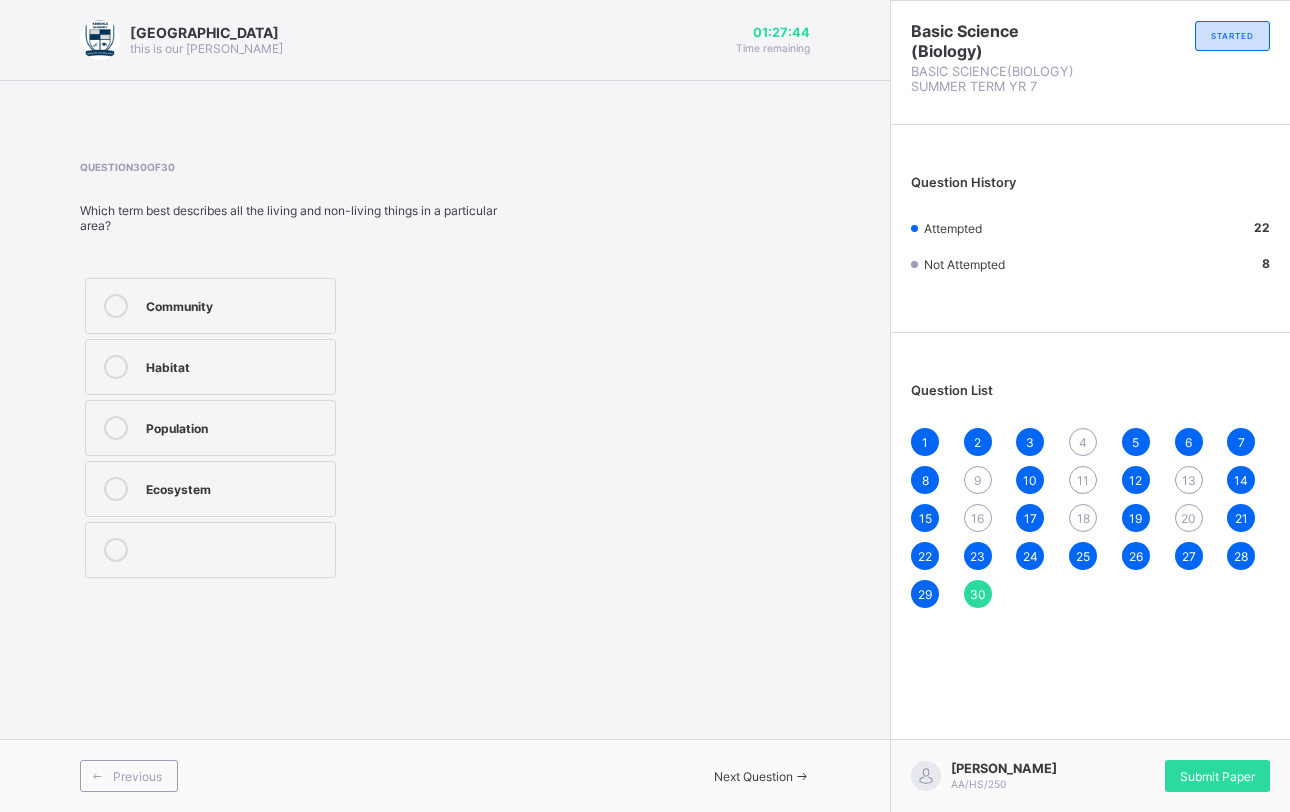 click on "Habitat" at bounding box center [210, 367] 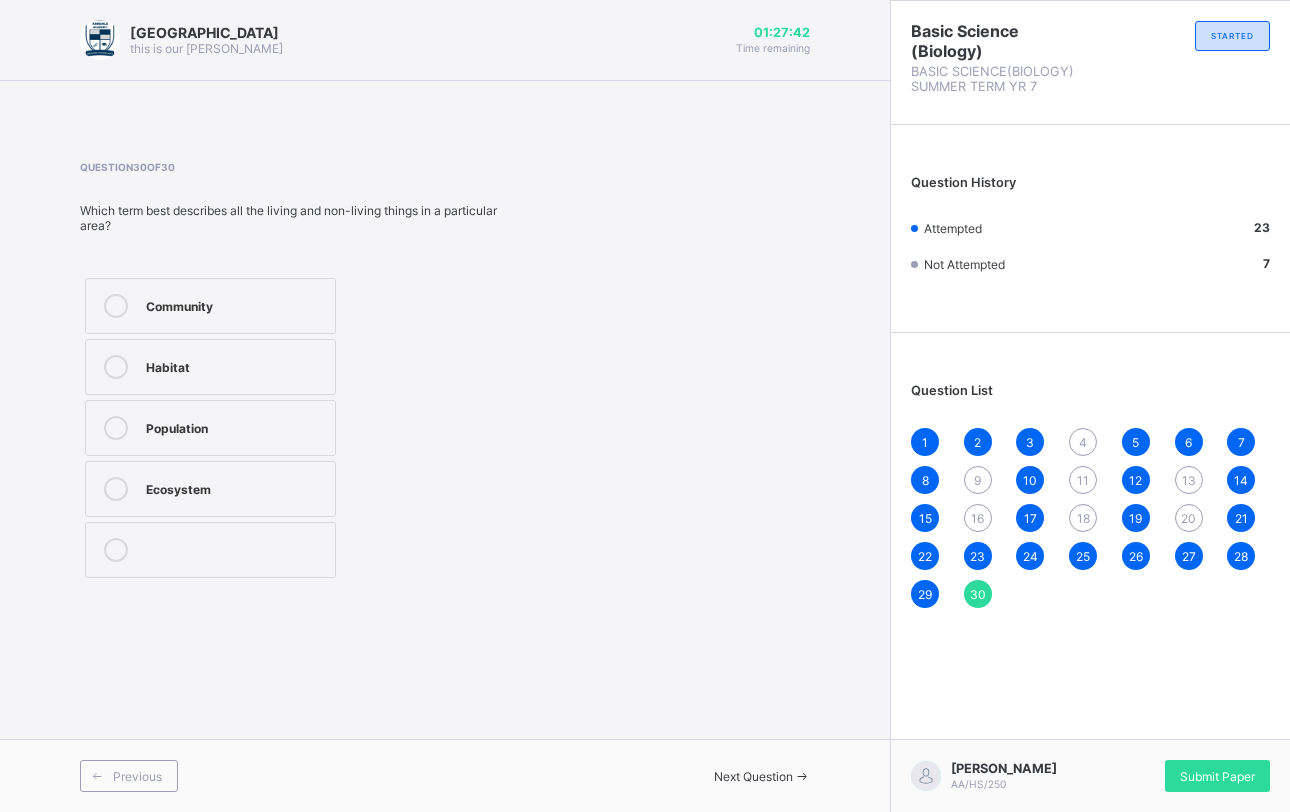 click on "4" at bounding box center (1083, 442) 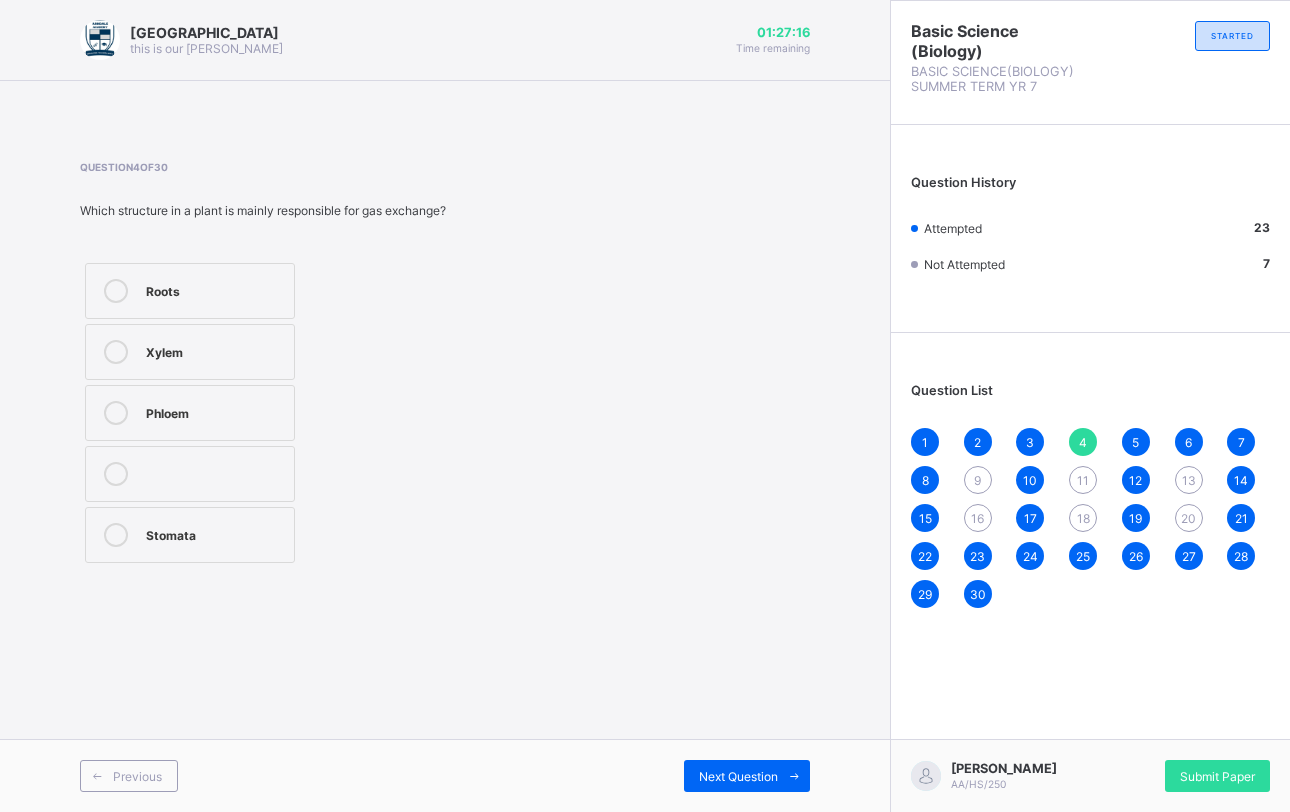 click on "Roots" at bounding box center (190, 291) 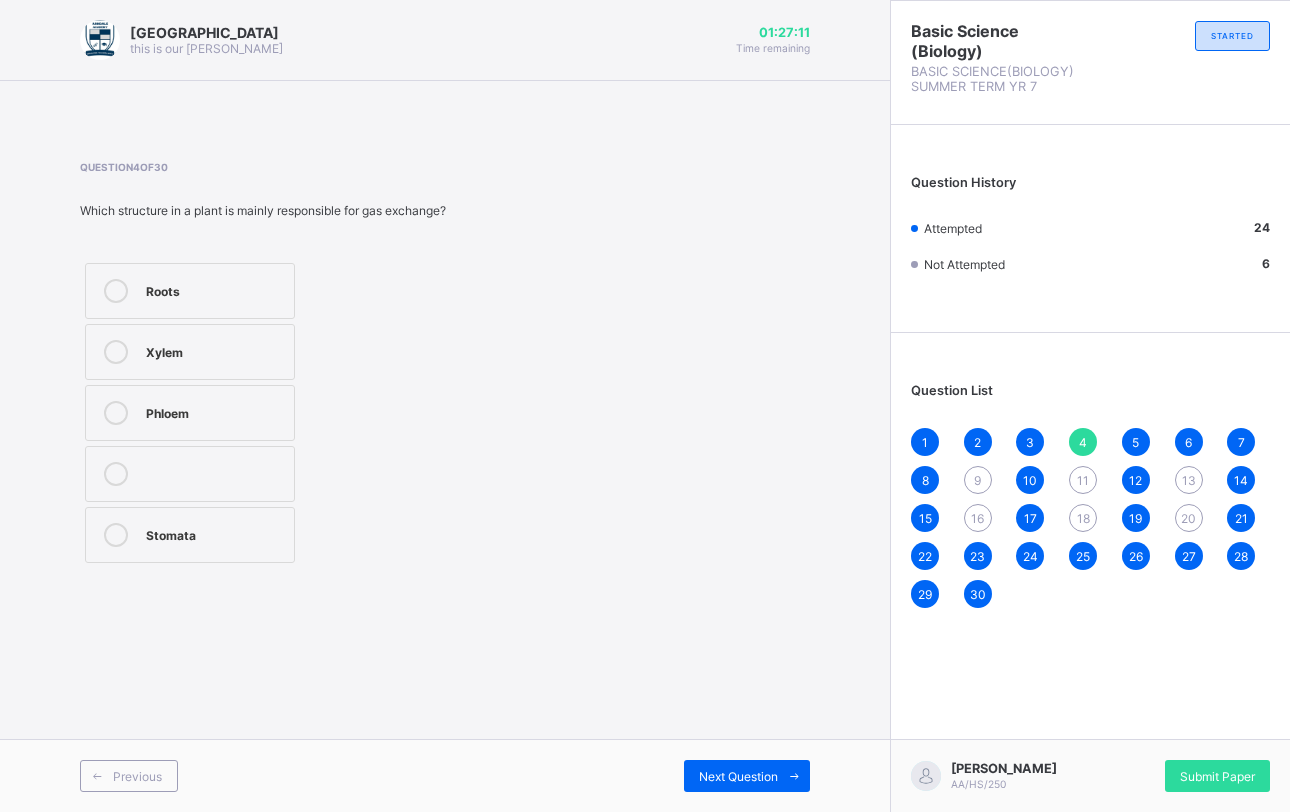 click on "9" at bounding box center (978, 480) 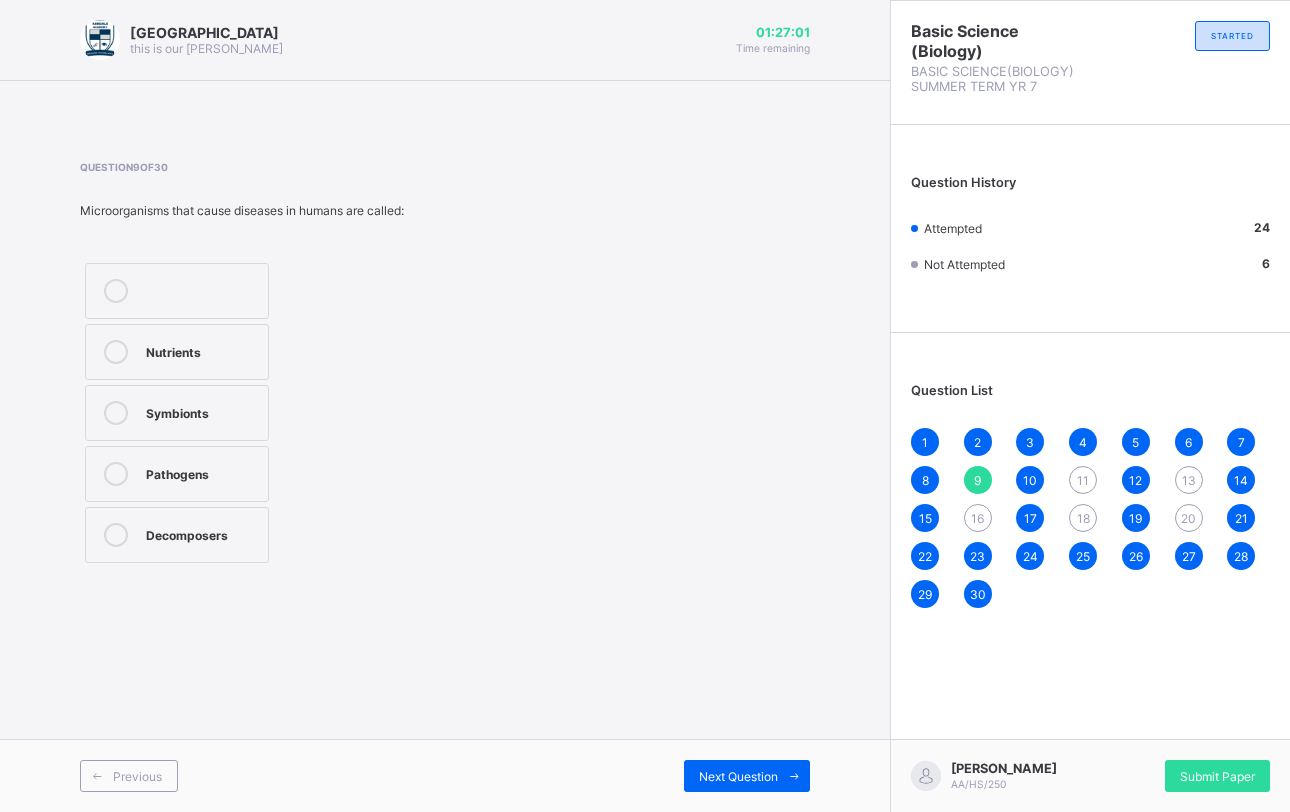 click on "Pathogens" at bounding box center [177, 474] 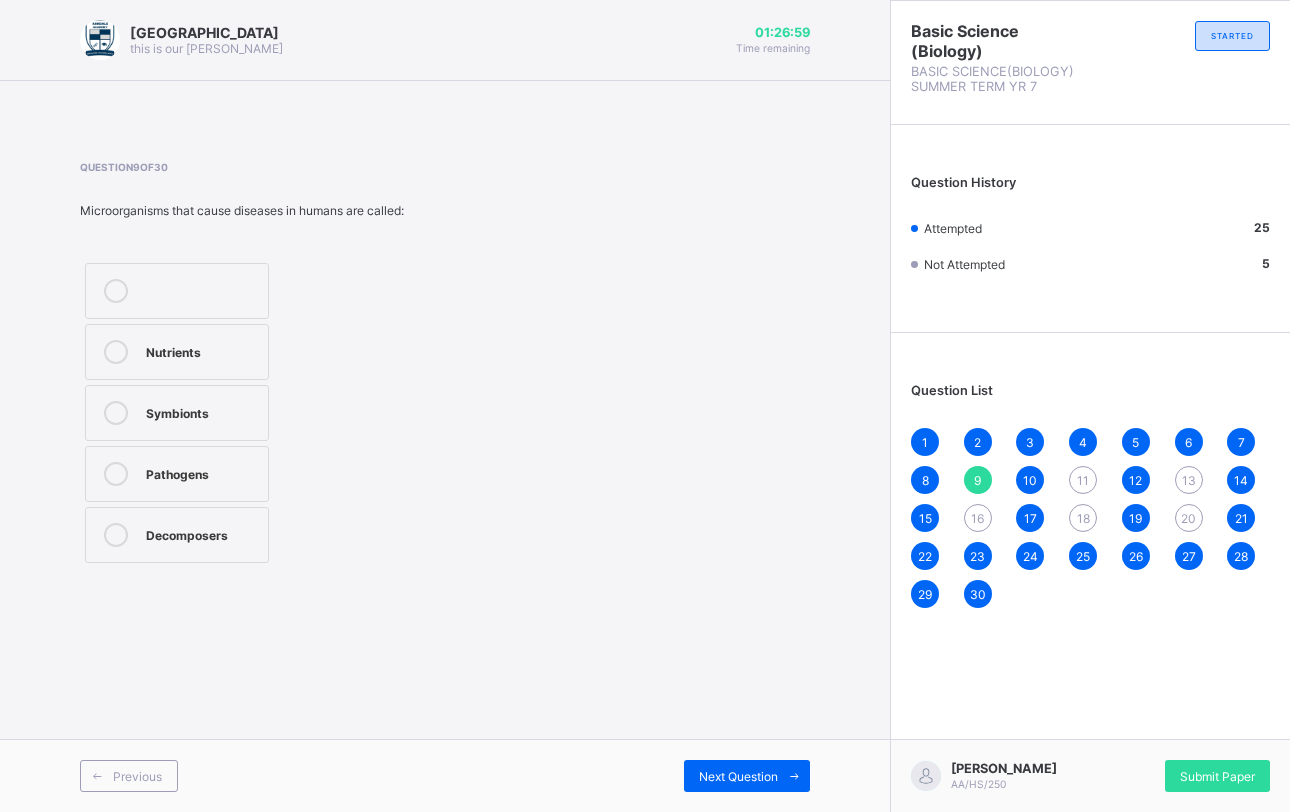 click on "Previous Next Question" at bounding box center [445, 775] 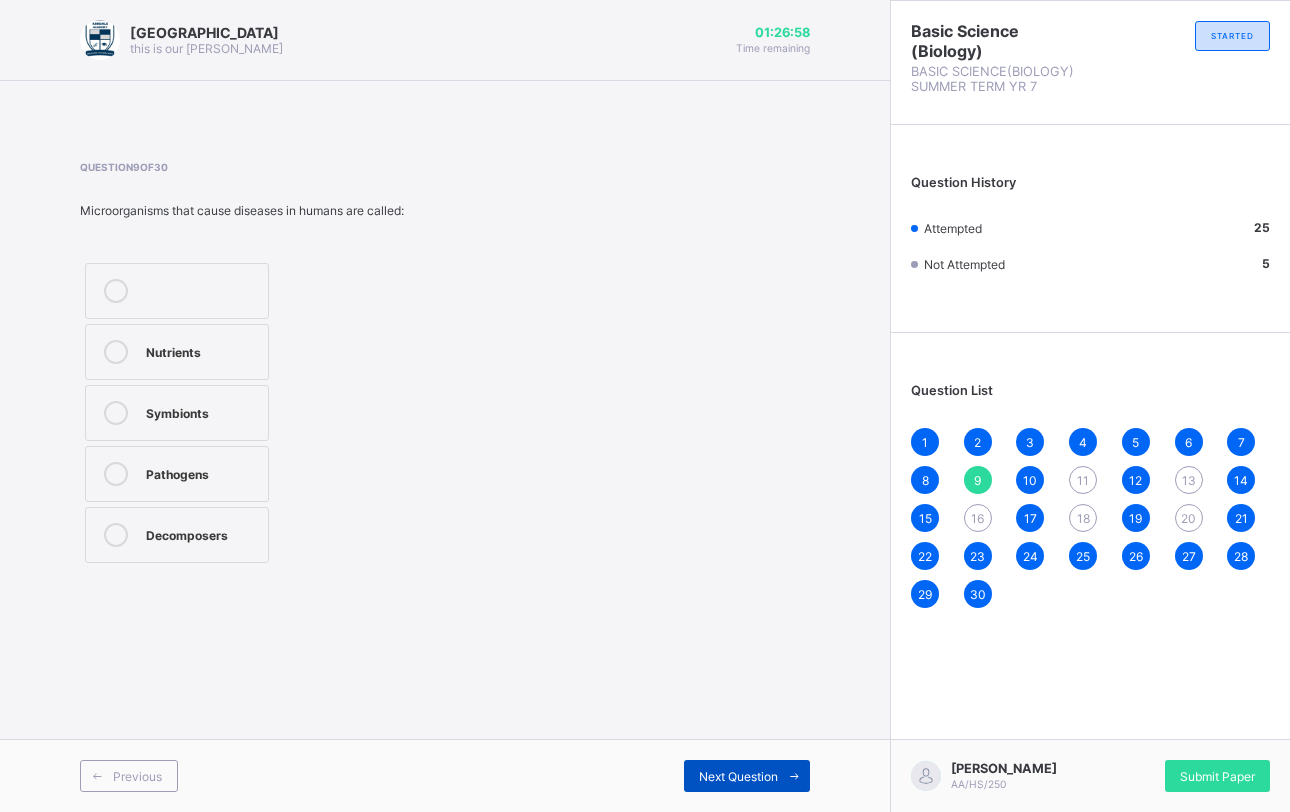 click on "Next Question" at bounding box center (747, 776) 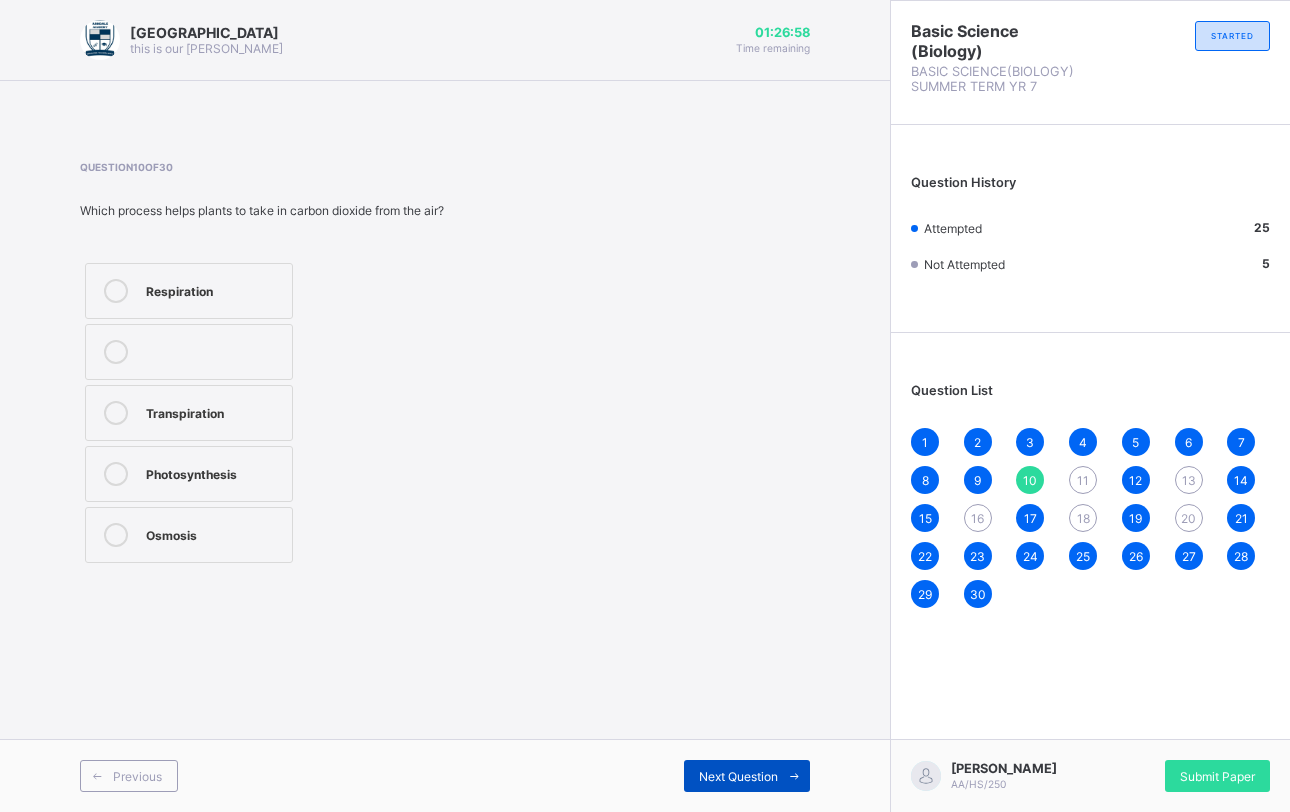 click on "Next Question" at bounding box center (738, 776) 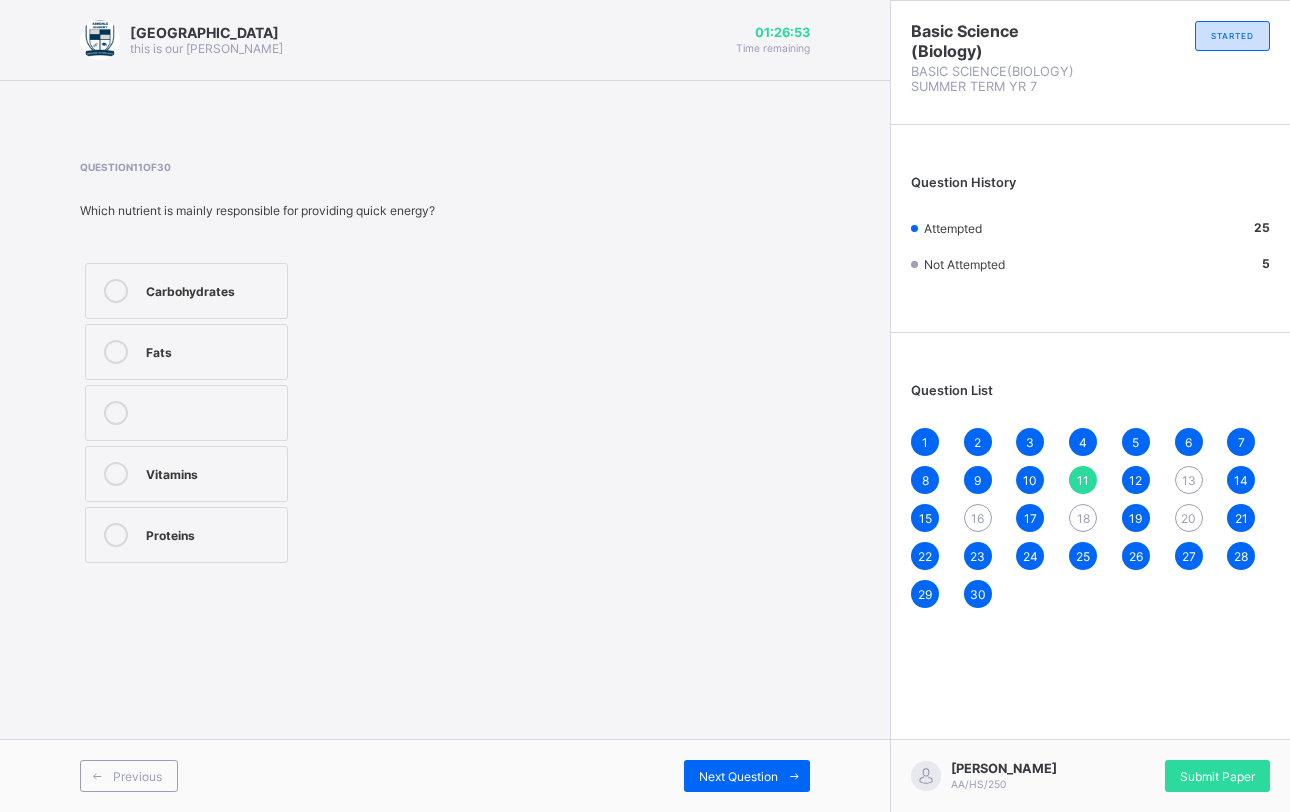 click on "Carbohydrates" at bounding box center (211, 289) 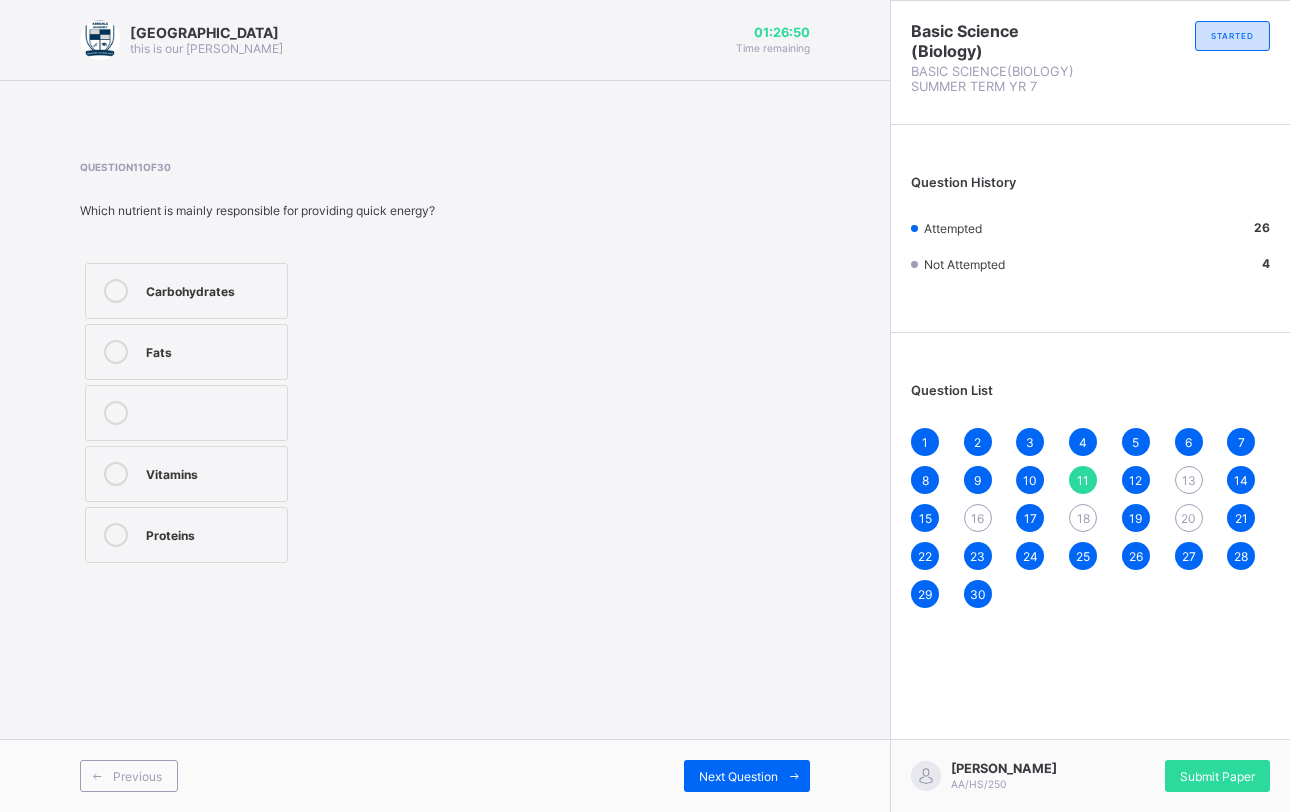 click on "Previous Next Question" at bounding box center [445, 775] 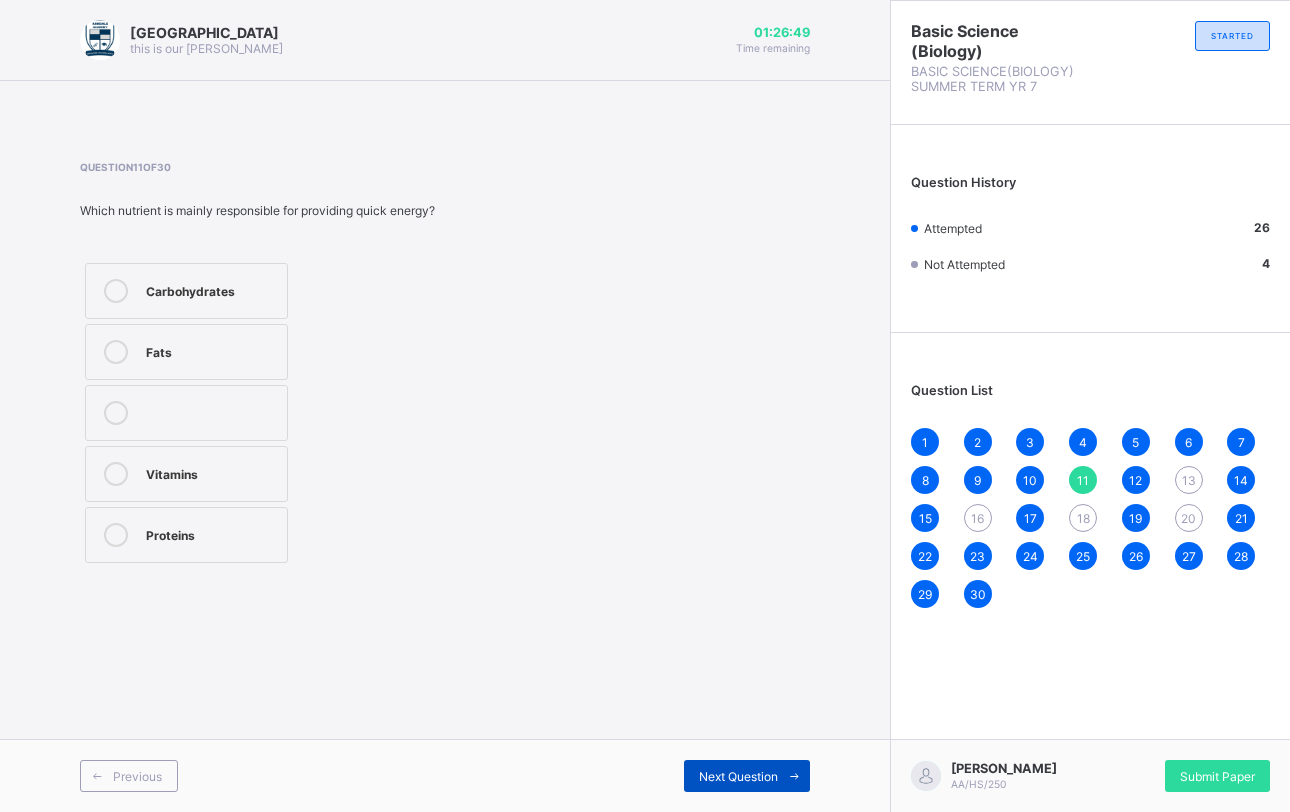 click on "Next Question" at bounding box center [738, 776] 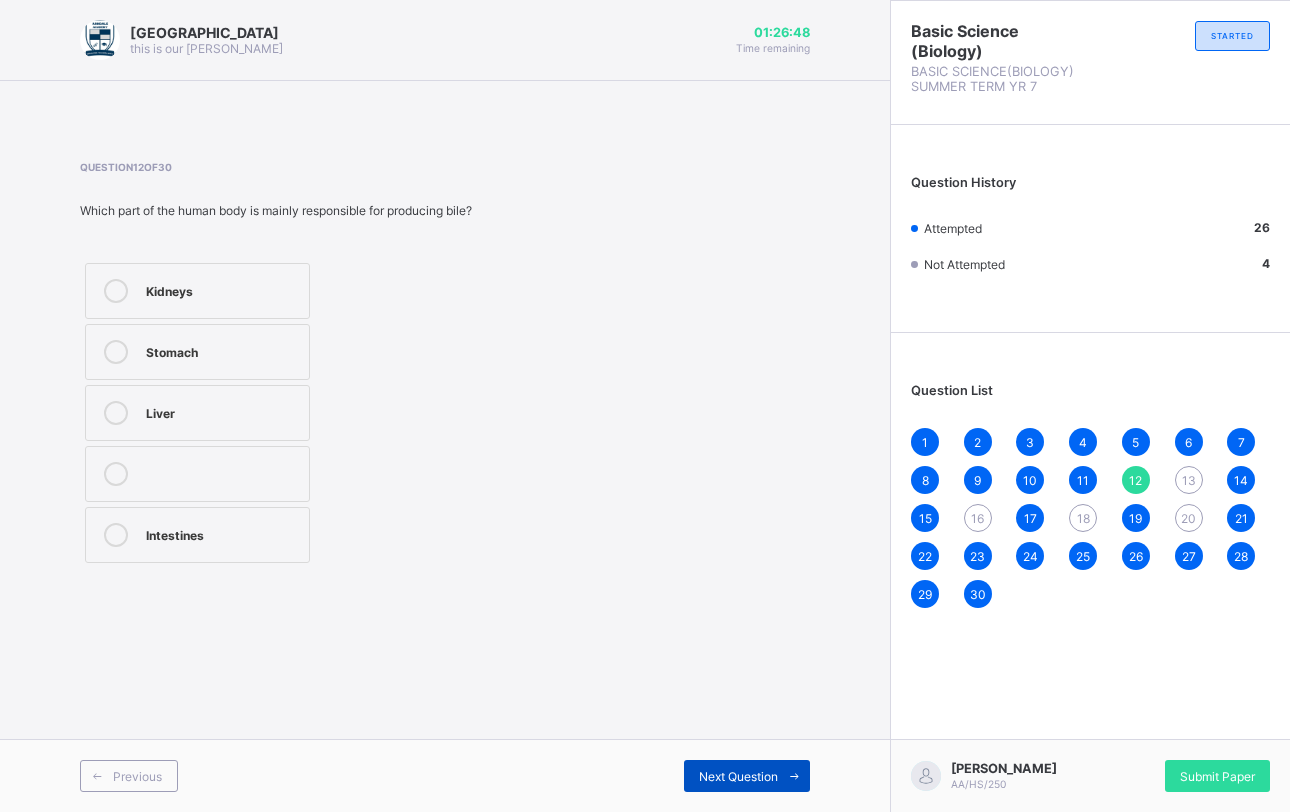 click on "Next Question" at bounding box center (738, 776) 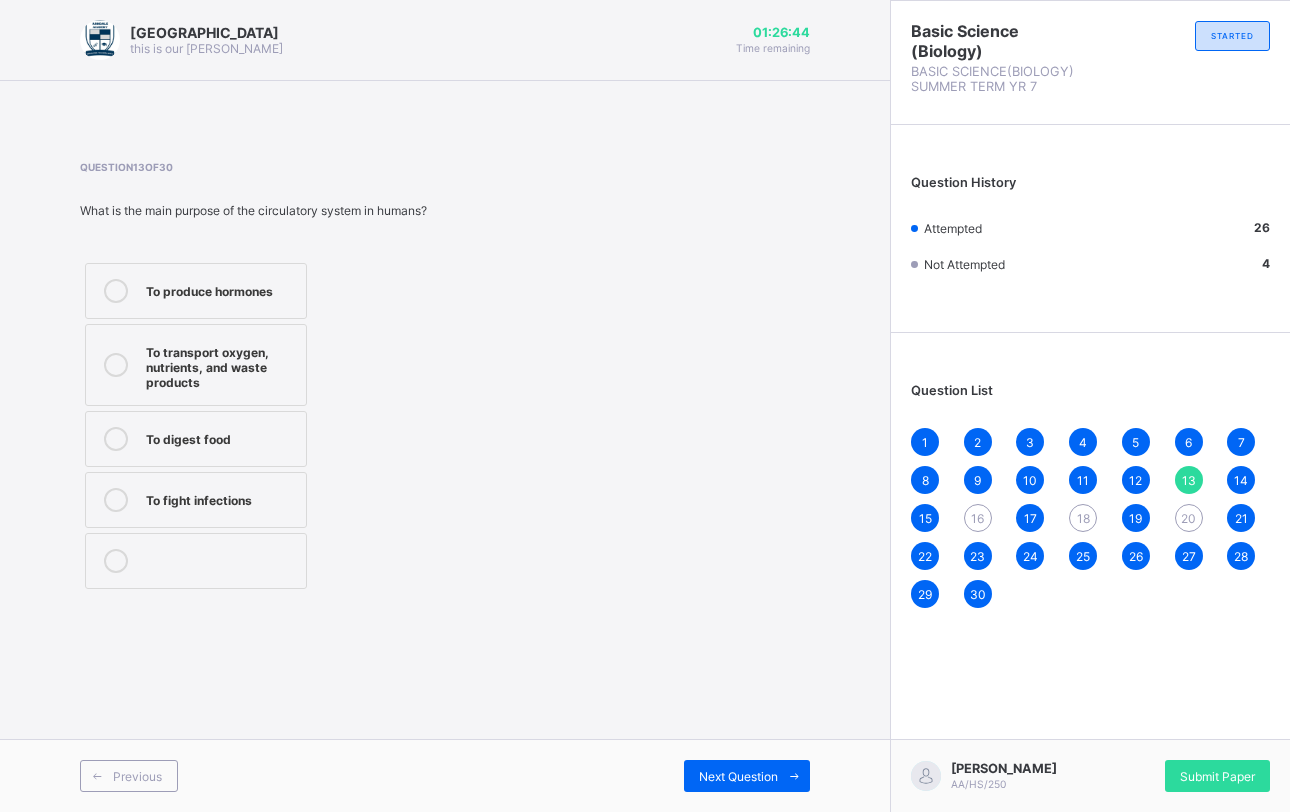 click on "To transport oxygen, nutrients, and waste products" at bounding box center (221, 365) 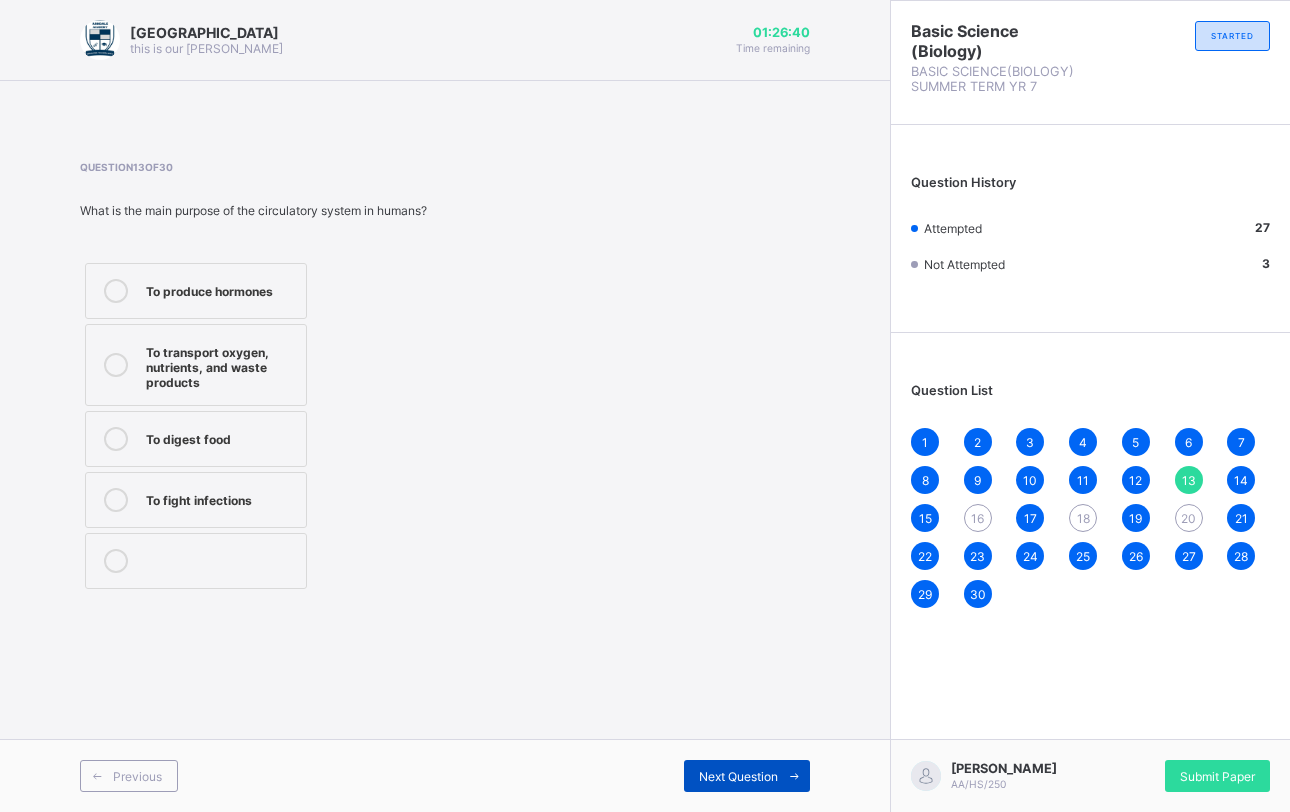 click on "Next Question" at bounding box center (747, 776) 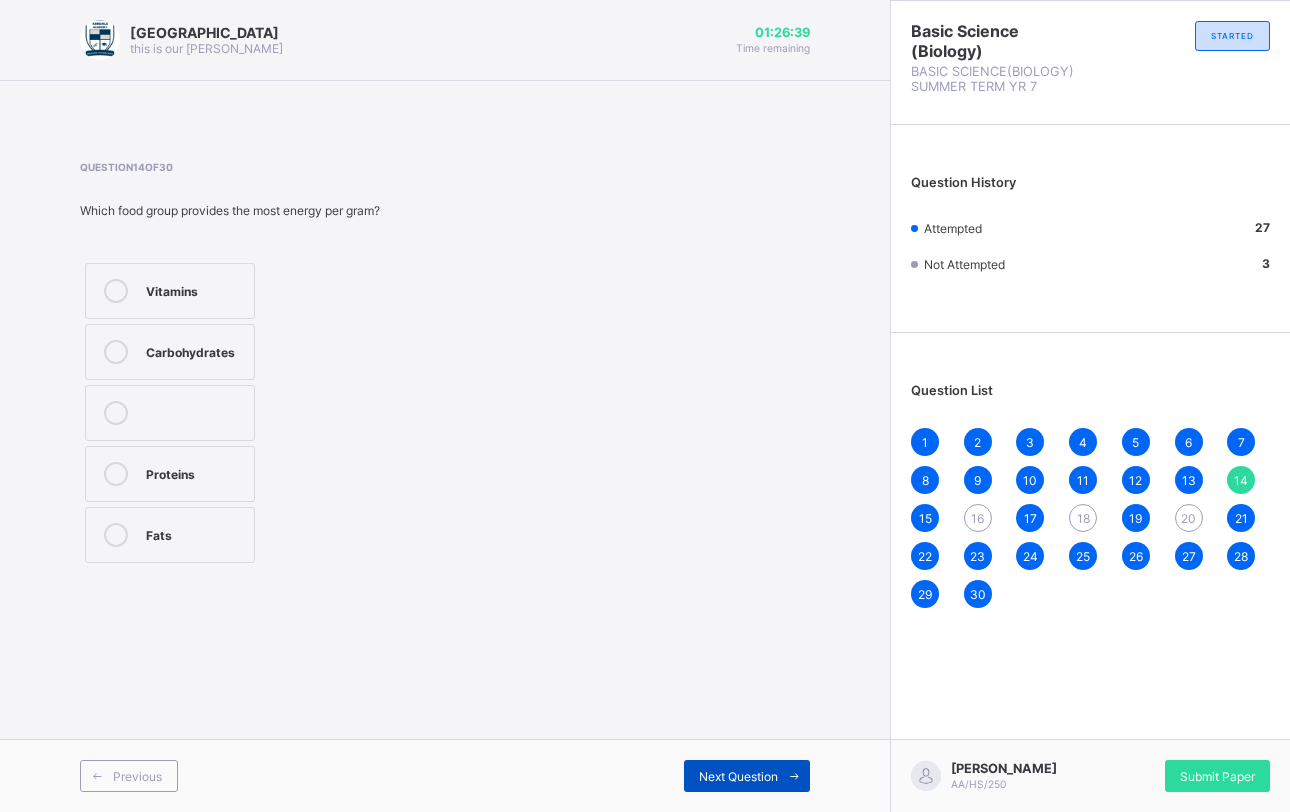 click on "Next Question" at bounding box center (747, 776) 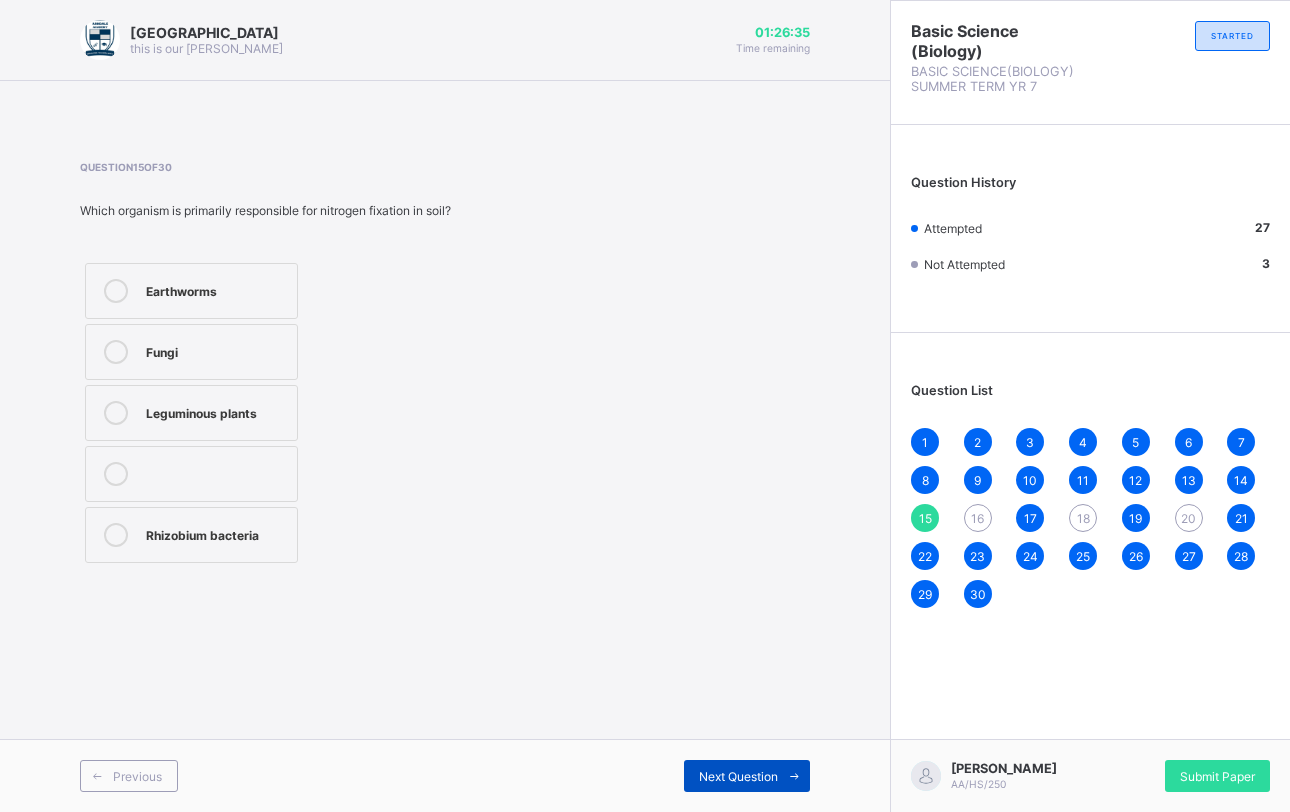 click on "Next Question" at bounding box center (747, 776) 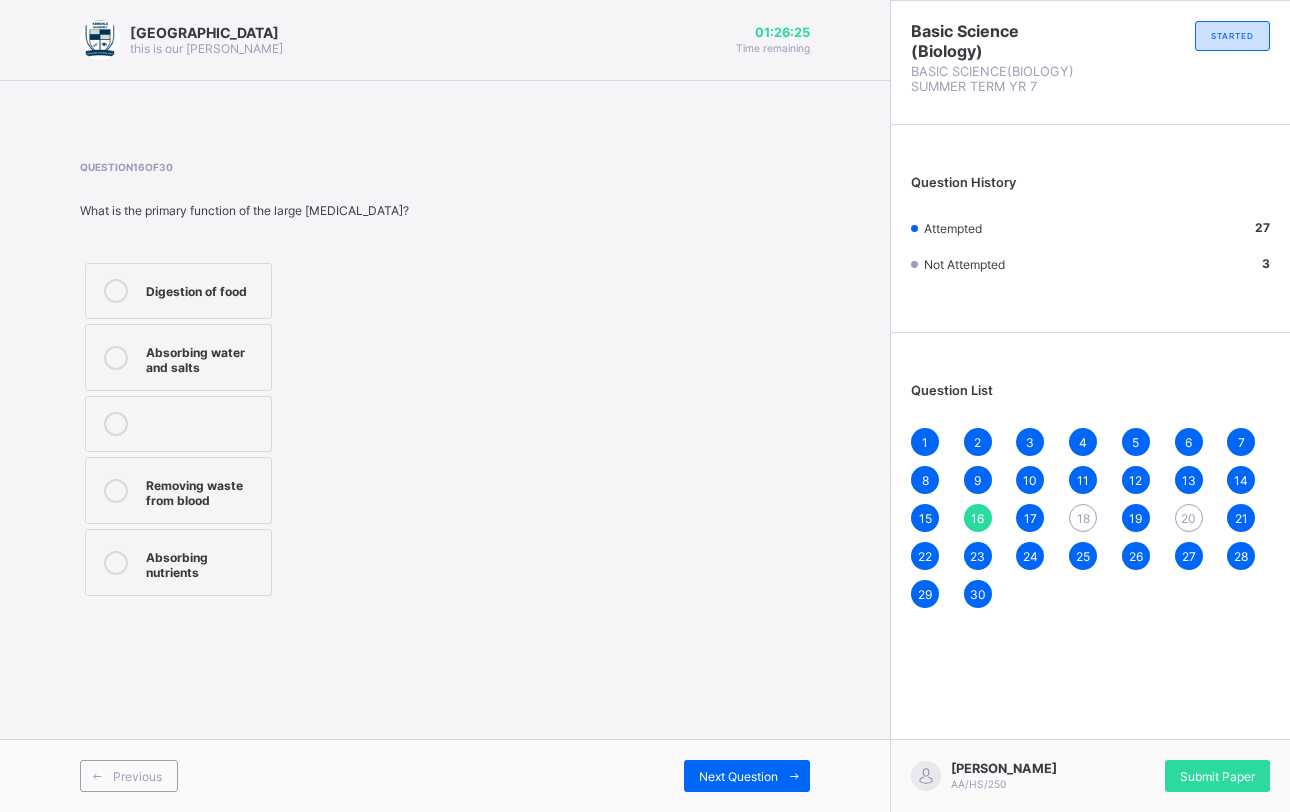click on "Removing waste from blood" at bounding box center [203, 490] 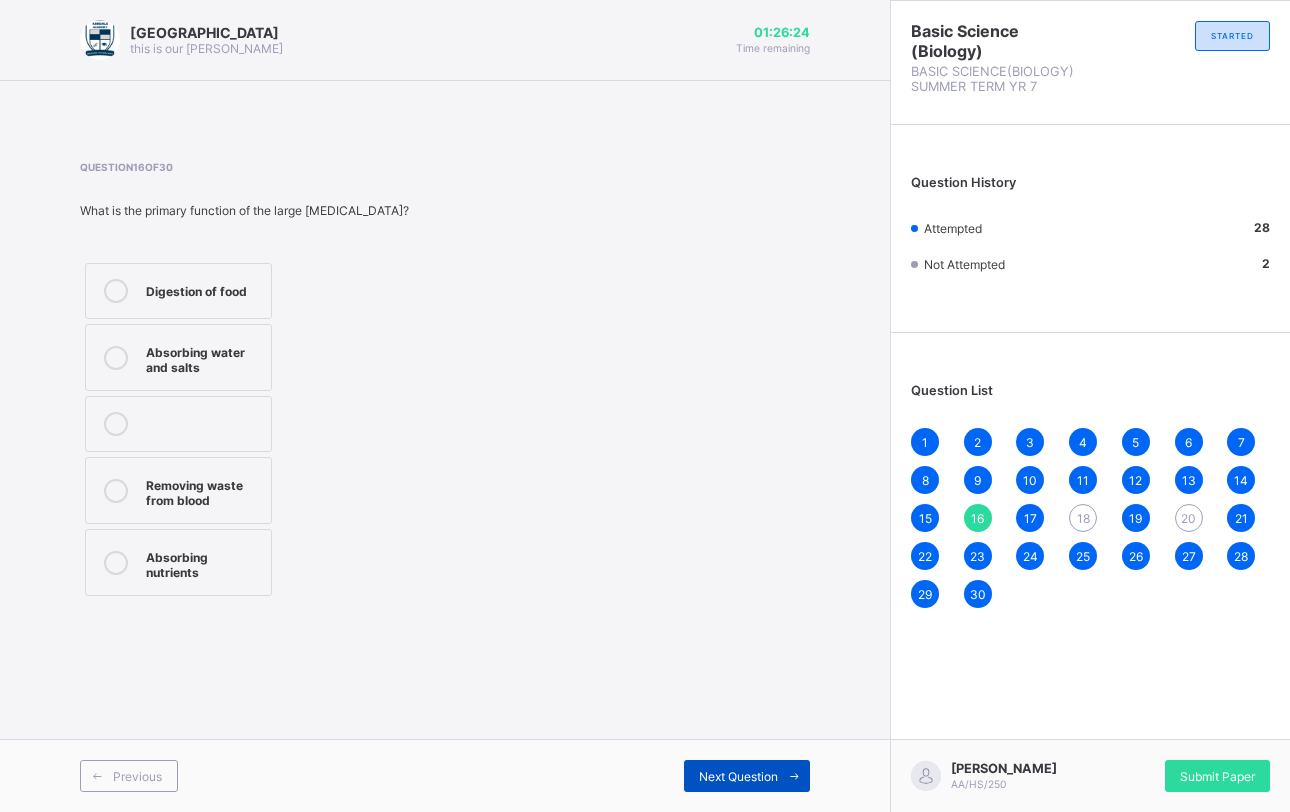 click on "Next Question" at bounding box center (747, 776) 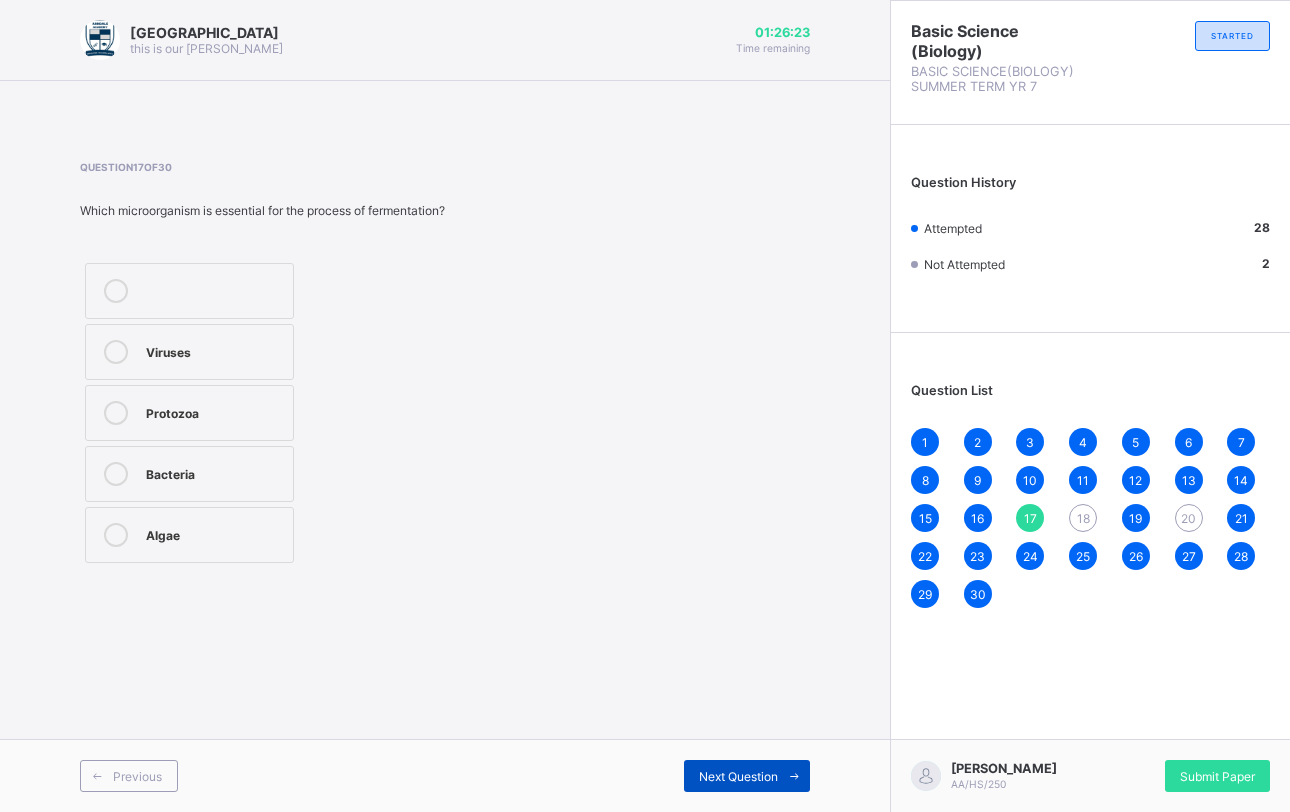 click on "Next Question" at bounding box center [747, 776] 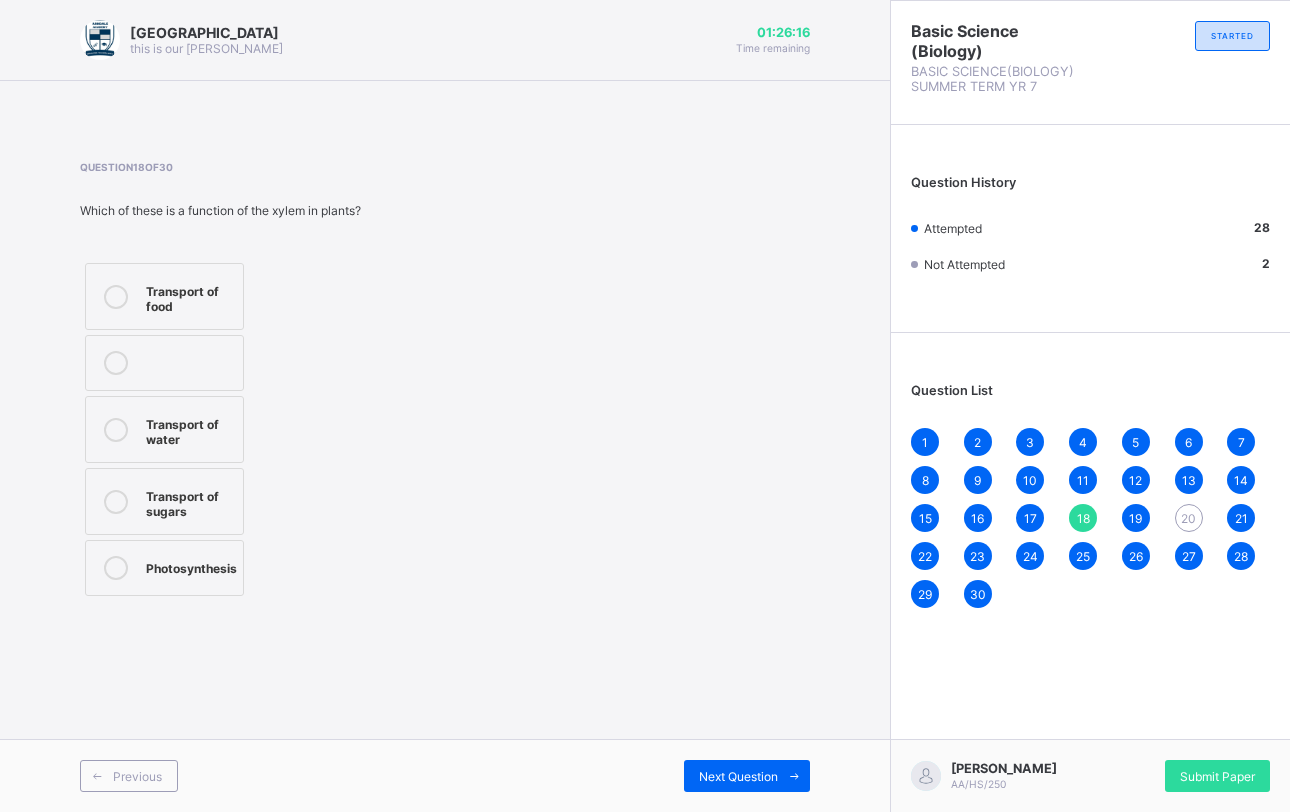 click on "Transport of water" at bounding box center (189, 429) 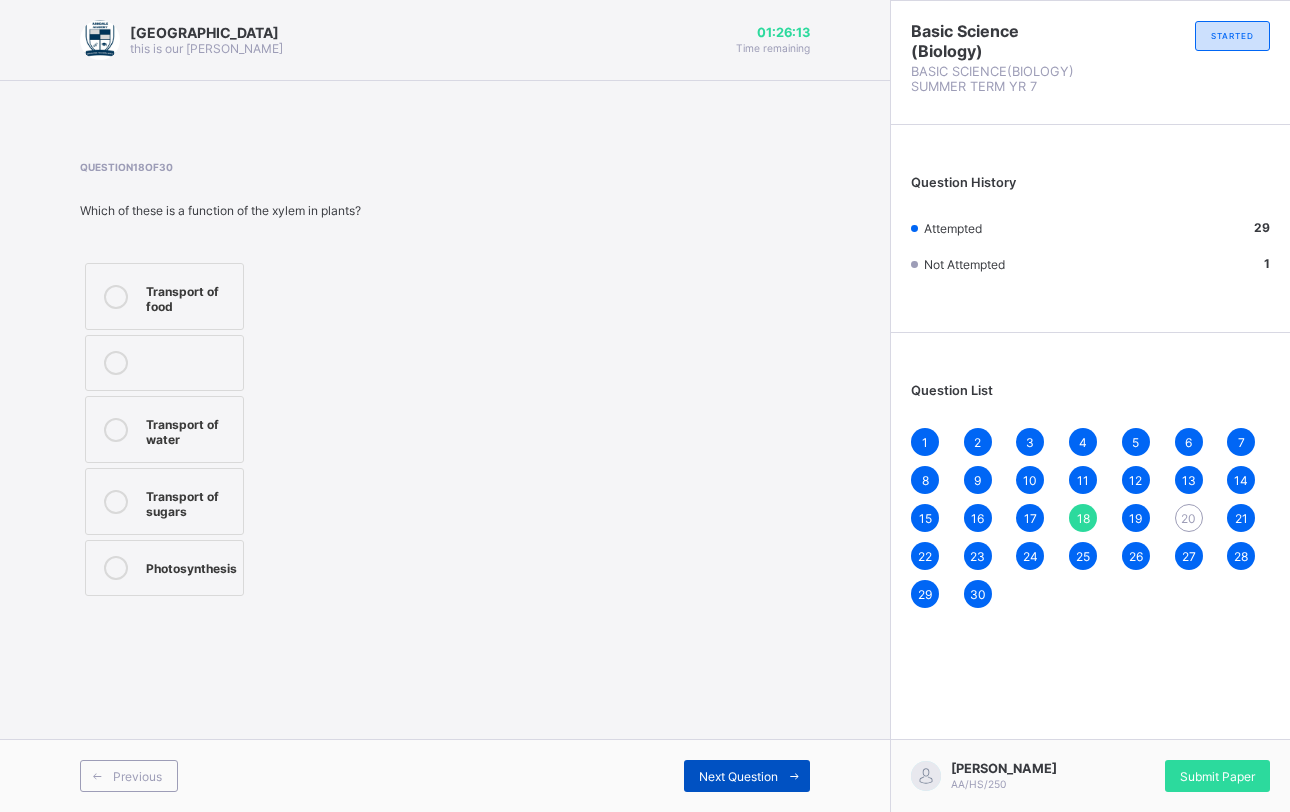 click on "Next Question" at bounding box center [738, 776] 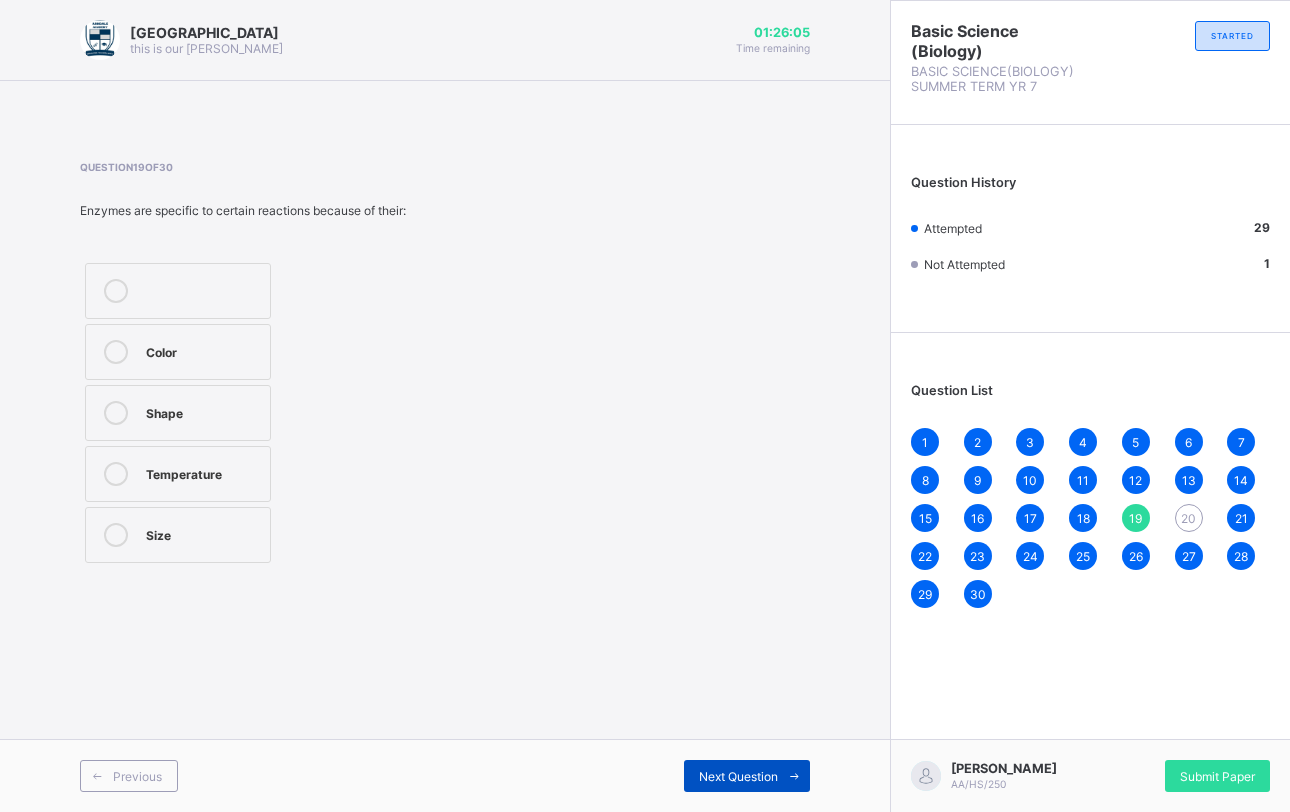 click on "Next Question" at bounding box center (747, 776) 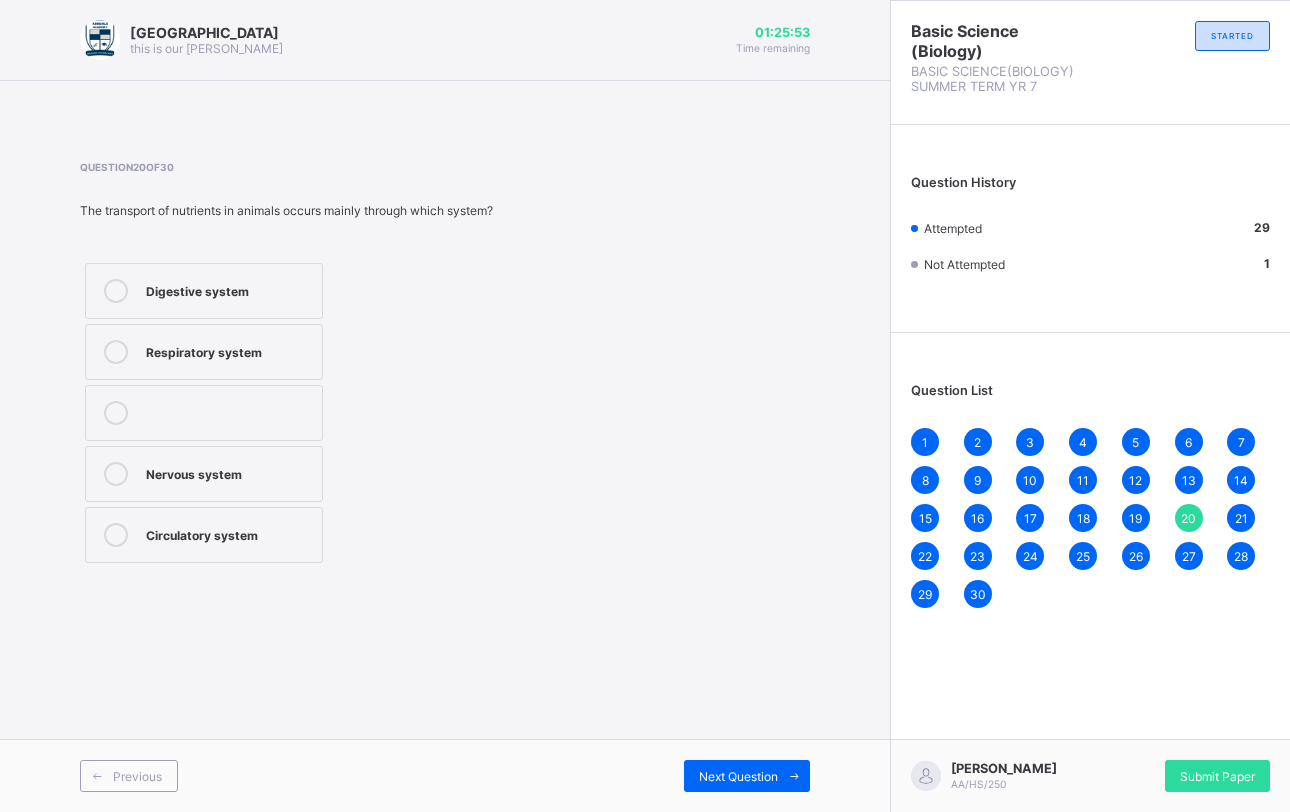 click on "Digestive system" at bounding box center [229, 291] 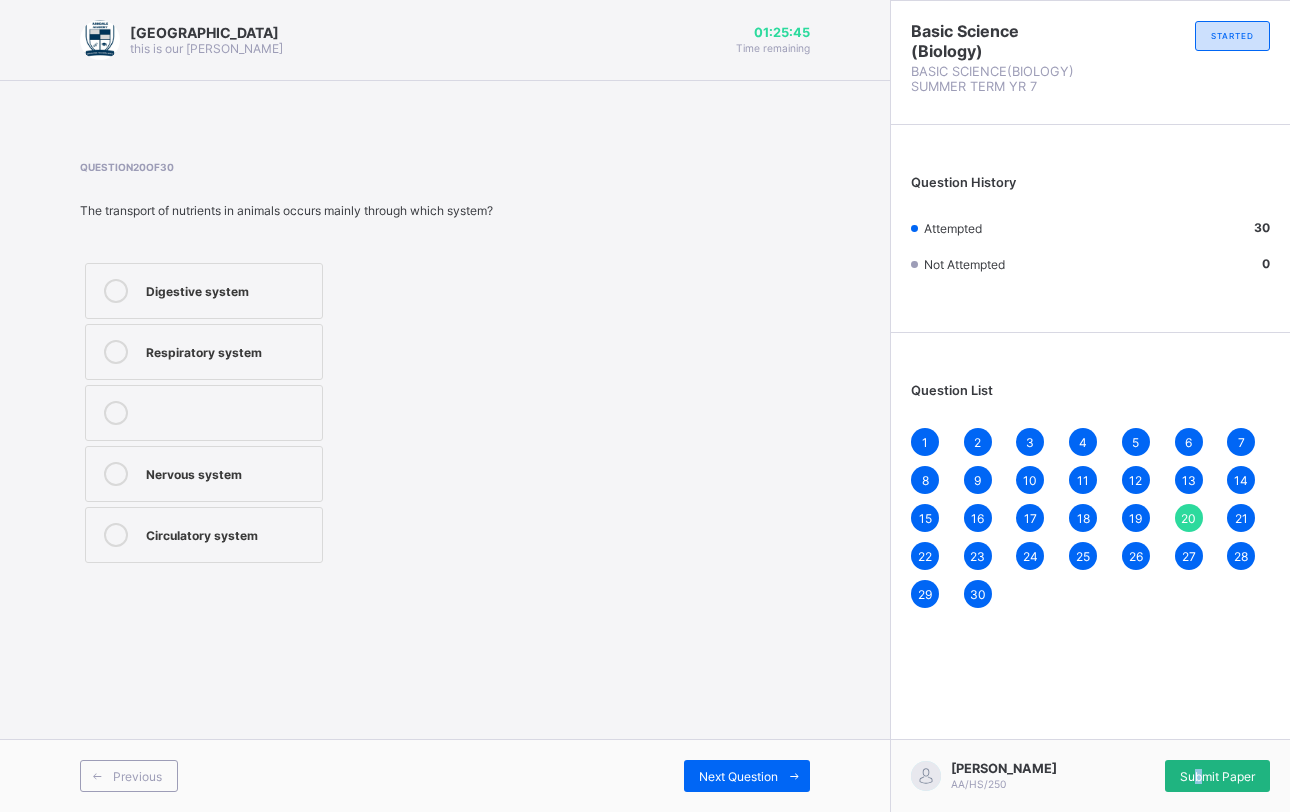 click on "Submit Paper" at bounding box center [1217, 776] 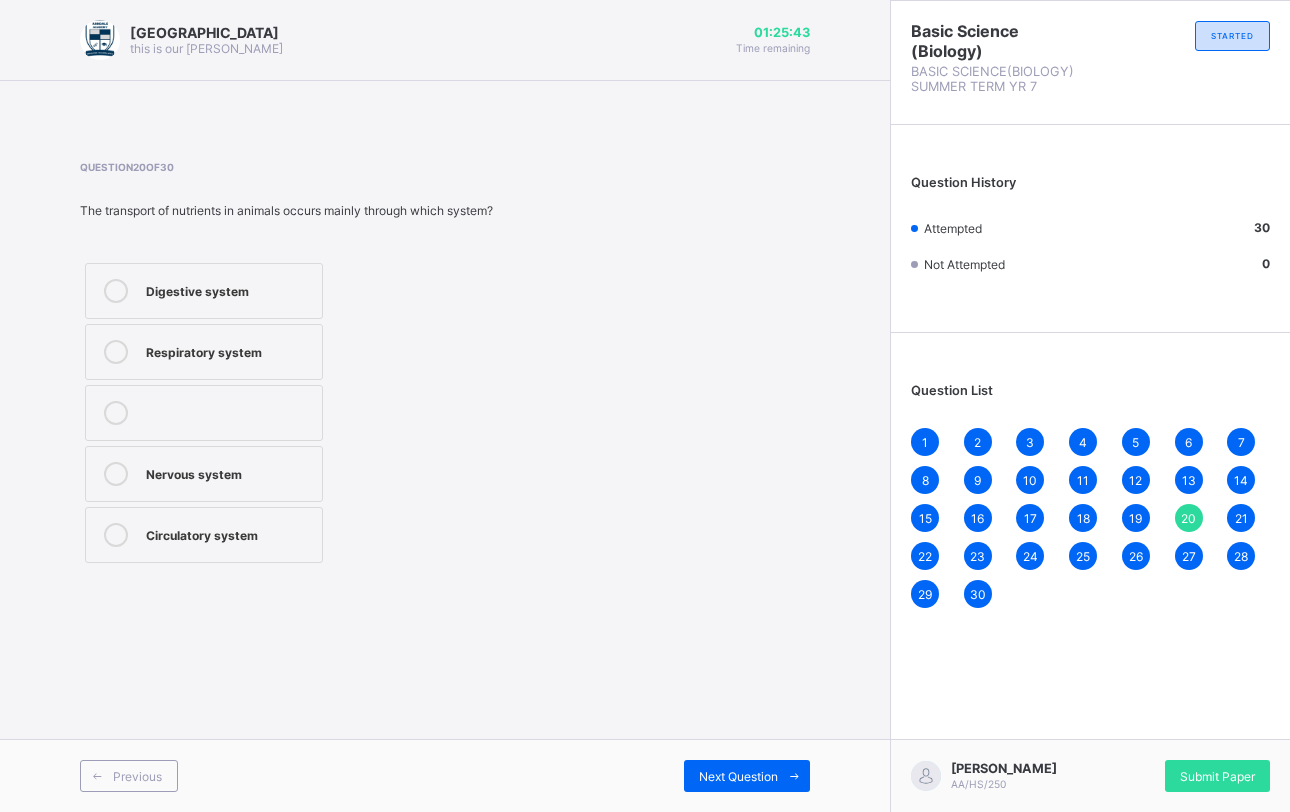 click on "Cancel Yes, Submit Paper" at bounding box center [645, 1148] 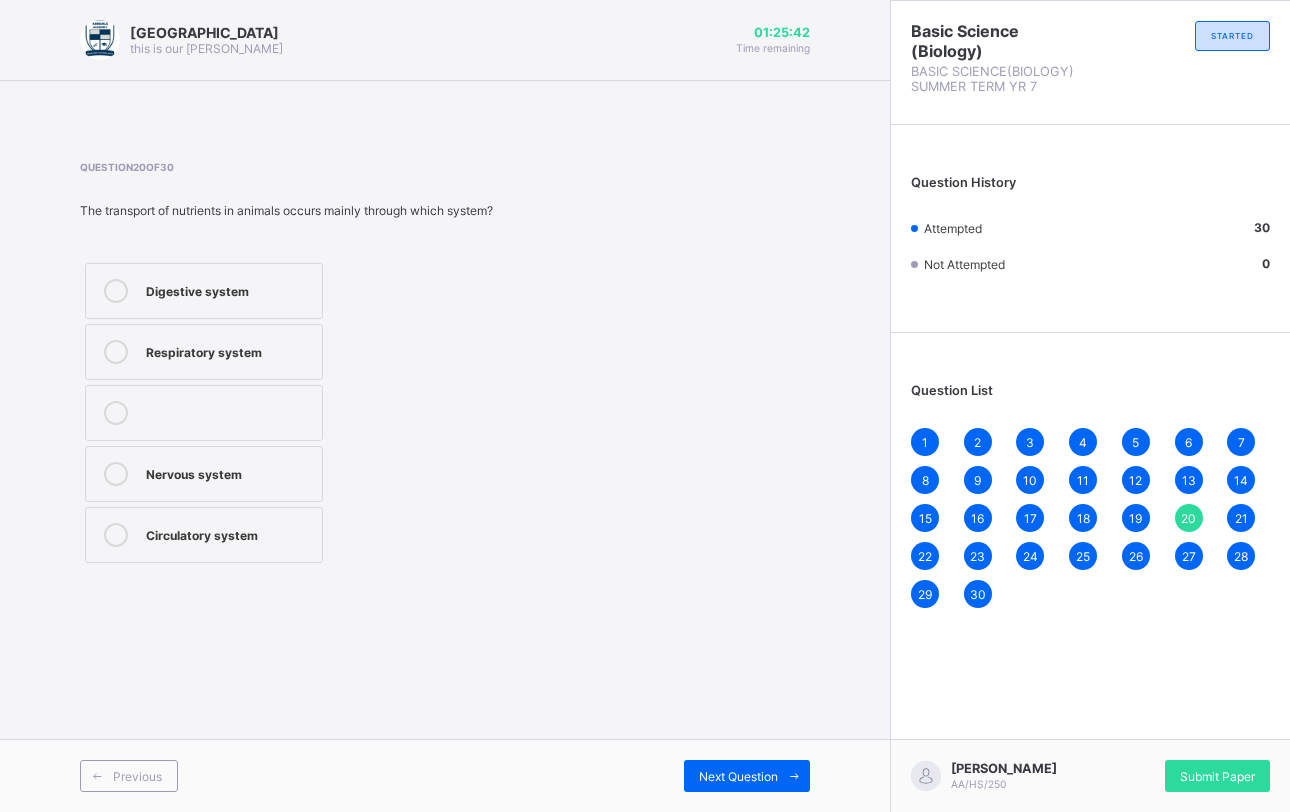 click on "Yes, Submit Paper" at bounding box center [686, 1148] 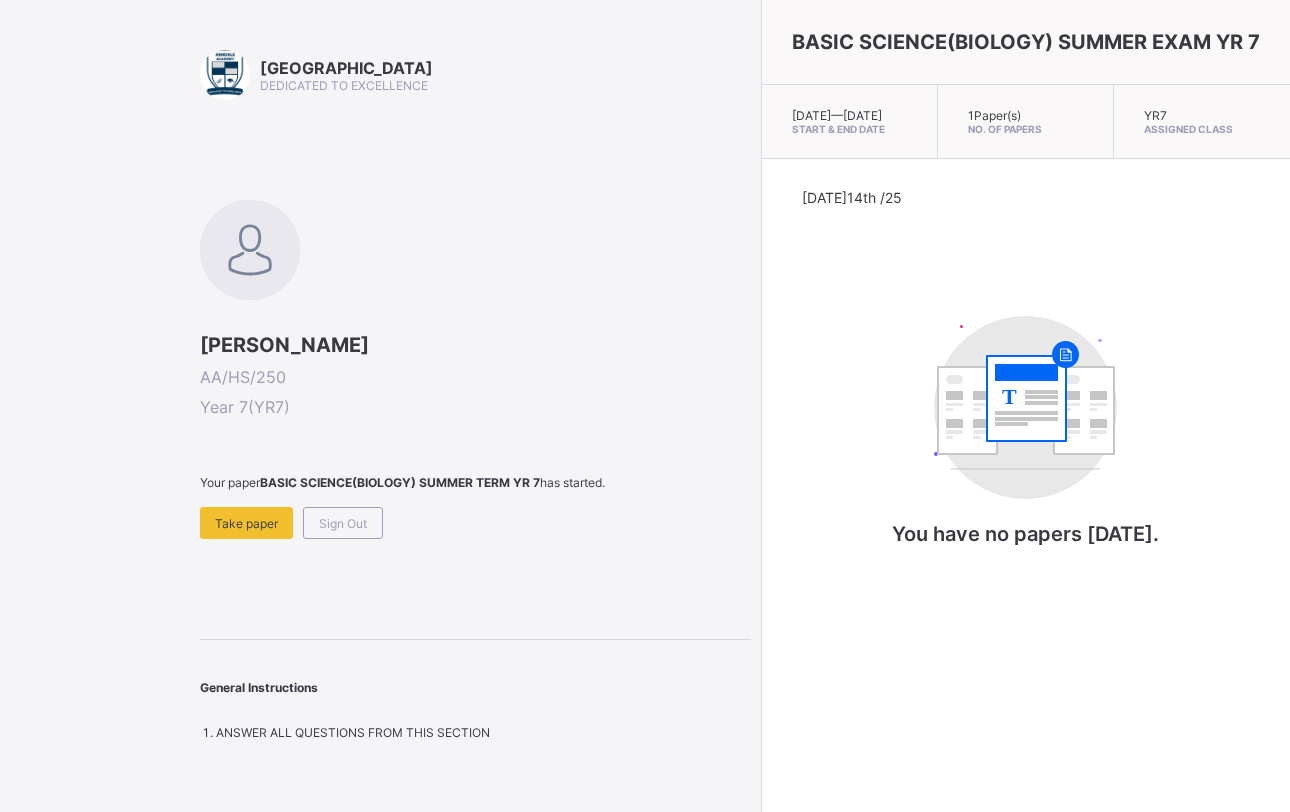 click on "Arndale Academy   DEDICATED TO EXCELLENCE ASMAU  IBRAHIM AA/HS/250 Year 7  ( YR7 ) Your paper  BASIC SCIENCE(BIOLOGY) SUMMER TERM YR 7  has started.  Take paper   Sign Out   General Instructions  ANSWER ALL QUESTIONS FROM THIS SECTION" at bounding box center [475, 395] 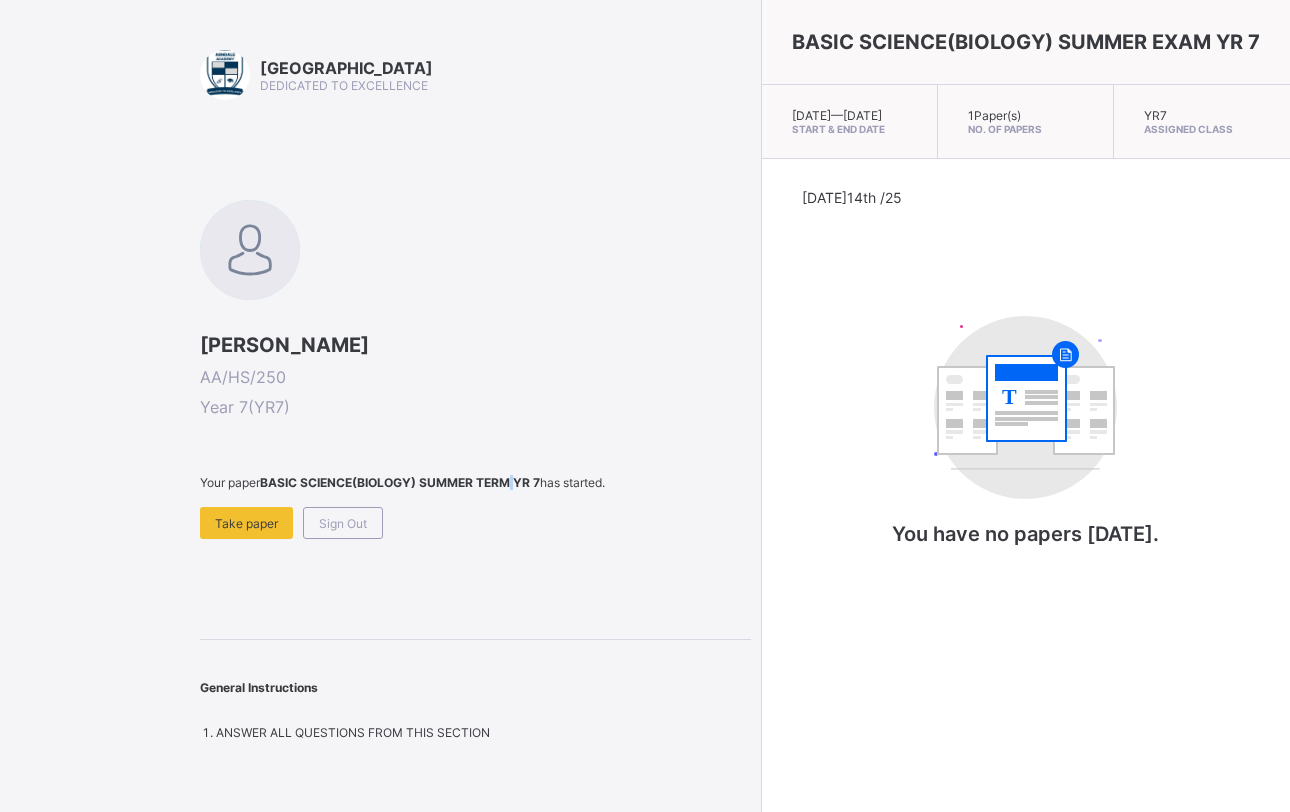 click on "ASMAU  IBRAHIM AA/HS/250 Year 7  ( YR7 ) Your paper  BASIC SCIENCE(BIOLOGY) SUMMER TERM YR 7  has started.  Take paper   Sign Out" at bounding box center [475, 369] 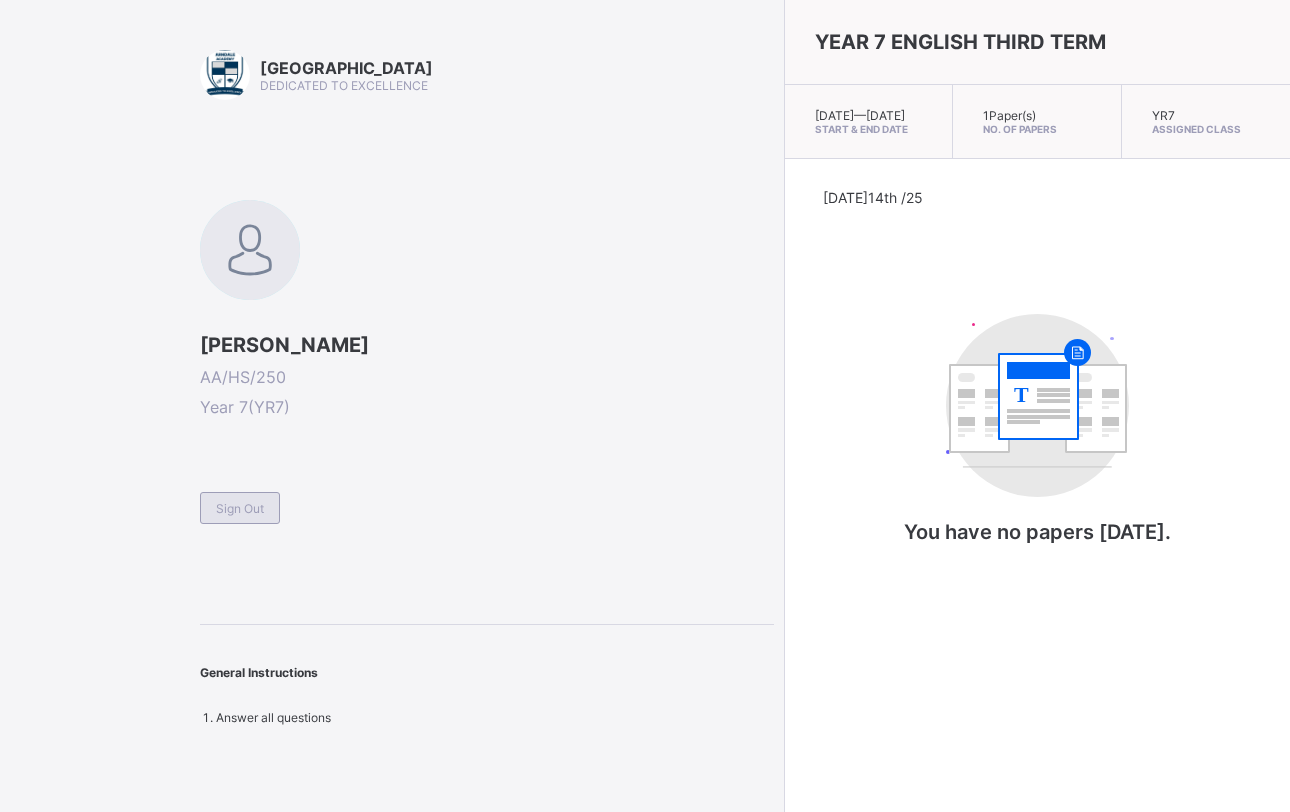click on "Sign Out" at bounding box center [240, 508] 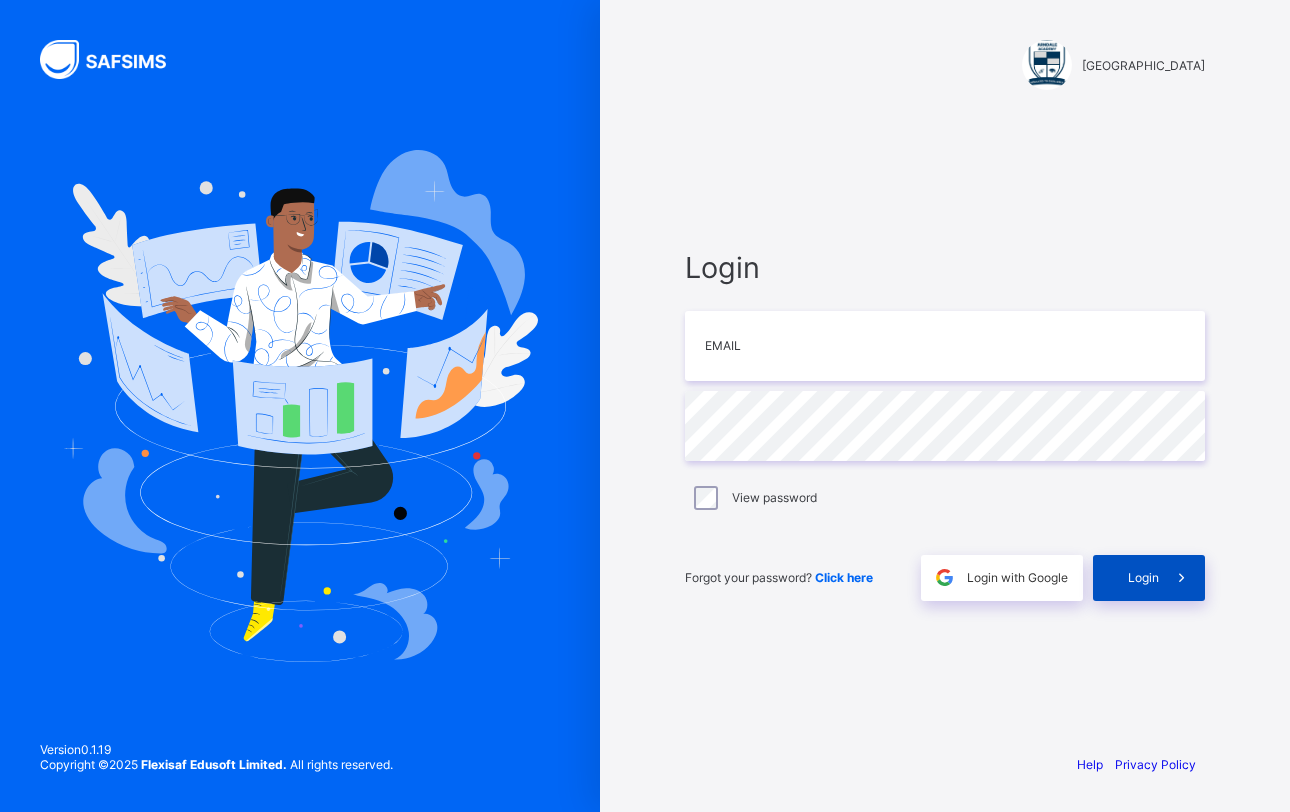 scroll, scrollTop: 0, scrollLeft: 0, axis: both 